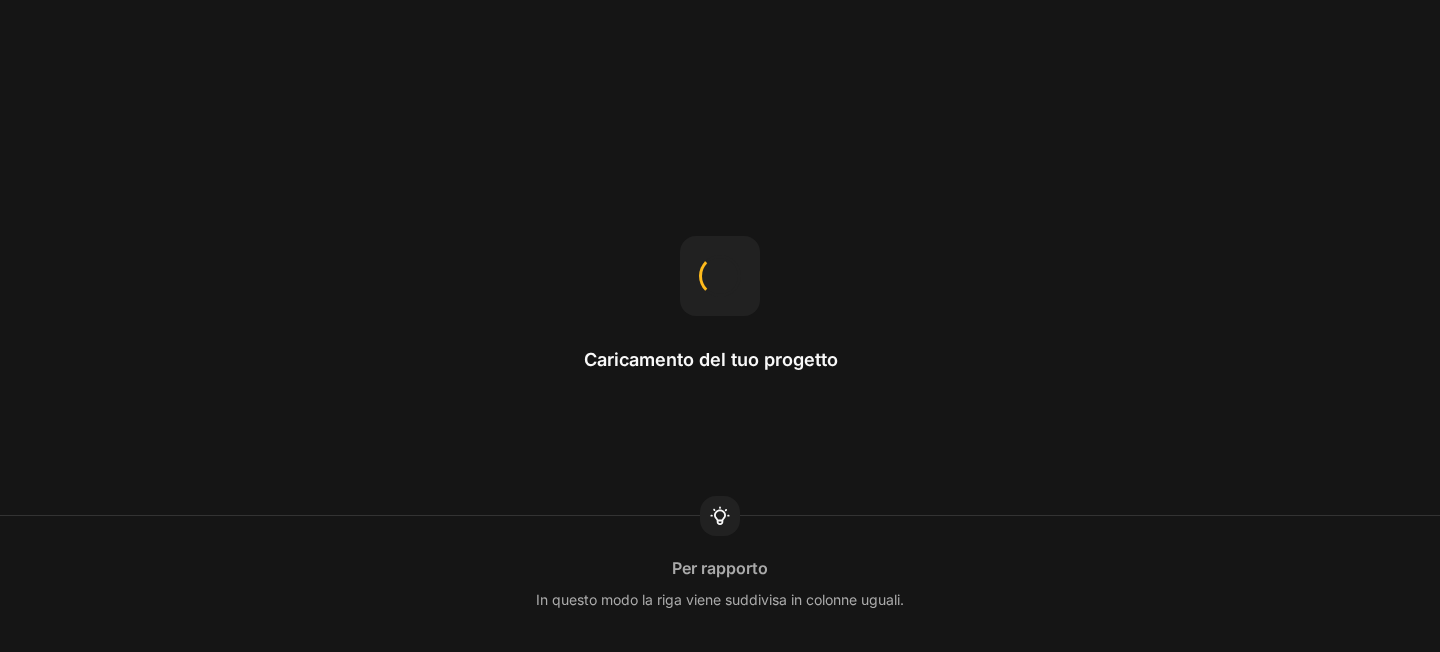 scroll, scrollTop: 0, scrollLeft: 0, axis: both 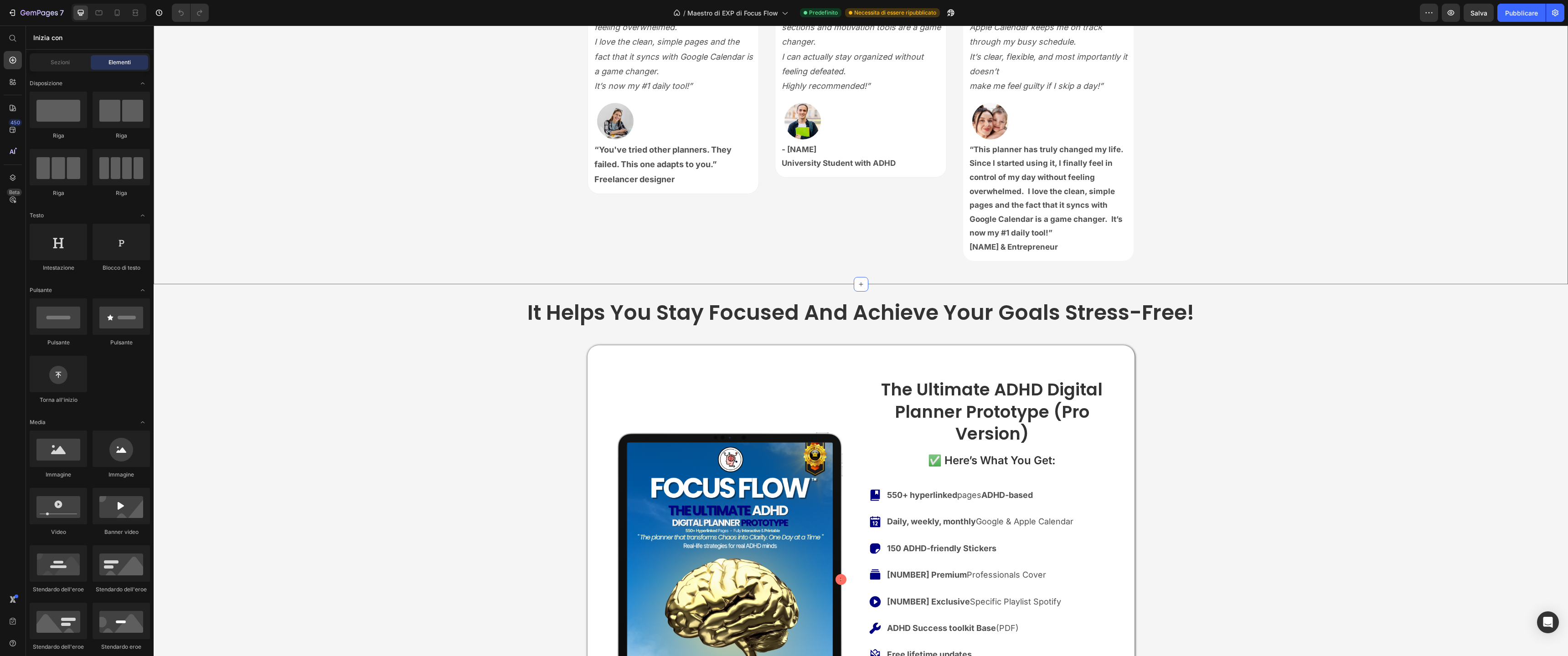 click on "Icon Icon Icon Icon Icon Icon List “This planner has truly changed my life. Since I started using it, I finally feel in control of my day without feeling overwhelmed.  I love the clean, simple pages and the fact that it syncs with Google Calendar is a game changer.  It’s now my #1 daily tool!” Text Block Image - [FIRSTNAME] [LASTNAME] Freelancer designer Text Block Row Icon Icon Icon Icon Icon Icon List “I’ve tried so many planners, but this is the first one that really understands how my brain works. The mental dumping sections and motivation tools are a game changer.  I can actually stay organized without feeling defeated.  Highly recommended!” Text Block Image - [FIRSTNAME] [LASTNAME] University Student with ADHD Text Block Row Icon Icon Icon Icon Icon Icon List “I never thought a planner could be this useful! The hyperlinked layouts save me time every day, and syncing with my Apple Calendar keeps me on track through my busy schedule.  It’s clear, flexible, and most importantly it doesn’t
Text Block Image" at bounding box center (861, 108) 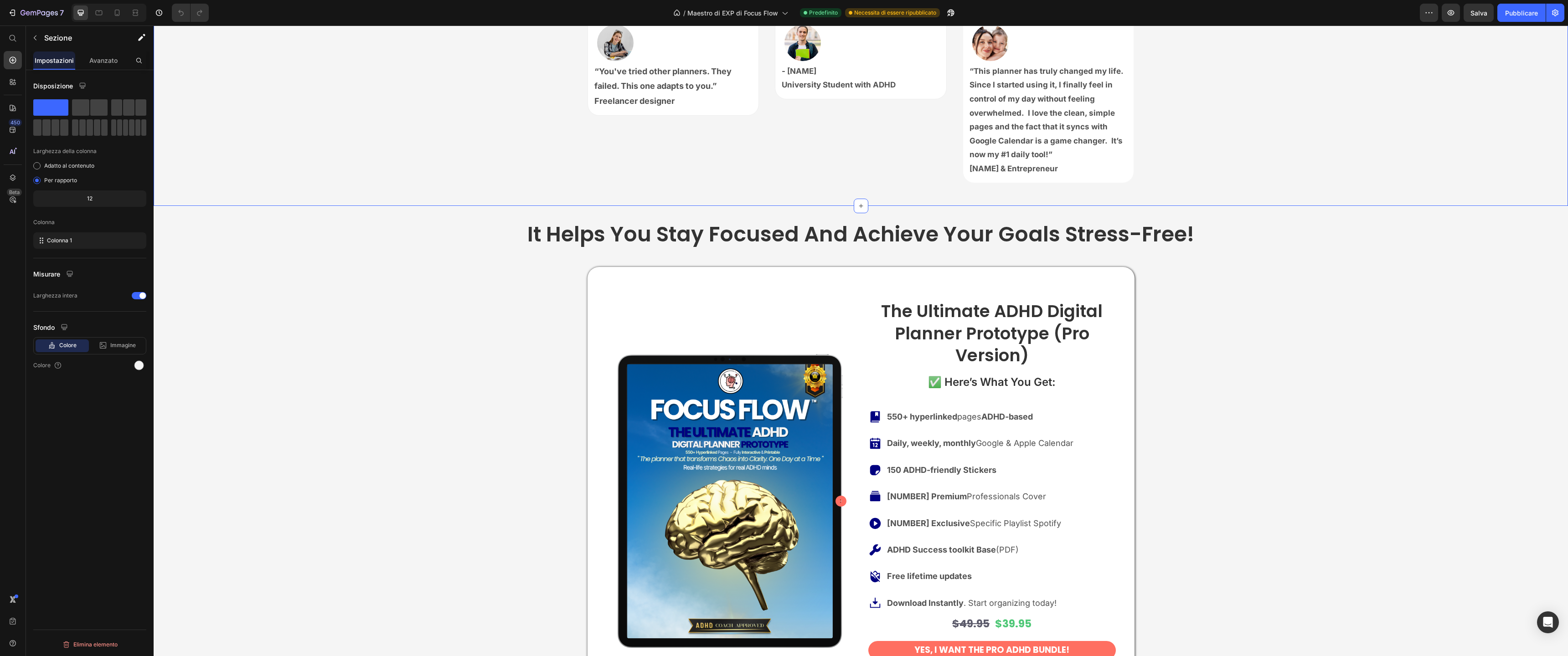 scroll, scrollTop: 539, scrollLeft: 0, axis: vertical 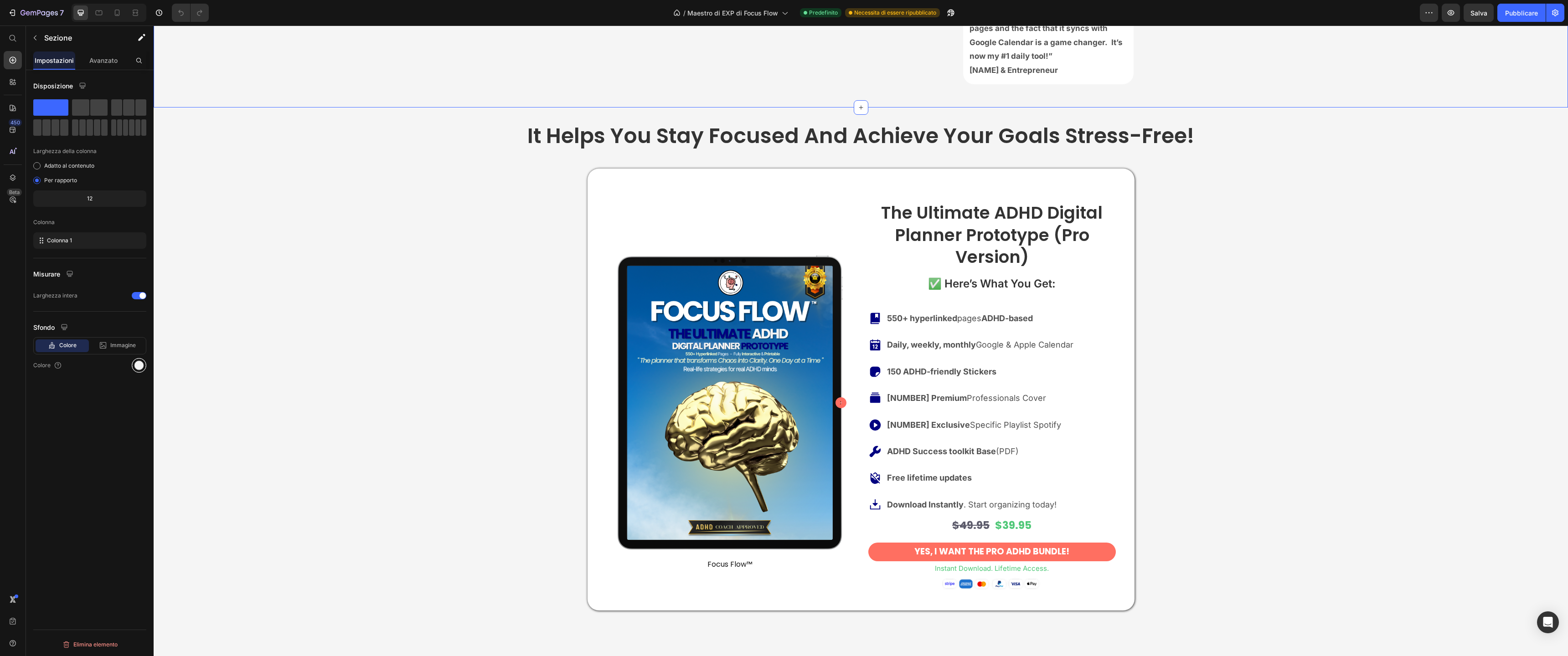 click at bounding box center (139, 365) 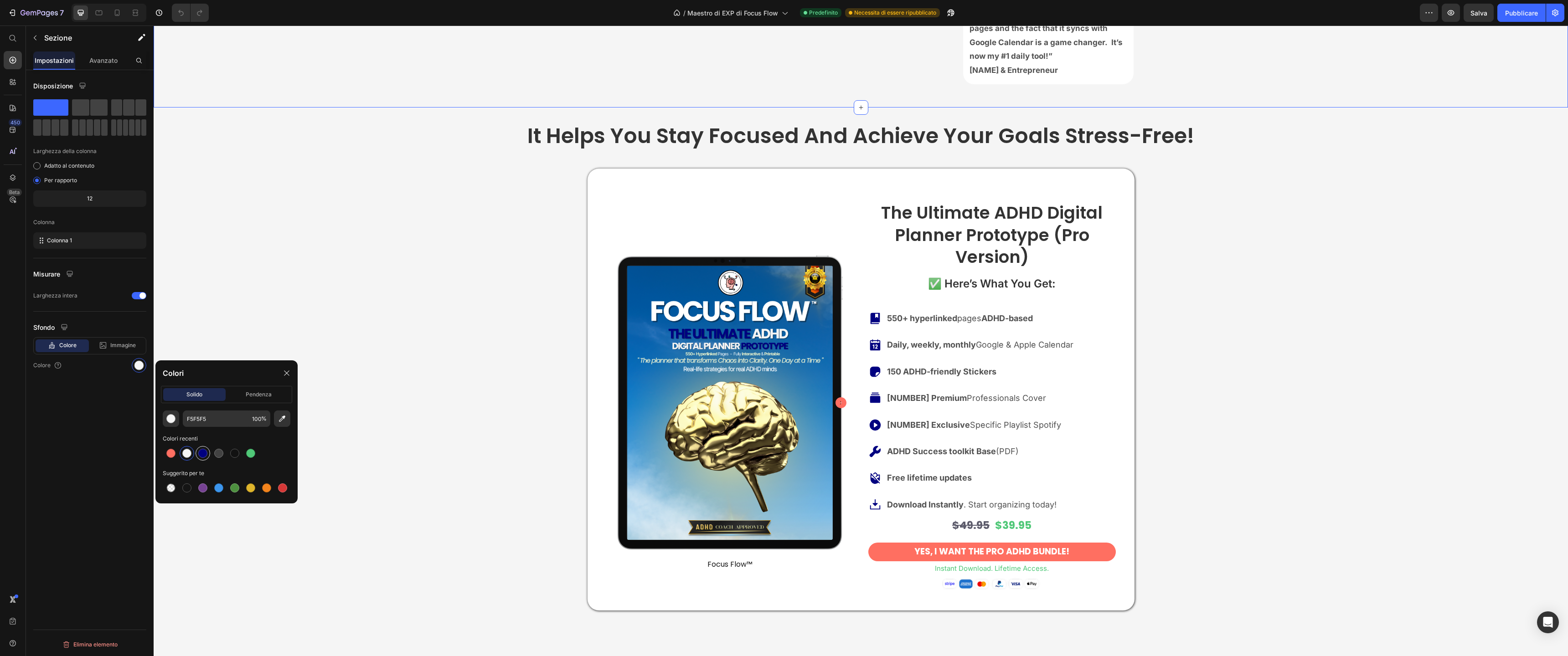 click at bounding box center [203, 453] 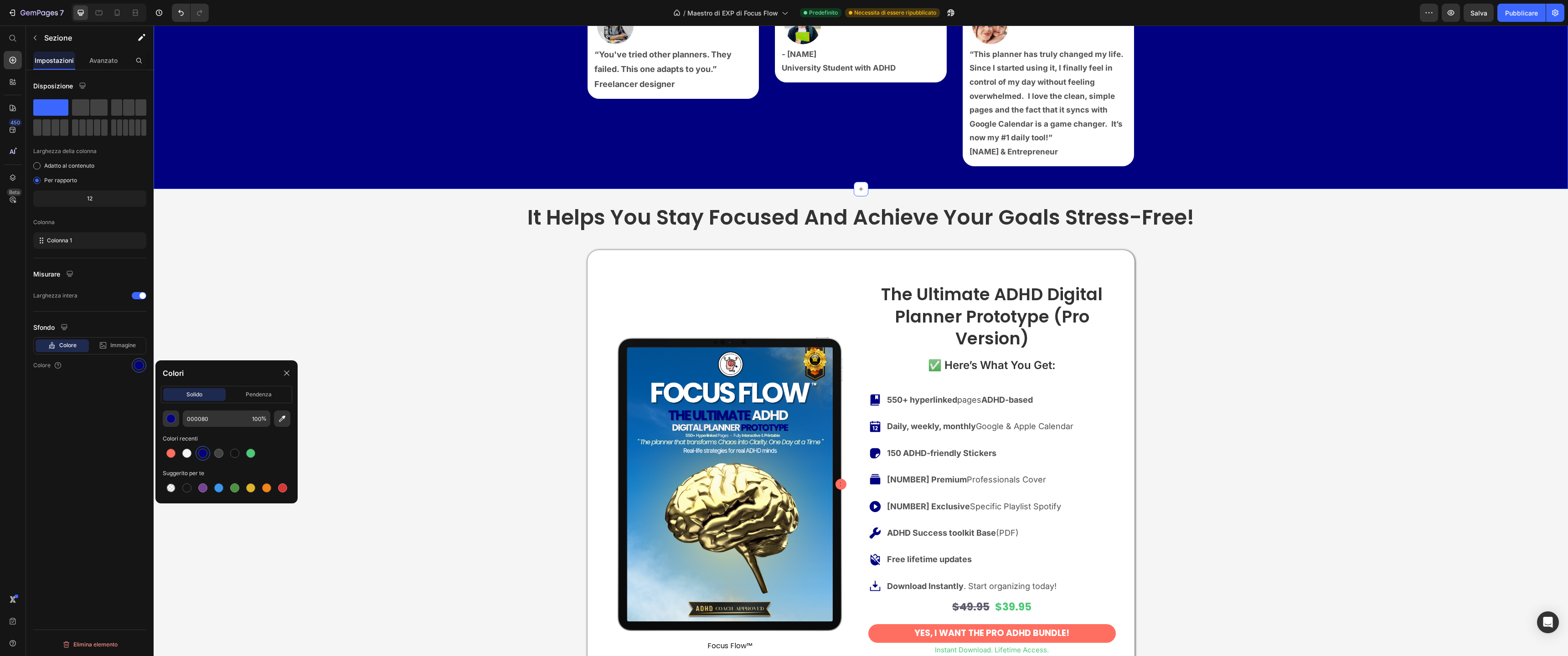scroll, scrollTop: 499, scrollLeft: 0, axis: vertical 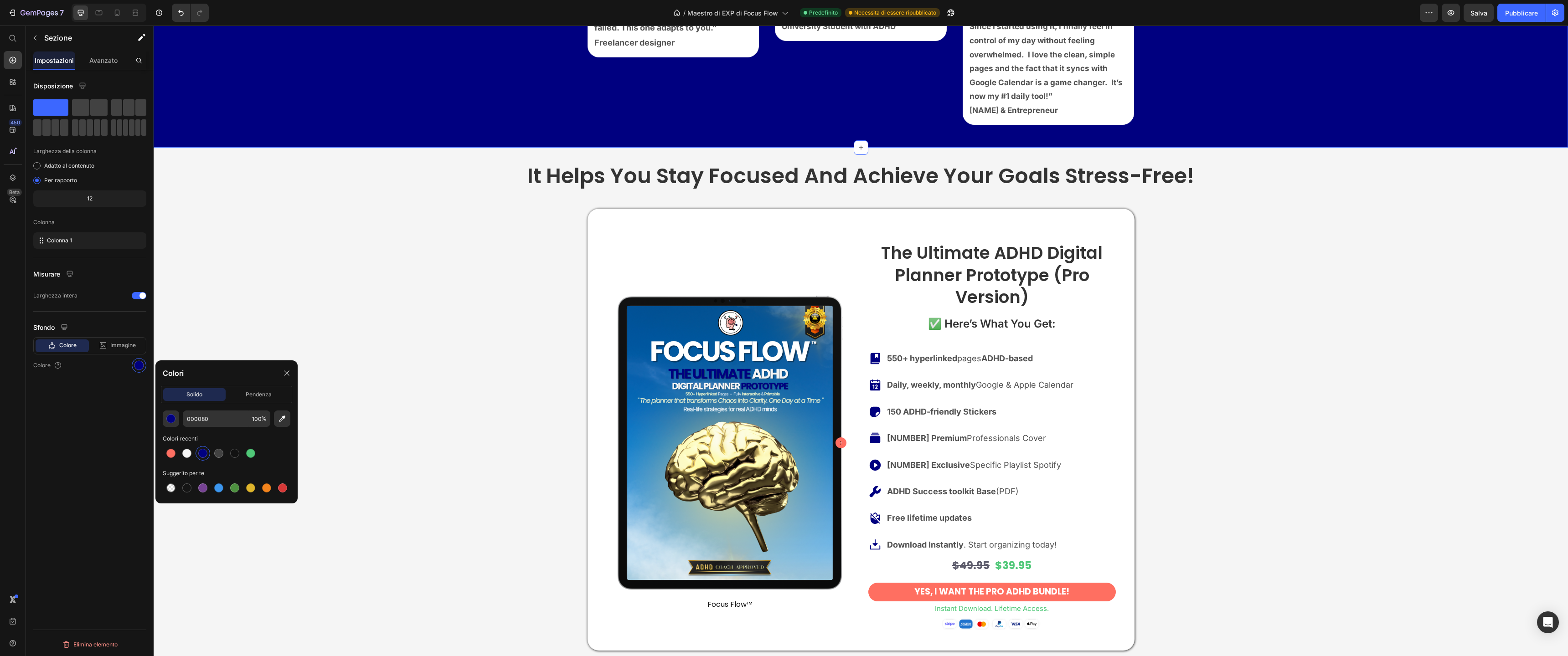 click on "instant download. Lifetime access. No risk. Text Block" at bounding box center [861, -238] 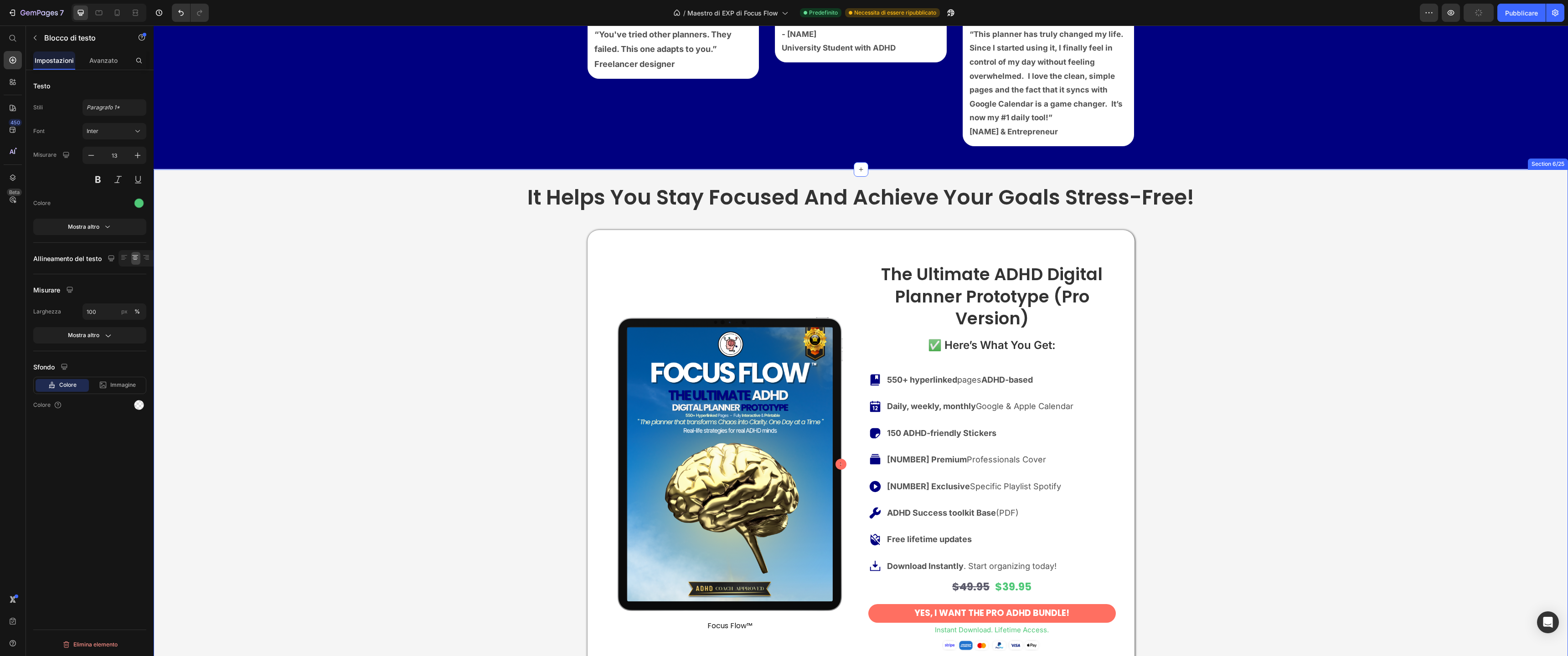scroll, scrollTop: 628, scrollLeft: 0, axis: vertical 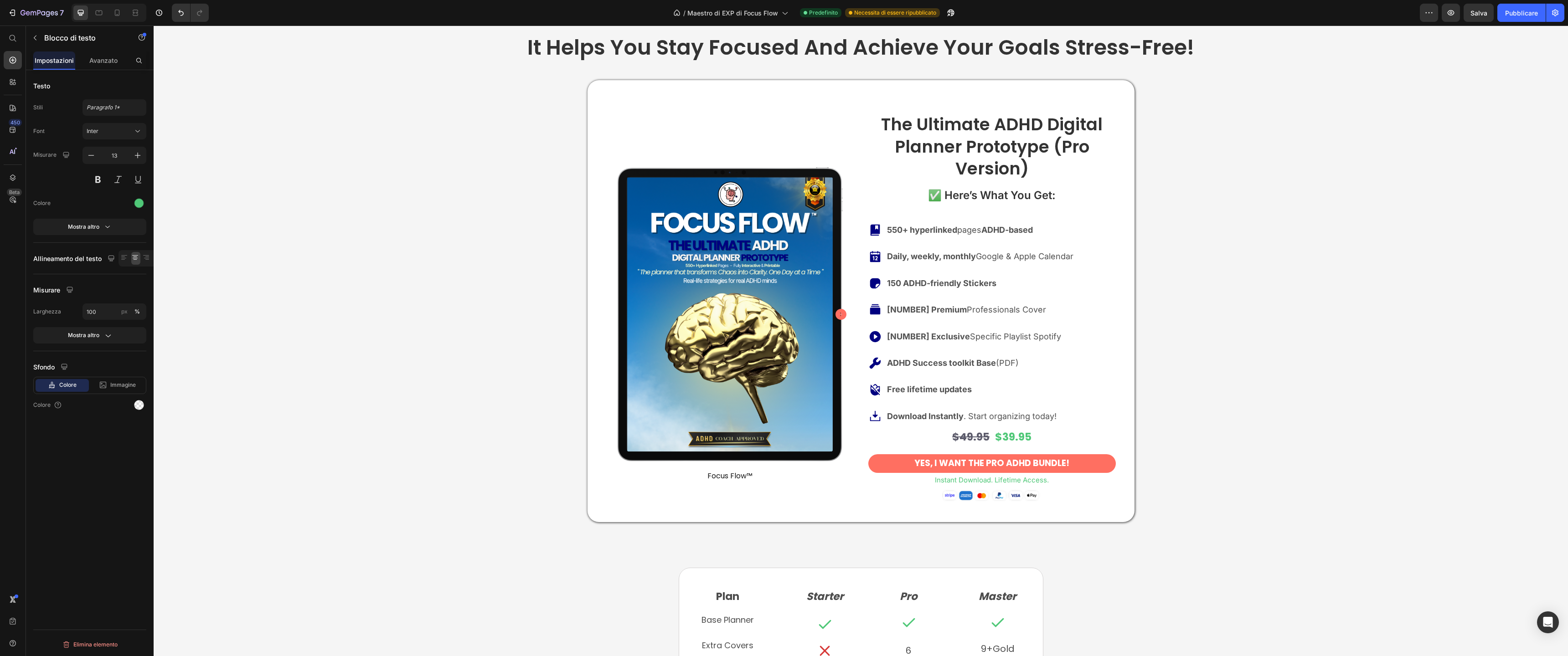 click on "Icon Icon Icon Icon Icon" at bounding box center [677, -301] 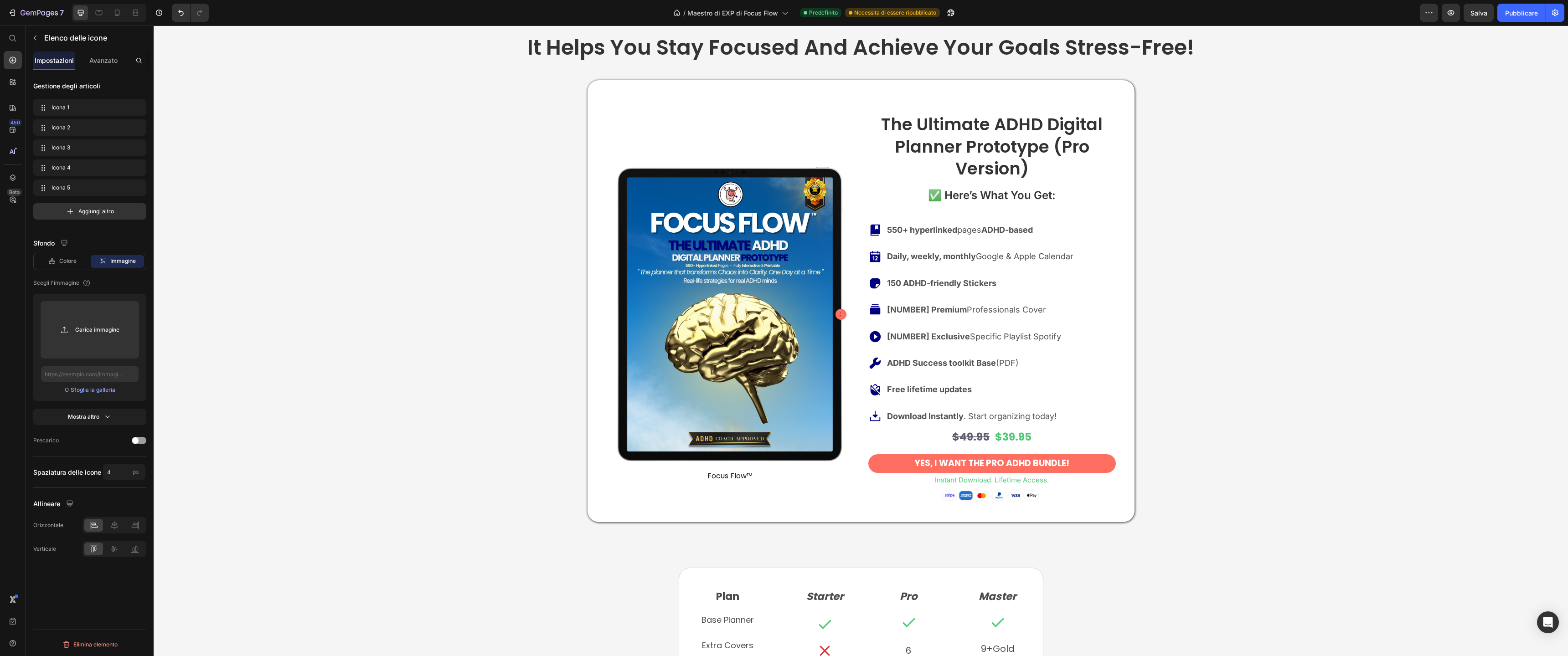 click 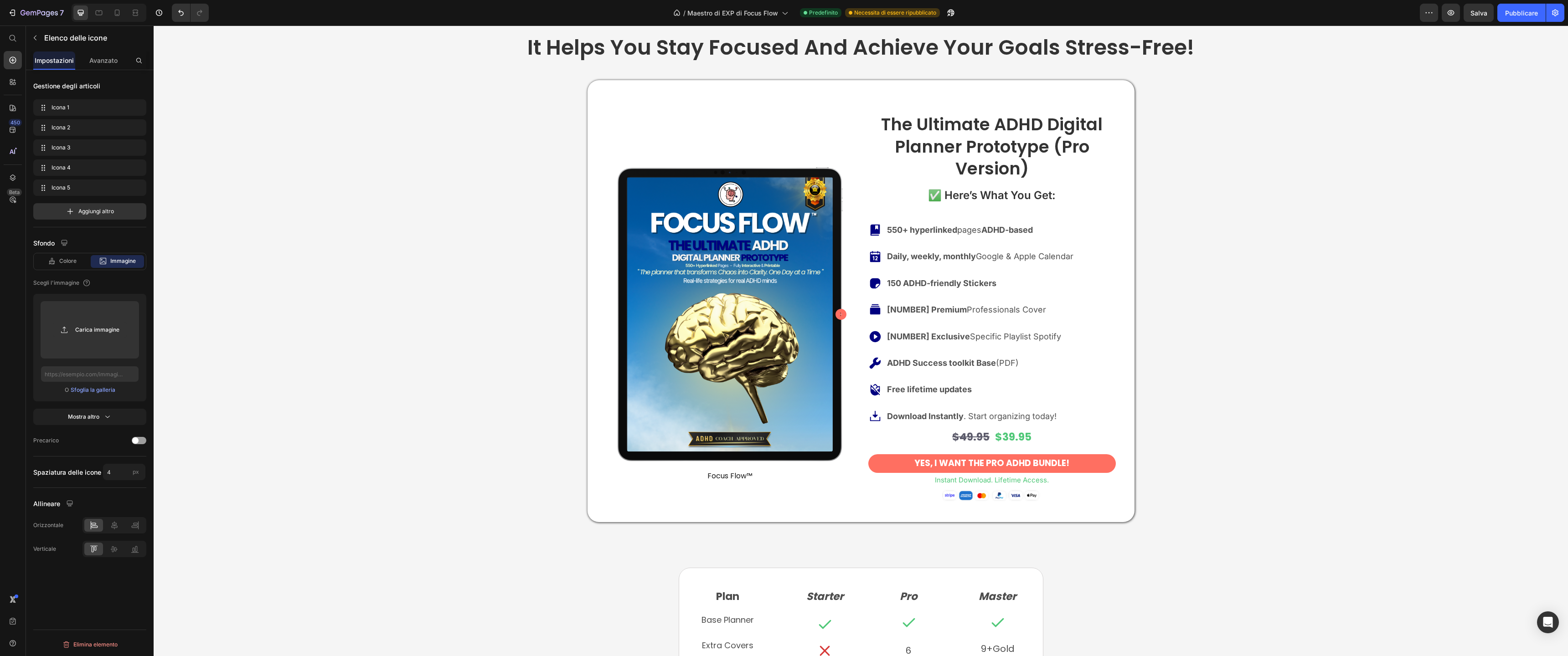 click on "Row 1 col" at bounding box center (606, -336) 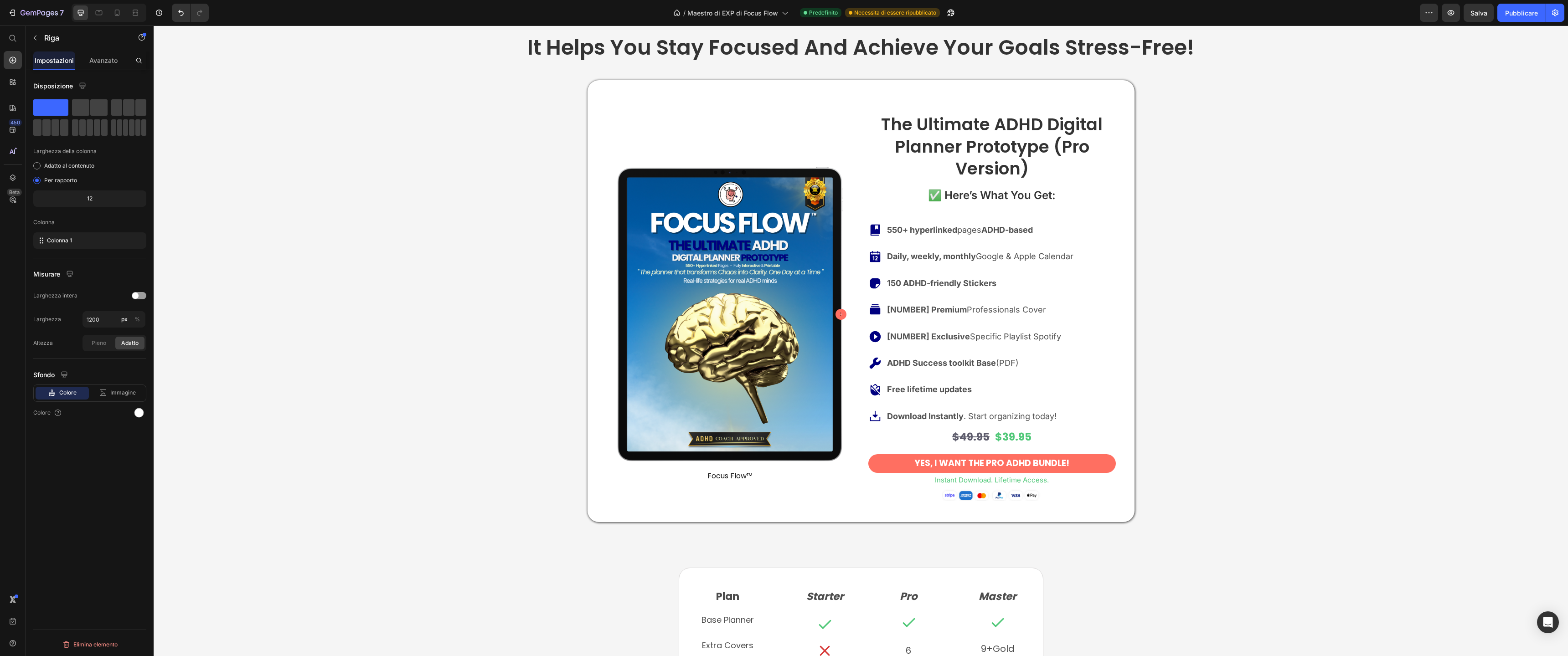 drag, startPoint x: 104, startPoint y: 60, endPoint x: 105, endPoint y: 76, distance: 16.03122 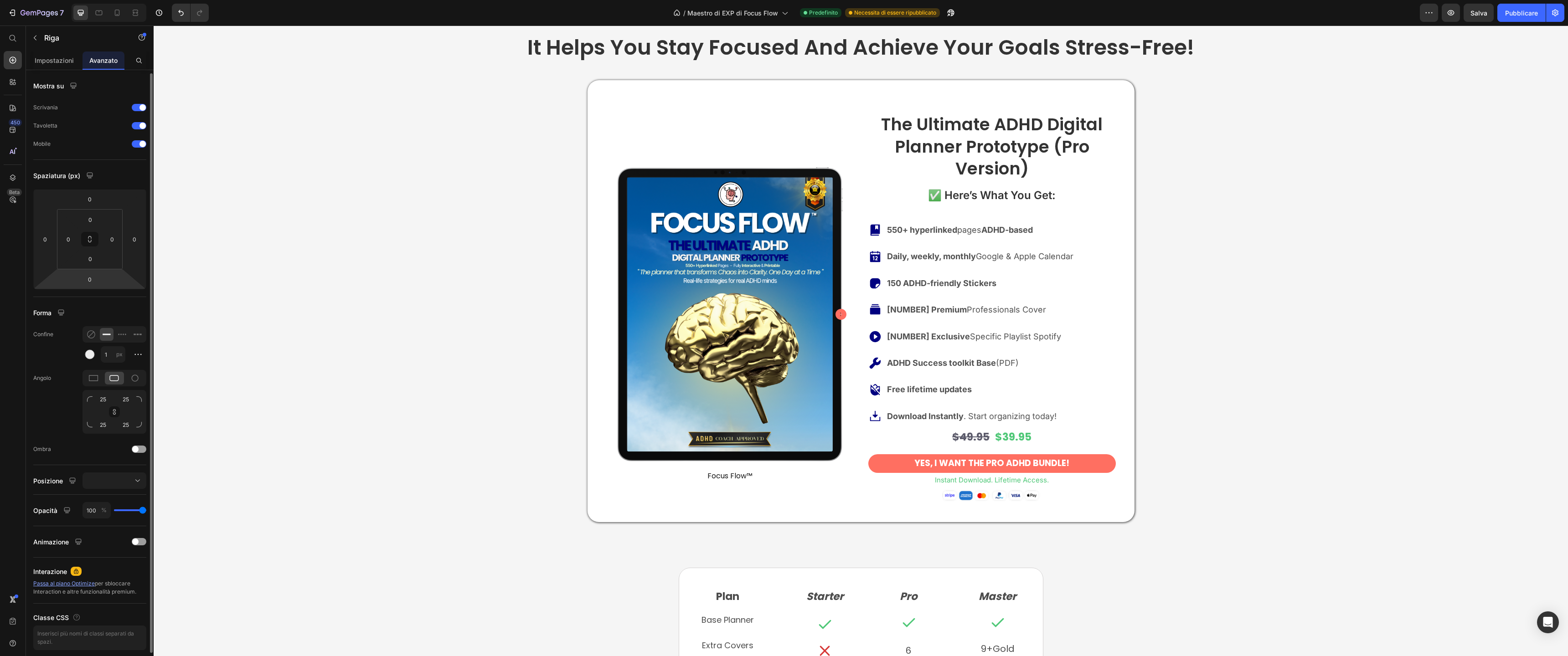 scroll, scrollTop: 34, scrollLeft: 0, axis: vertical 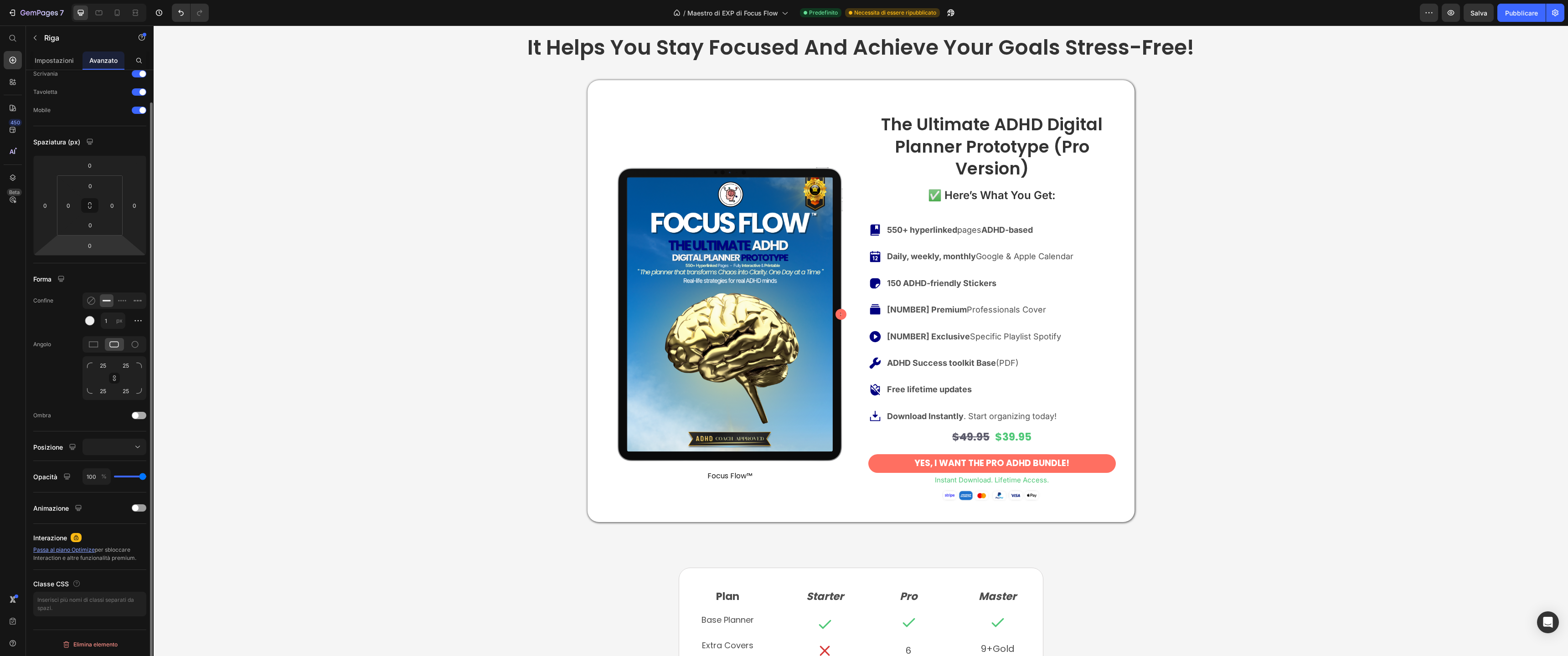 click at bounding box center (135, 415) 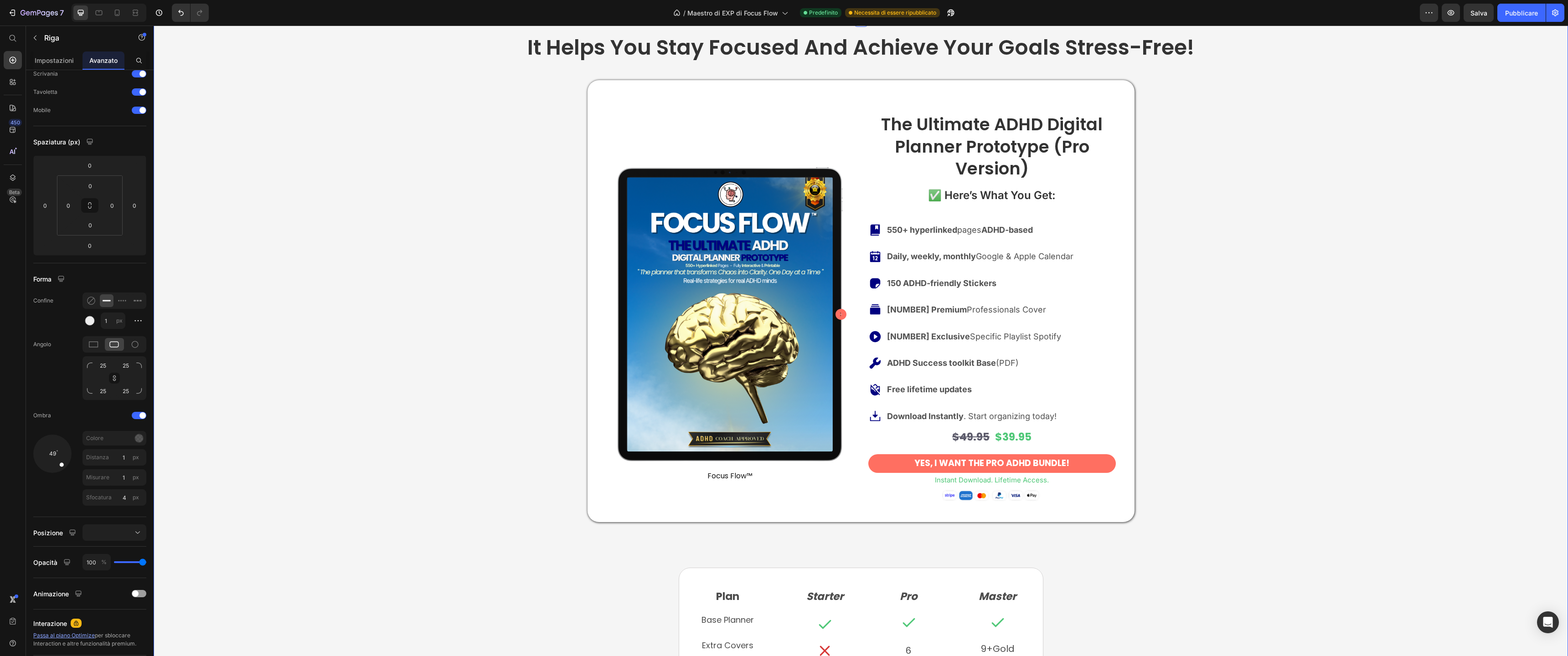 click on "It helps you stay focused and achieve your goals stress-free! Heading
Product Images Focus Flow™ Product Vendor Row The Ultimate ADHD Digital Planner Prototype (Pro Version) Product Title ✅ Here’s What You Get: Text Block
550+ hyperlinked  pages  ADHD-based
Daily, weekly, monthly  Google & Apple Calendar
150 ADHD-friendly Stickers
6 Premium  Professionals Cover
9 Exclusive  Specific Playlist Spotify
ADHD Success toolkit Base  (PDF)
Free lifetime updates
Download Instantly . Start organizing today! Item List $49.95 Product Price $39.95 Product Price Row Yes, I Want the PRO ADHD Bundle! Button instant Download. Lifetime Access. Text Block Image Product Row Plan Text Block Base Planner Text Block Extra Covers Text Block Spotify Playlist Text Block ADHD Toolkit Text Block Digital Stickers Text Block Lifetime Access Text Block Future Add-On Text Block Pro" at bounding box center [861, 751] 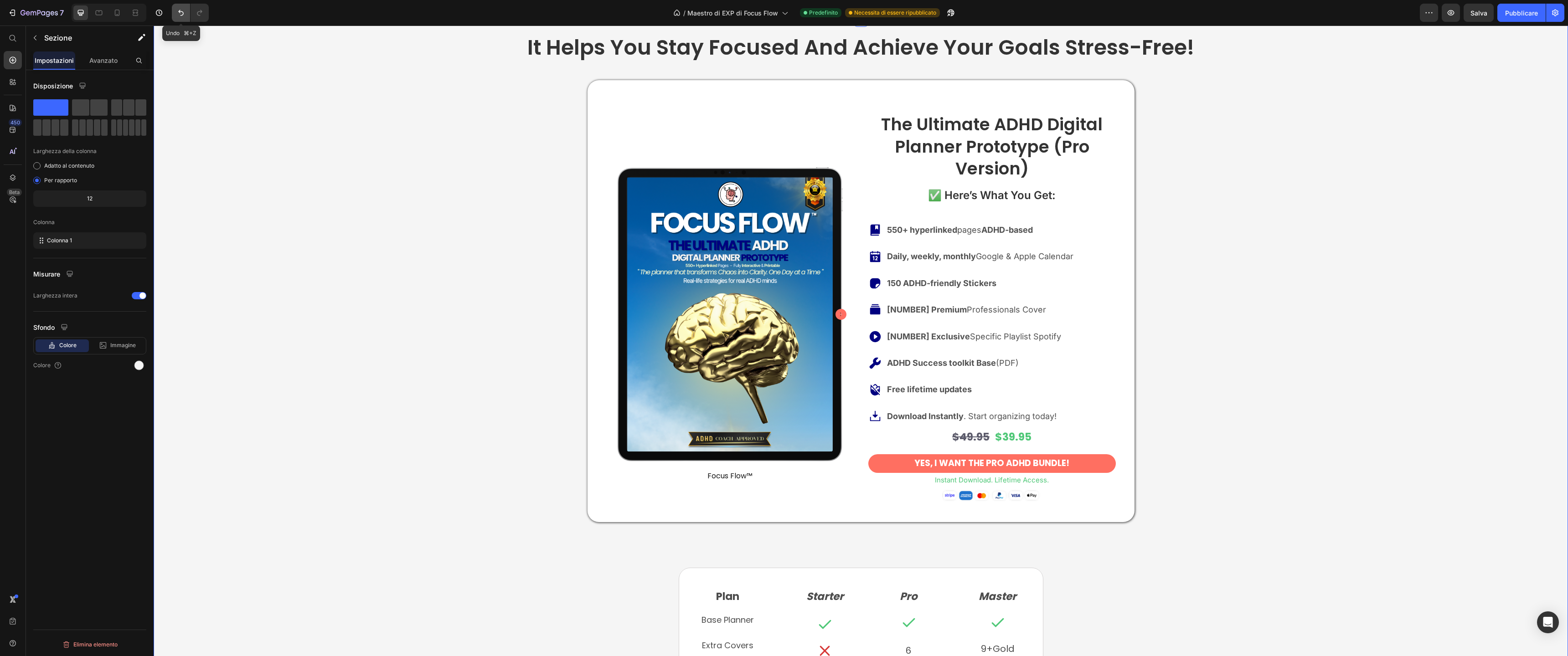 click 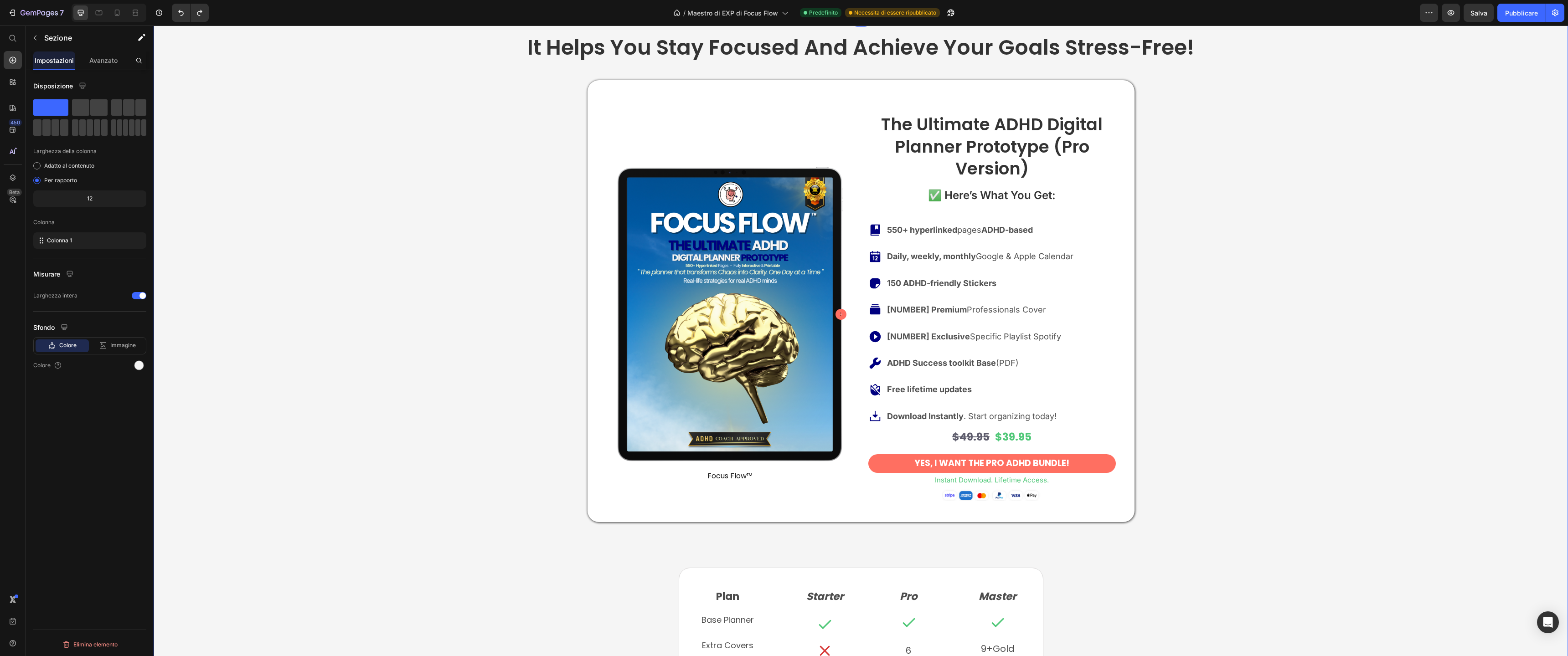 click on "instant download. Lifetime access. No risk." at bounding box center [861, -376] 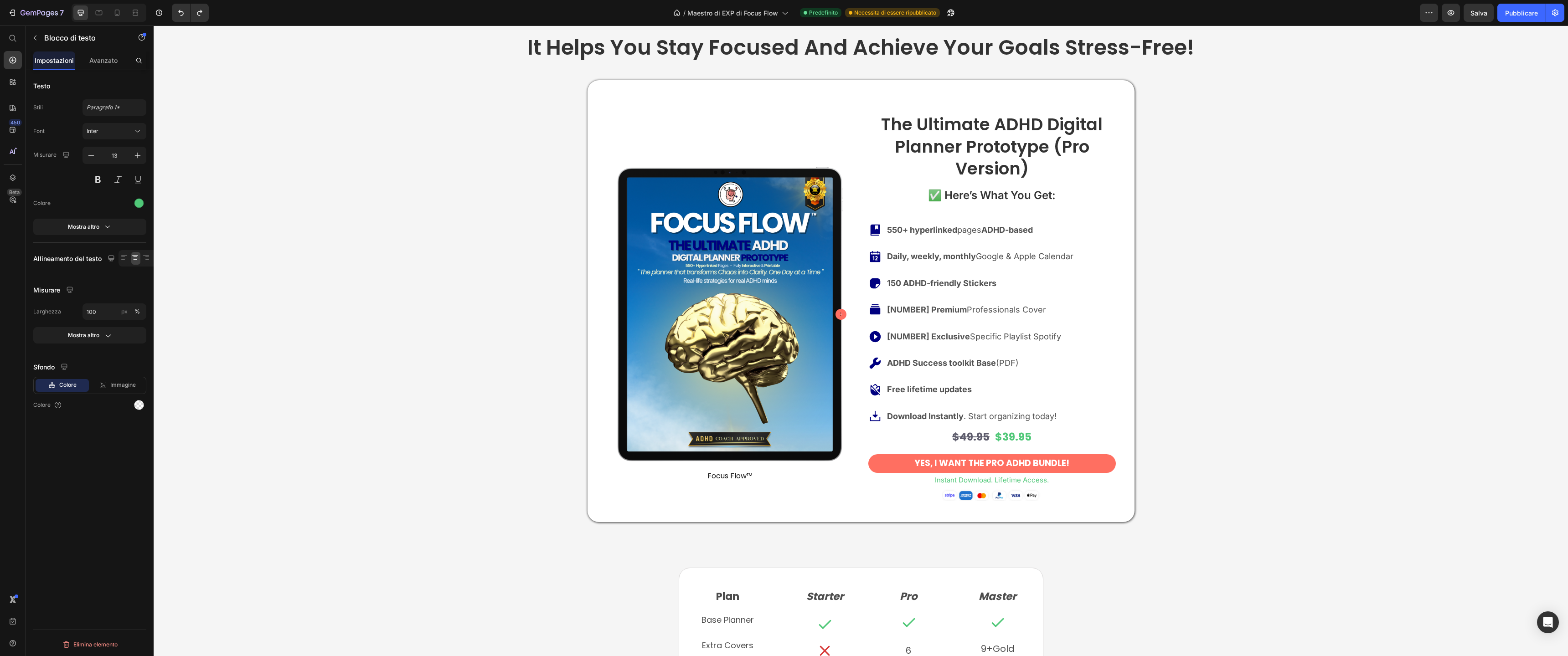 click 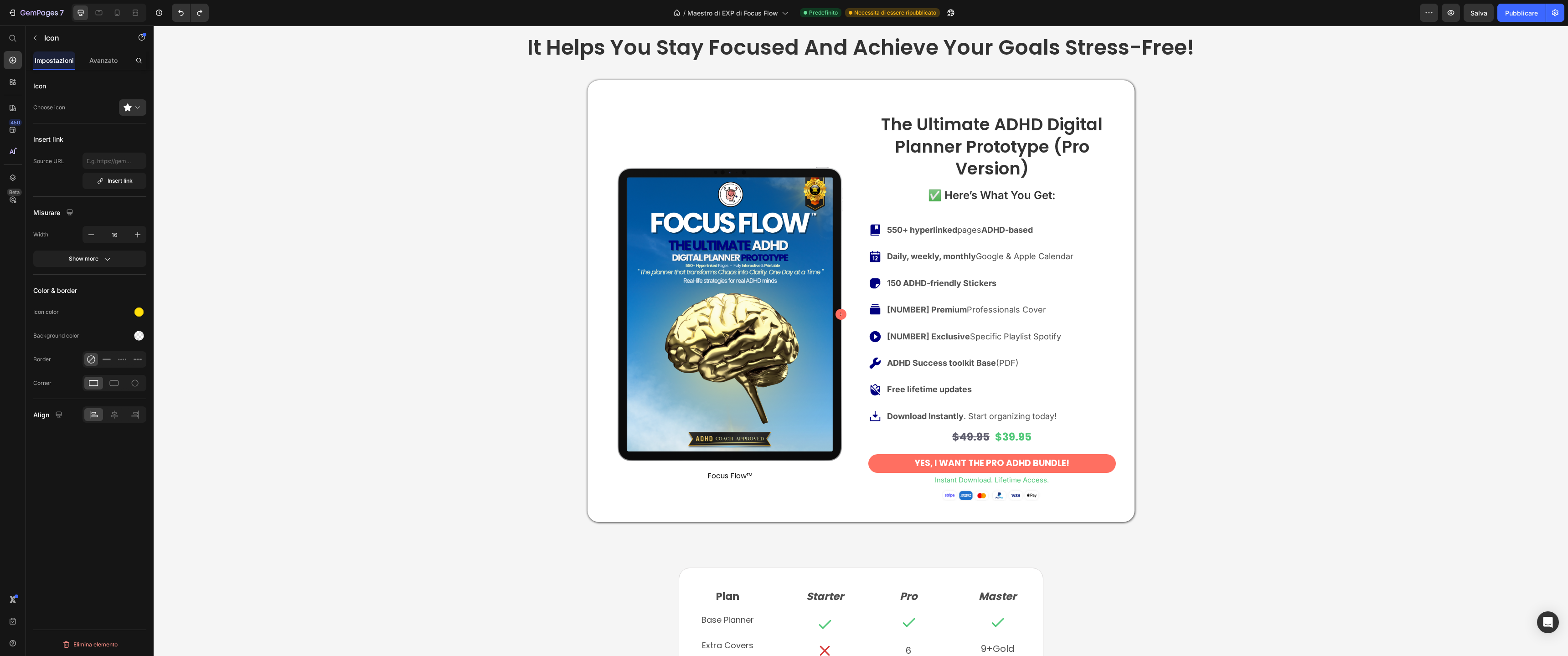 click on "Icon Icon Icon Icon   0 Icon" at bounding box center [677, -301] 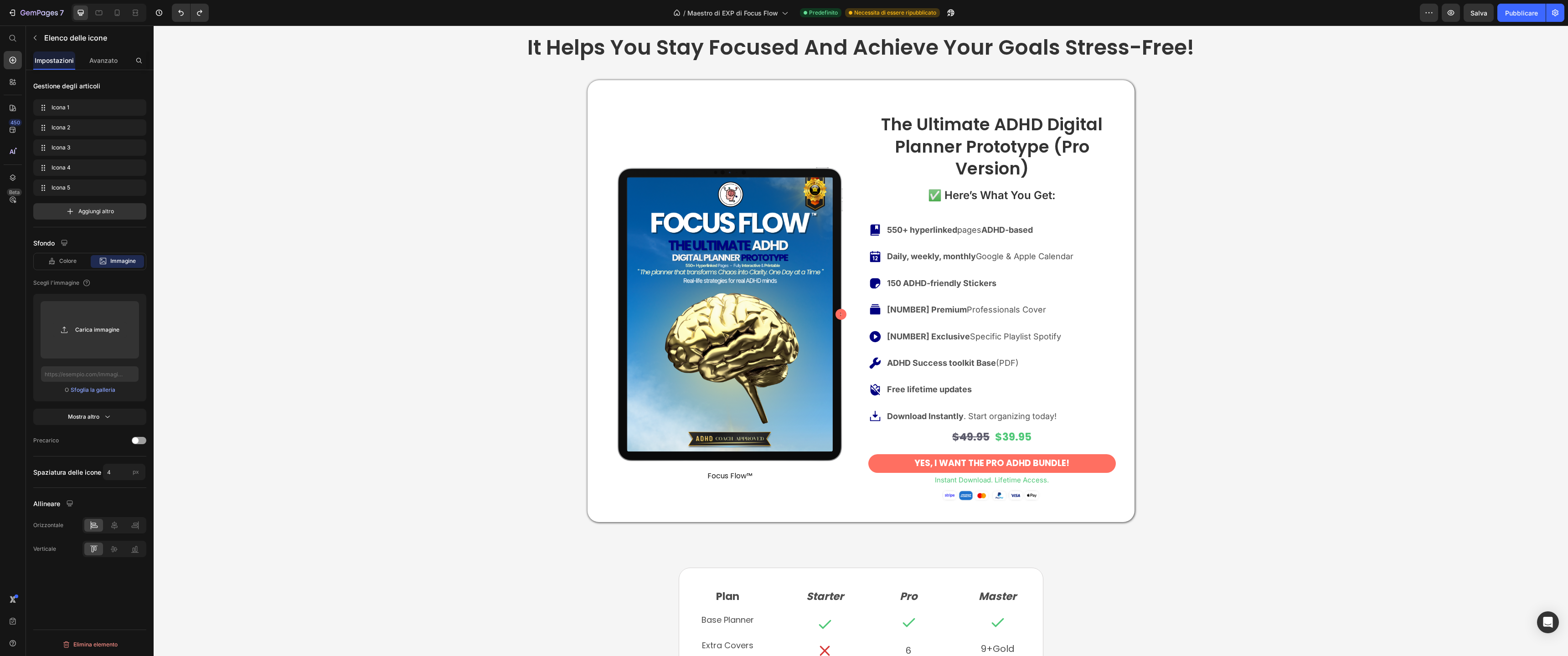 drag, startPoint x: 98, startPoint y: 59, endPoint x: 101, endPoint y: 76, distance: 17.262677 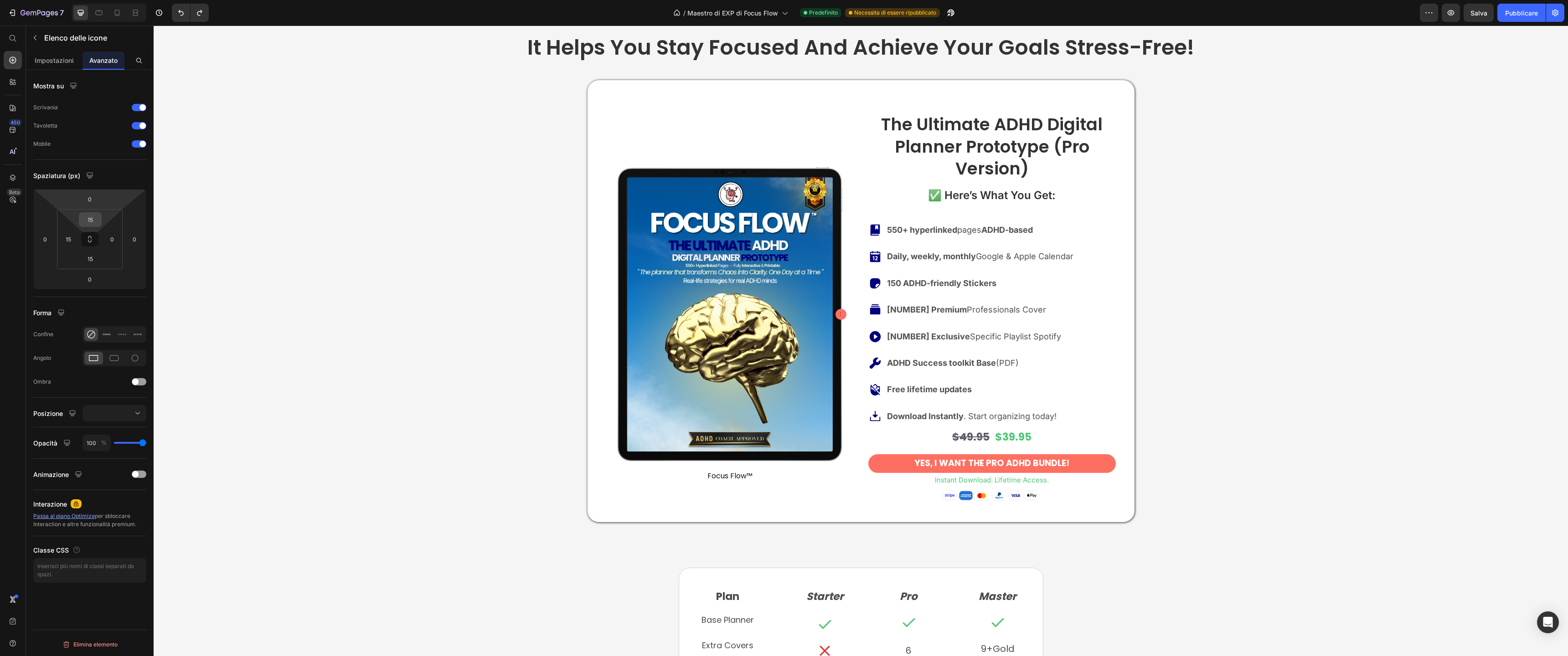 click on "15" at bounding box center [90, 220] 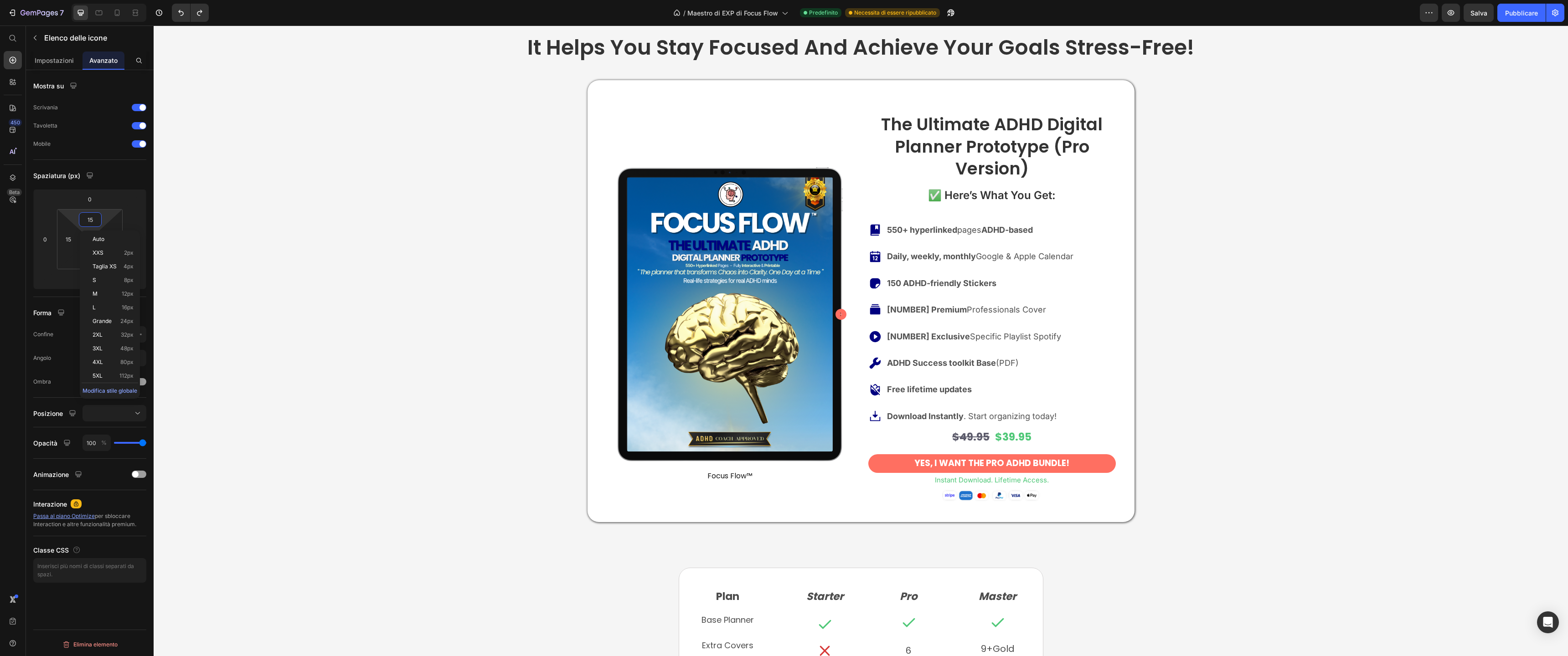 click on "15" at bounding box center (90, 220) 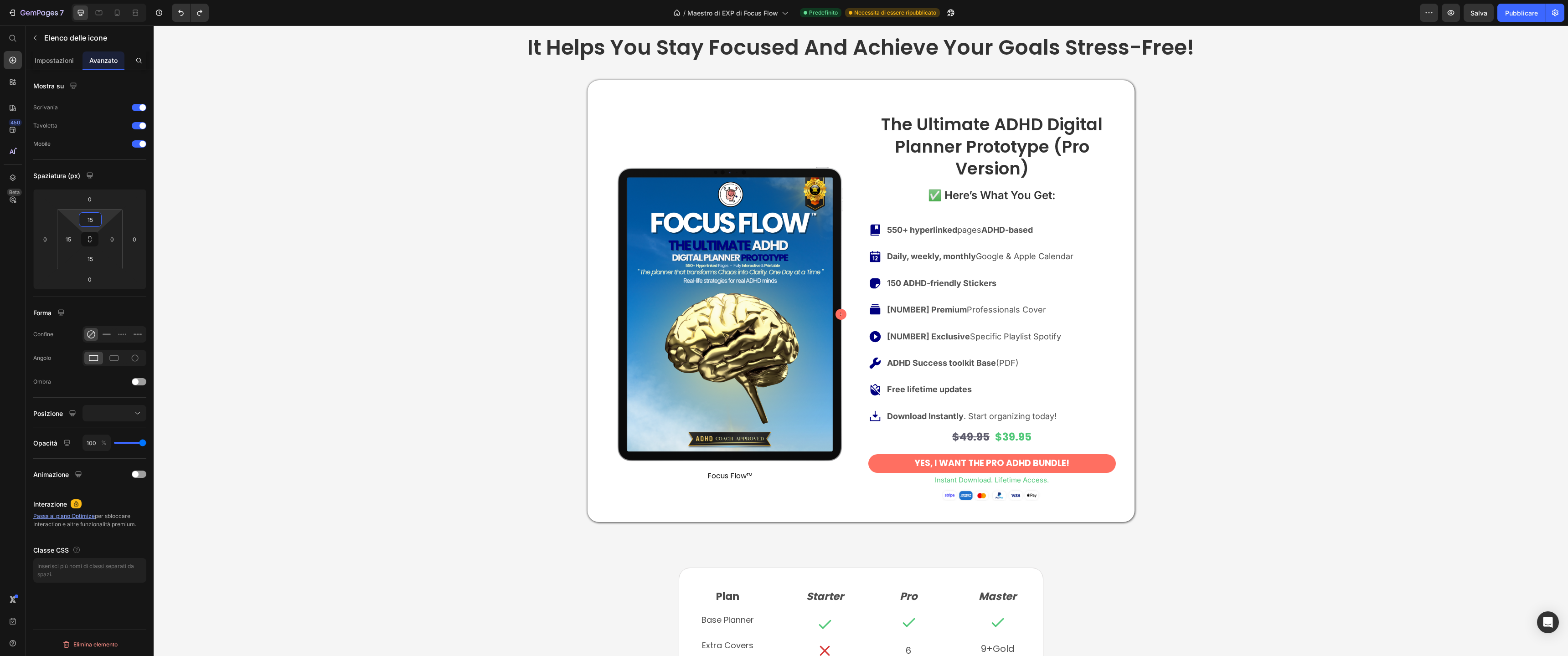 click on "15" at bounding box center (90, 220) 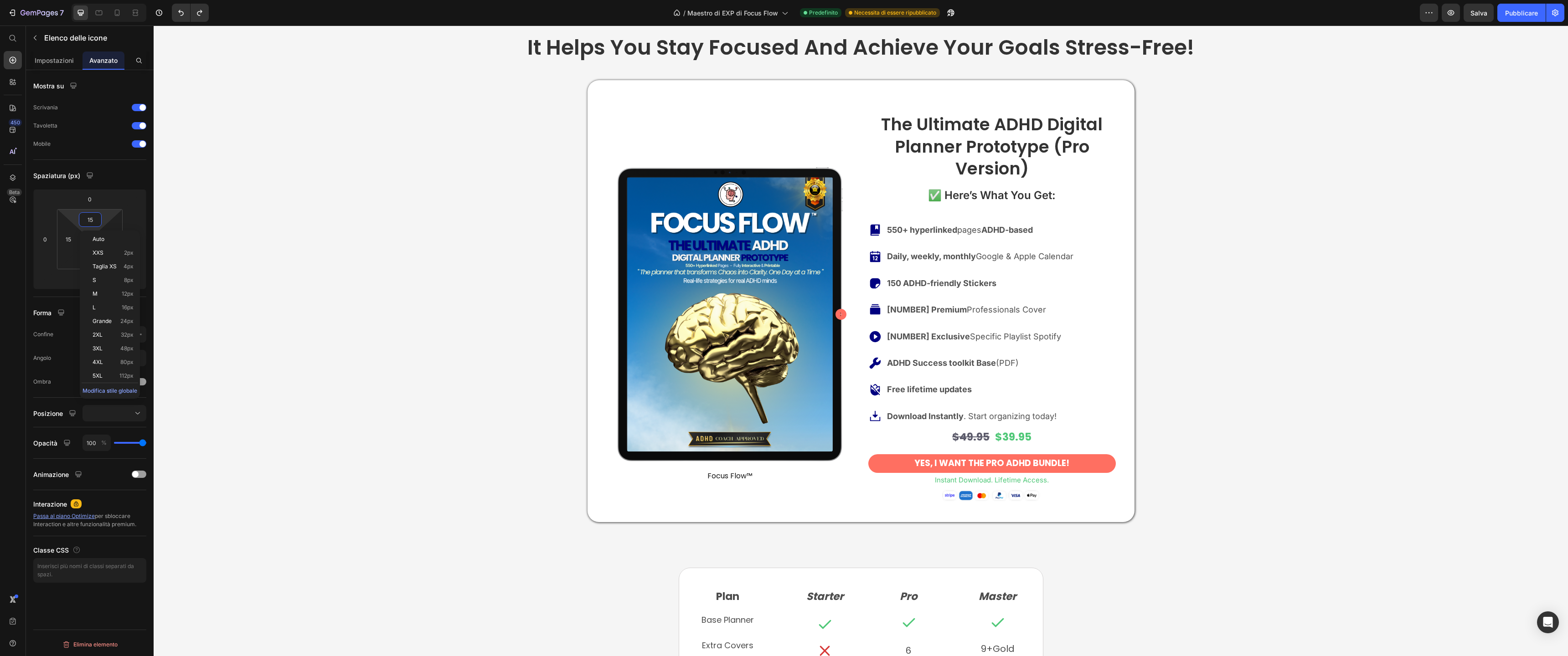 click on "Spaziatura (px)" at bounding box center (90, 175) 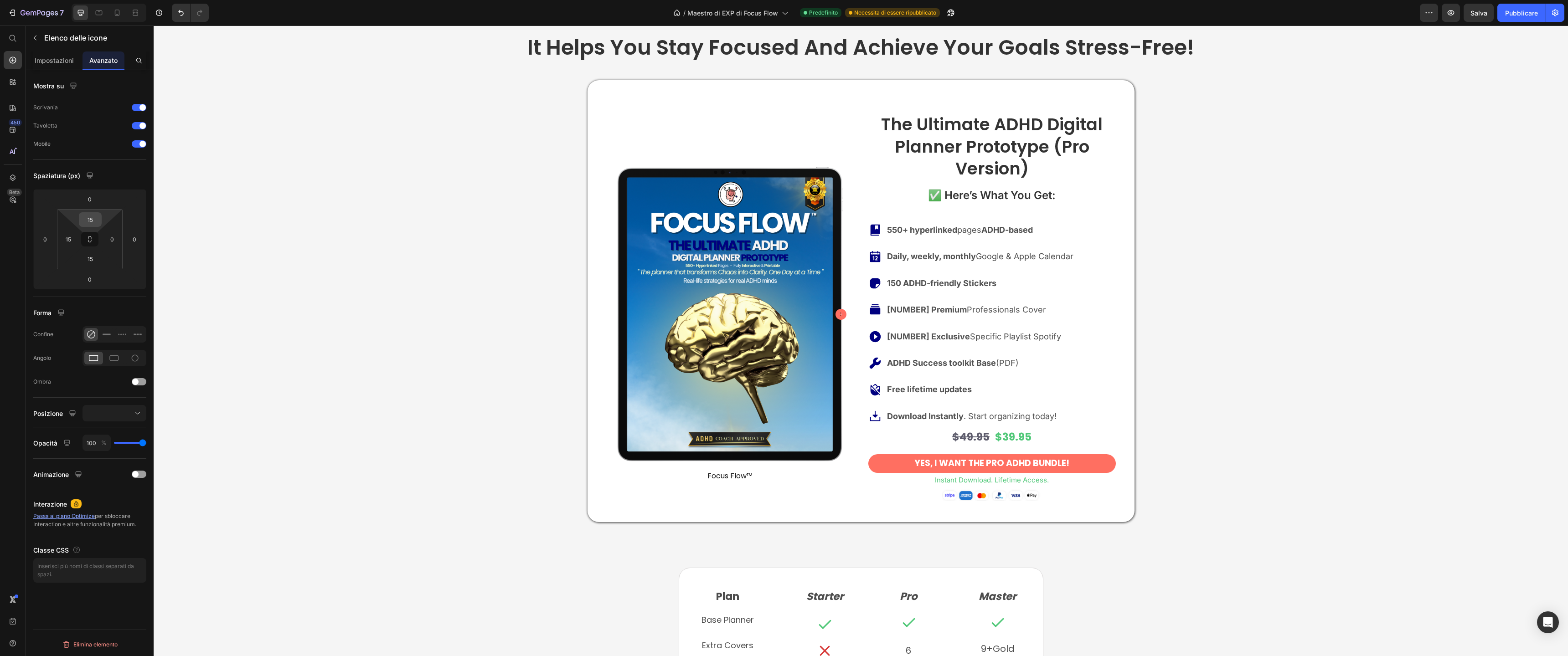 click on "15" at bounding box center (90, 220) 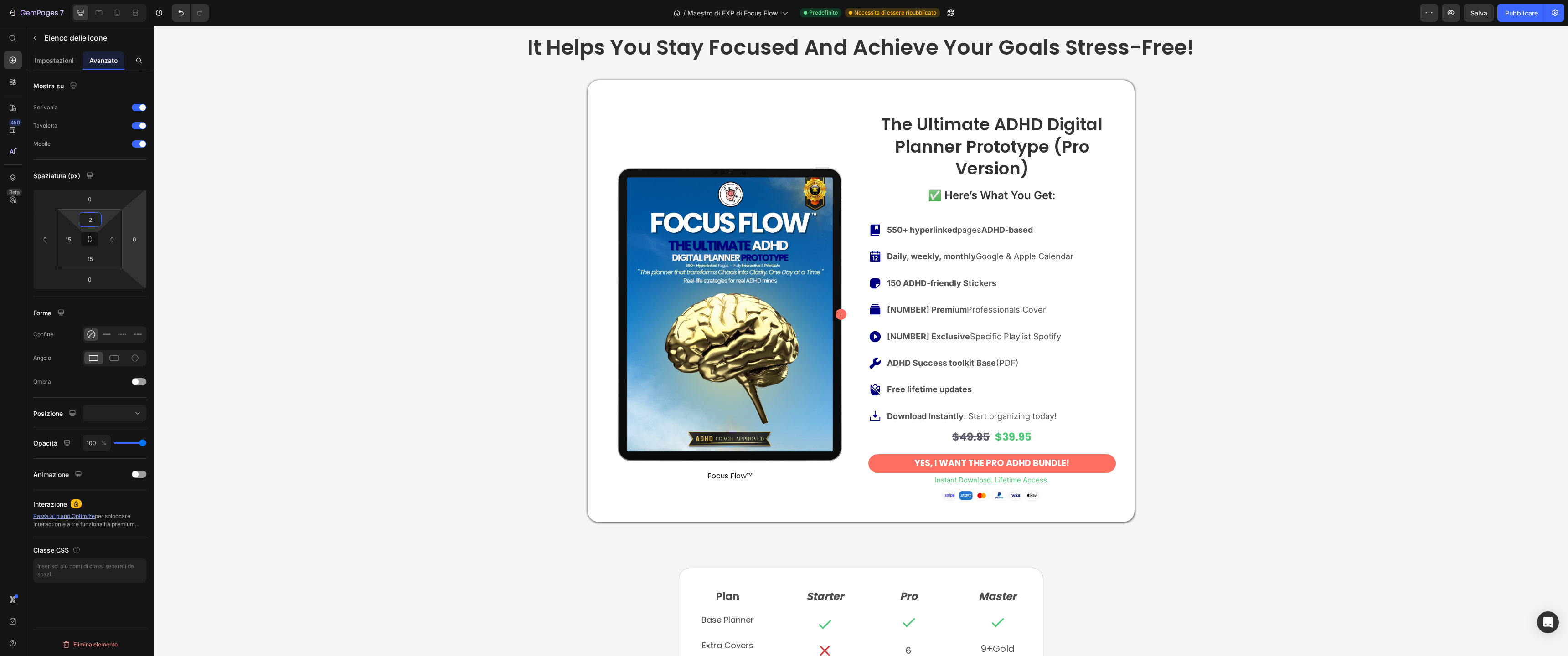 type on "20" 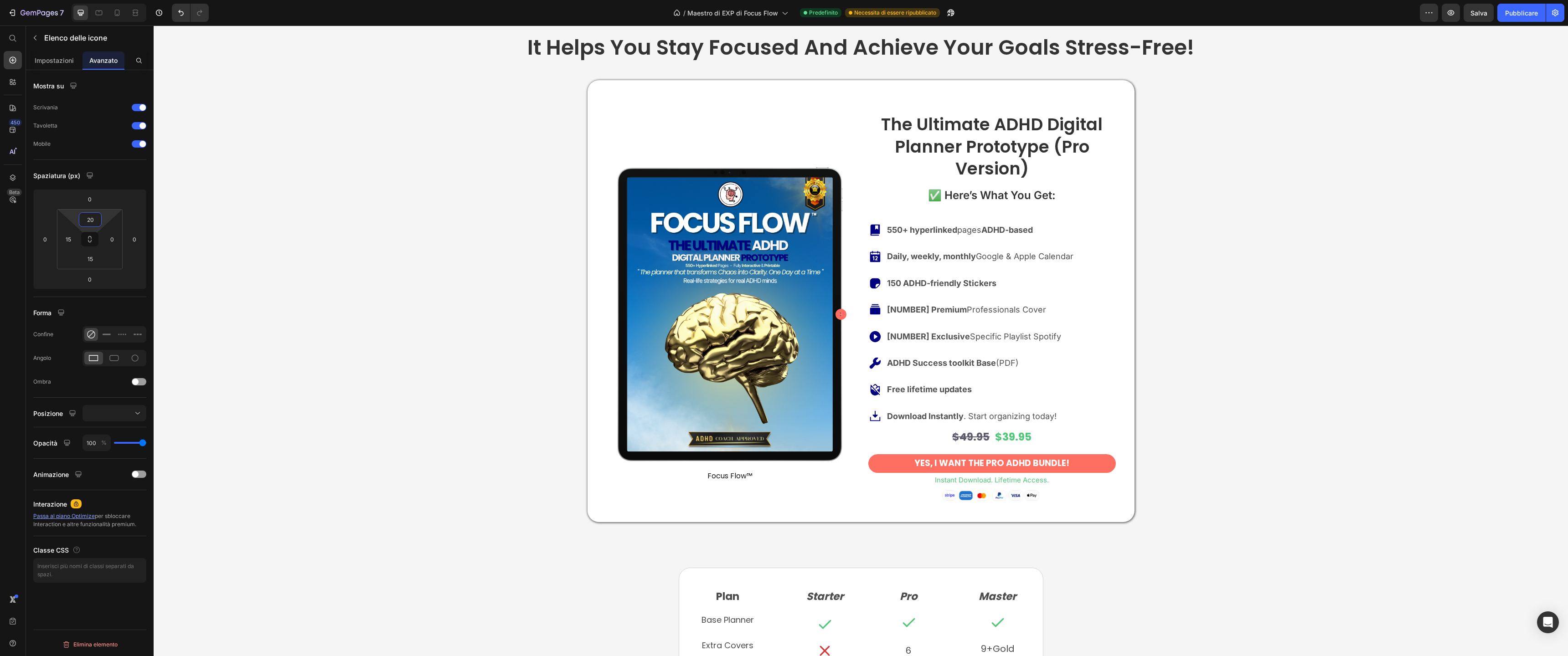 click on "instant download. Lifetime access. No risk." at bounding box center (861, -376) 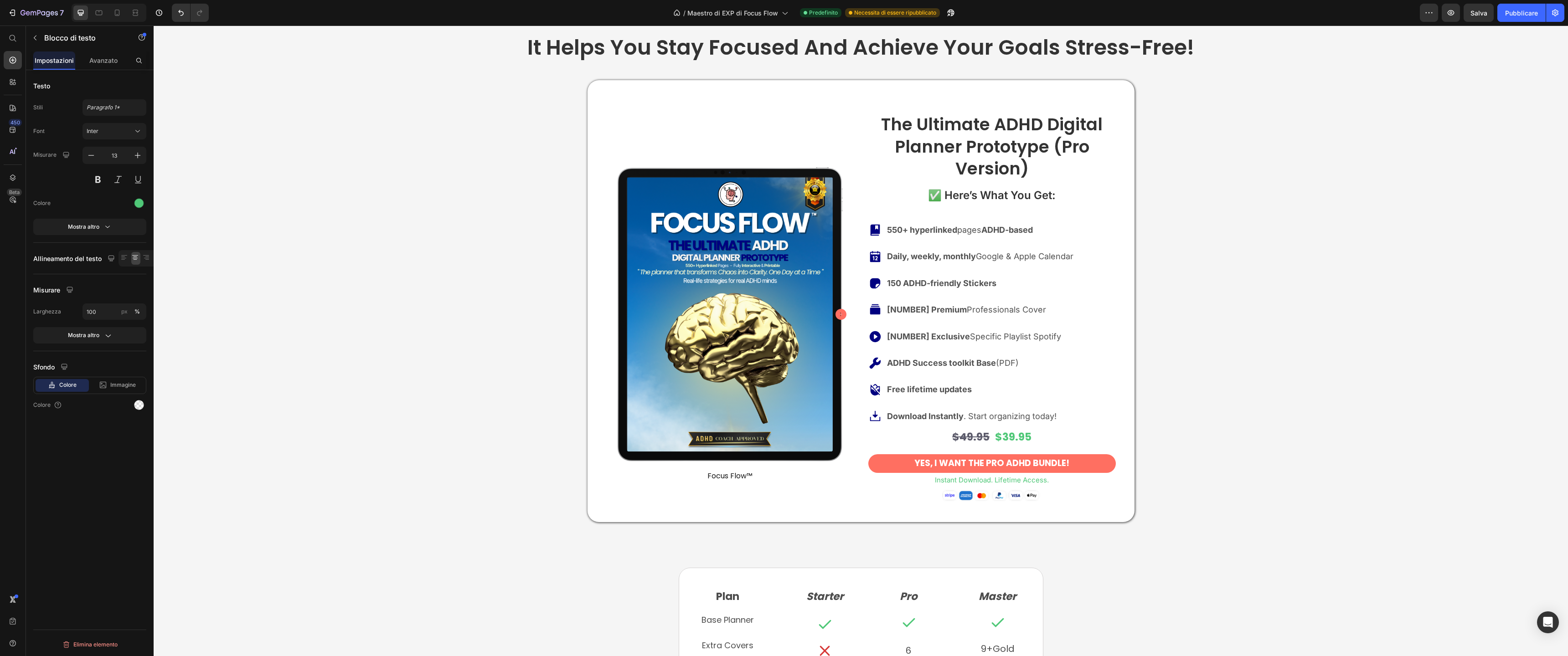 click on "Icon Icon Icon Icon Icon" at bounding box center [864, -301] 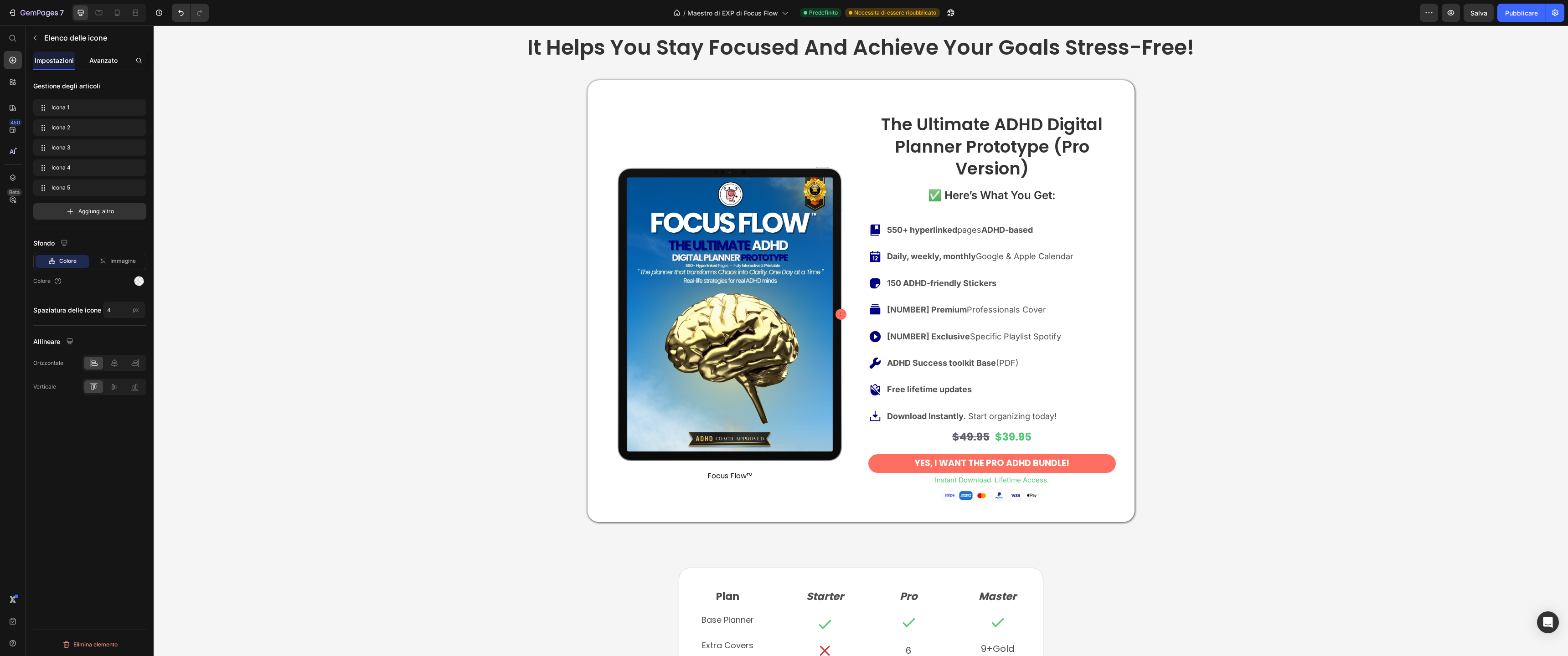 click on "Avanzato" 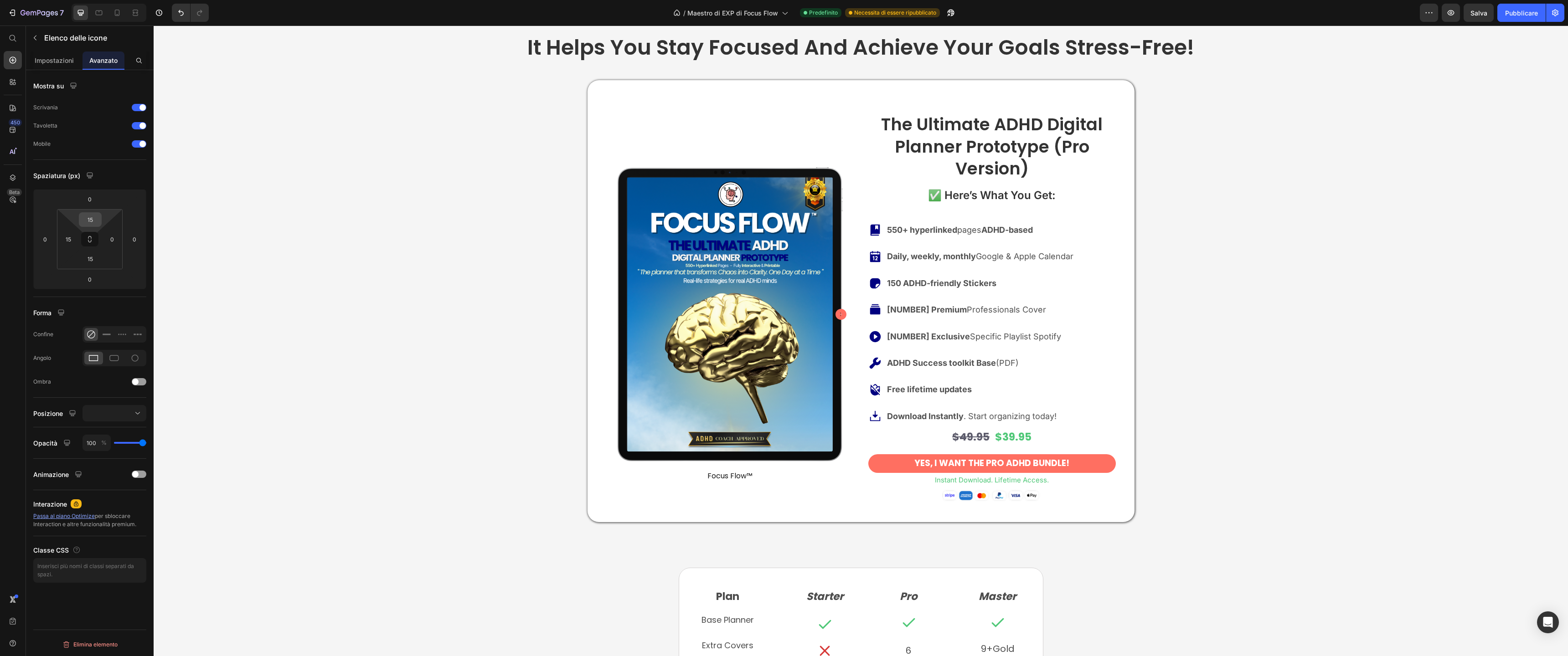 click on "15" at bounding box center [90, 220] 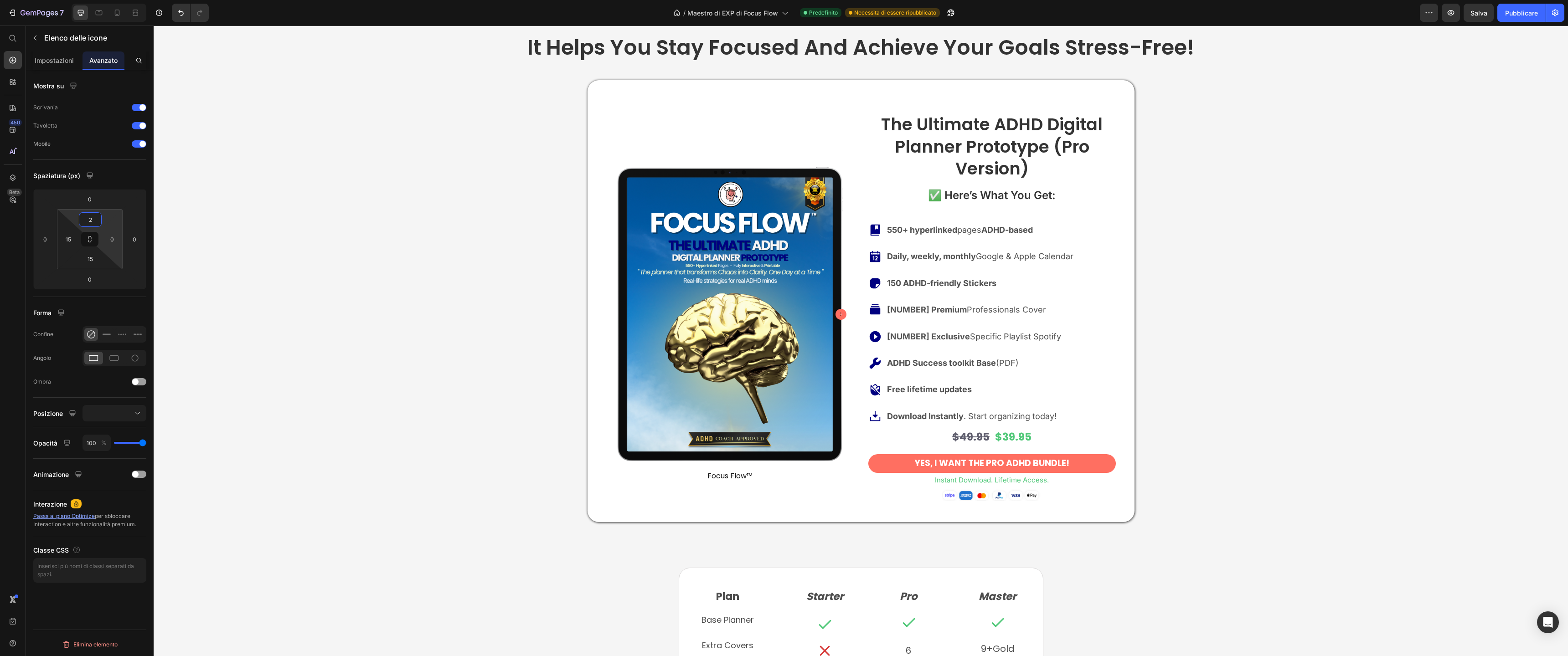 type on "20" 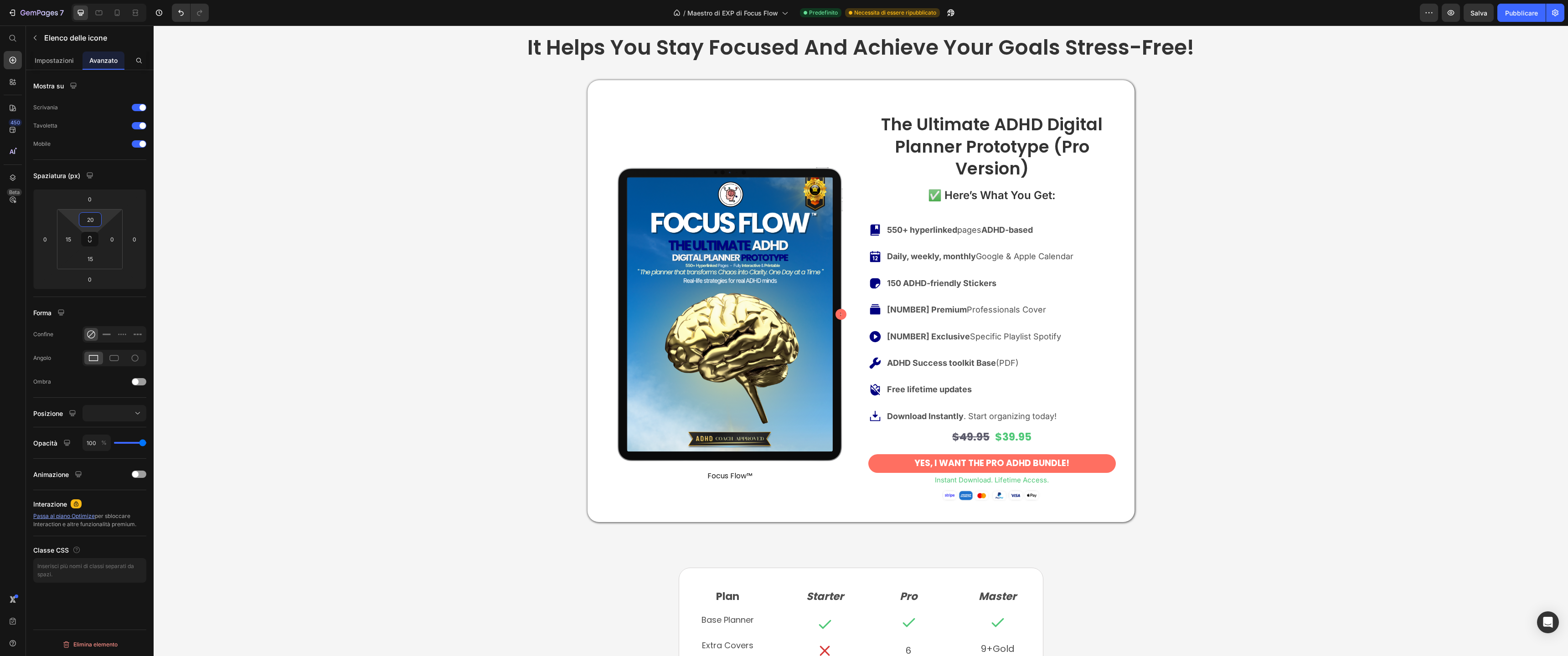 click on "Icon Icon Icon Icon Icon" at bounding box center (1052, -301) 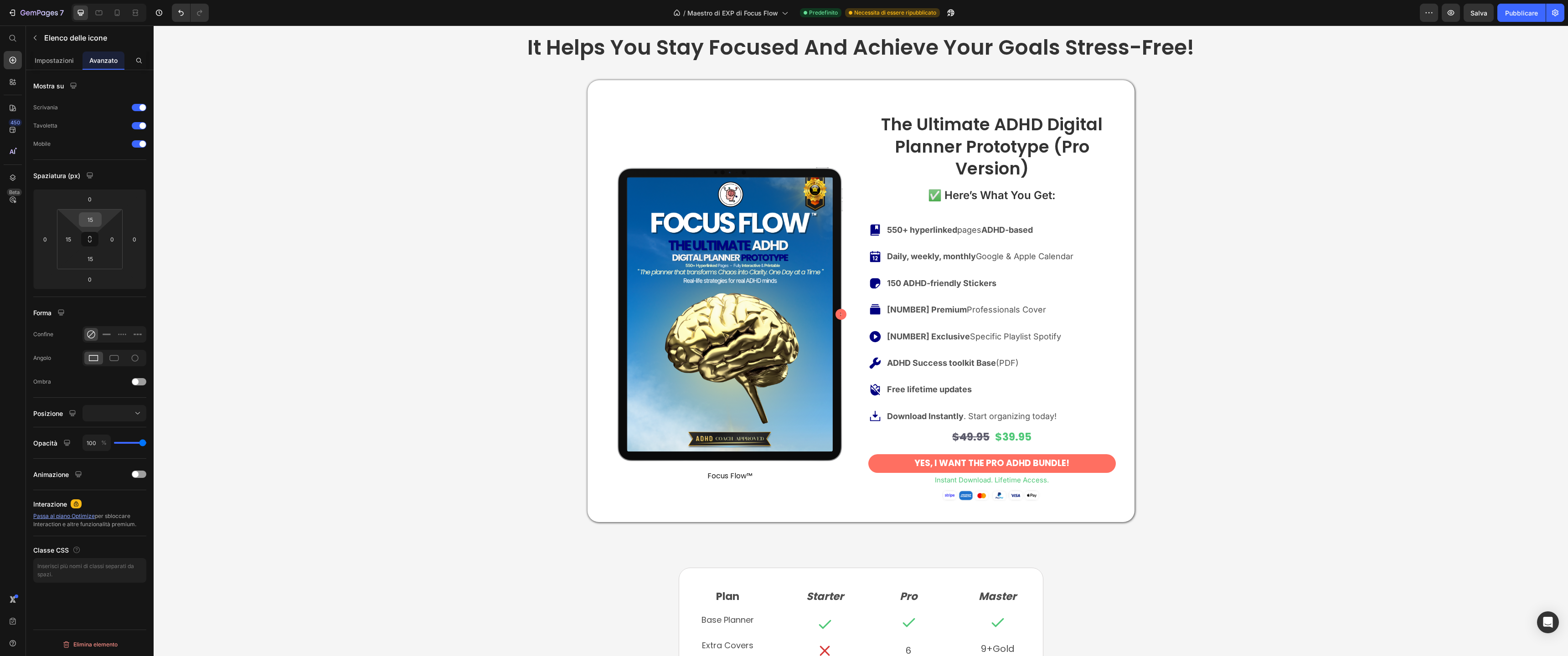 click on "15" at bounding box center [90, 220] 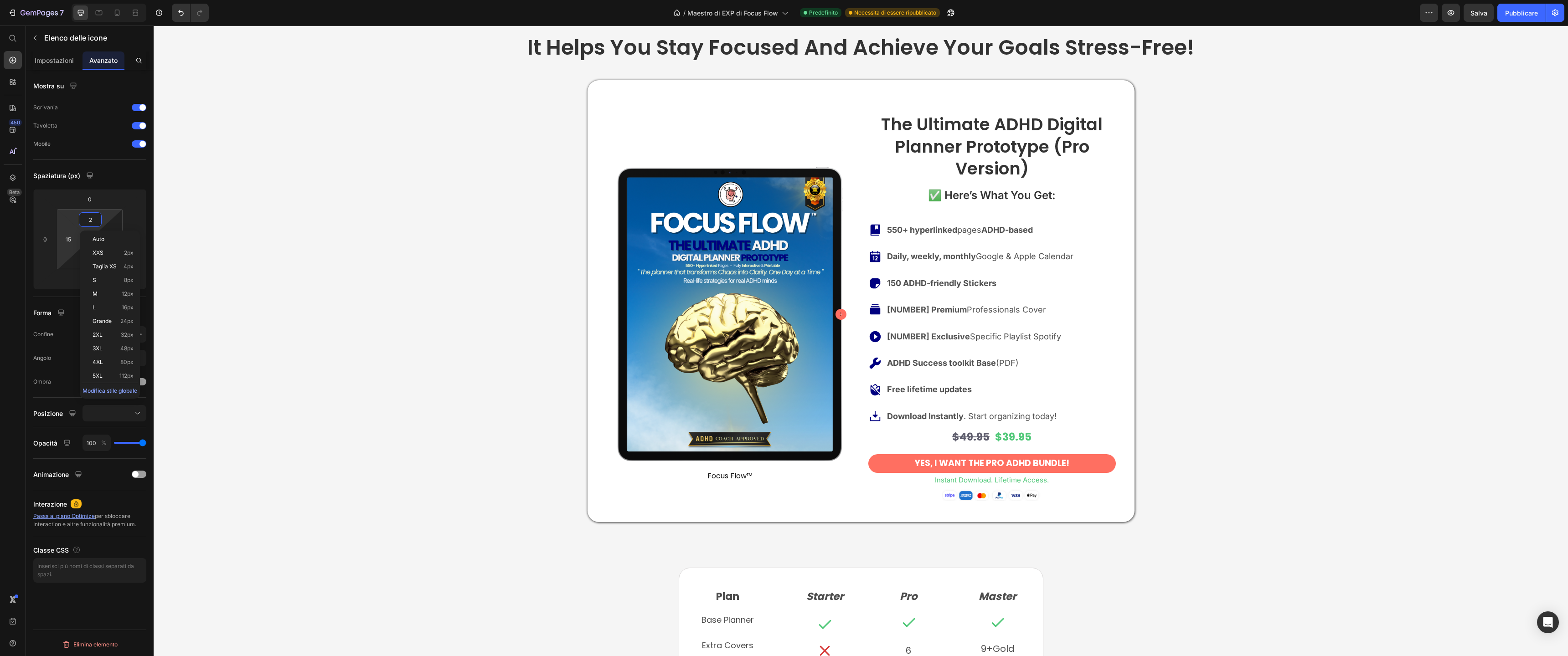 type on "20" 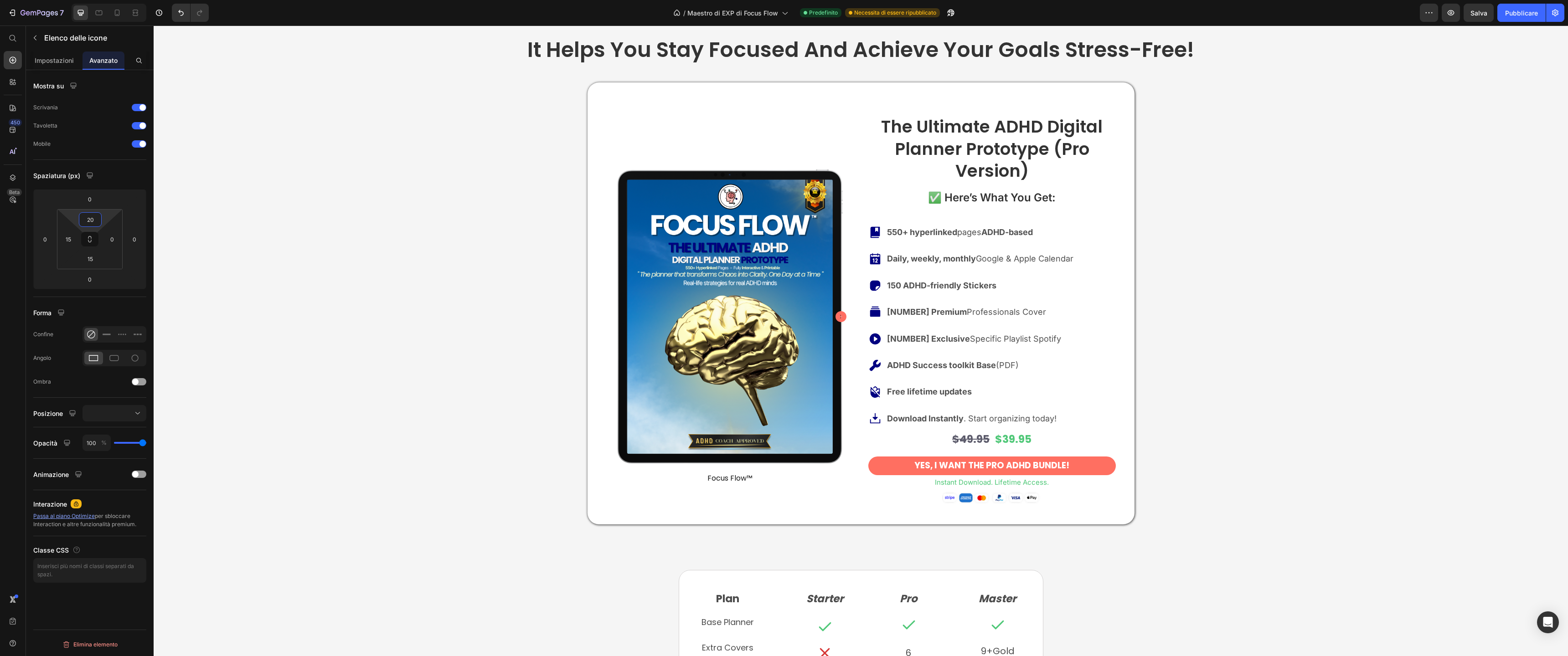 click on "Image Start Planning the ADHD Way → Button Row instant download. Lifetime access. No risk. Text Block Section 4/25" at bounding box center (861, -368) 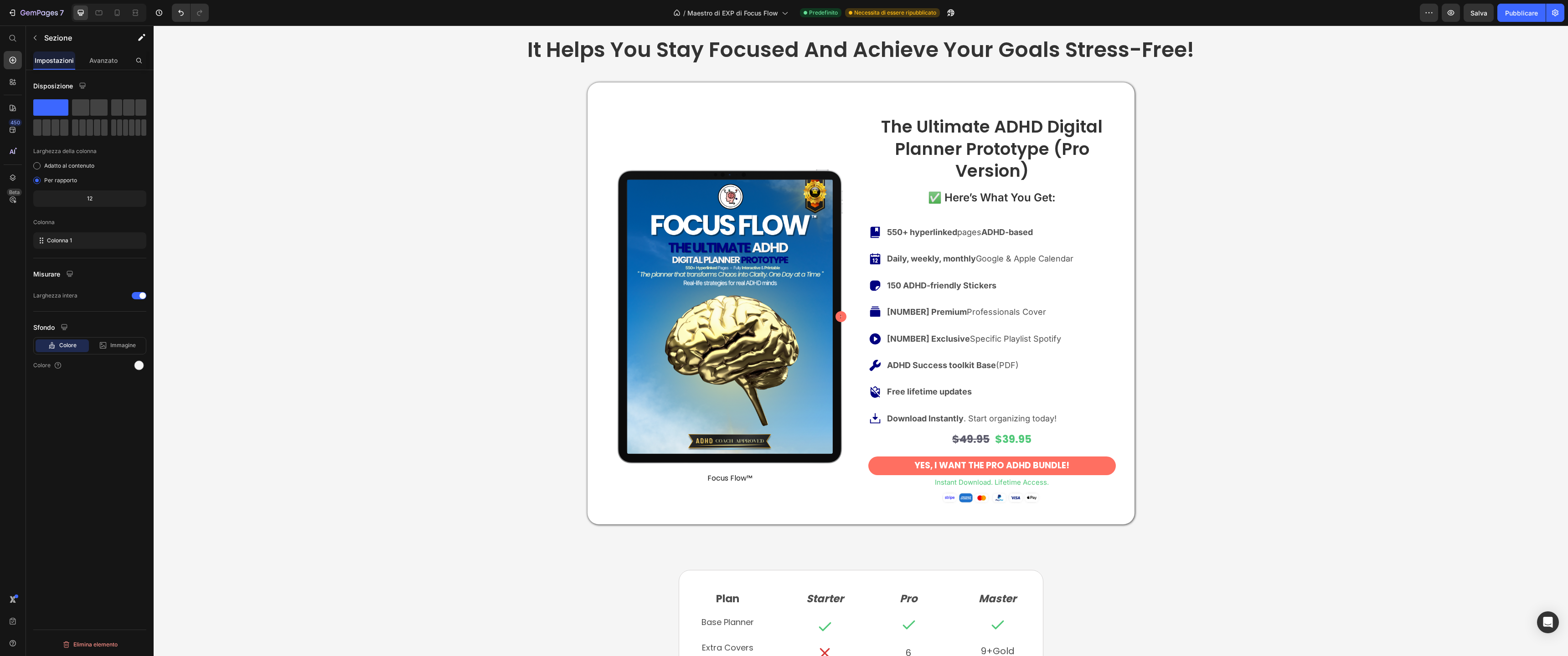 click on "Icon Icon Icon Icon Icon" at bounding box center [677, -298] 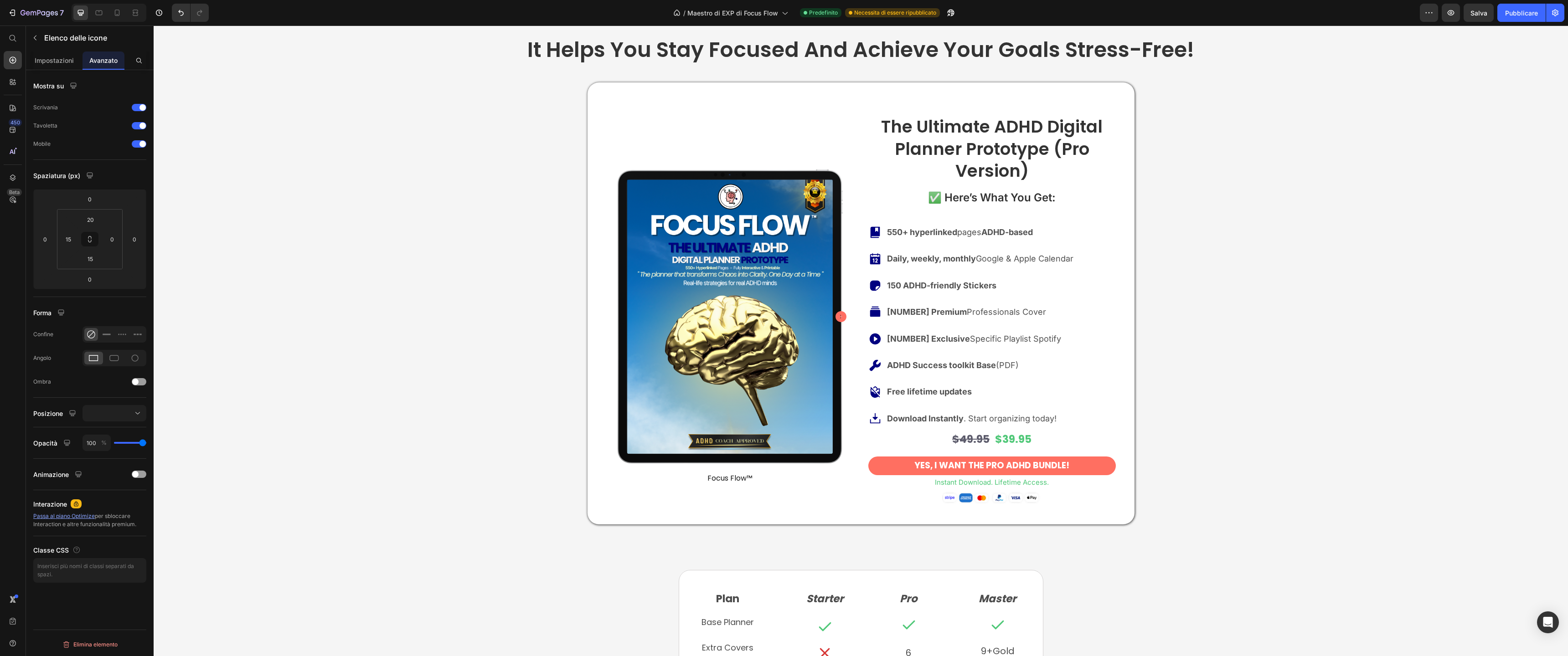 click 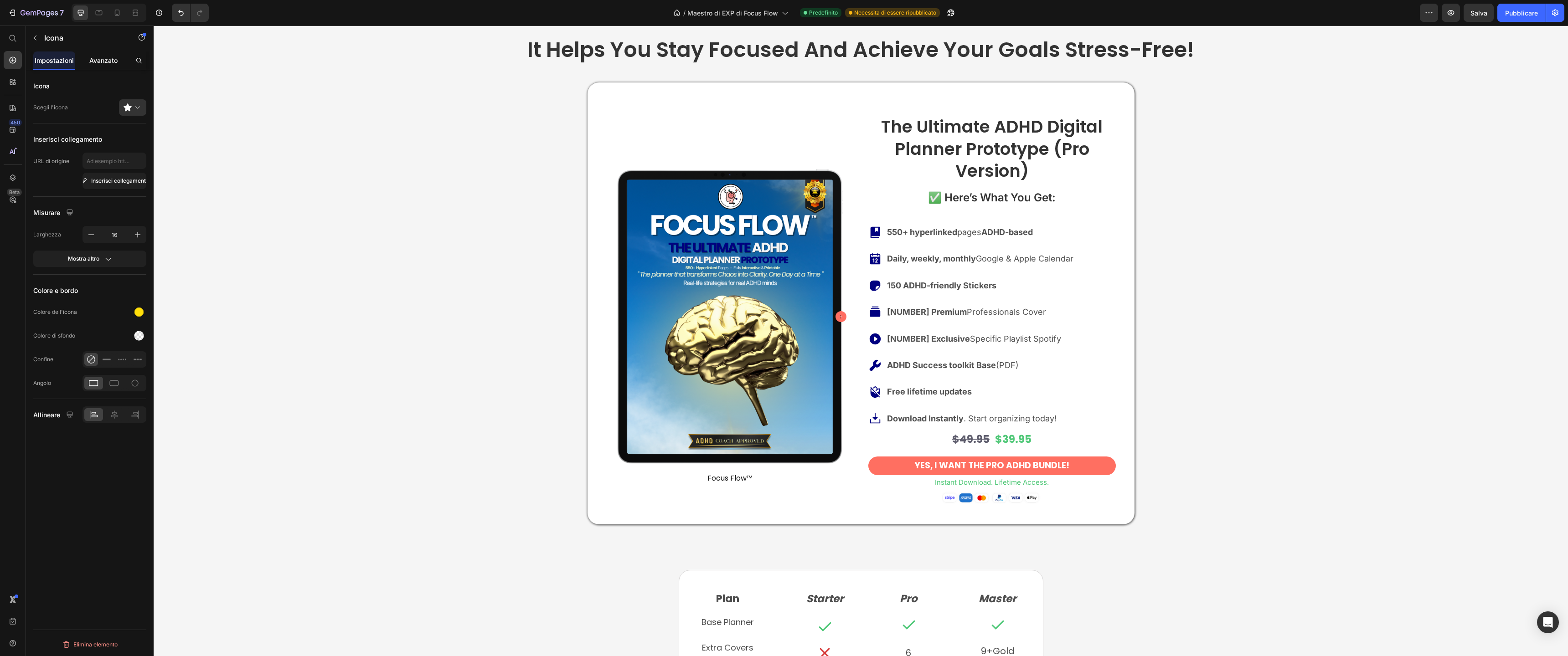 click on "Avanzato" at bounding box center [103, 60] 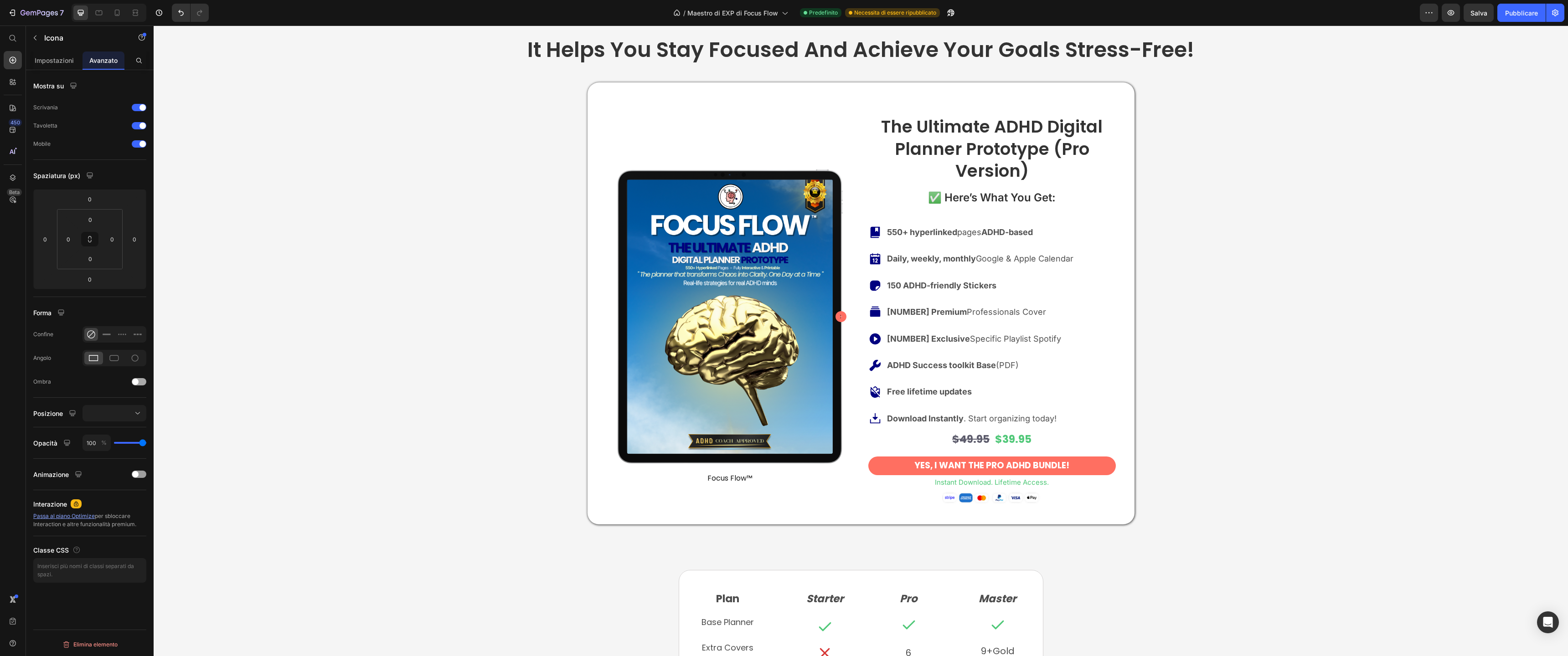 click at bounding box center (139, 382) 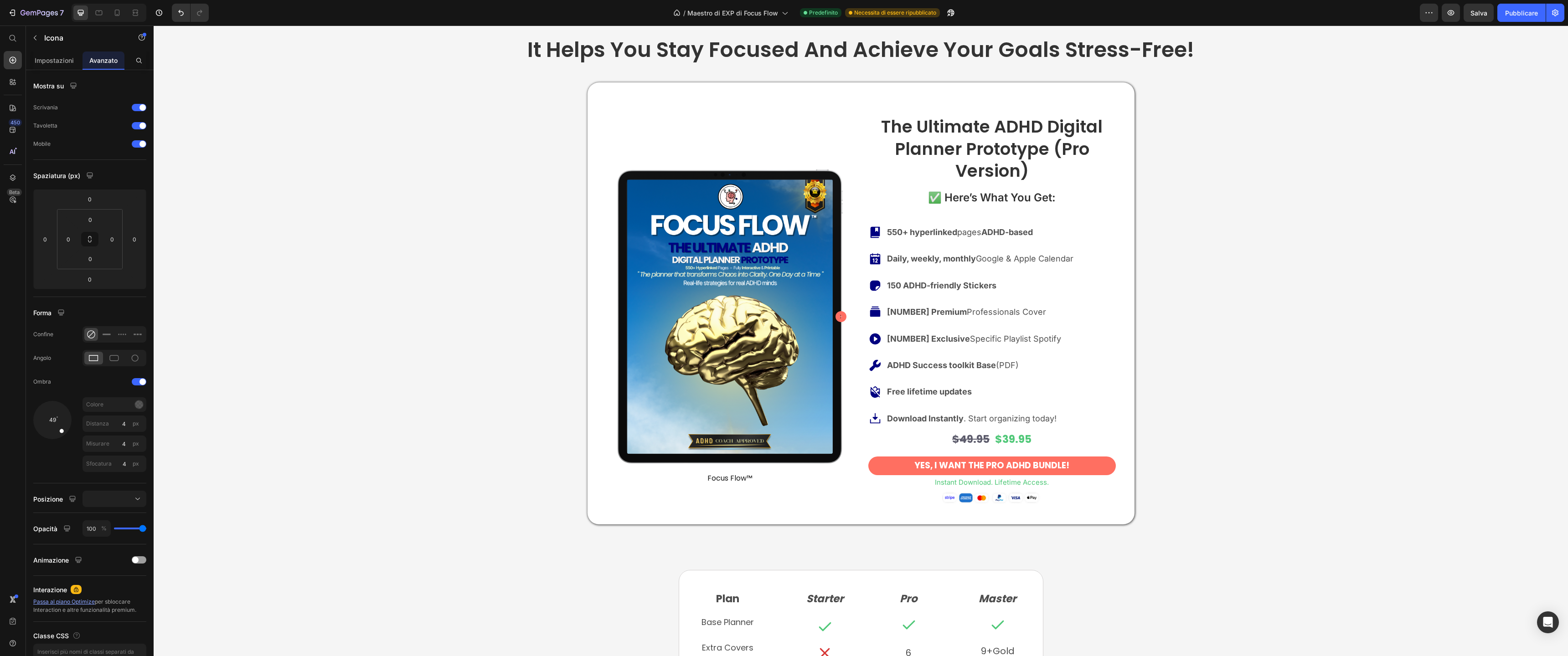click on "instant download. Lifetime access. No risk." at bounding box center (861, -376) 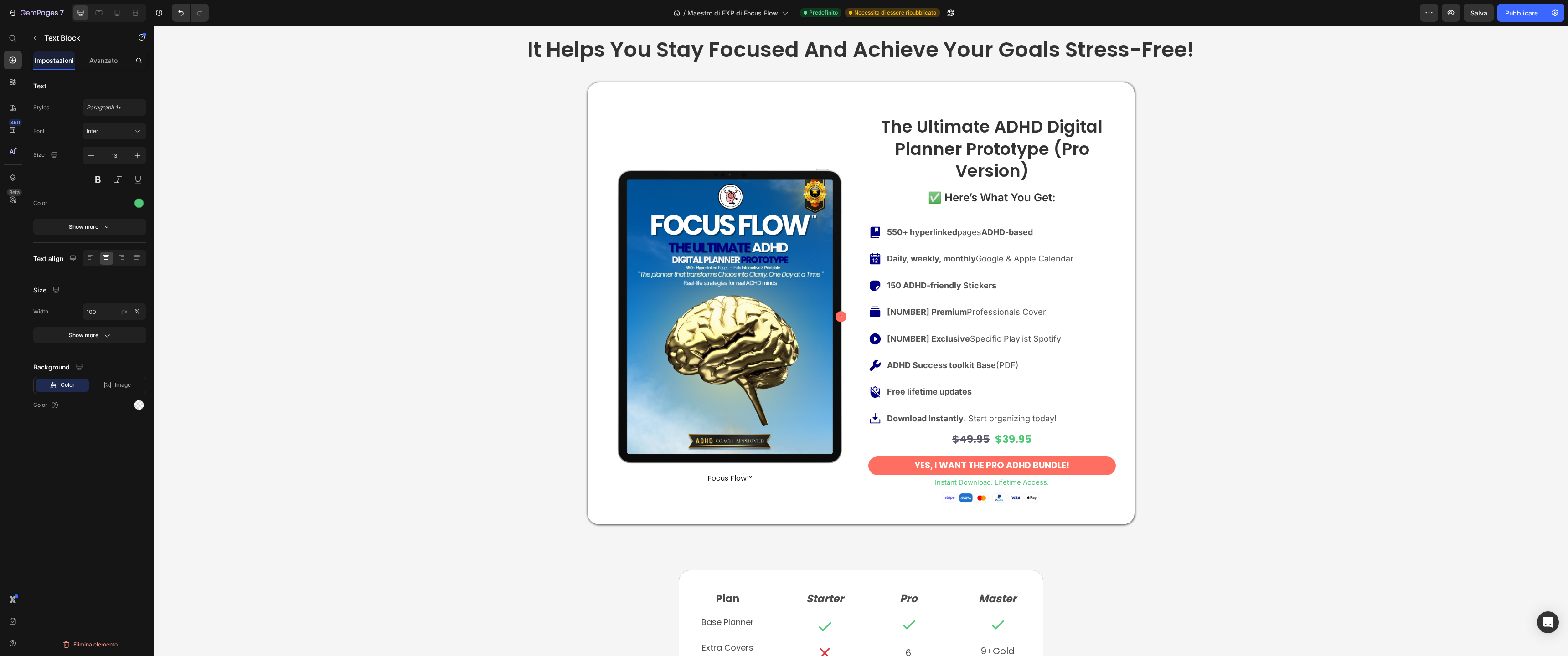 click on "instant download. Lifetime access. No risk." at bounding box center (861, -376) 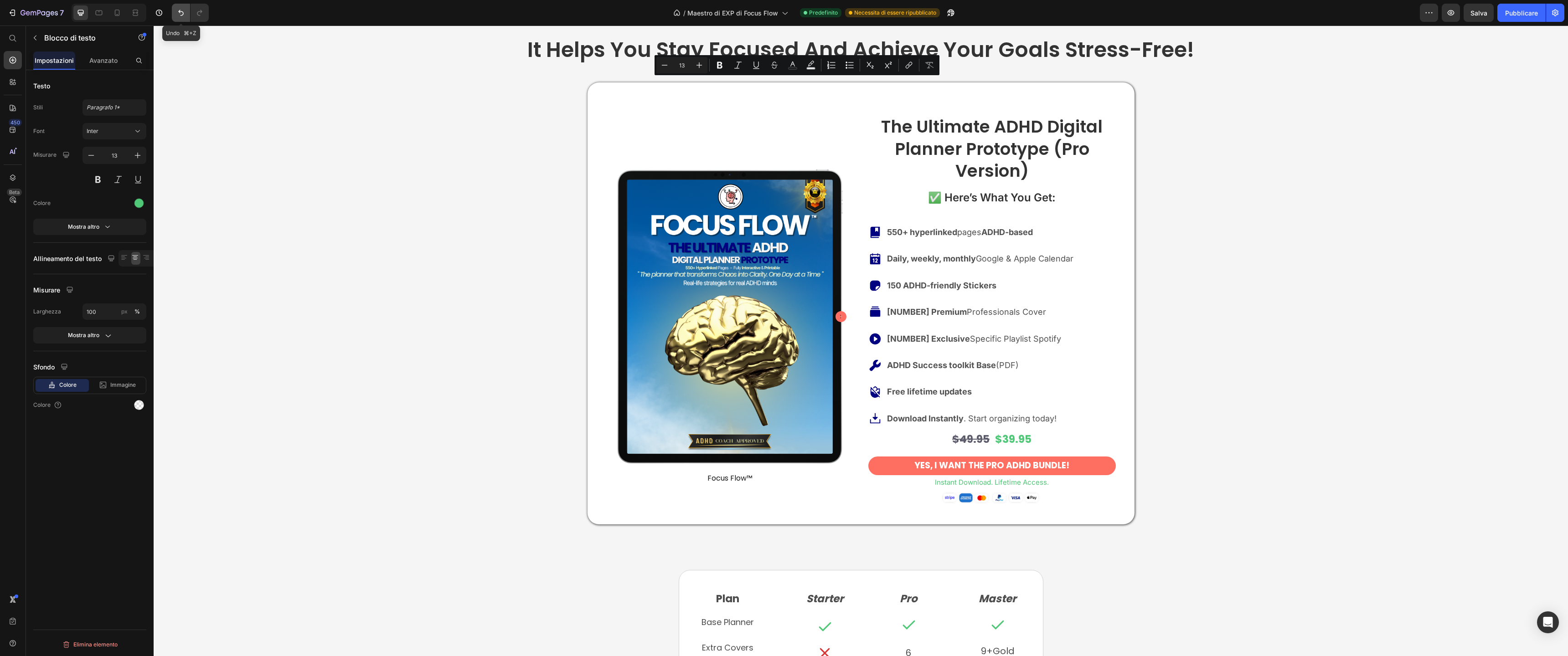 click 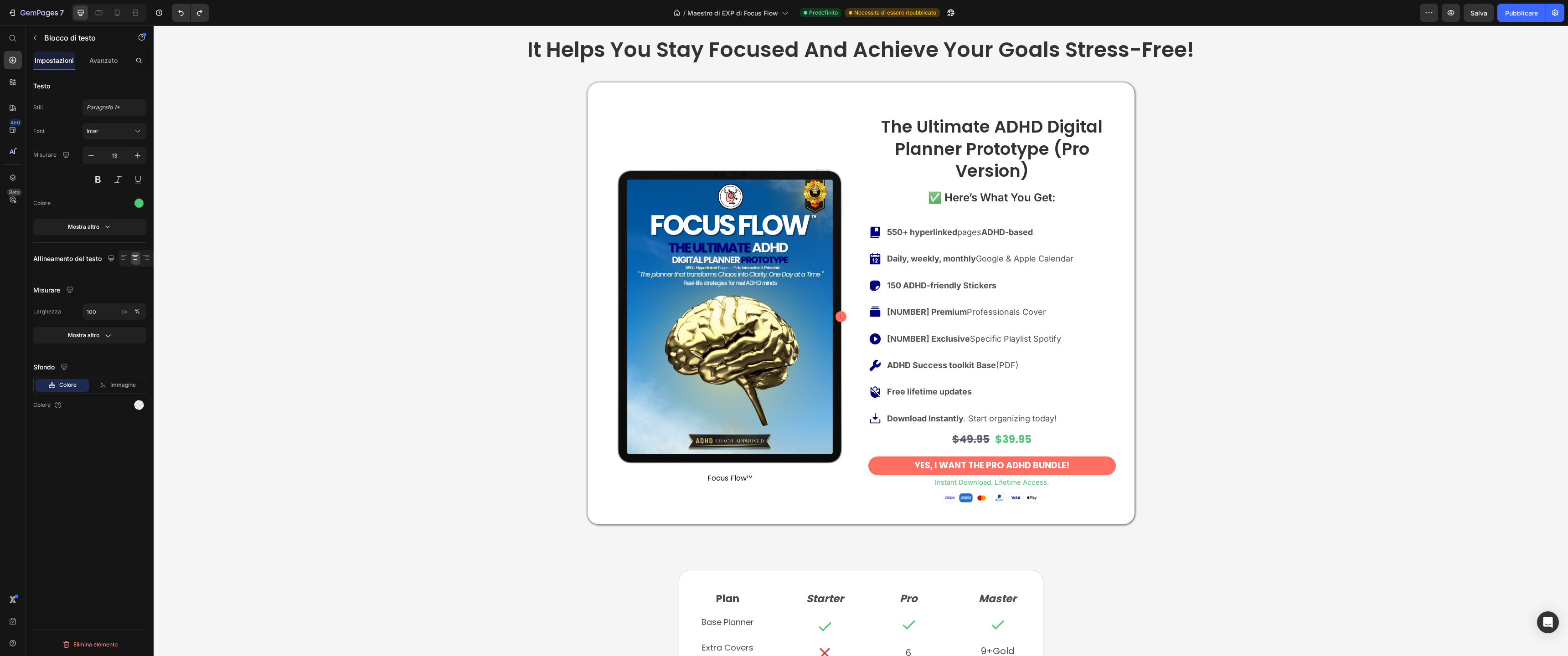 click 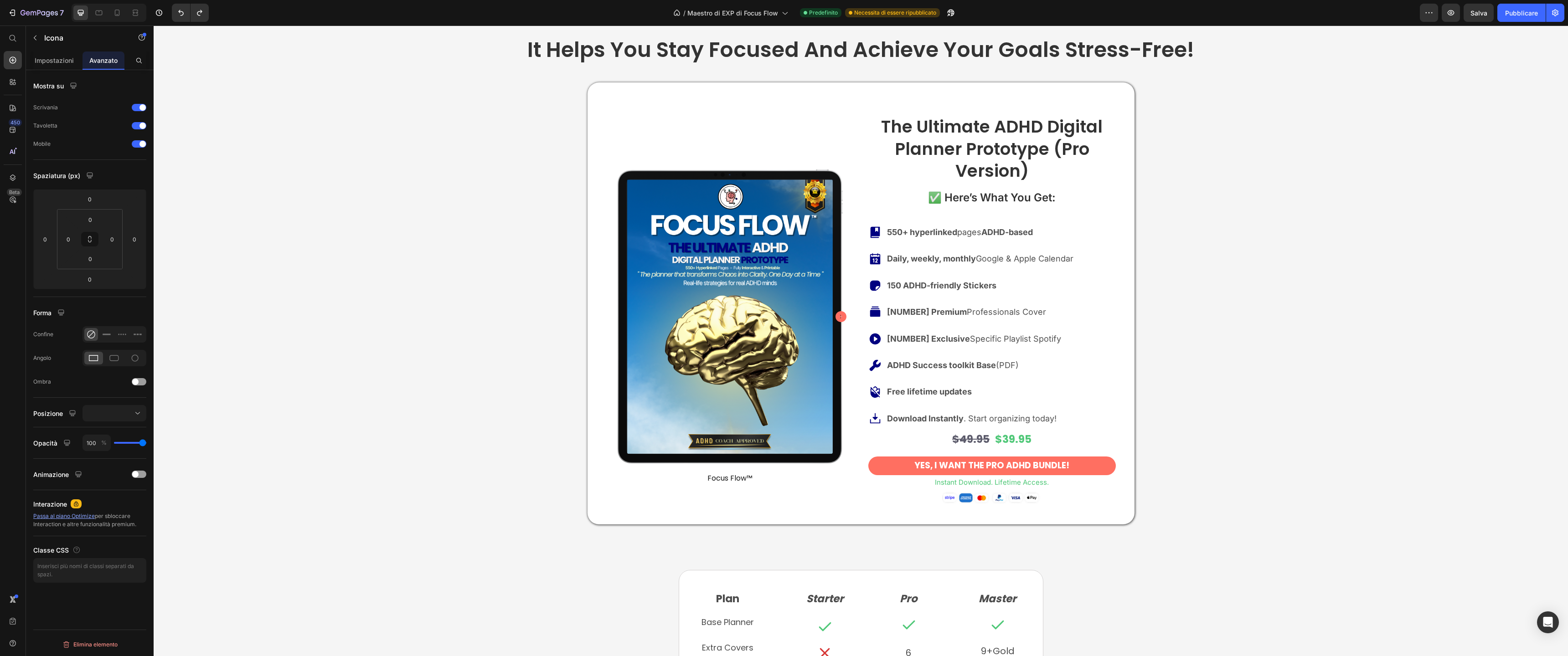 click on "instant download. Lifetime access. No risk." at bounding box center (861, -376) 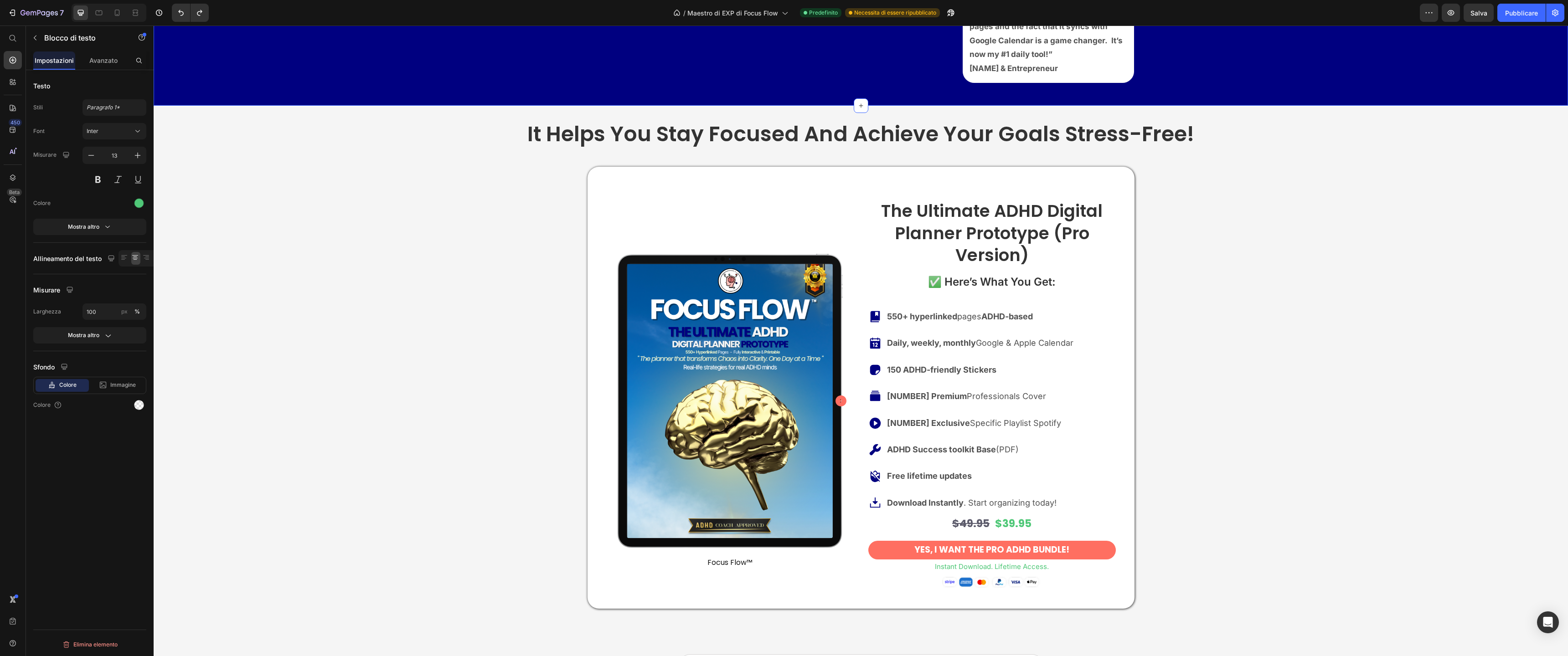 scroll, scrollTop: 495, scrollLeft: 0, axis: vertical 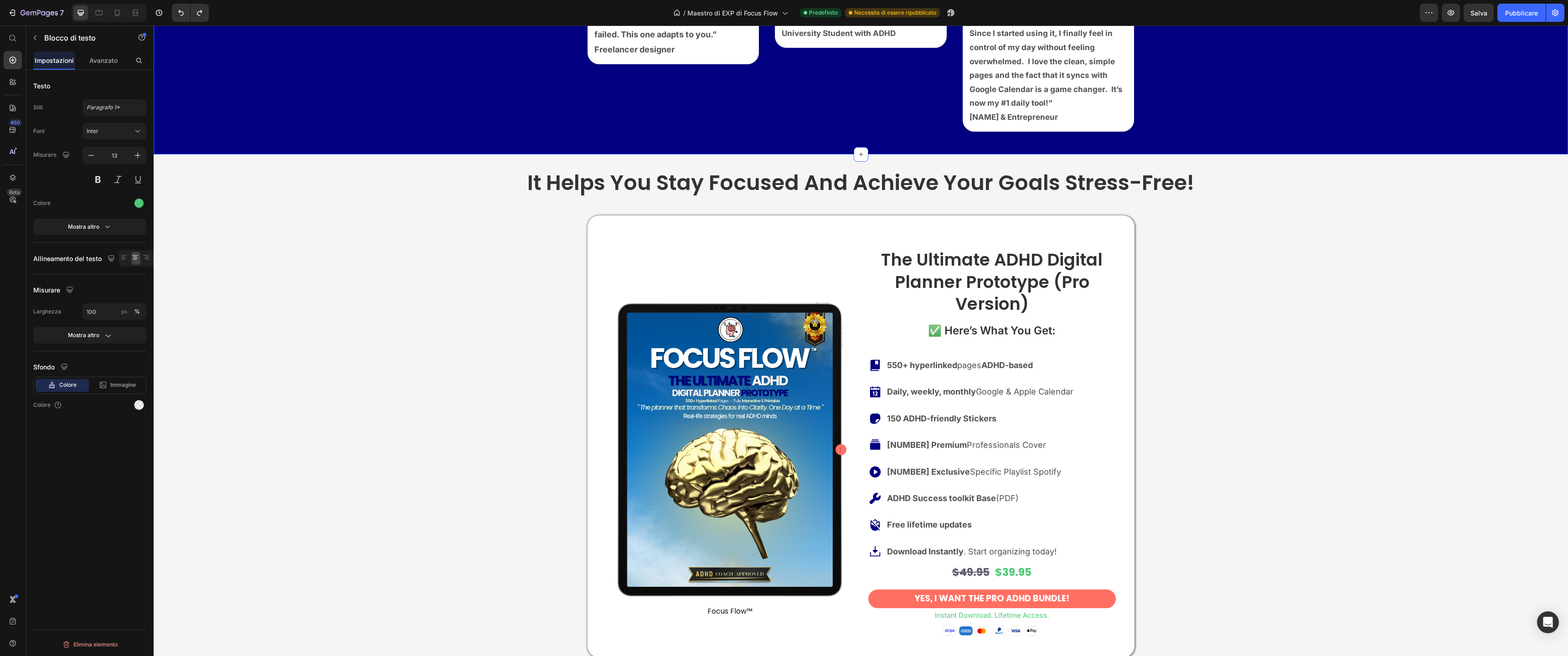 click on "Icon Icon Icon Icon Icon Icon List “This planner has truly changed my life. Since I started using it, I finally feel in control of my day without feeling overwhelmed.  I love the clean, simple pages and the fact that it syncs with Google Calendar is a game changer.  It’s now my #1 daily tool!” Text Block Image - [FIRSTNAME] [LASTNAME] Freelancer designer Text Block Row Icon Icon Icon Icon Icon Icon List “I’ve tried so many planners, but this is the first one that really understands how my brain works. The mental dumping sections and motivation tools are a game changer.  I can actually stay organized without feeling defeated.  Highly recommended!” Text Block Image - [FIRSTNAME] [LASTNAME] University Student with ADHD Text Block Row Icon Icon Icon Icon Icon Icon List “I never thought a planner could be this useful! The hyperlinked layouts save me time every day, and syncing with my Apple Calendar keeps me on track through my busy schedule.  It’s clear, flexible, and most importantly it doesn’t
Text Block Image" at bounding box center [861, -24] 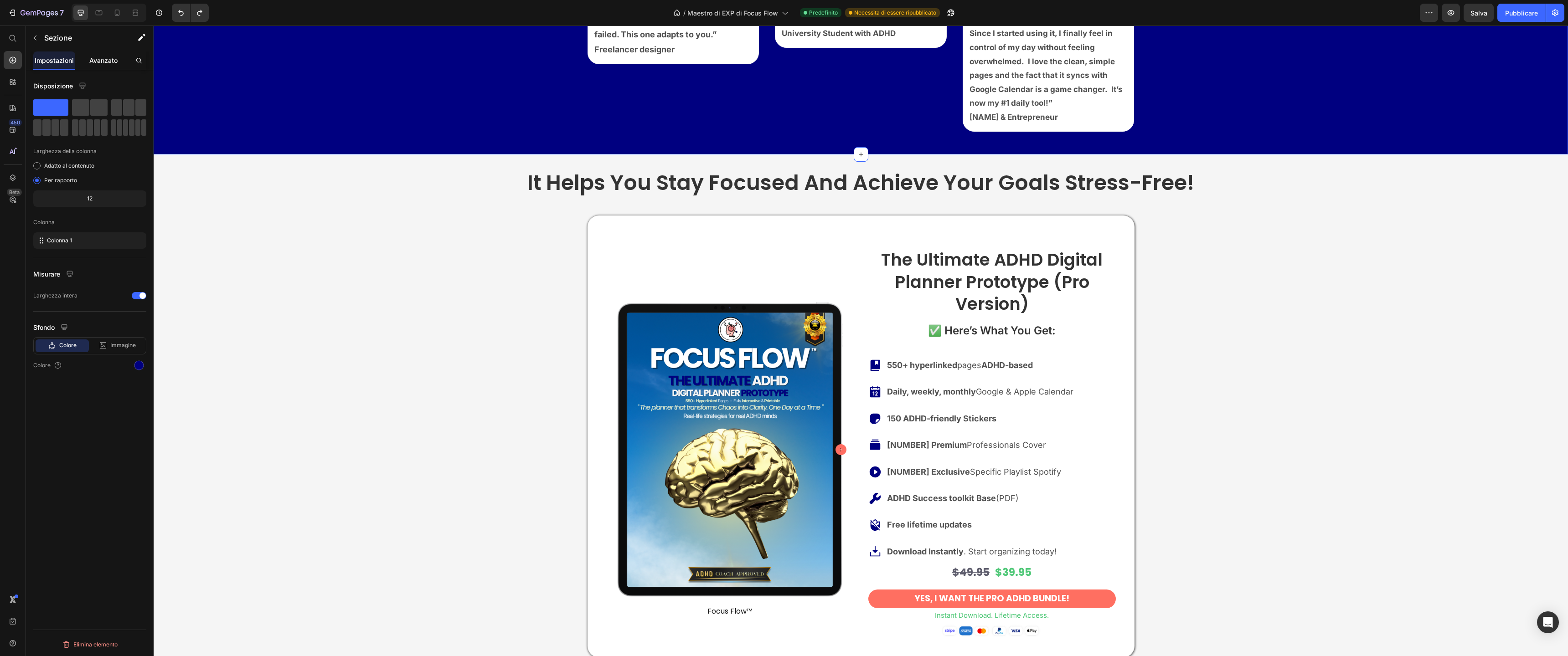 click on "Avanzato" 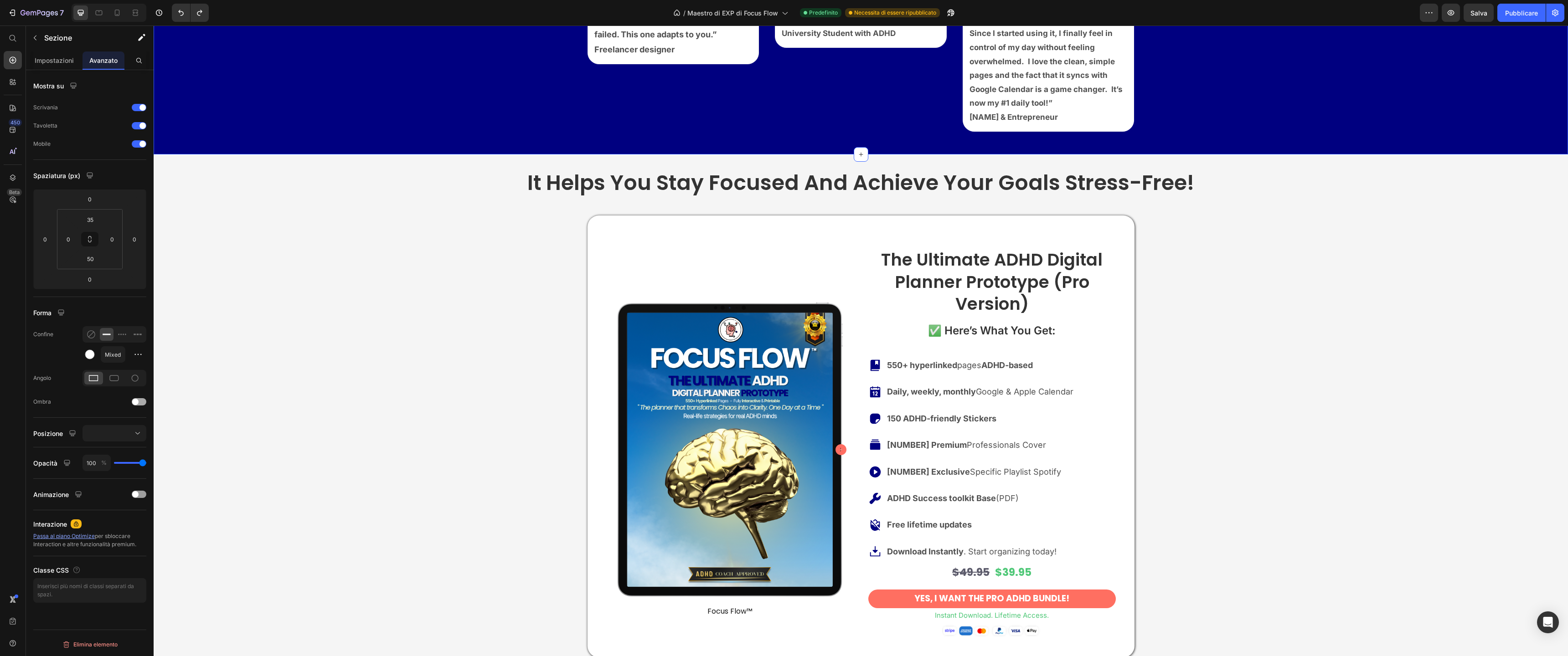 click on "Ombra" 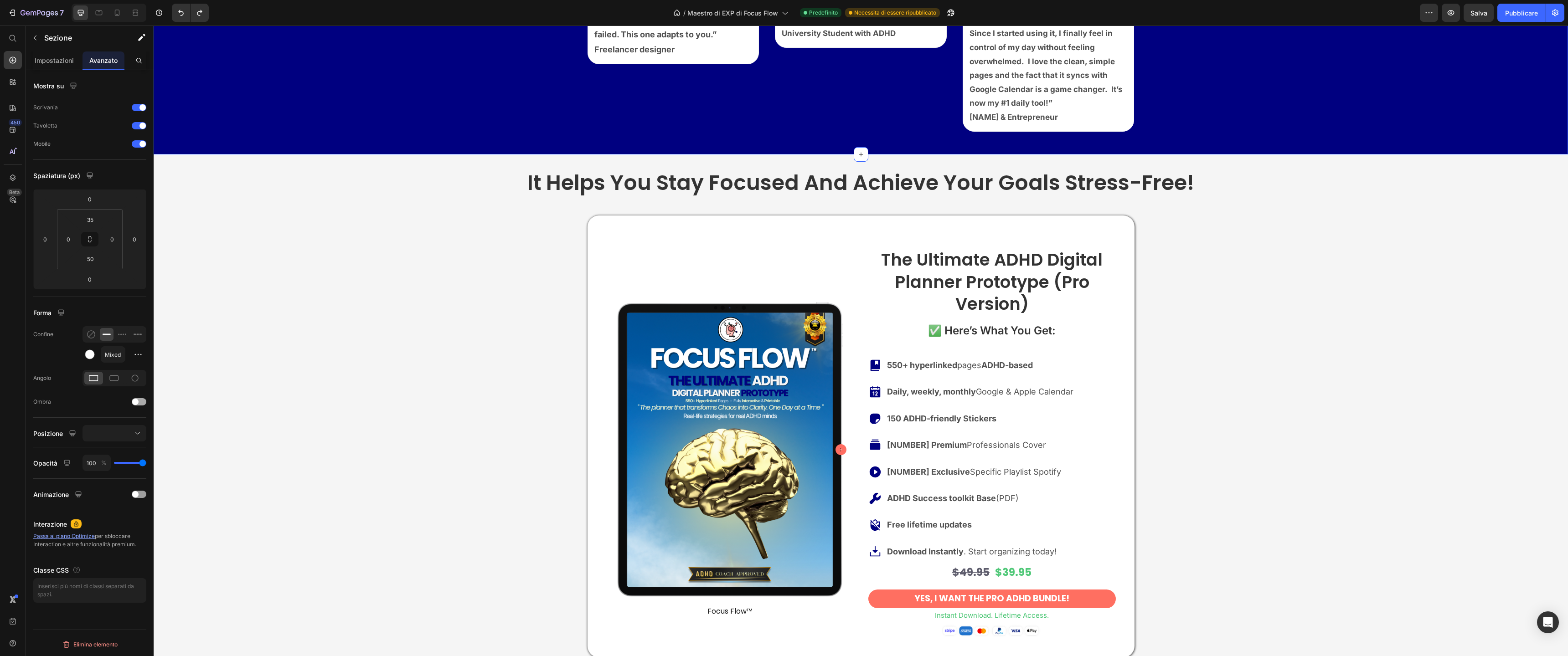 drag, startPoint x: 143, startPoint y: 400, endPoint x: 137, endPoint y: 402, distance: 6.324555 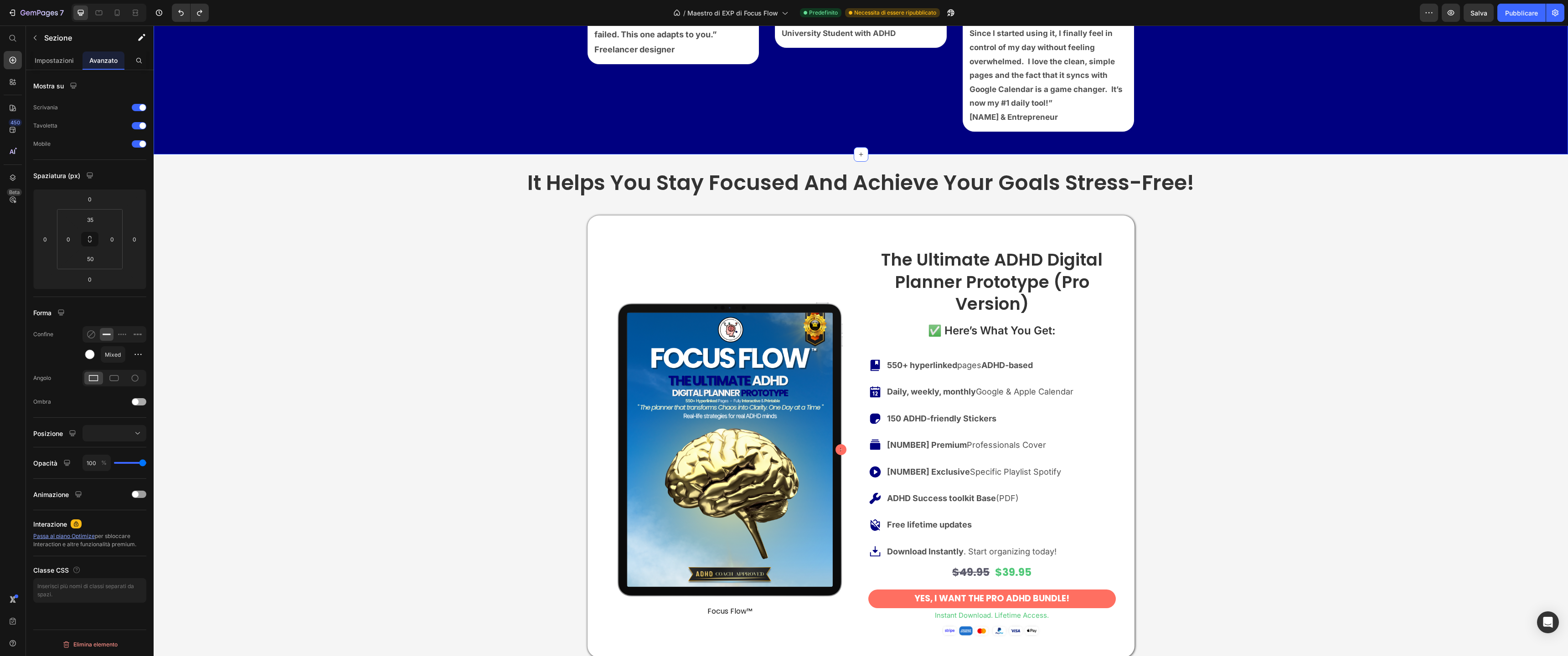 click 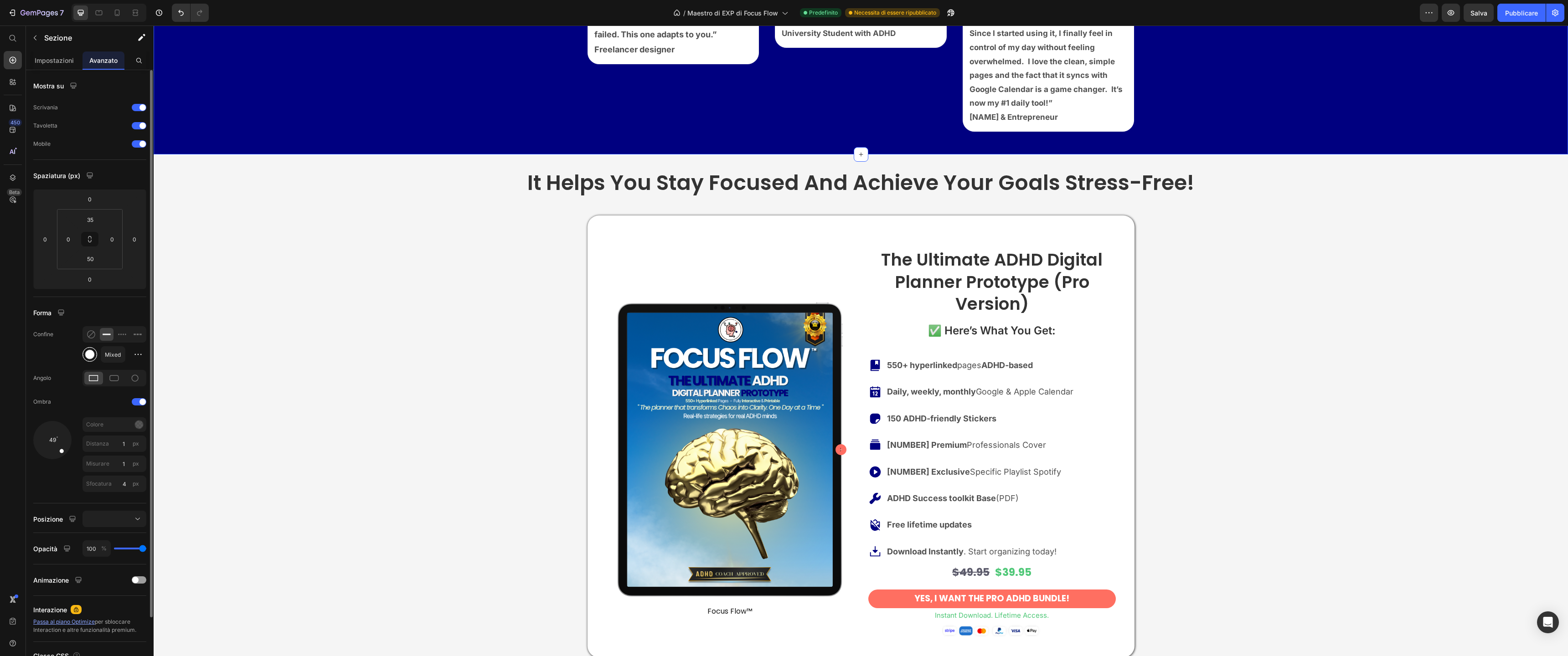 click at bounding box center (90, 354) 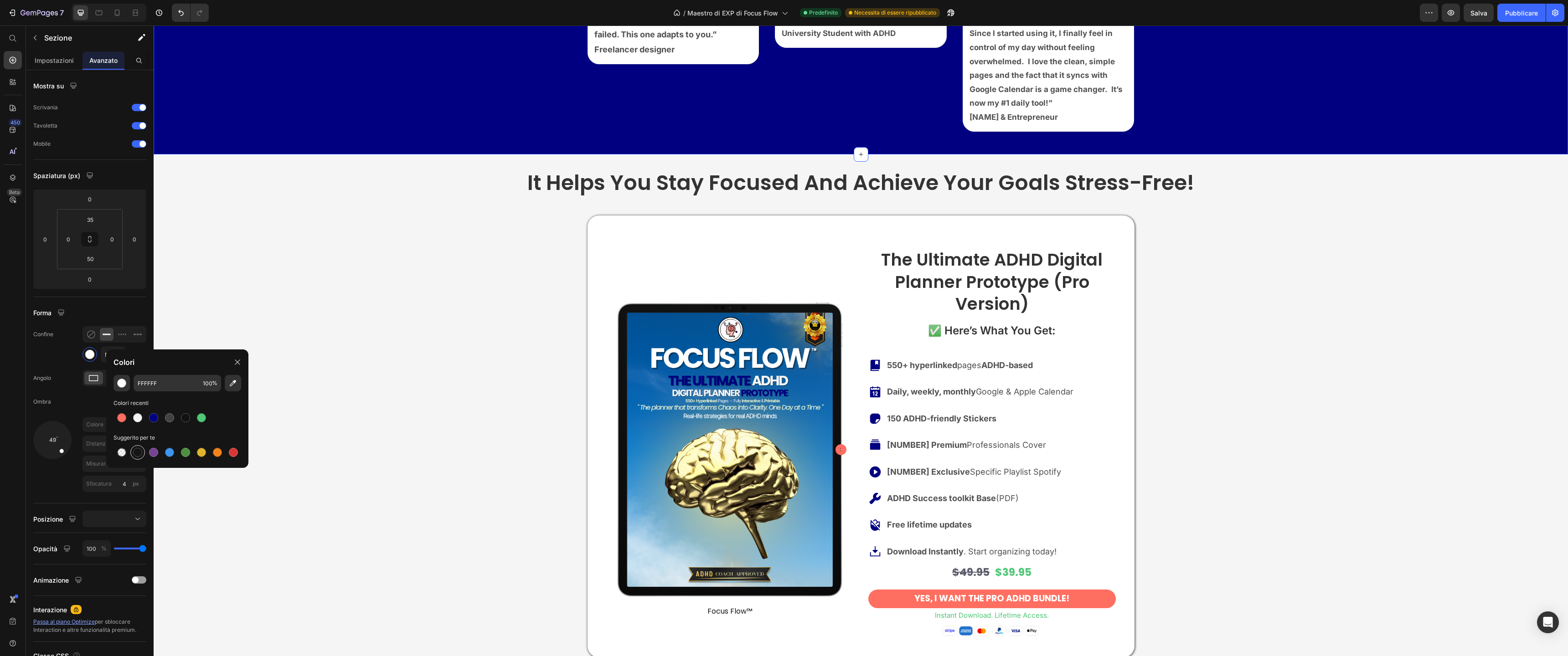 click at bounding box center [138, 452] 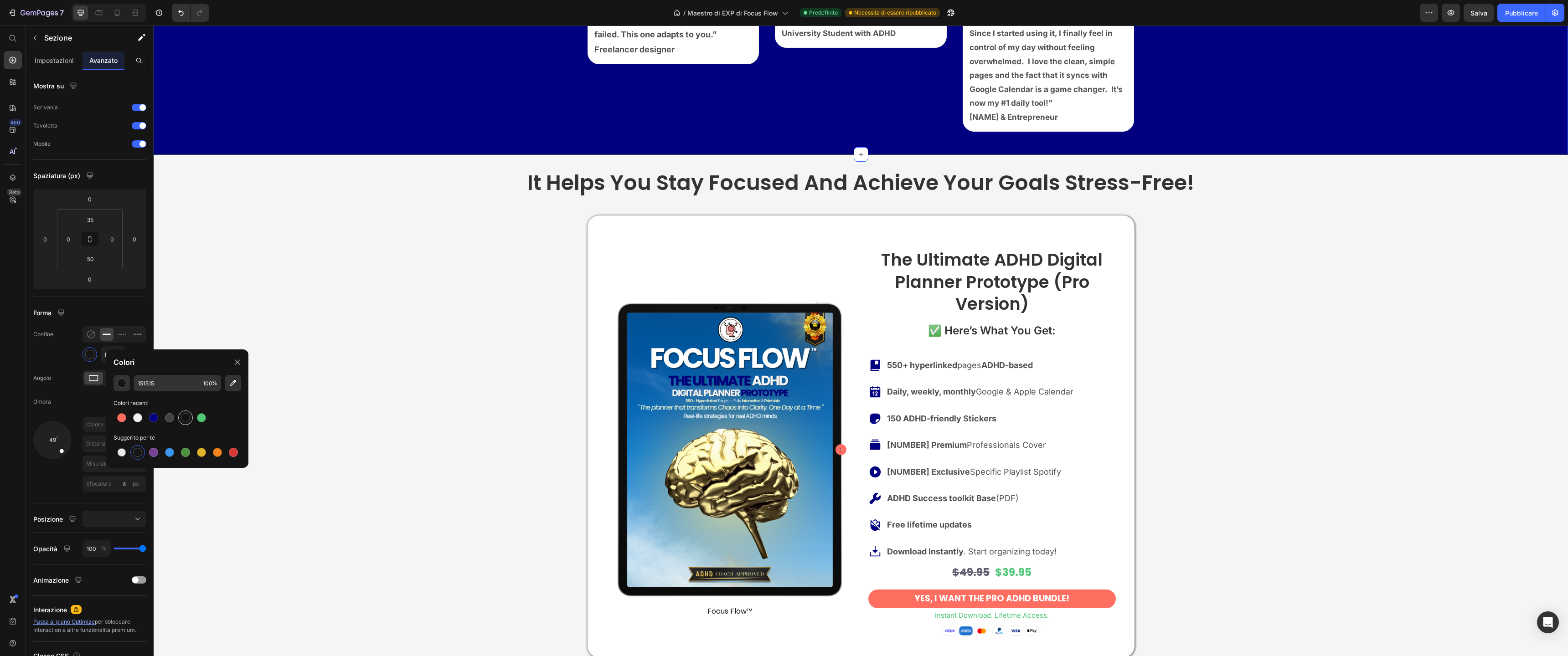 click at bounding box center (186, 418) 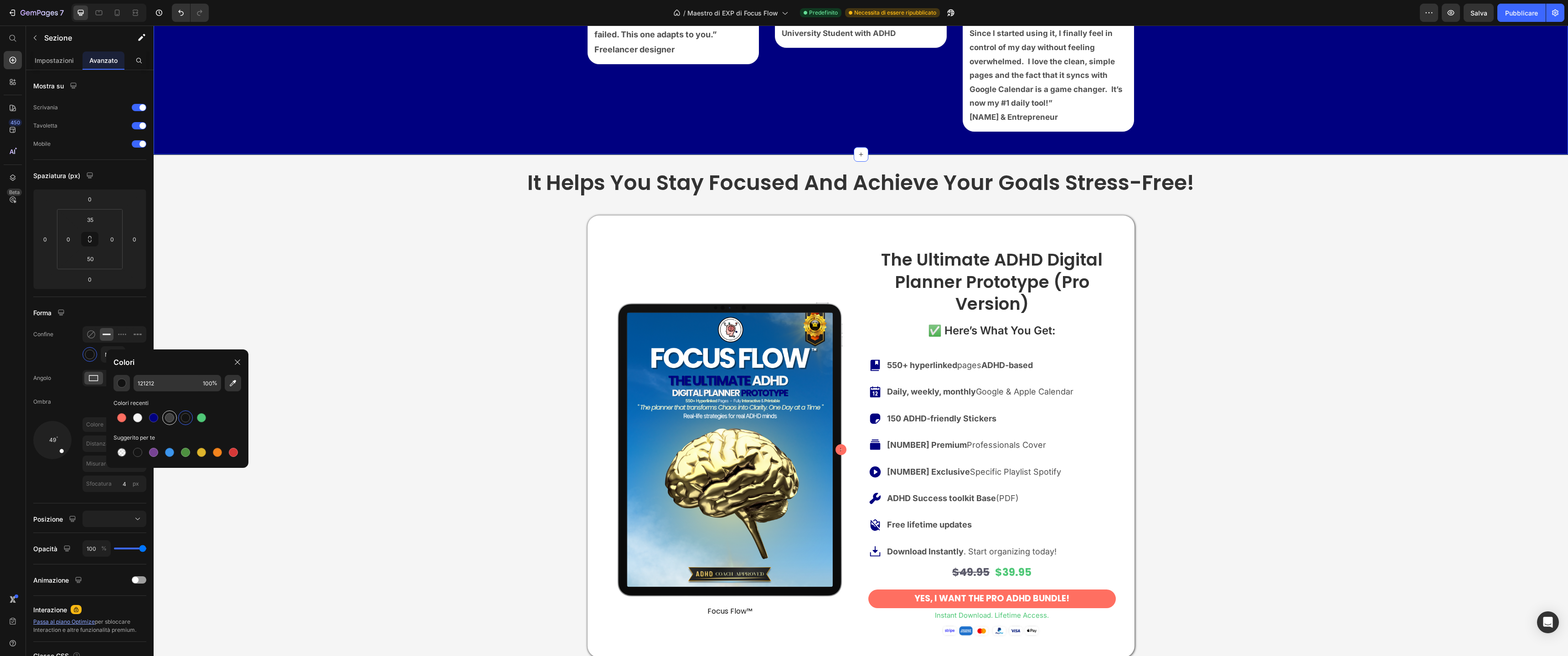 click at bounding box center [170, 418] 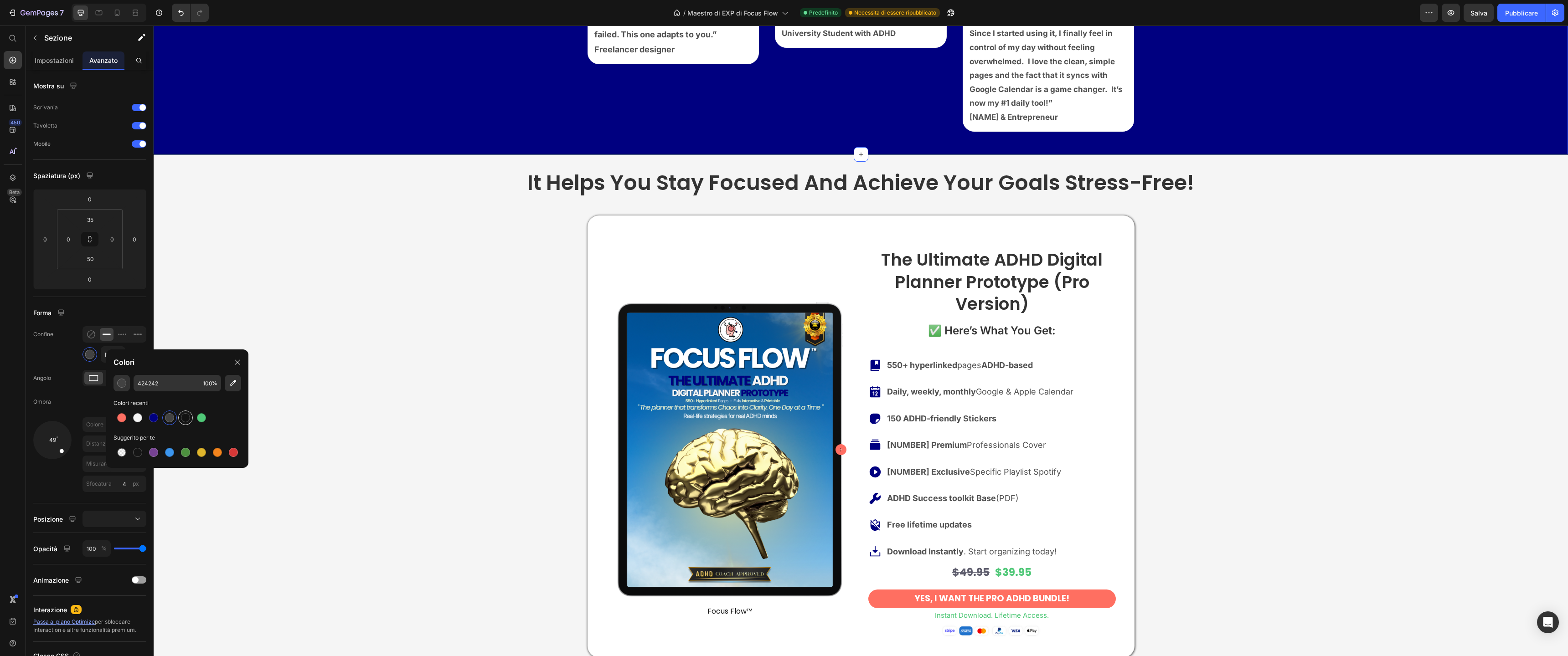 click at bounding box center [186, 418] 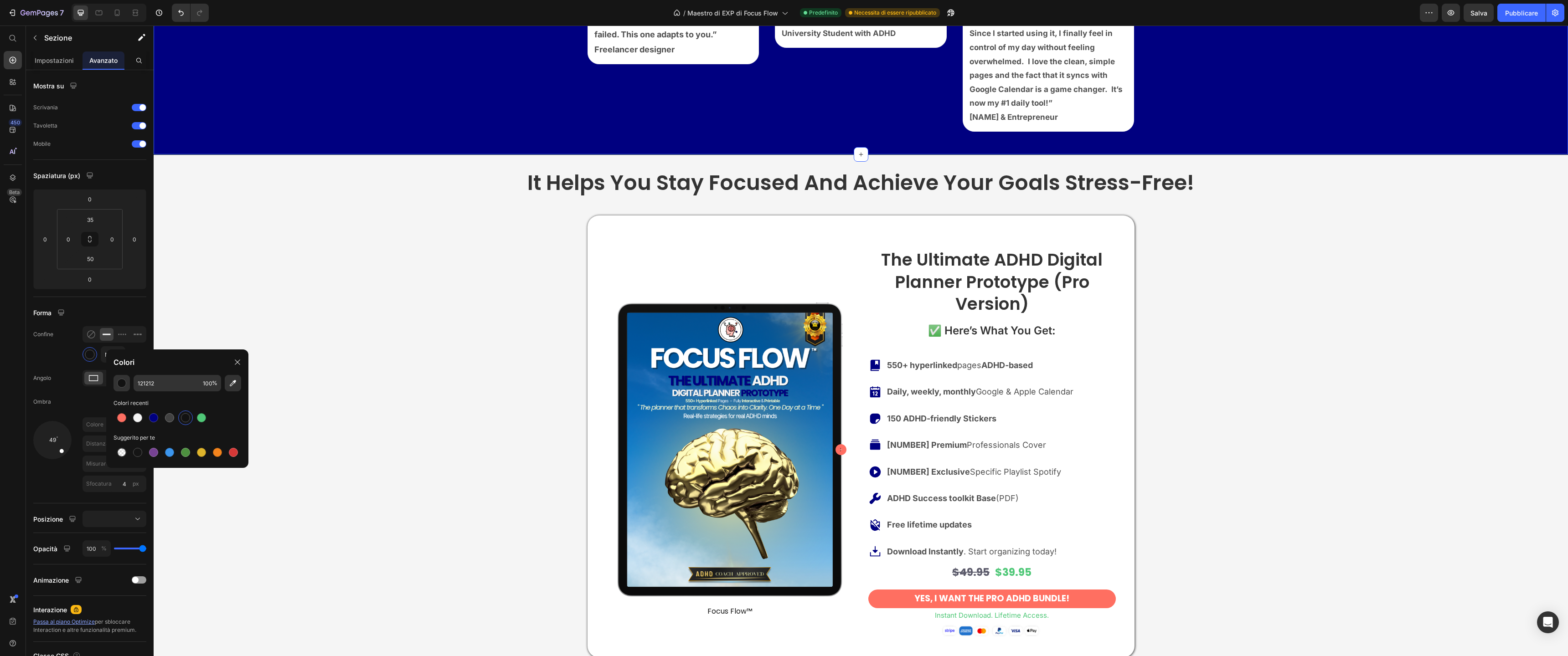 click on "Image Start Planning the ADHD Way → Button Row instant download. Lifetime access. No risk. Text Block" at bounding box center (861, -246) 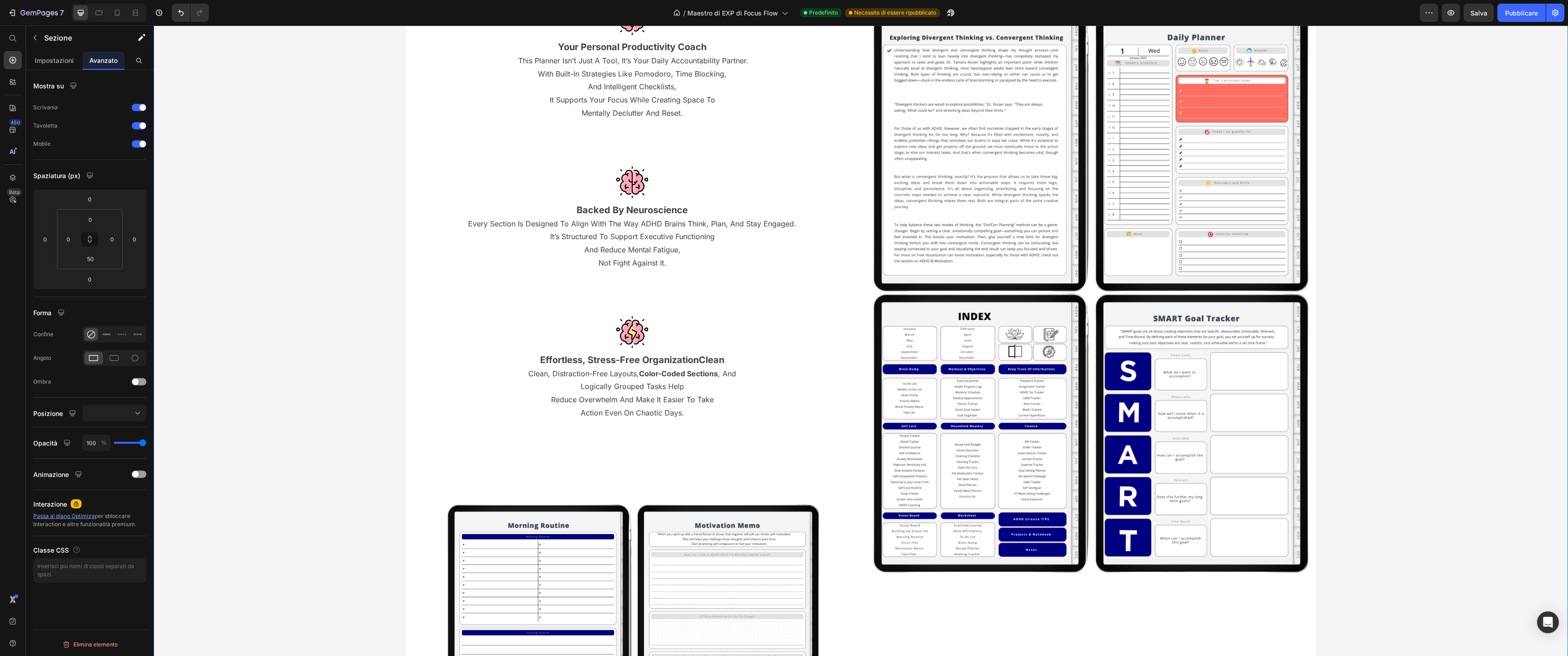 scroll, scrollTop: 2298, scrollLeft: 0, axis: vertical 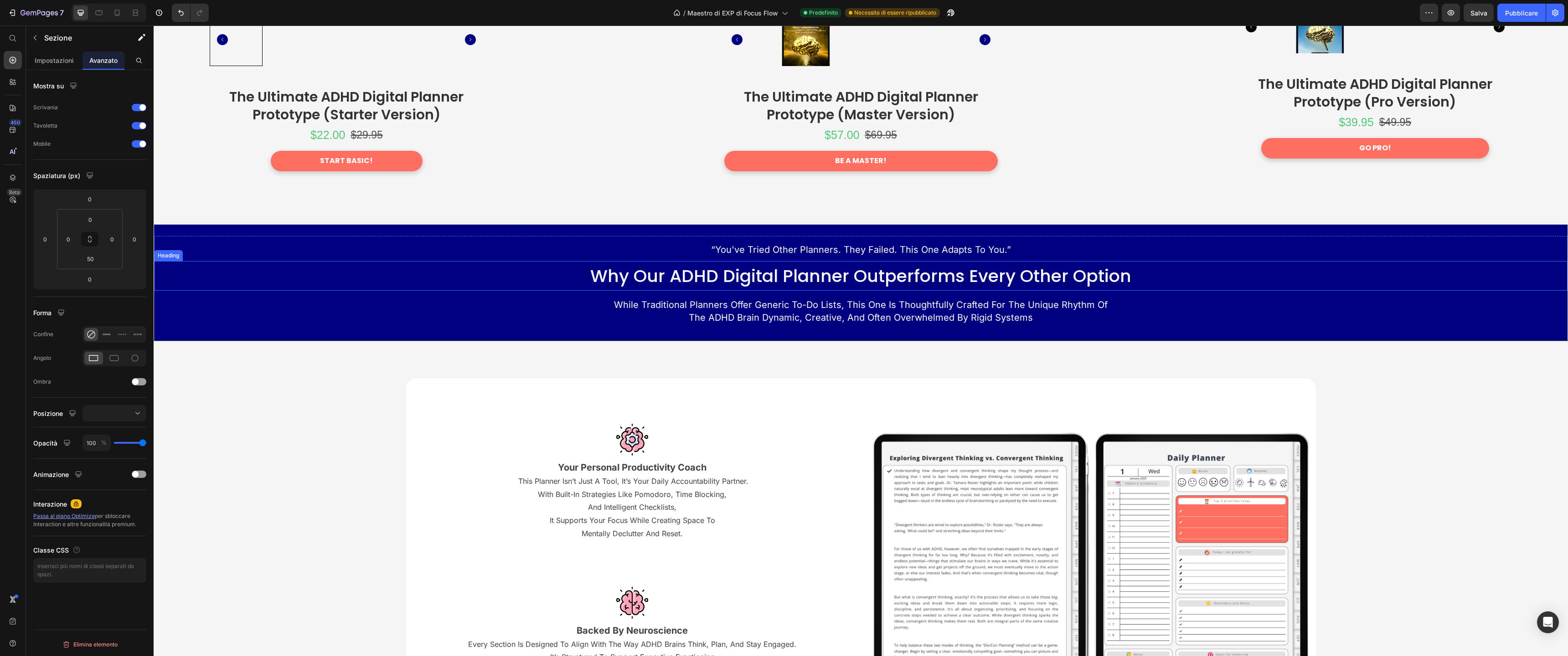 click on "Why Our ADHD Digital Planner Outperforms Every Other Option" at bounding box center (861, 276) 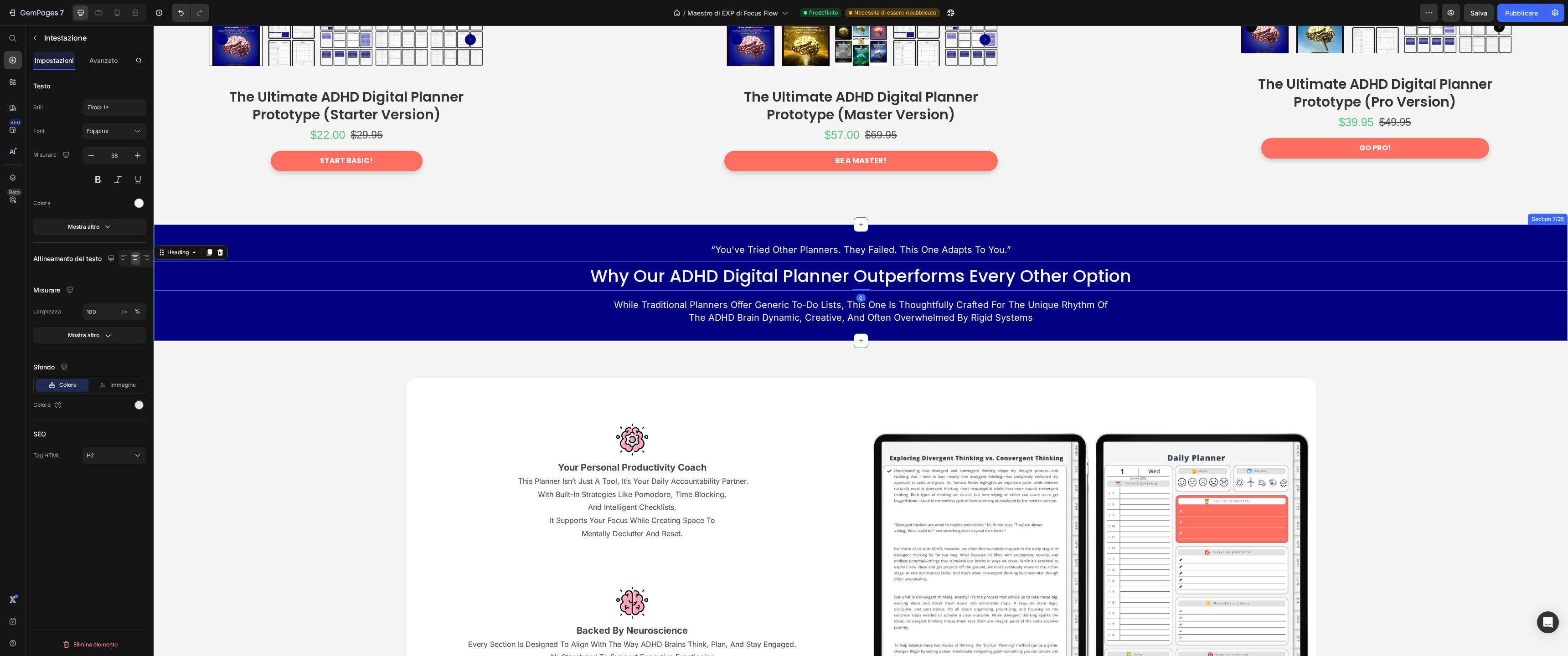 click on "“You've tried other planners. They failed. This one adapts to you.” Text Block  Why Our ADHD Digital Planner Outperforms Every Other Option Heading   0 Row While traditional planners offer generic to-do lists, this one is thoughtfully crafted for the unique rhythm of the ADHD brain dynamic, creative, and often overwhelmed by rigid systems Text Block Section 7/25" at bounding box center (861, 282) 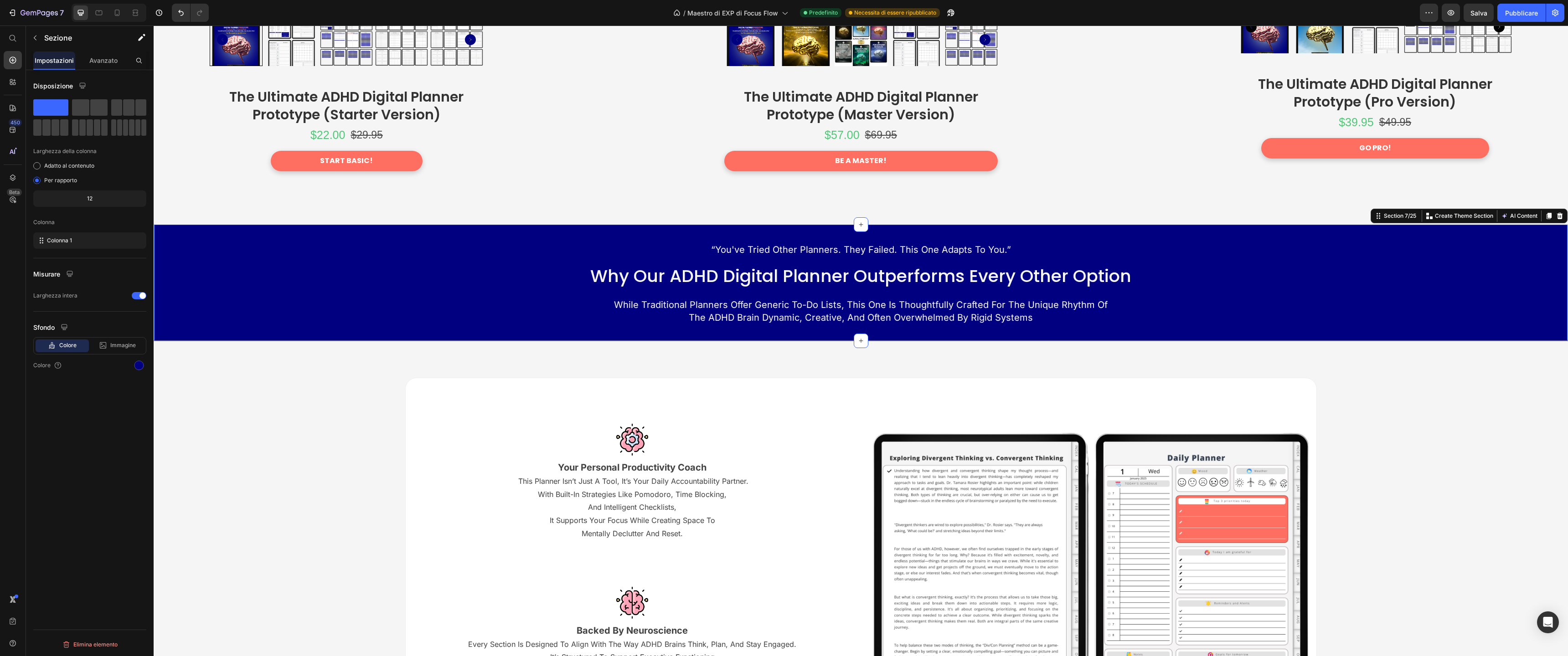 click on "“You've tried other planners. They failed. This one adapts to you.” Text Block  Why Our ADHD Digital Planner Outperforms Every Other Option Heading Row While traditional planners offer generic to-do lists, this one is thoughtfully crafted for the unique rhythm of the ADHD brain dynamic, creative, and often overwhelmed by rigid systems Text Block Section 7/25   You can create reusable sections Create Theme Section AI Content Write with GemAI What would you like to describe here? Tone and Voice Persuasive Product The Ultimate ADHD Digital Planner Prototype (Master Version) Show more Generate" at bounding box center (861, 282) 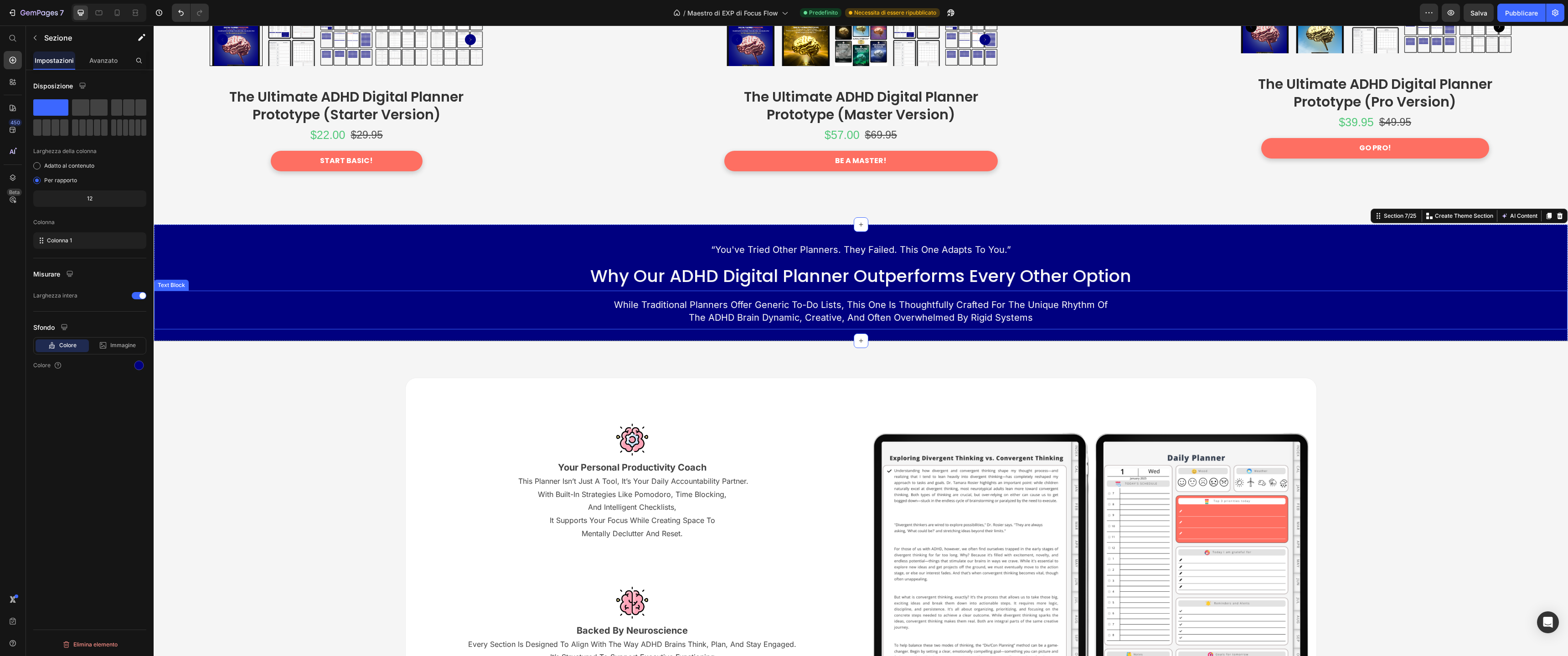 click on "While traditional planners offer generic to-do lists, this one is thoughtfully crafted for the unique rhythm of the ADHD brain dynamic, creative, and often overwhelmed by rigid systems" at bounding box center (861, 311) 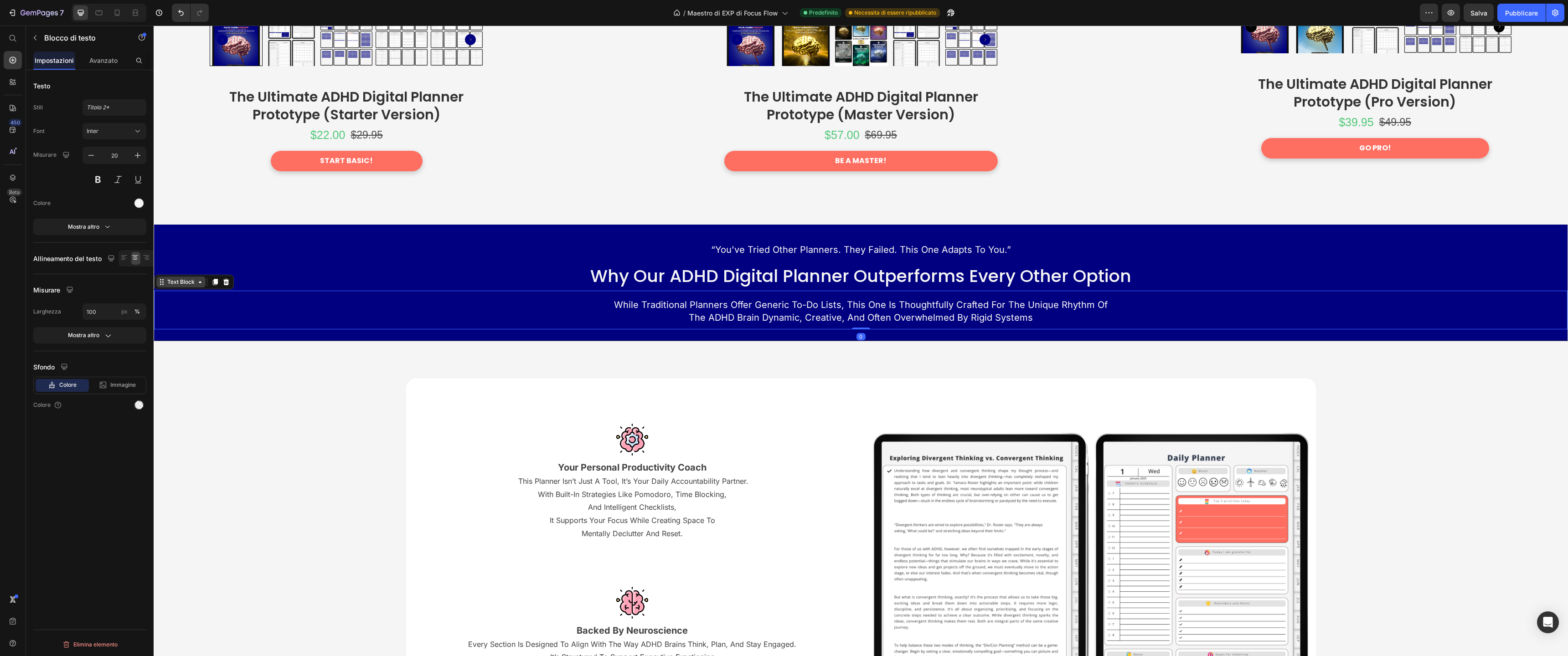 click on "Text Block" at bounding box center [181, 282] 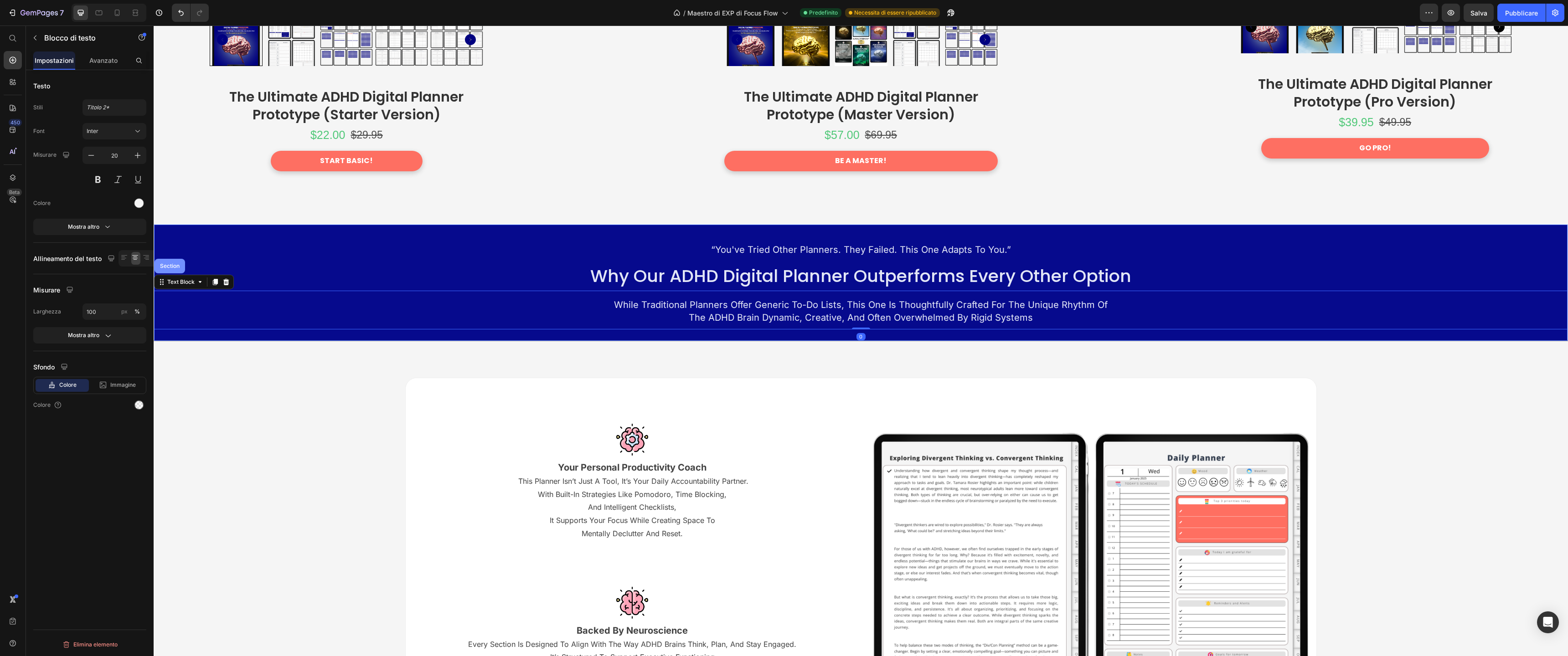 click on "Section" at bounding box center (170, 266) 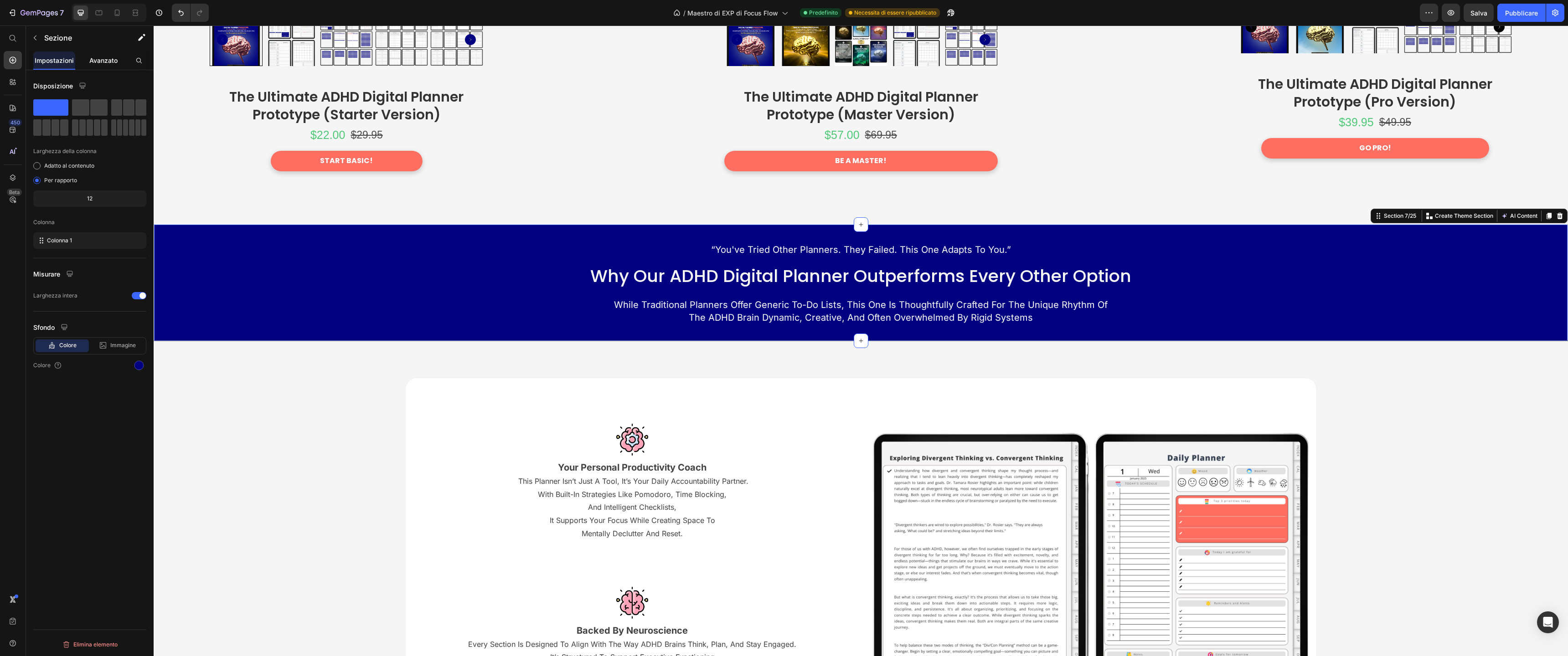 click on "Avanzato" at bounding box center [103, 60] 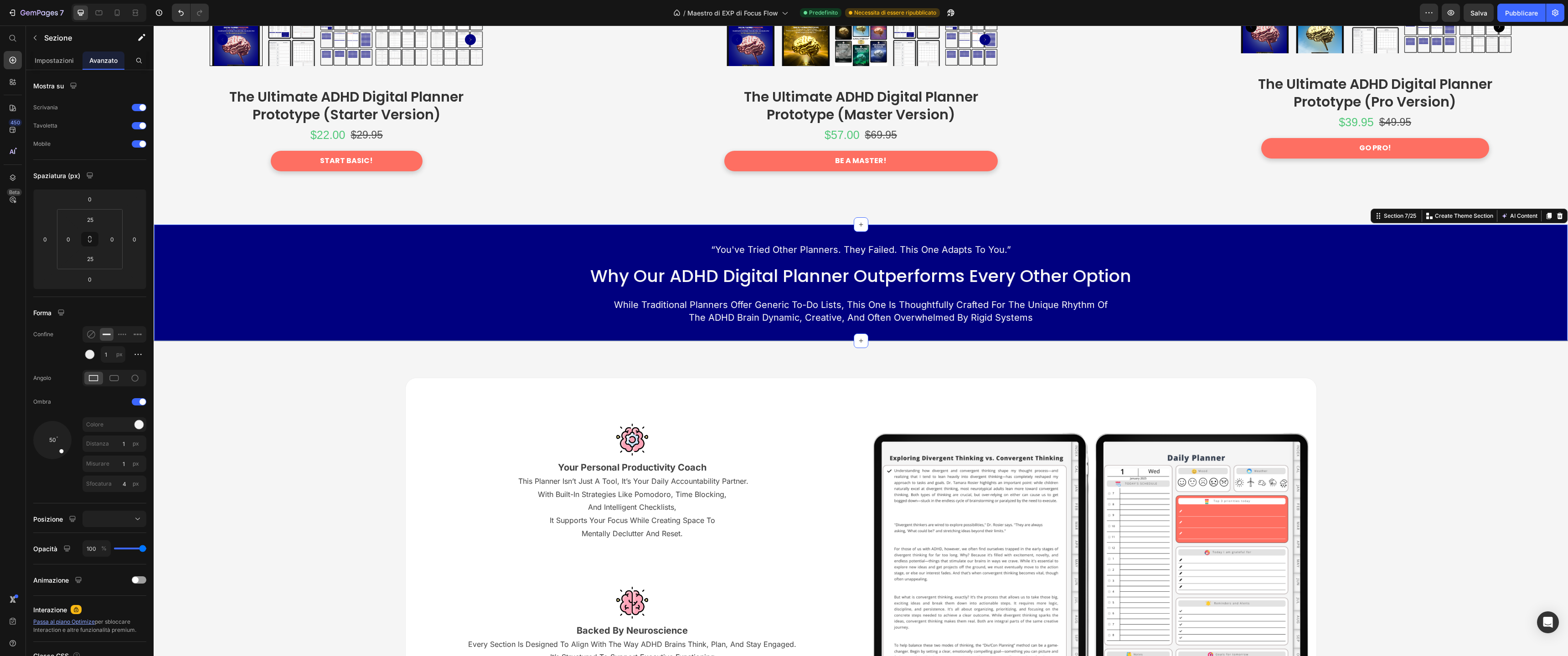 click on "“You've tried other planners. They failed. This one adapts to you.” Text Block  Why Our ADHD Digital Planner Outperforms Every Other Option Heading Row While traditional planners offer generic to-do lists, this one is thoughtfully crafted for the unique rhythm of the ADHD brain dynamic, creative, and often overwhelmed by rigid systems Text Block Section 7/25   You can create reusable sections Create Theme Section AI Content Write with GemAI What would you like to describe here? Tone and Voice Persuasive Product The Ultimate ADHD Digital Planner Prototype (Master Version) Show more Generate" at bounding box center [861, 282] 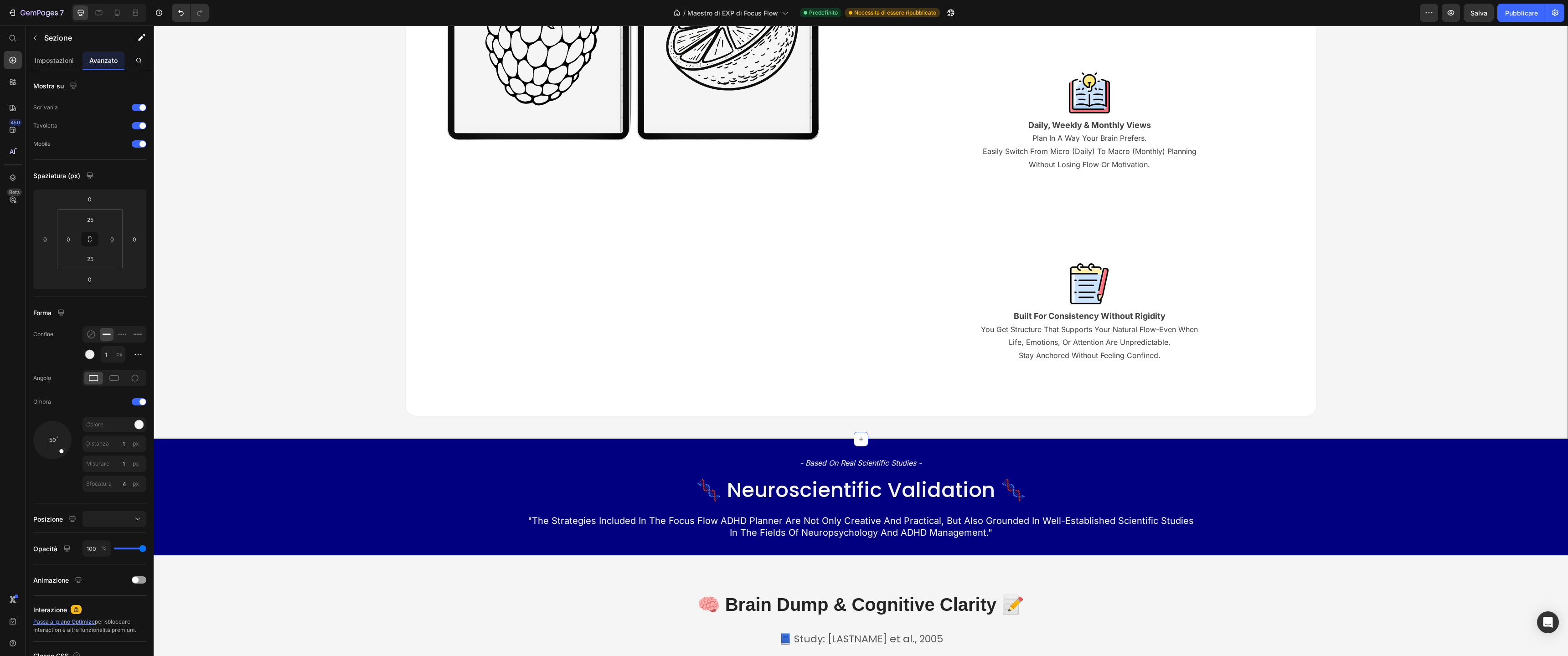 scroll, scrollTop: 4754, scrollLeft: 0, axis: vertical 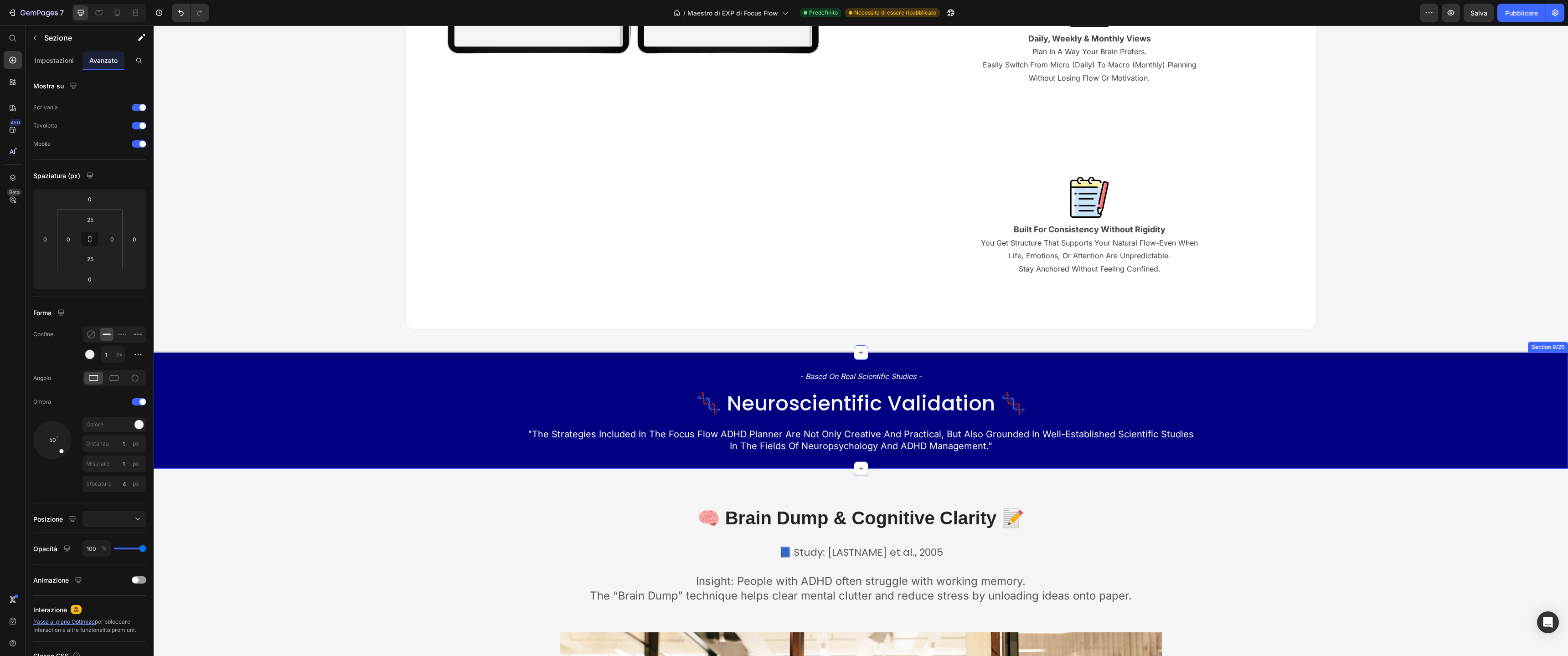 click on "- Based on Real scientific studies - Text Block 🧬 Neuroscientific Validation 🧬 Heading Row "The strategies included in the Focus Flow ADHD Planner are not only creative and practical, but also grounded in well-established scientific studies  in the fields of neuropsychology and ADHD management." Text Block Section 9/25" at bounding box center [861, 410] 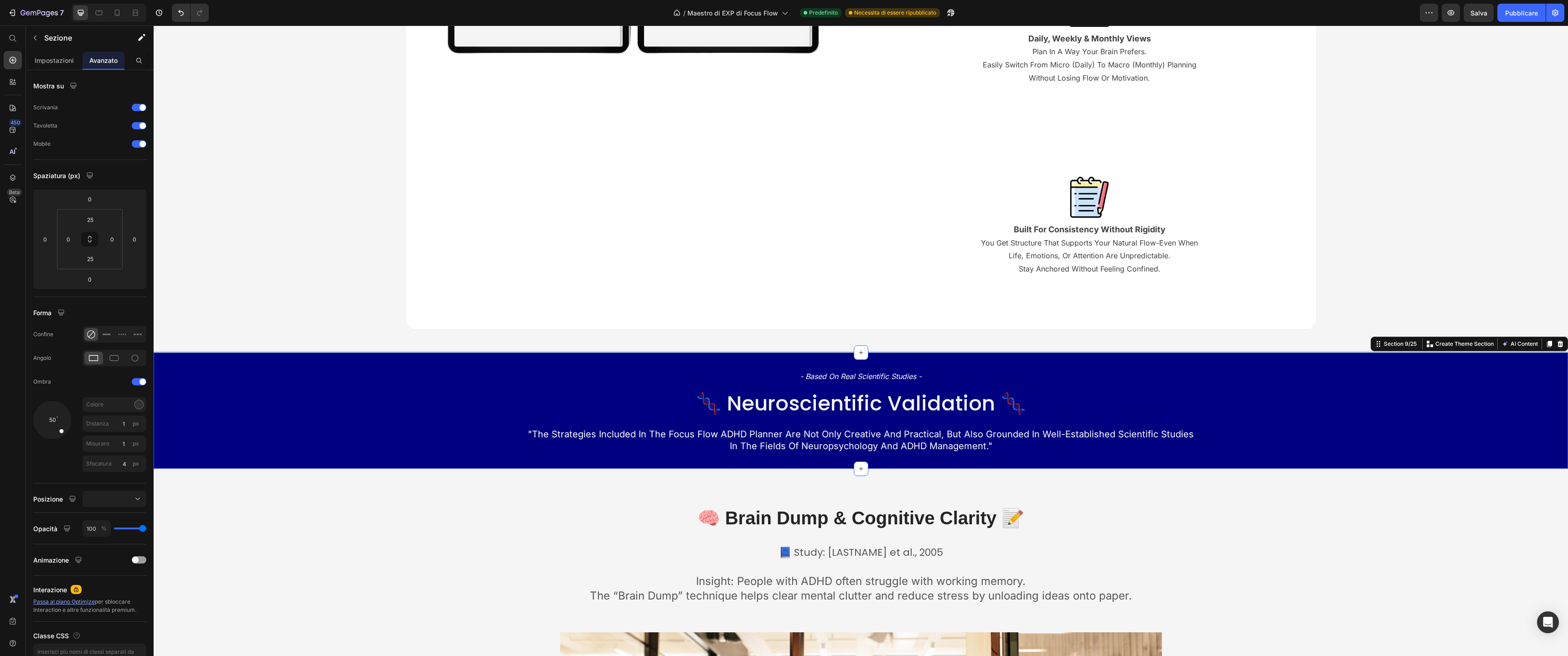 click on "- Based on Real scientific studies - Text Block 🧬 Neuroscientific Validation 🧬 Heading Row "The strategies included in the Focus Flow ADHD Planner are not only creative and practical, but also grounded in well-established scientific studies  in the fields of neuropsychology and ADHD management." Text Block Section 9/25   You can create reusable sections Create Theme Section AI Content Write with GemAI What would you like to describe here? Tone and Voice Persuasive Product The Ultimate ADHD Digital Planner Prototype (Master Version) Show more Generate" at bounding box center [861, 410] 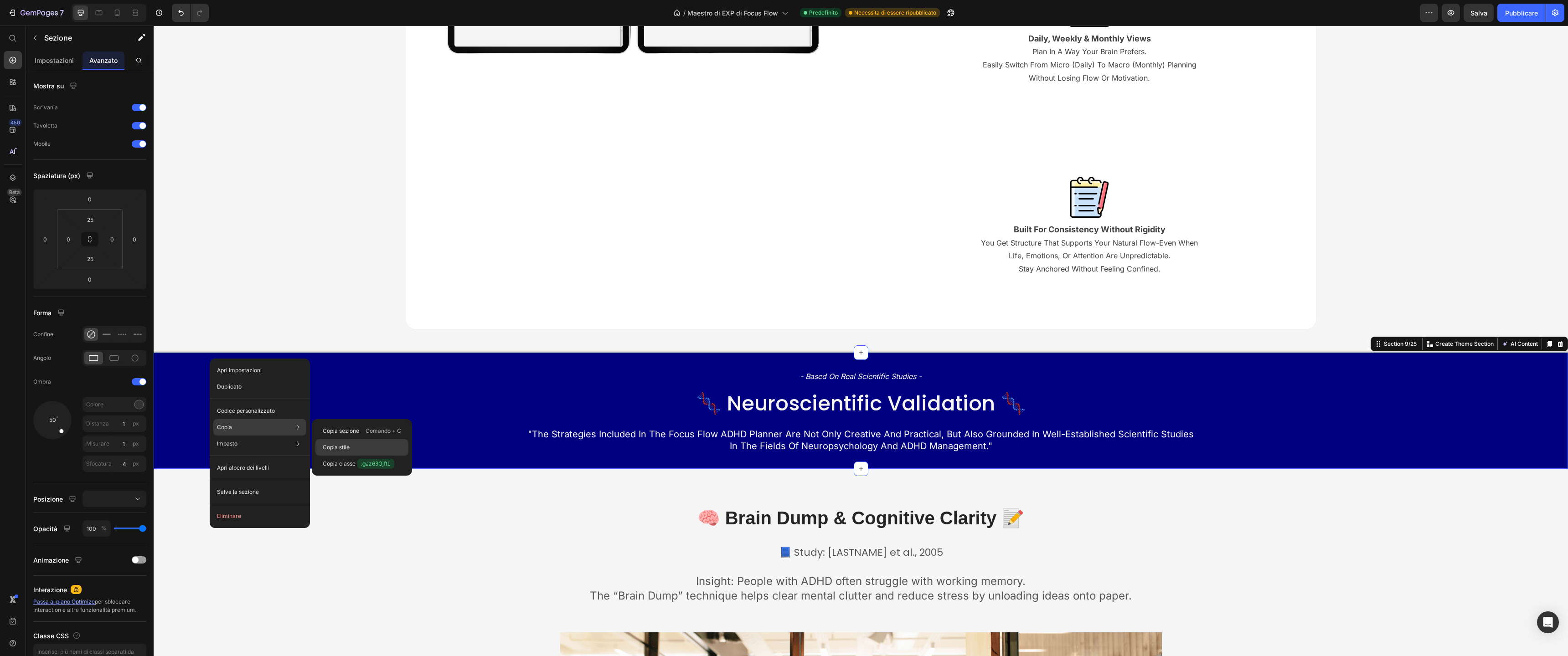 click on "Copia stile" at bounding box center [336, 447] 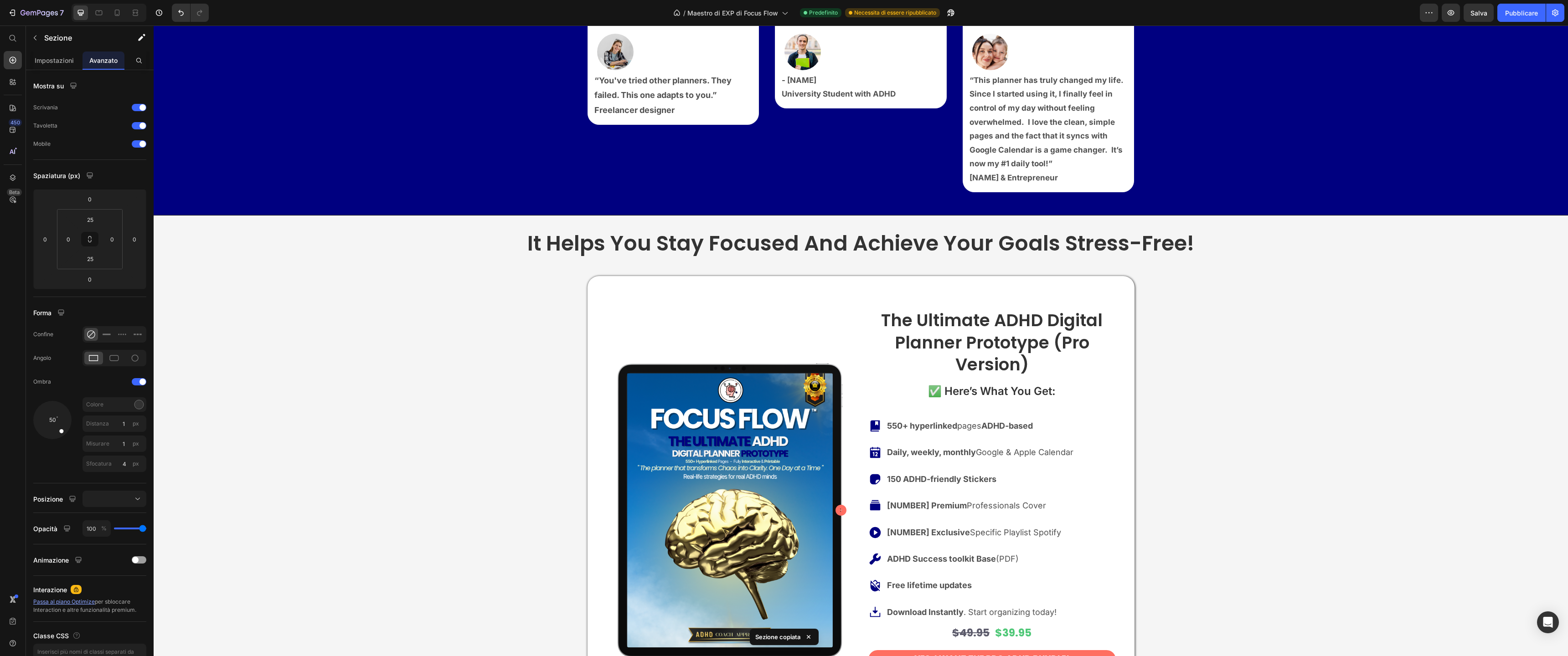 scroll, scrollTop: 519, scrollLeft: 0, axis: vertical 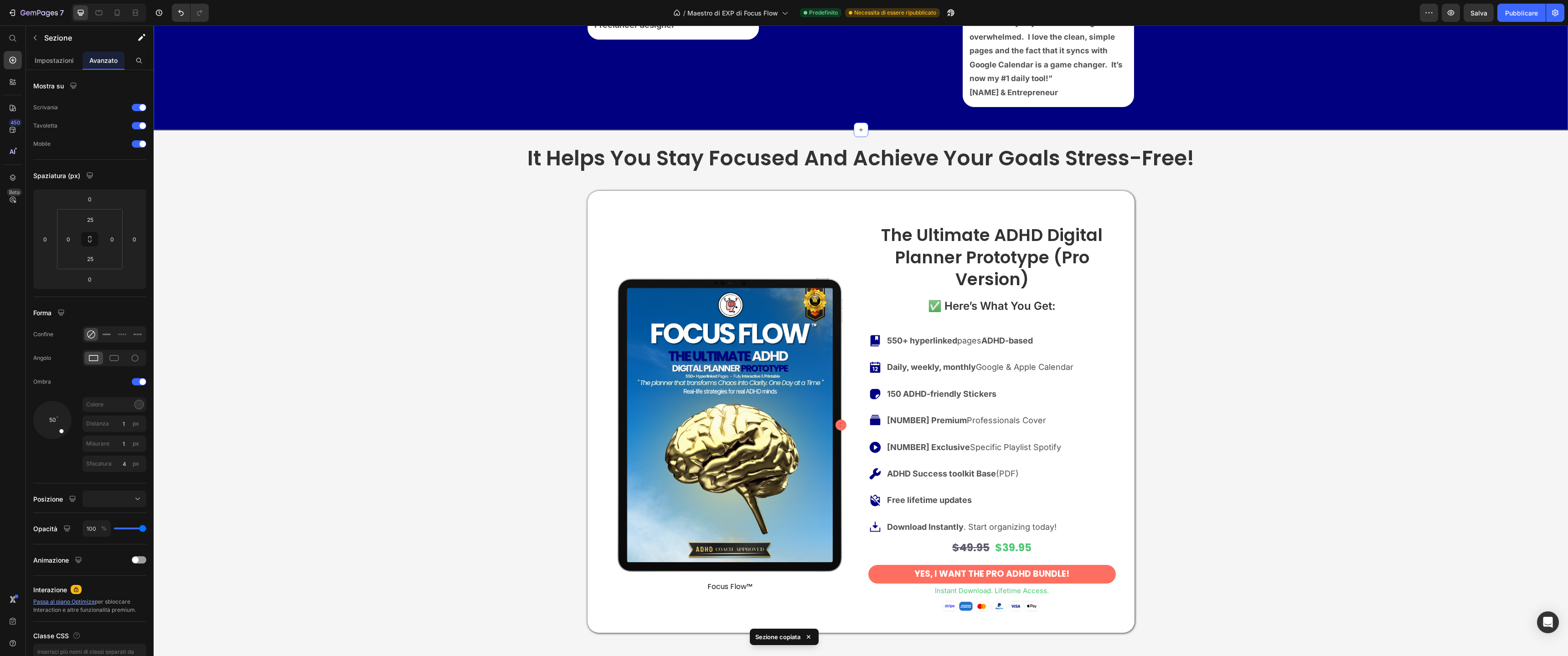 click on "Icon Icon Icon Icon Icon Icon List “This planner has truly changed my life. Since I started using it, I finally feel in control of my day without feeling overwhelmed.  I love the clean, simple pages and the fact that it syncs with Google Calendar is a game changer.  It’s now my #1 daily tool!” Text Block Image - [FIRSTNAME] [LASTNAME] Freelancer designer Text Block Row Icon Icon Icon Icon Icon Icon List “I’ve tried so many planners, but this is the first one that really understands how my brain works. The mental dumping sections and motivation tools are a game changer.  I can actually stay organized without feeling defeated.  Highly recommended!” Text Block Image - [FIRSTNAME] [LASTNAME] University Student with ADHD Text Block Row Icon Icon Icon Icon Icon Icon List “I never thought a planner could be this useful! The hyperlinked layouts save me time every day, and syncing with my Apple Calendar keeps me on track through my busy schedule.  It’s clear, flexible, and most importantly it doesn’t
Text Block Image" at bounding box center (861, -45) 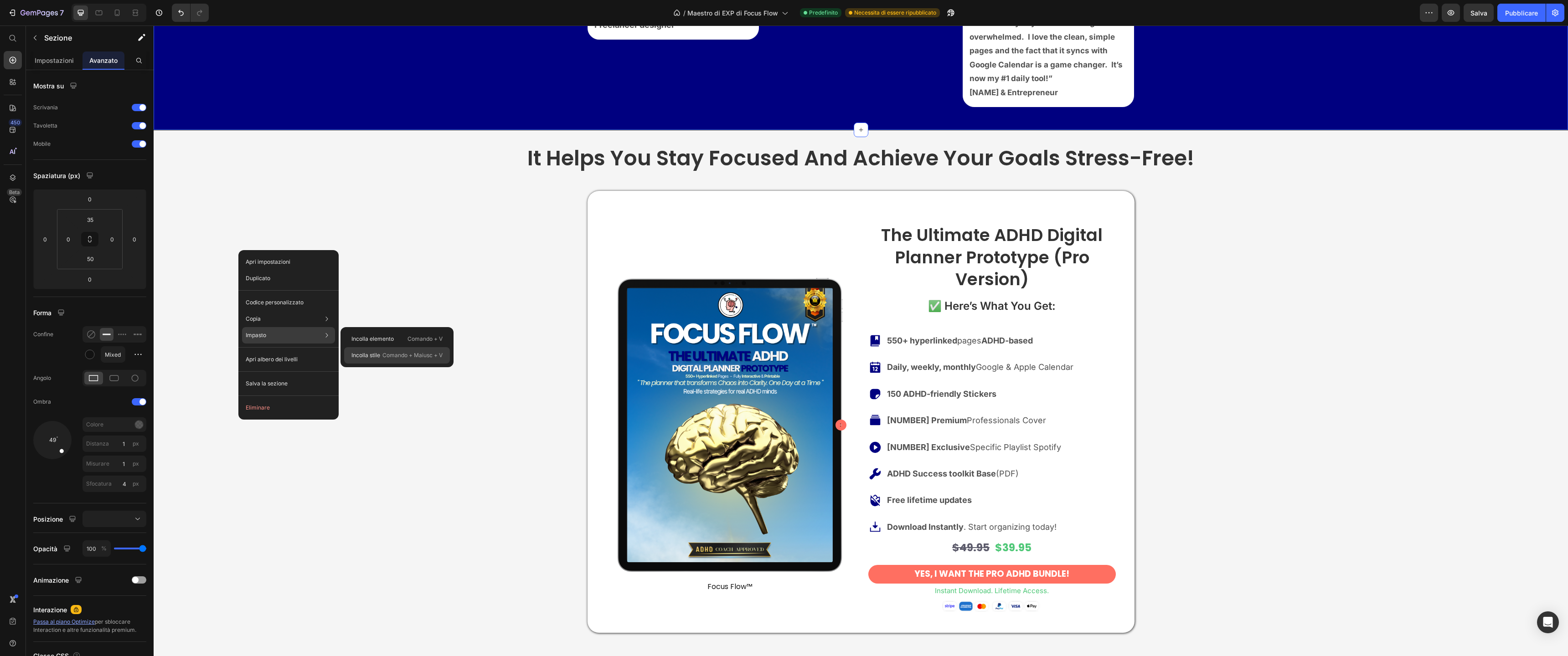 click on "Incolla stile" at bounding box center (366, 355) 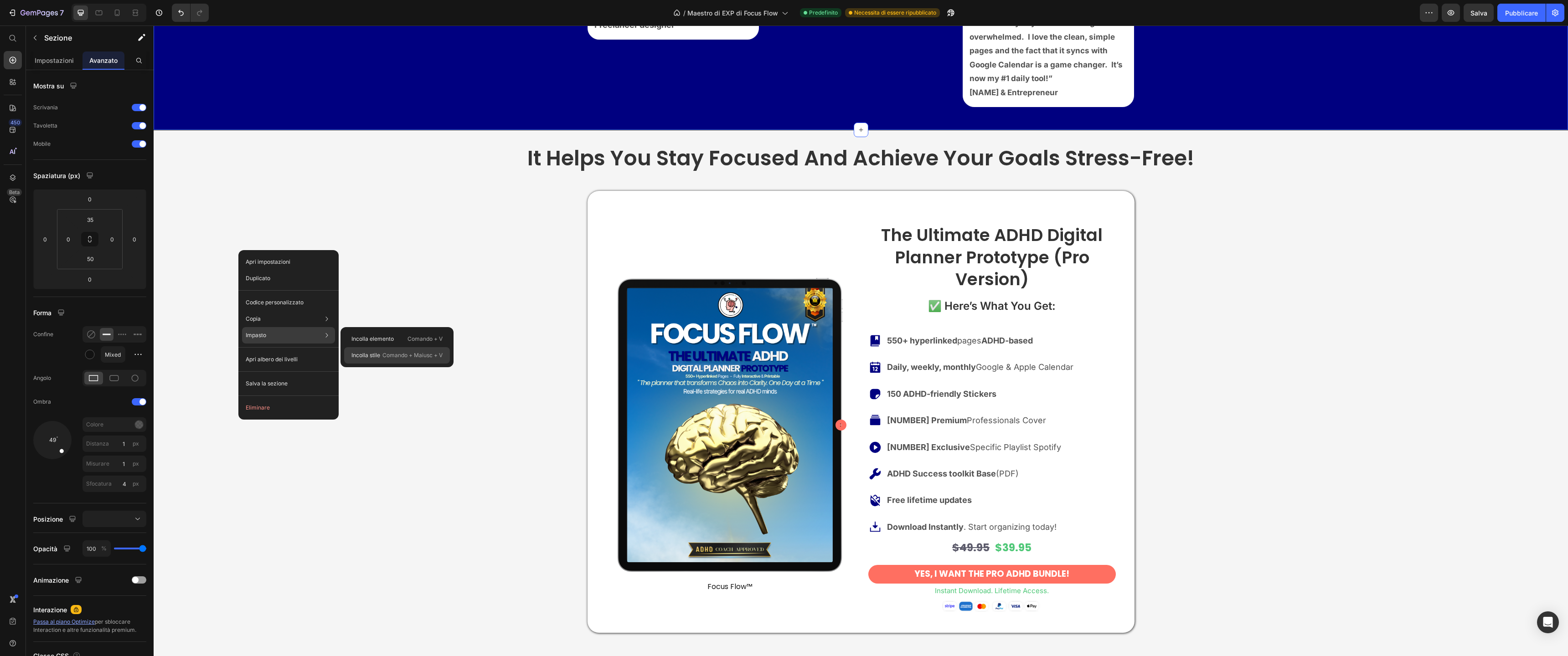 type on "25" 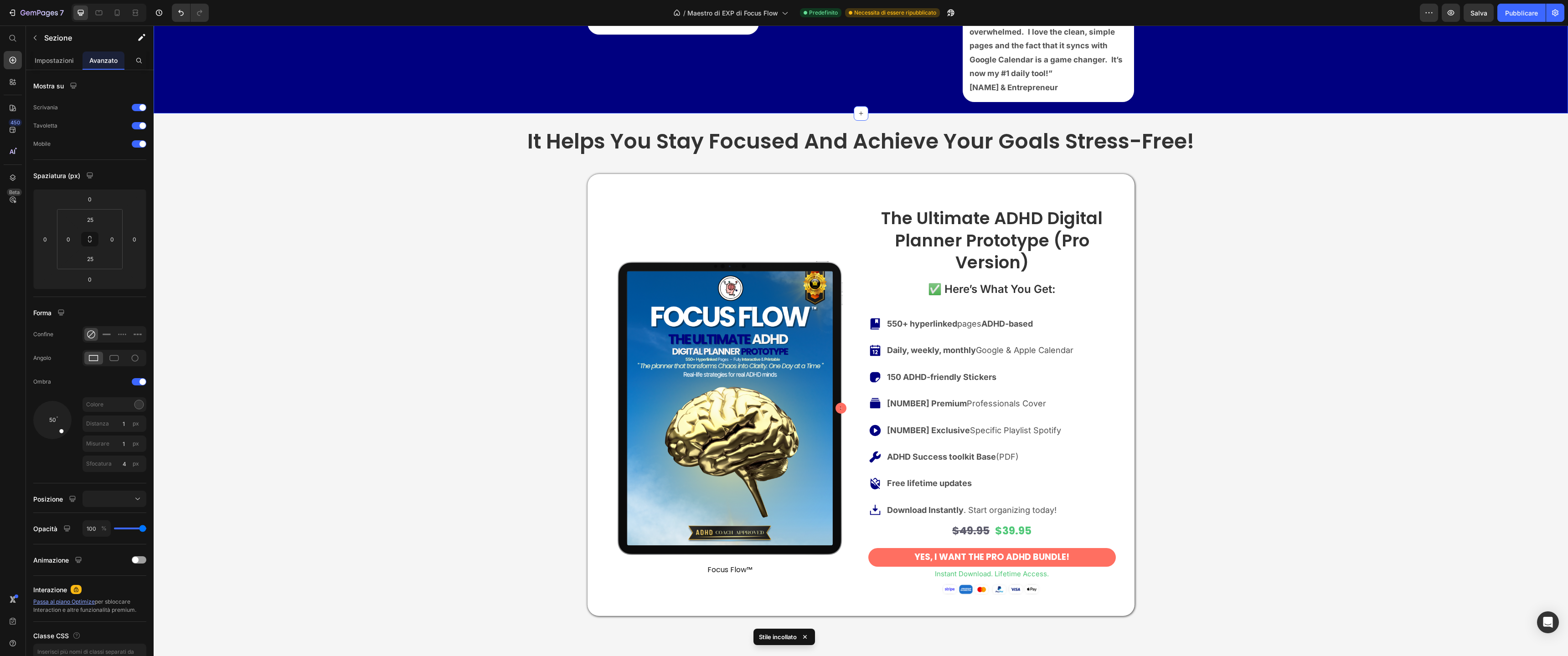 click on "Image Start Planning the ADHD Way → Button Row instant download. Lifetime access. No risk. Text Block" at bounding box center (861, -271) 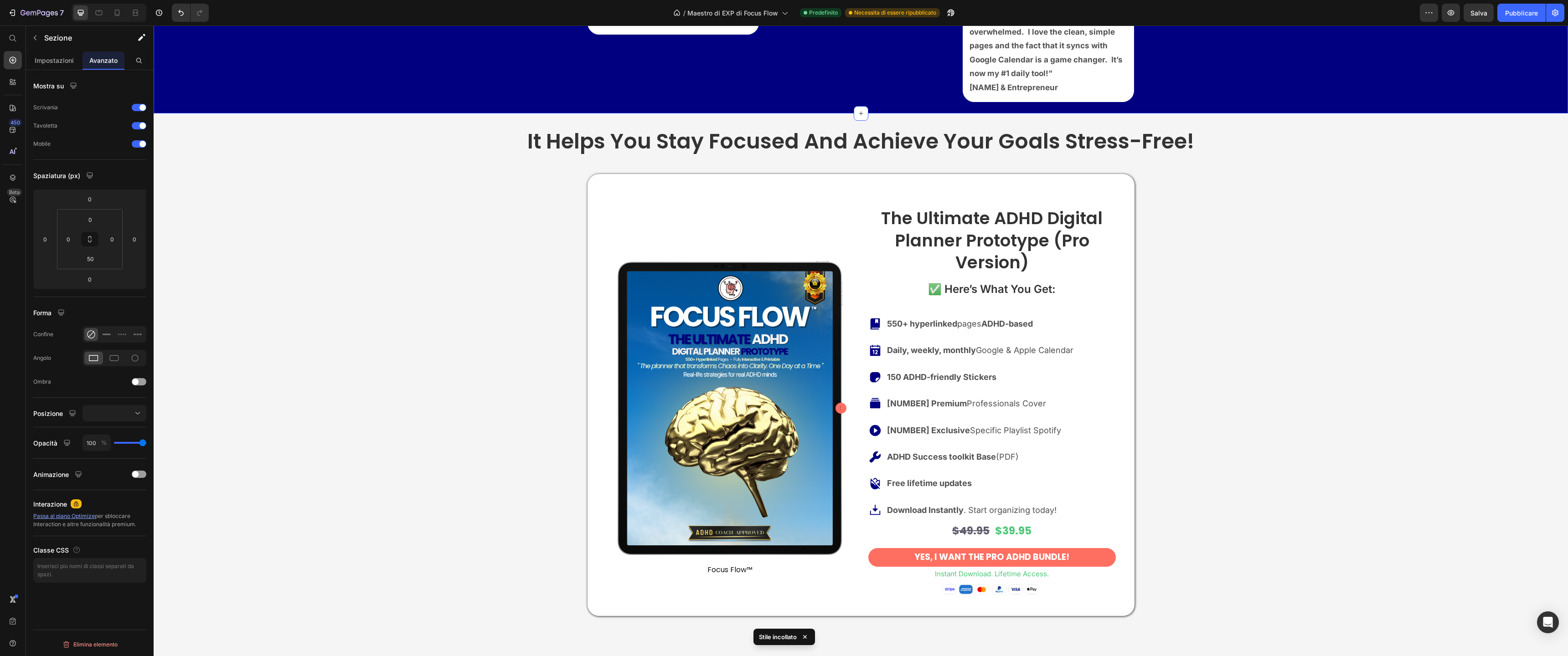 click on "Icon Icon Icon Icon Icon Icon List “This planner has truly changed my life. Since I started using it, I finally feel in control of my day without feeling overwhelmed.  I love the clean, simple pages and the fact that it syncs with Google Calendar is a game changer.  It’s now my #1 daily tool!” Text Block Image - [FIRSTNAME] [LASTNAME] Freelancer designer Text Block Row Icon Icon Icon Icon Icon Icon List “I’ve tried so many planners, but this is the first one that really understands how my brain works. The mental dumping sections and motivation tools are a game changer.  I can actually stay organized without feeling defeated.  Highly recommended!” Text Block Image - [FIRSTNAME] [LASTNAME] University Student with ADHD Text Block Row Icon Icon Icon Icon Icon Icon List “I never thought a planner could be this useful! The hyperlinked layouts save me time every day, and syncing with my Apple Calendar keeps me on track through my busy schedule.  It’s clear, flexible, and most importantly it doesn’t
Text Block Image" at bounding box center (861, -53) 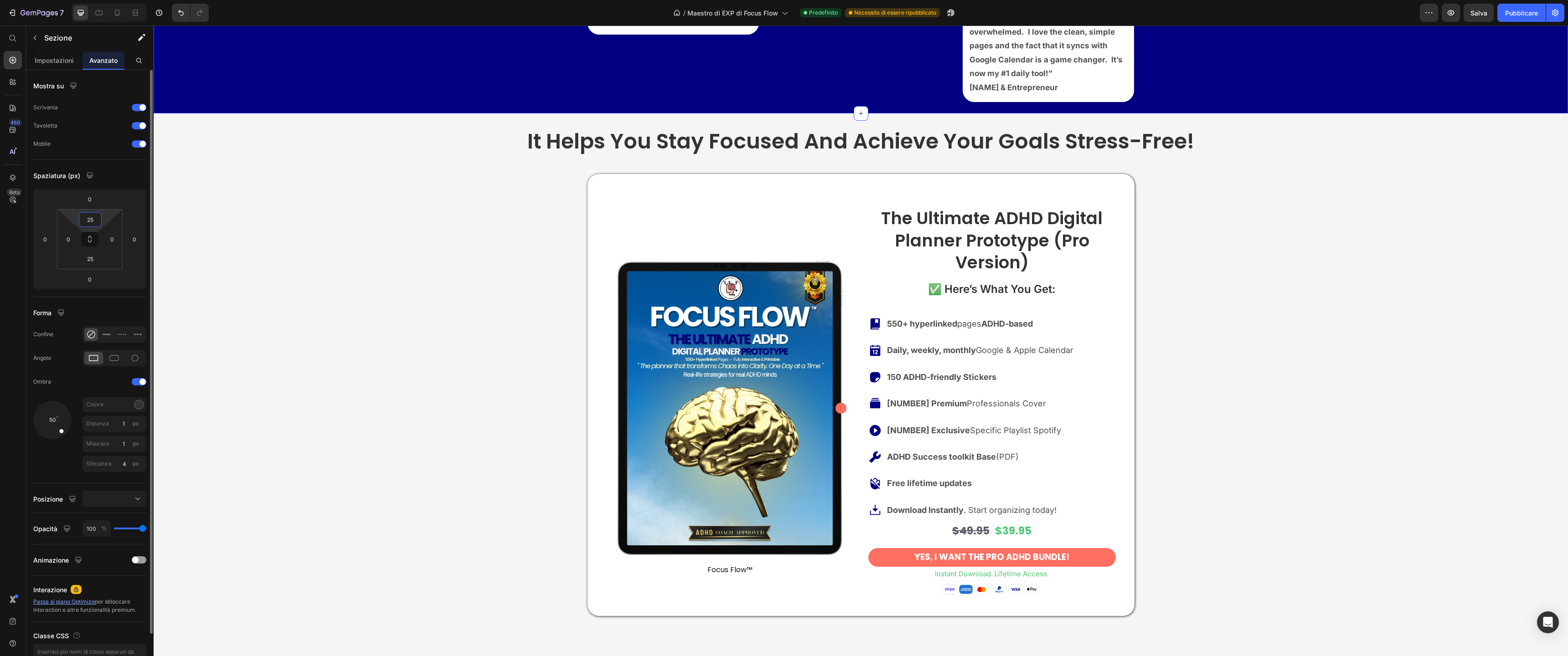 click on "25" at bounding box center (90, 220) 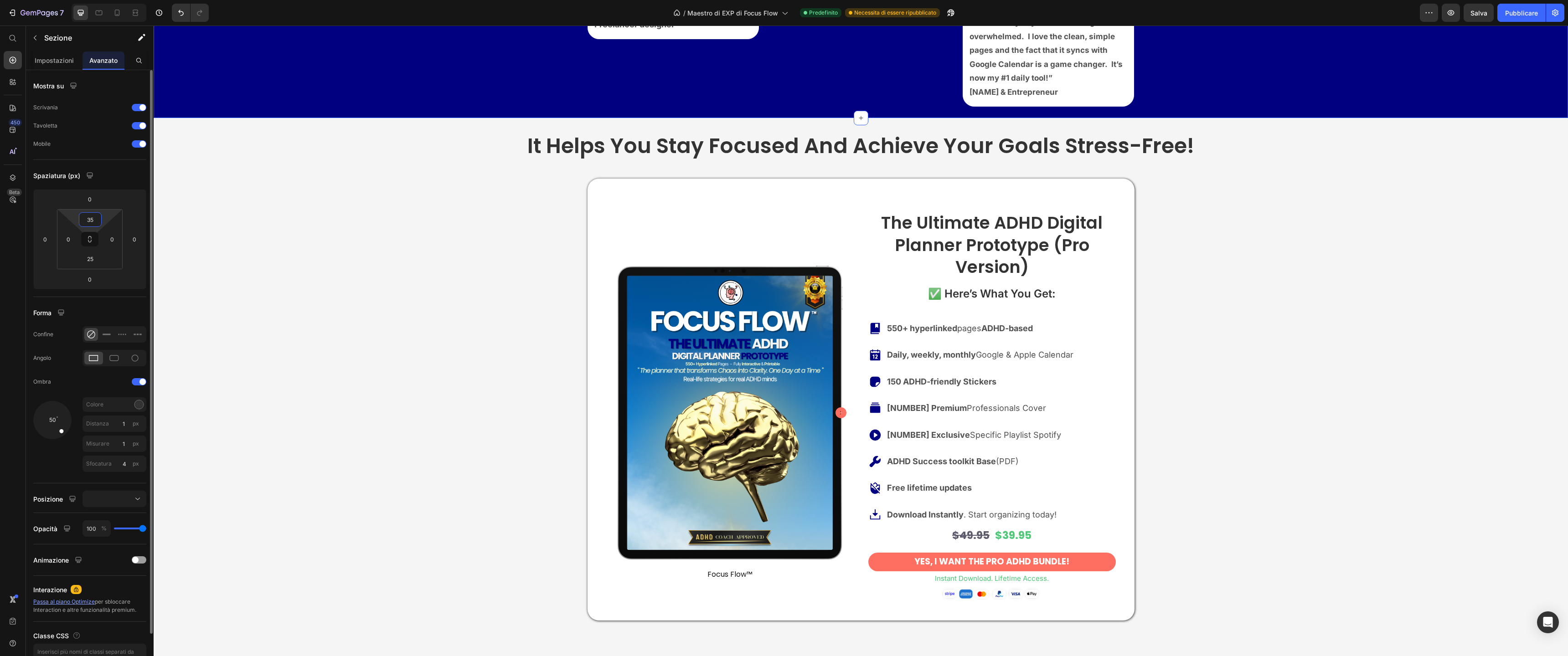 type on "3" 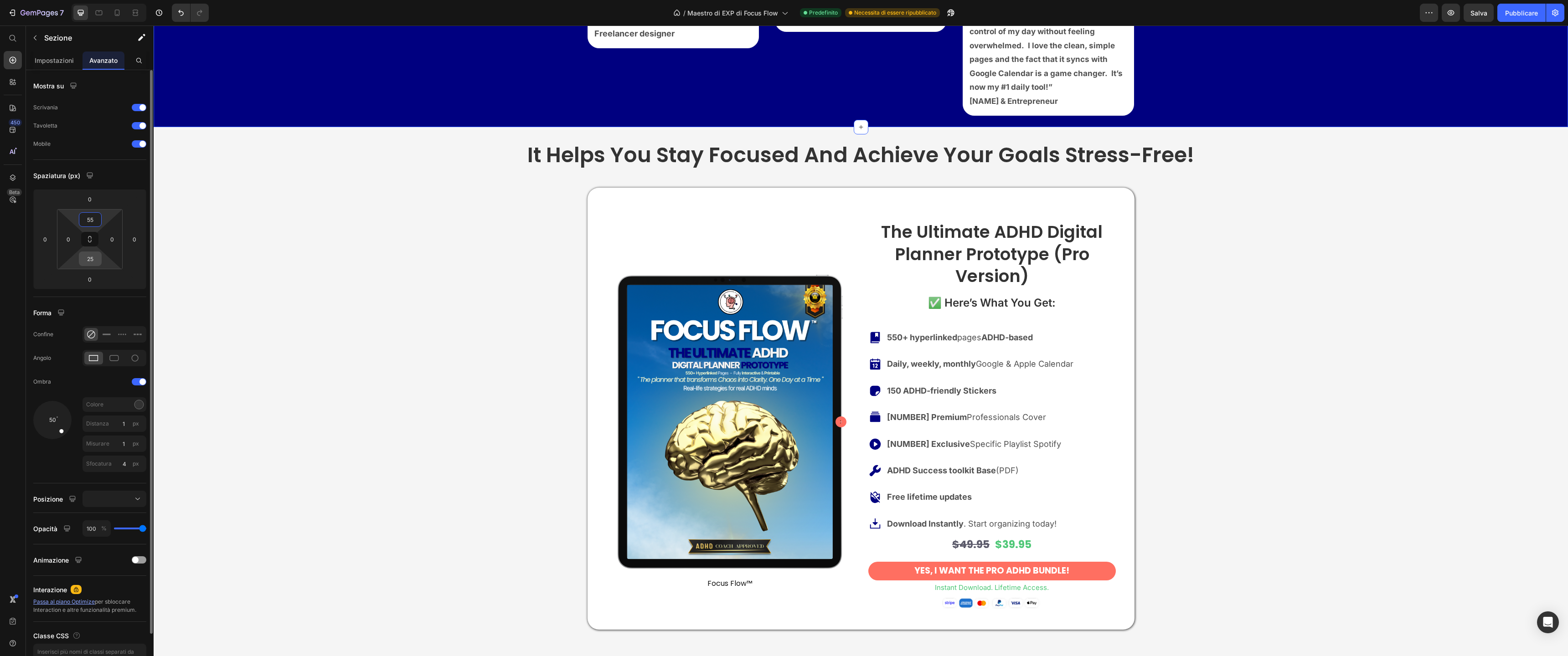 type on "55" 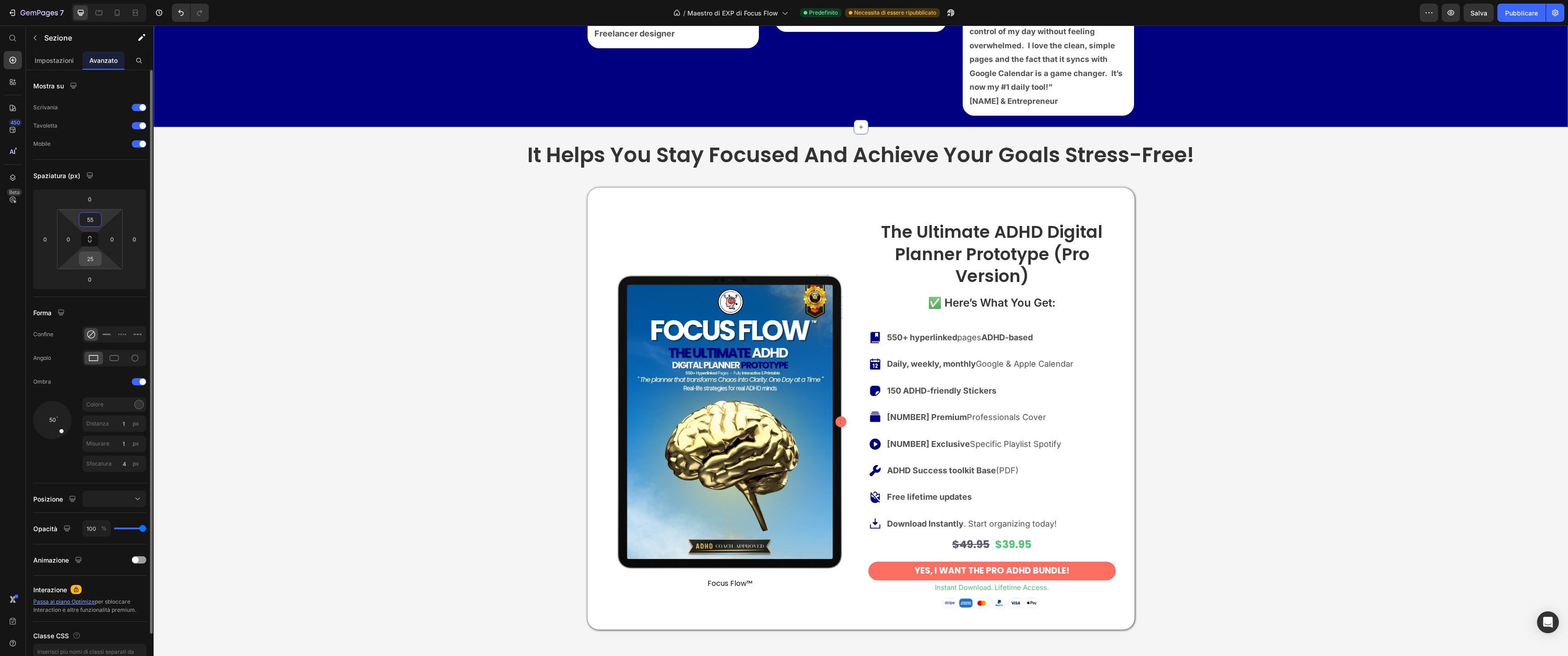 click on "25" at bounding box center [90, 259] 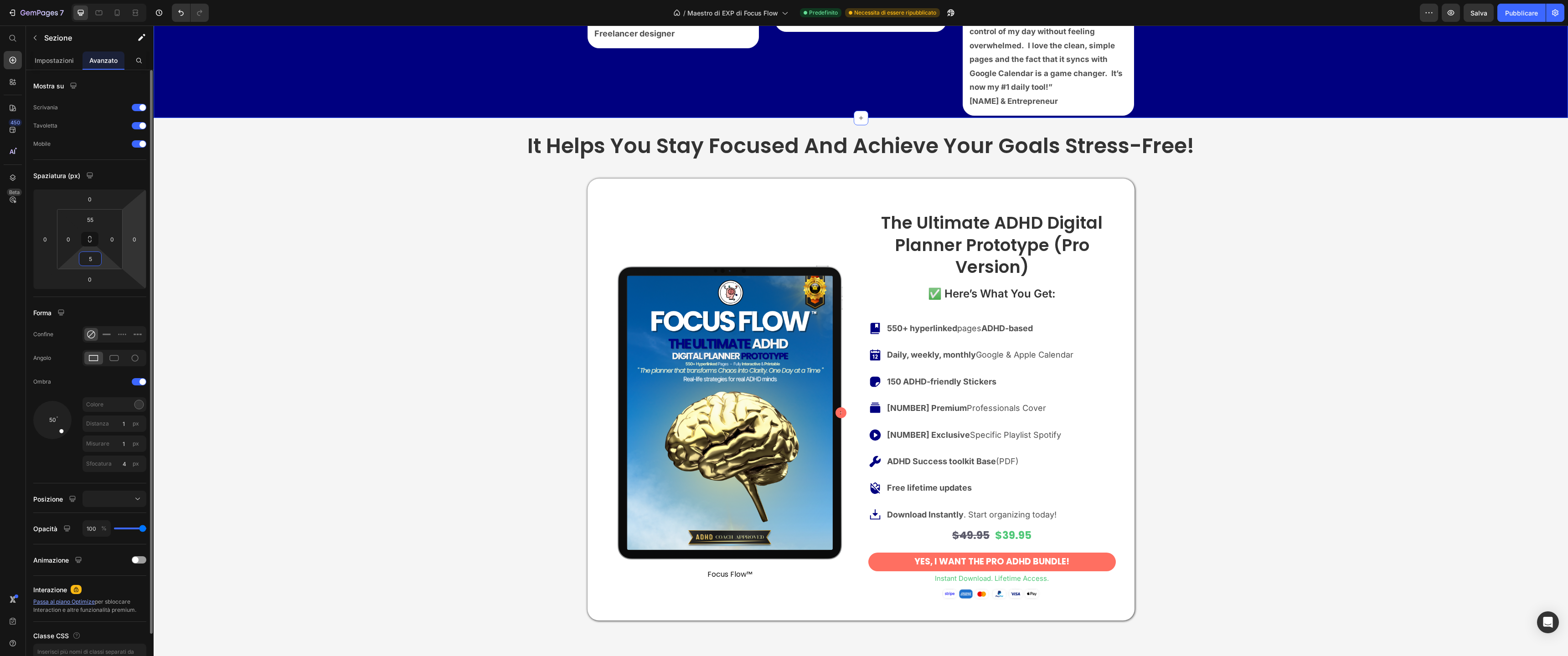 type on "55" 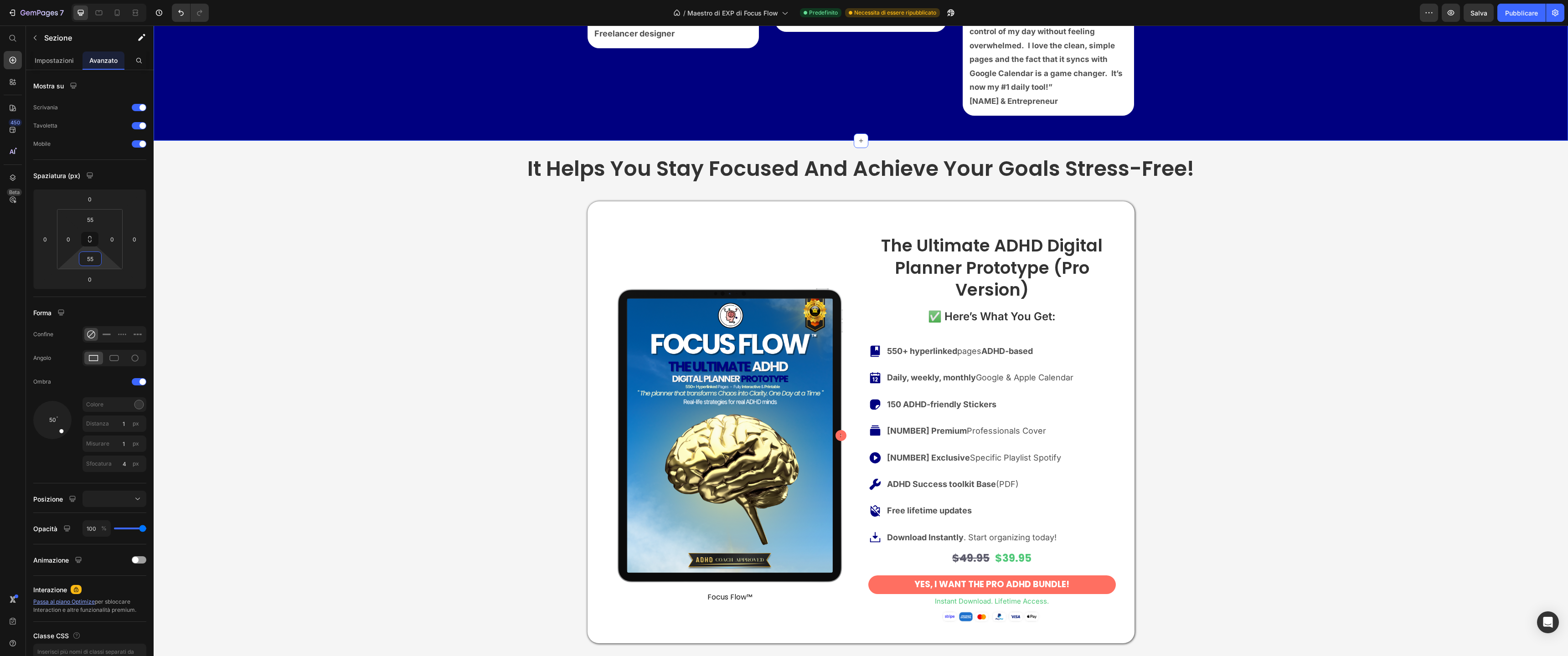 click on "Image Start Planning the ADHD Way → Button Row instant download. Lifetime access. No risk. Text Block" at bounding box center [861, -271] 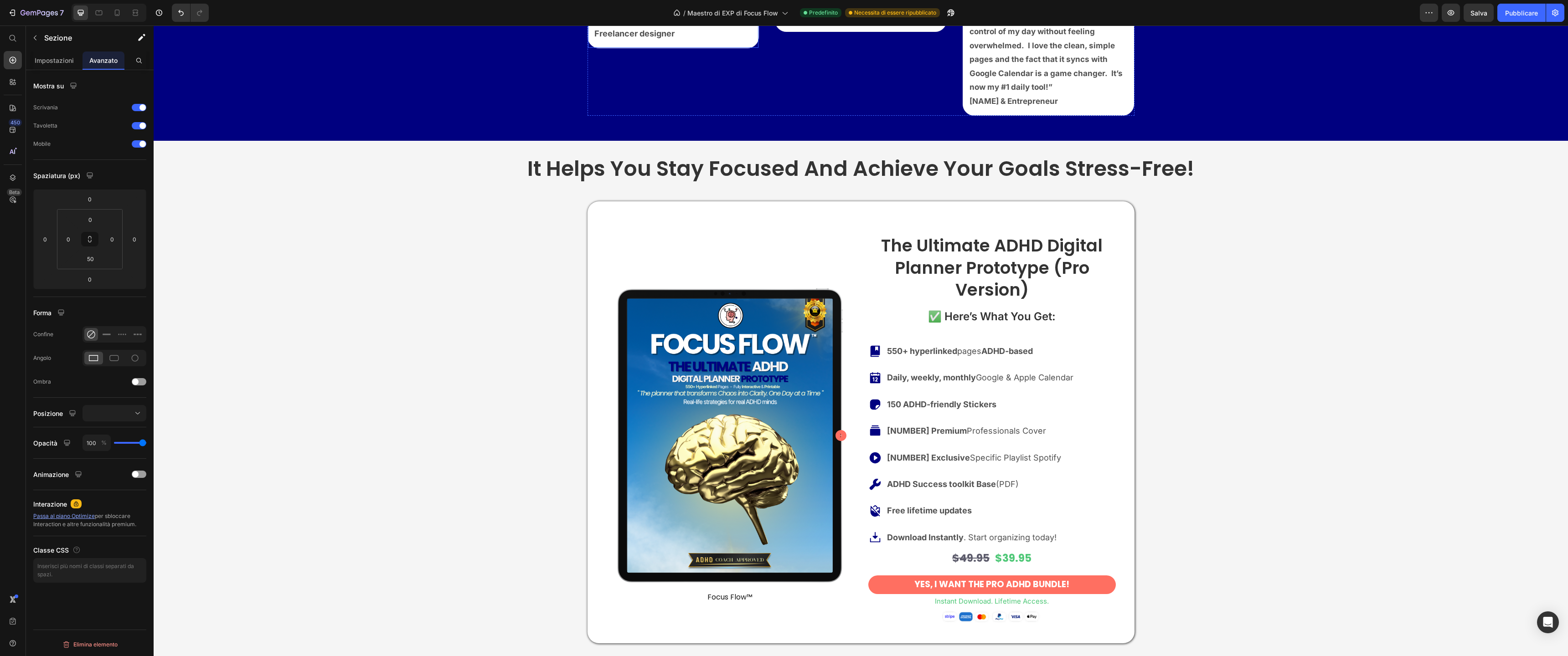 click on "Icon Icon Icon Icon Icon Icon List “This planner has truly changed my life. Since I started using it, I finally feel in control of my day without feeling overwhelmed.  I love the clean, simple pages and the fact that it syncs with Google Calendar is a game changer.  It’s now my #1 daily tool!” Text Block Image - [FIRSTNAME] [LASTNAME] Freelancer designer Text Block Row Icon Icon Icon Icon Icon Icon List “I’ve tried so many planners, but this is the first one that really understands how my brain works. The mental dumping sections and motivation tools are a game changer.  I can actually stay organized without feeling defeated.  Highly recommended!” Text Block Image - [FIRSTNAME] [LASTNAME] University Student with ADHD Text Block Row Icon Icon Icon Icon Icon Icon List “I never thought a planner could be this useful! The hyperlinked layouts save me time every day, and syncing with my Apple Calendar keeps me on track through my busy schedule.  It’s clear, flexible, and most importantly it doesn’t
Text Block Image" at bounding box center [861, -40] 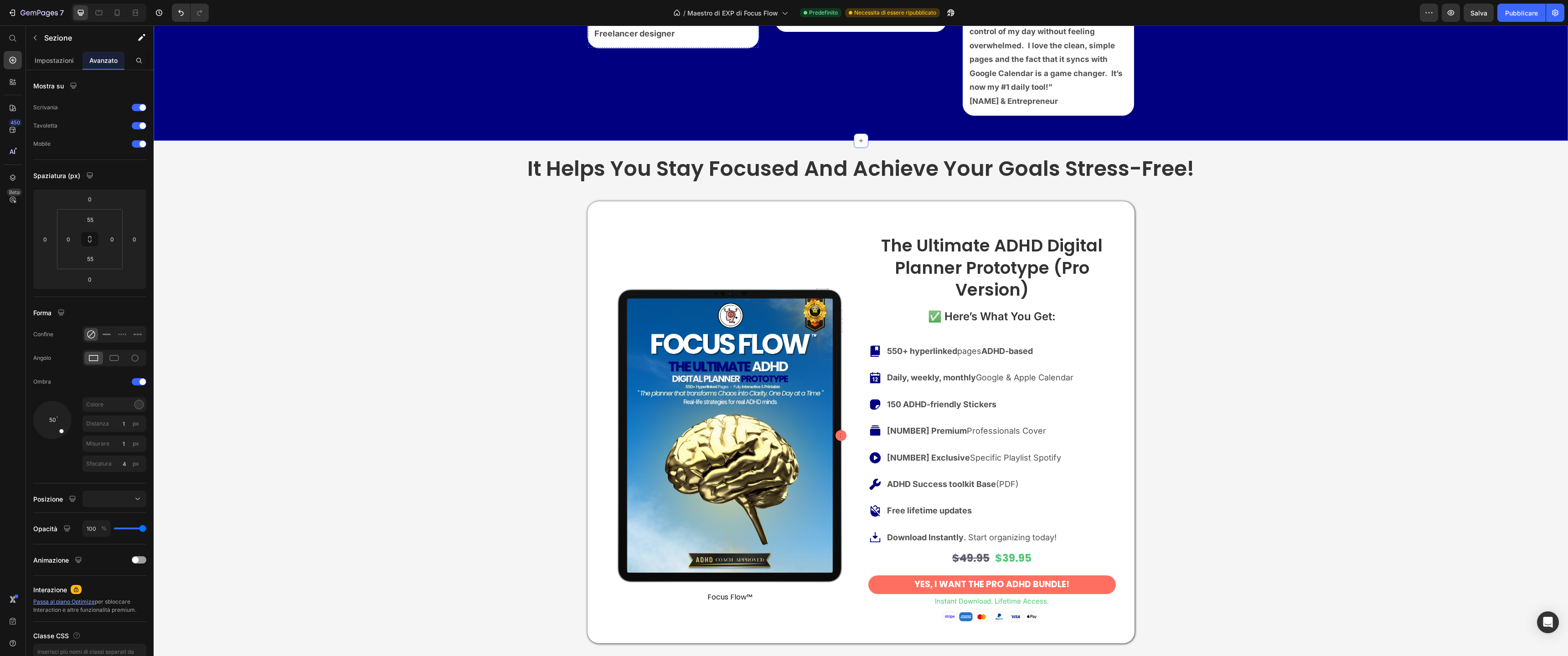 click on "Icon Icon Icon Icon Icon Icon List" at bounding box center [673, -183] 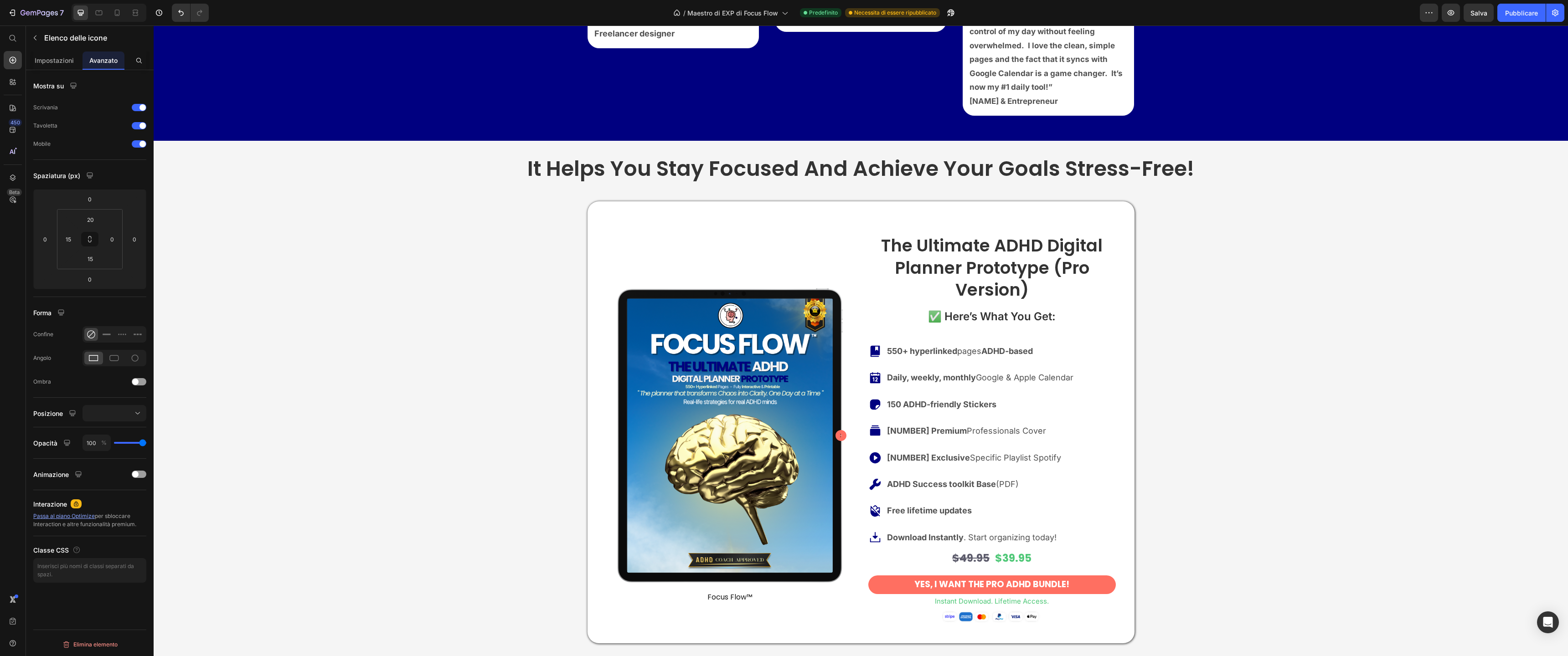 click on "Icon List" at bounding box center (612, -203) 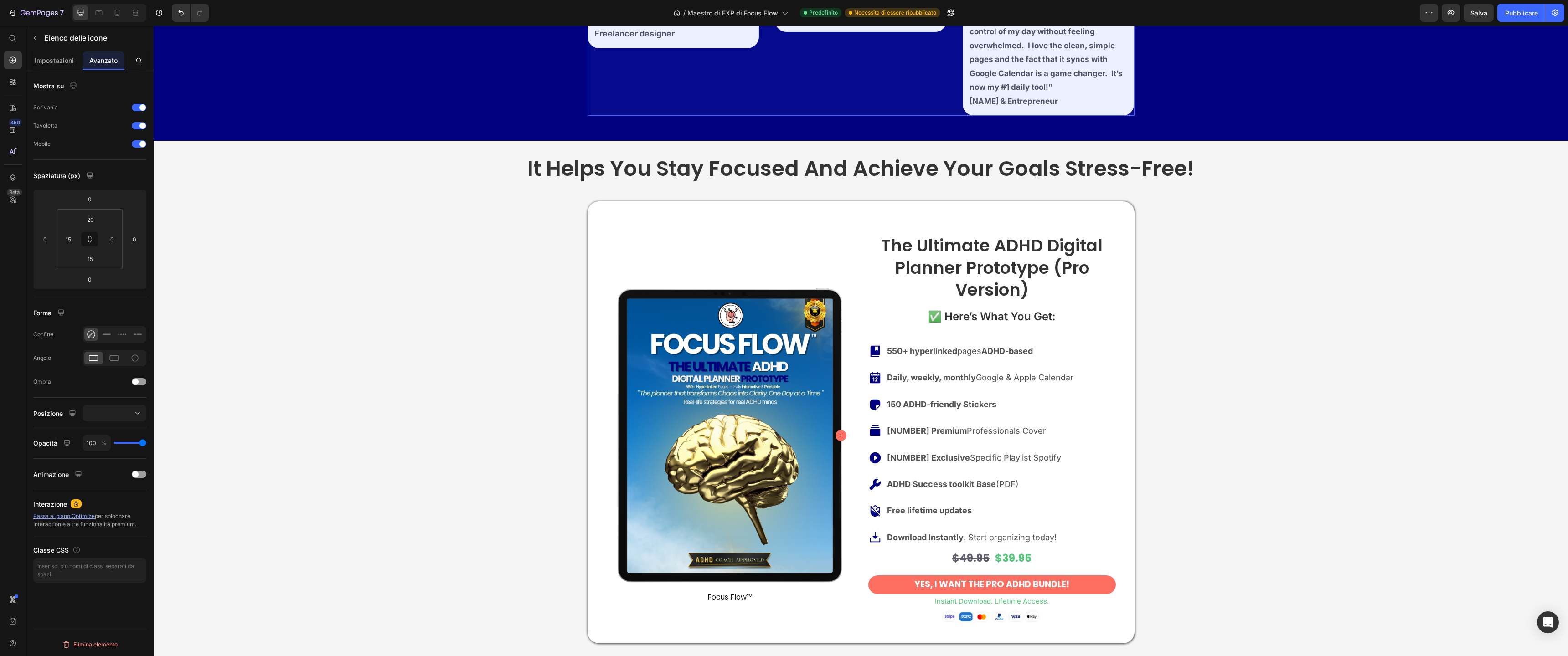 click on "Row 3 cols" at bounding box center (608, -235) 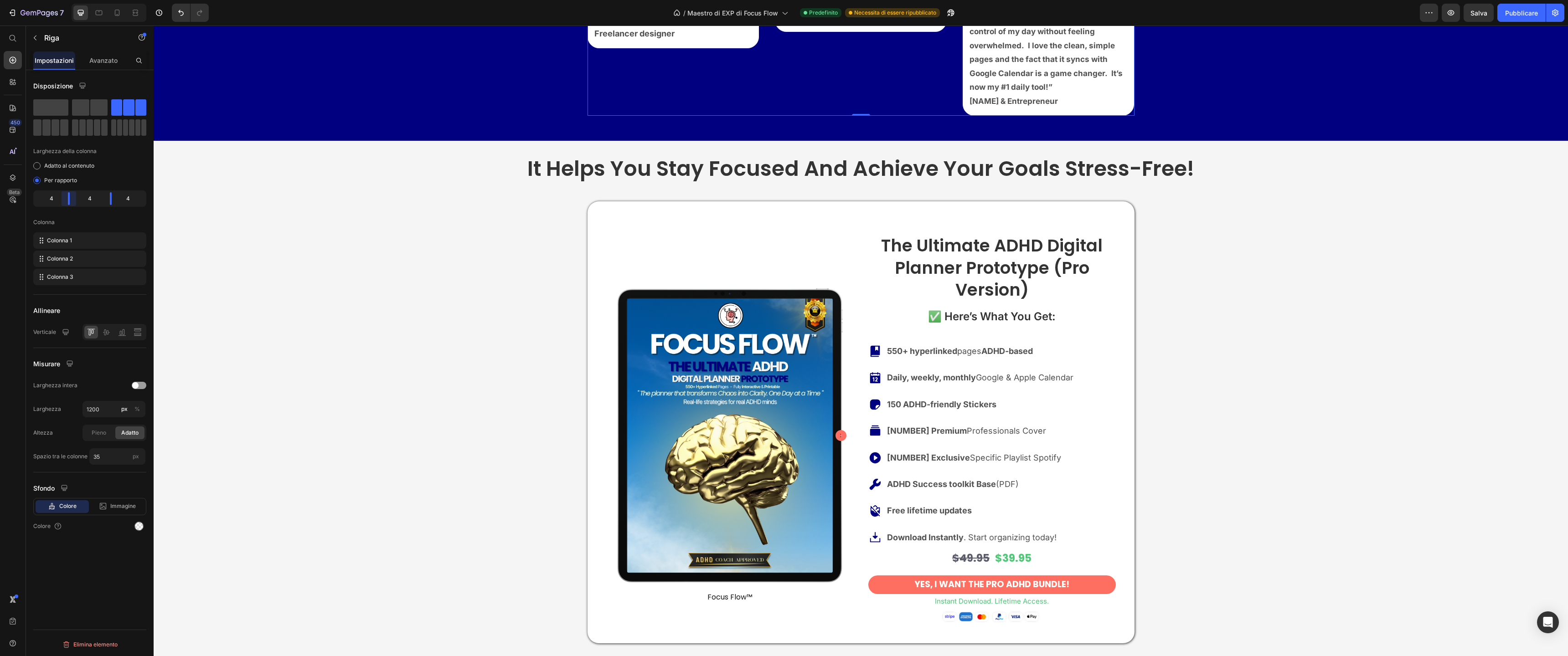 drag, startPoint x: 63, startPoint y: 196, endPoint x: 72, endPoint y: 202, distance: 10.816654 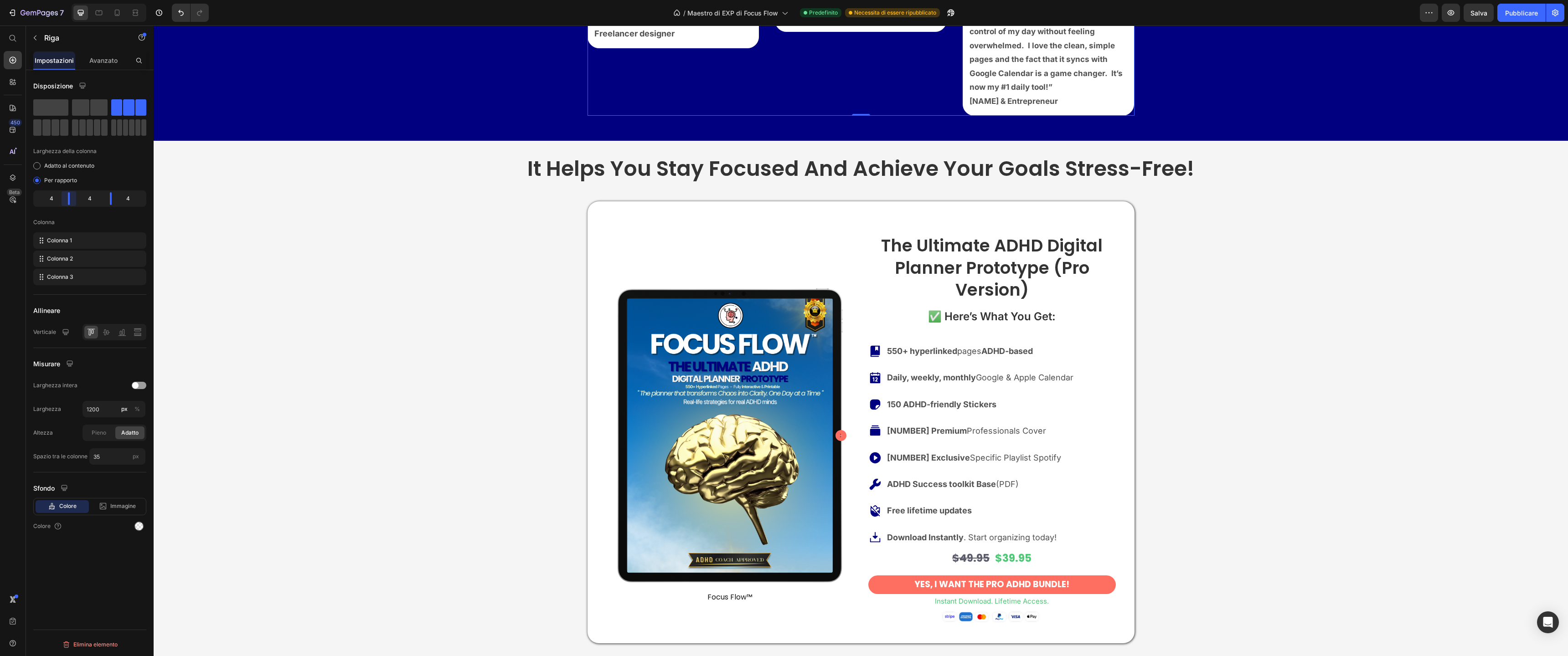 click on "7 Cronologia delle versioni / Maestro di EXP di Focus Flow Predefinito Necessita di essere ripubblicato Anteprima Salva Pubblicare 450 Beta Inizia con Sezioni Elementi Hero Section Product Detail Brands Trusted Badges Guarantee Product Breakdown How to use Testimonials Compare Bundle FAQs Social Proof Brand Story Product List Collection Blog List Contact Sticky Add to Cart Custom Footer Sfoglia la biblioteca 450 Disposizione
Riga
Riga
Riga
Riga Testo
Intestazione
Blocco di testo Pulsante
Pulsante
Pulsante
Torna all'inizio Media" at bounding box center [784, 0] 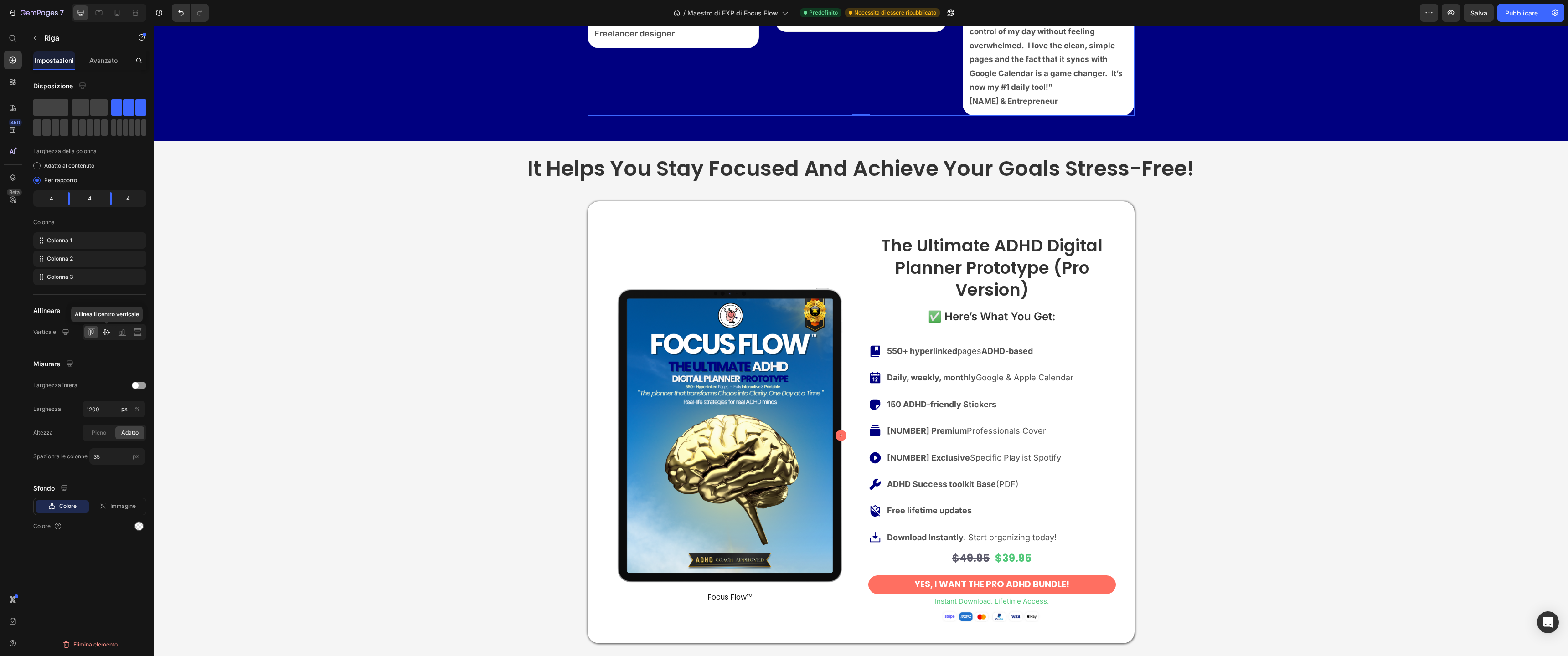 click 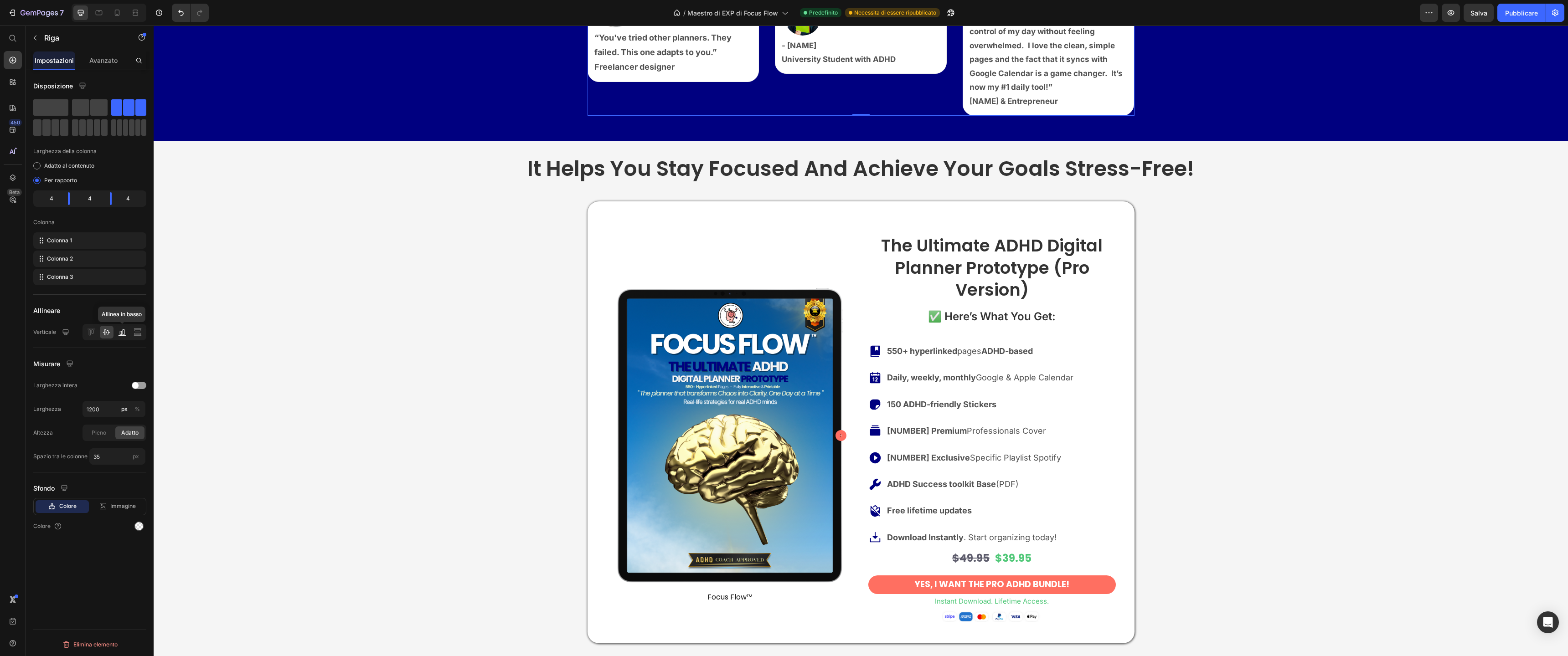 click 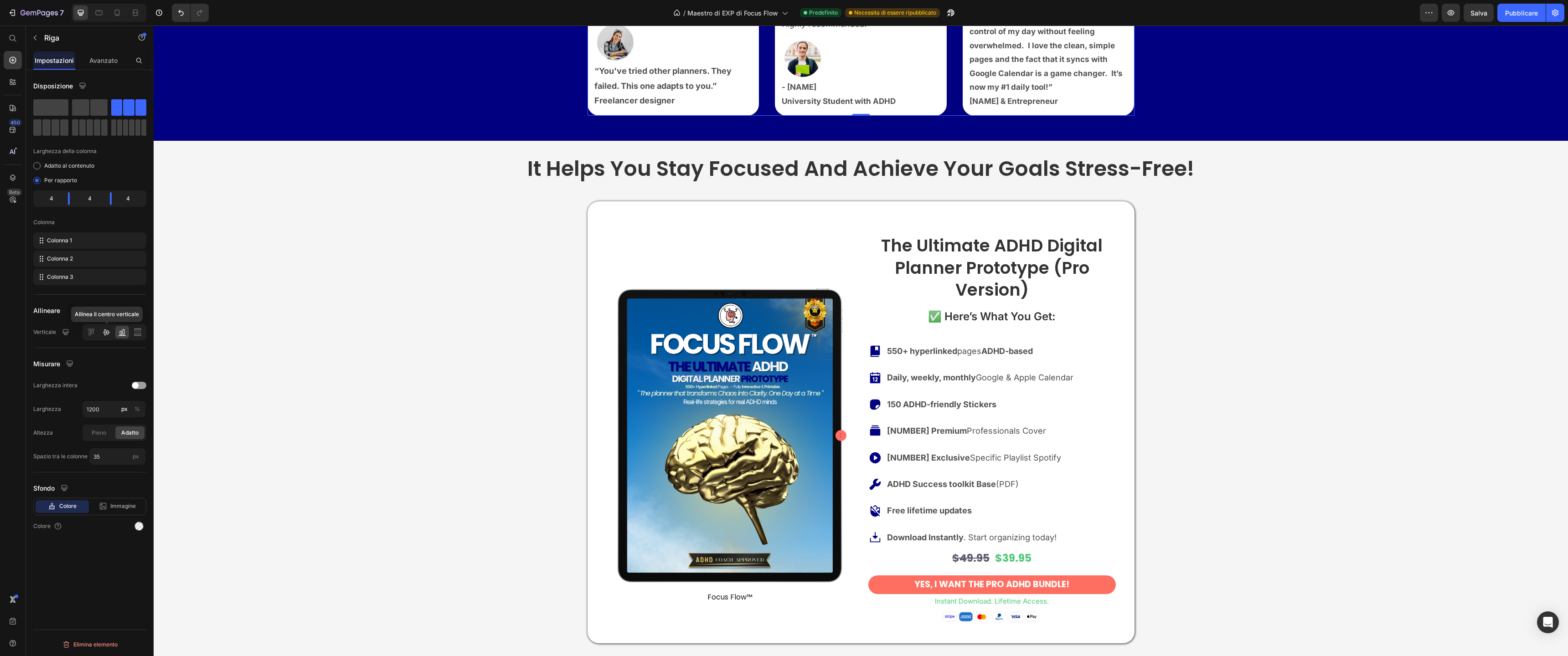 click 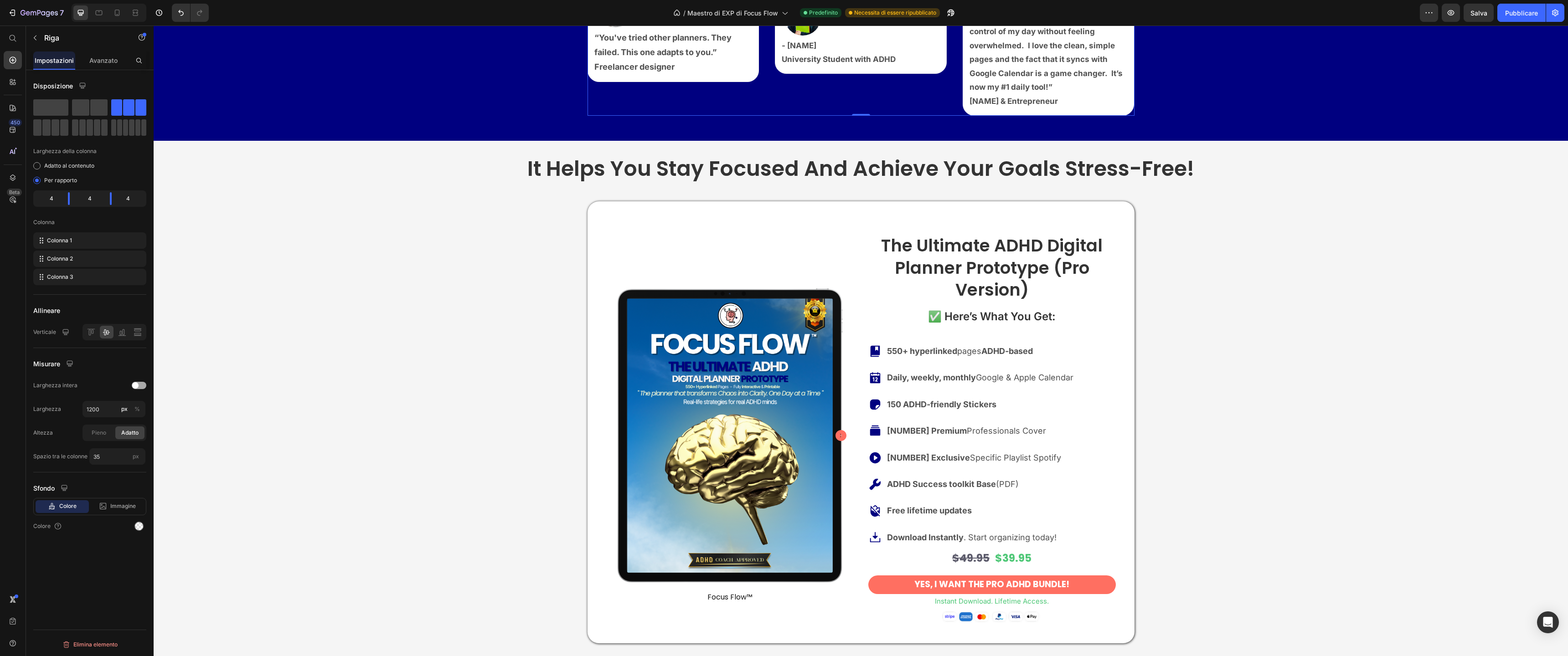 click at bounding box center (135, 385) 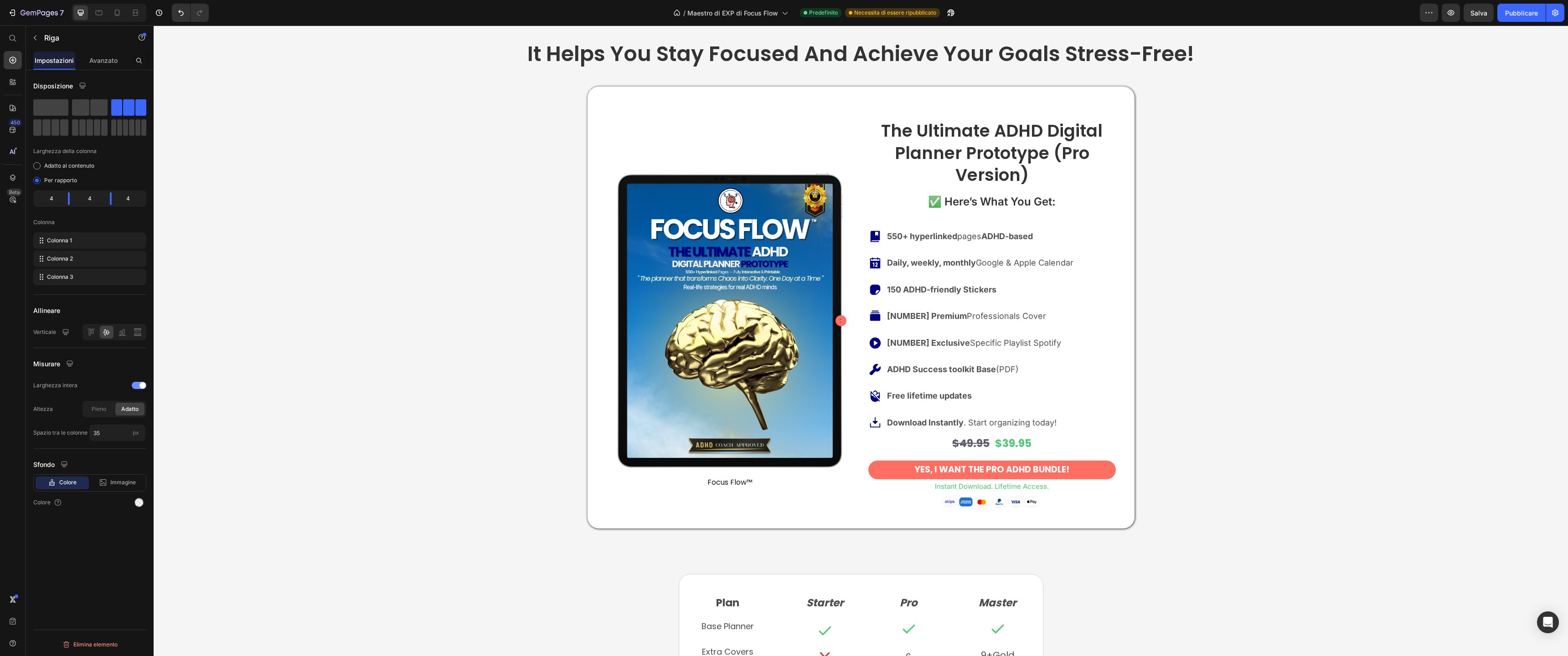 click at bounding box center [139, 385] 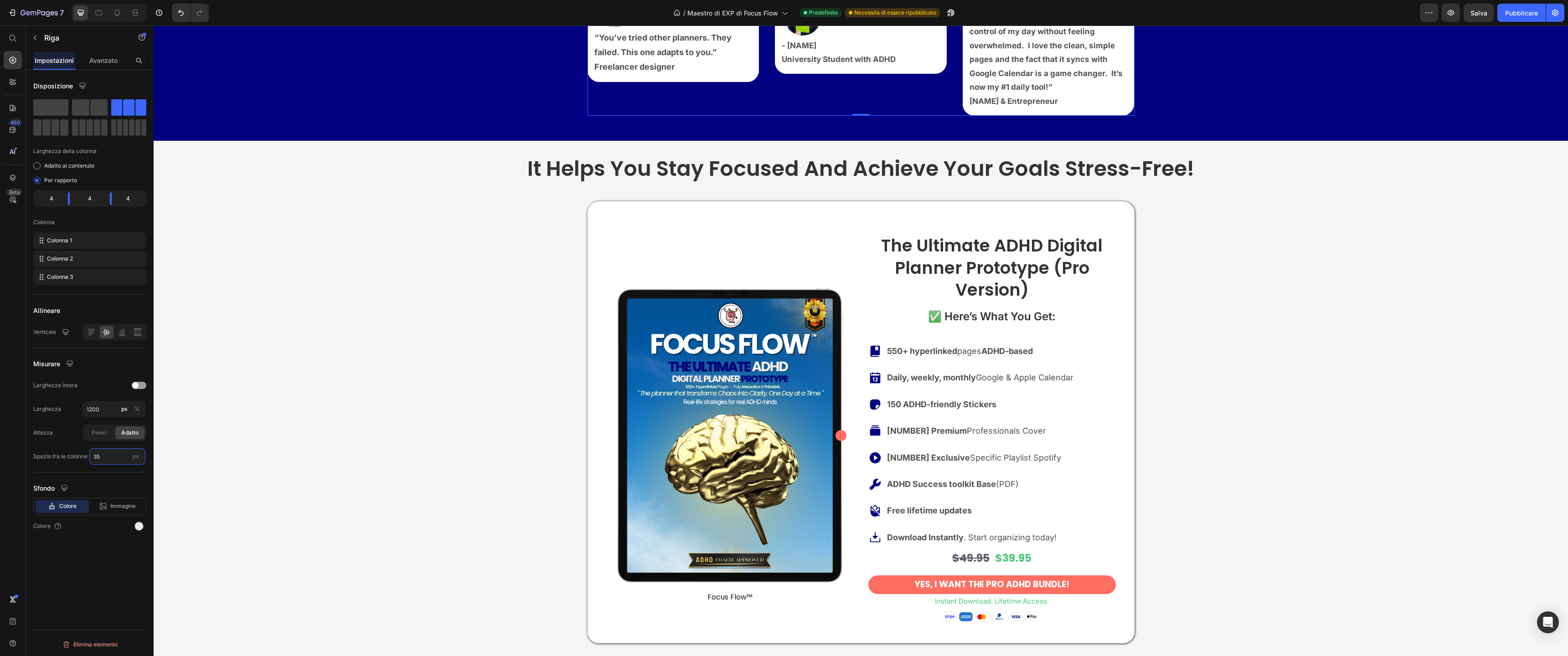 click on "35" at bounding box center (117, 456) 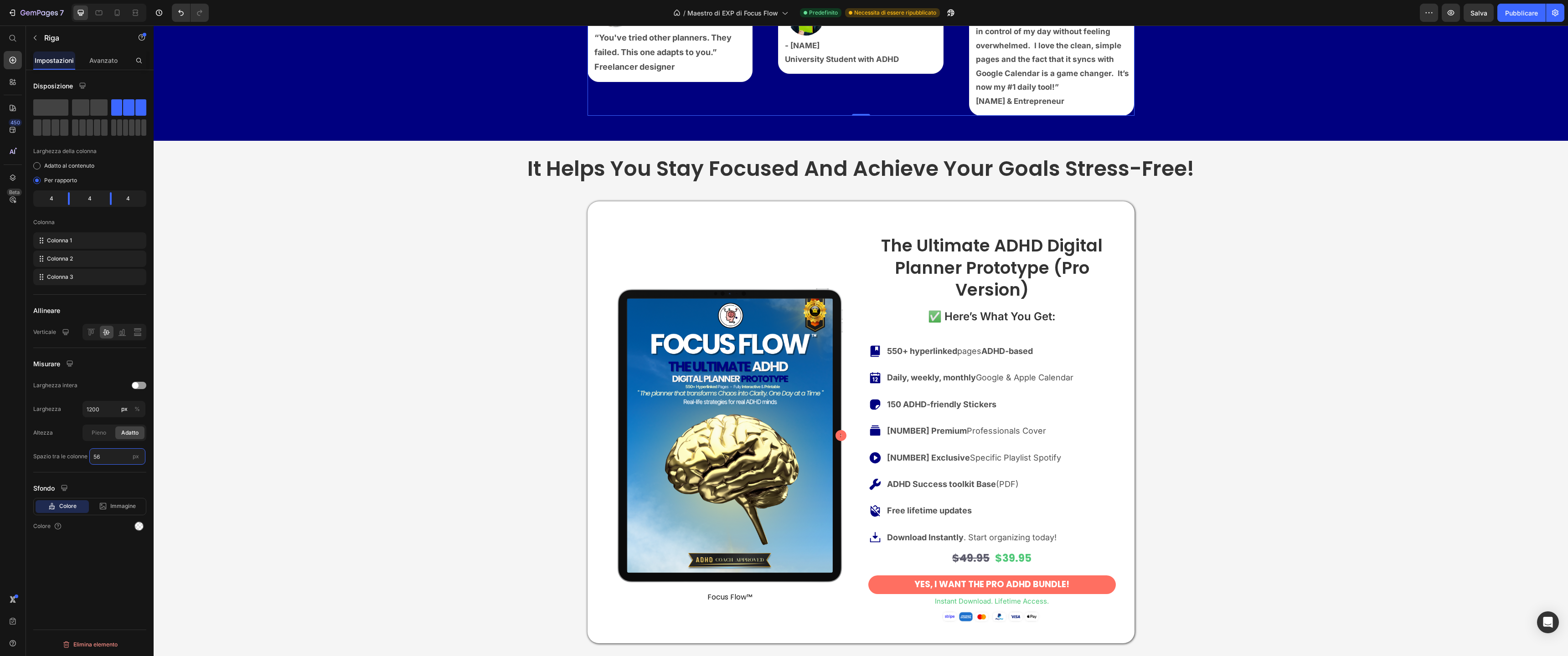 type on "5" 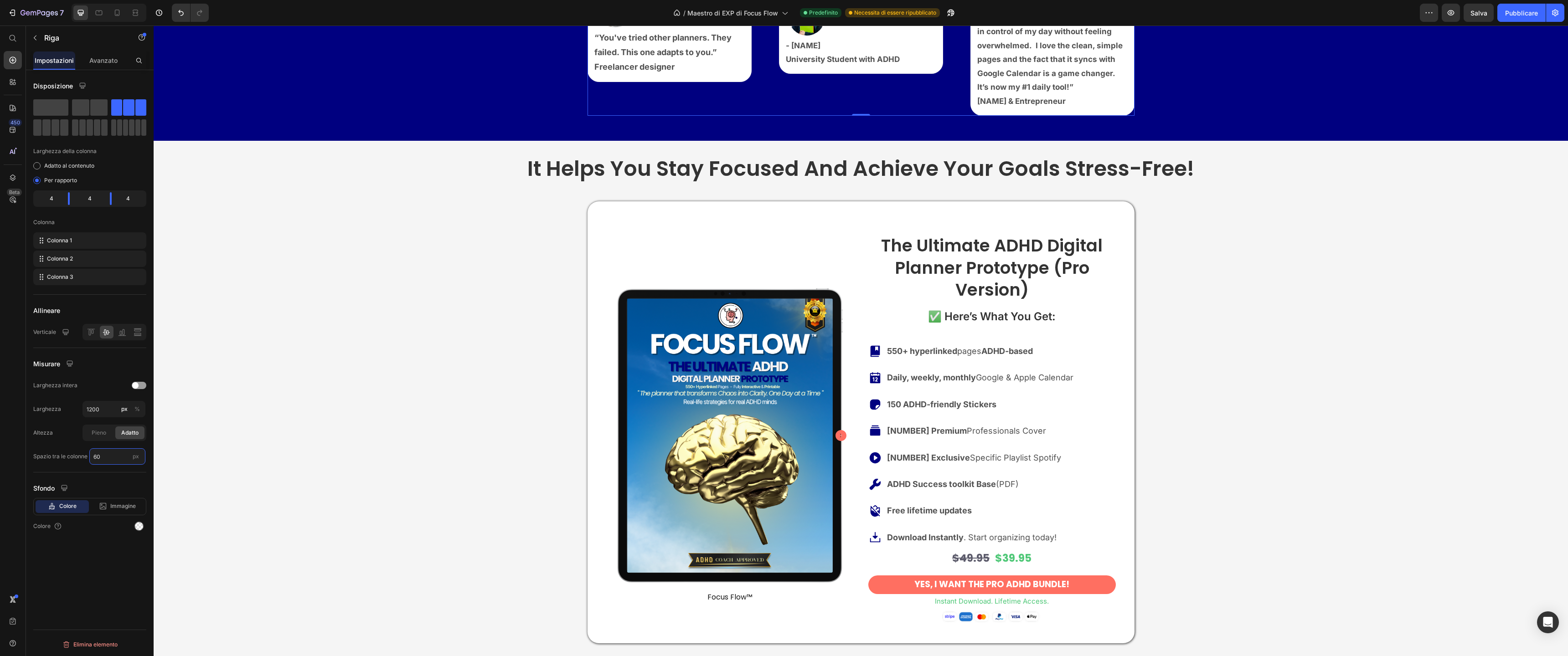 type on "6" 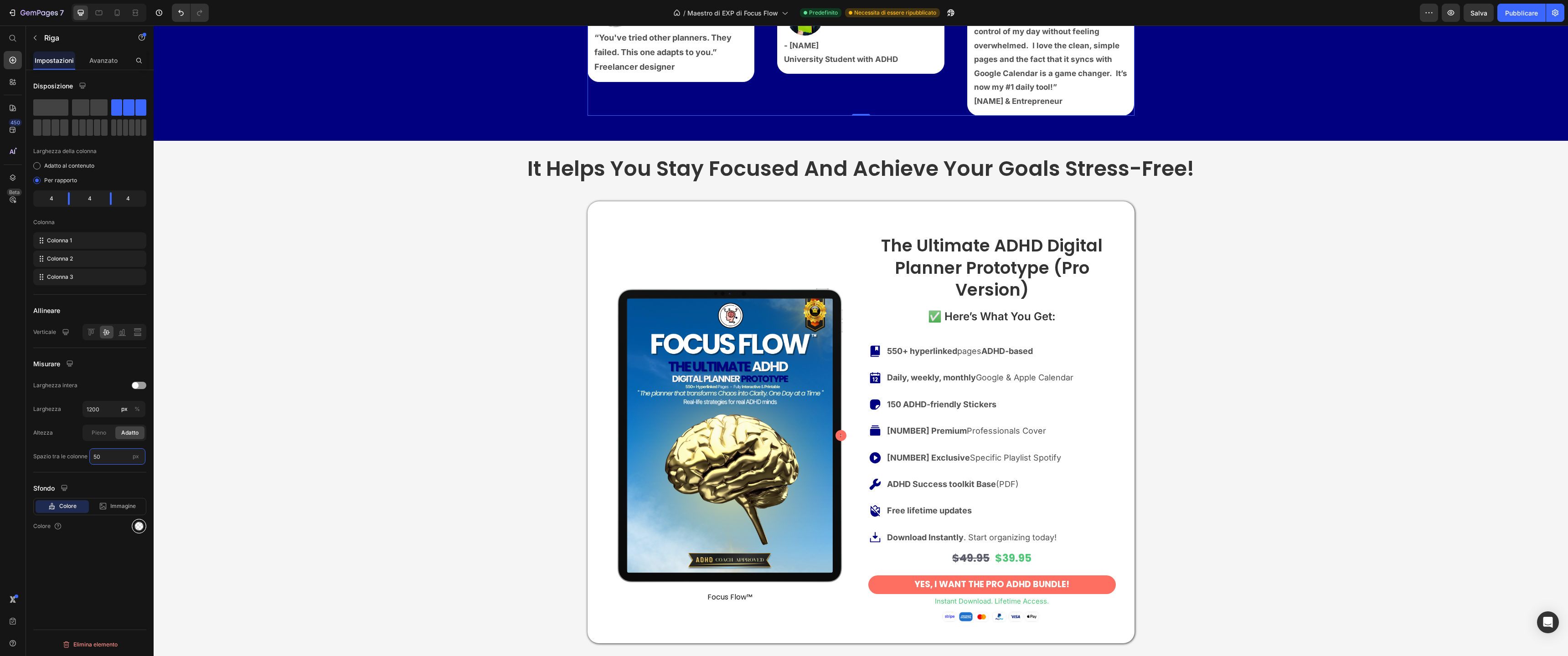 type on "50" 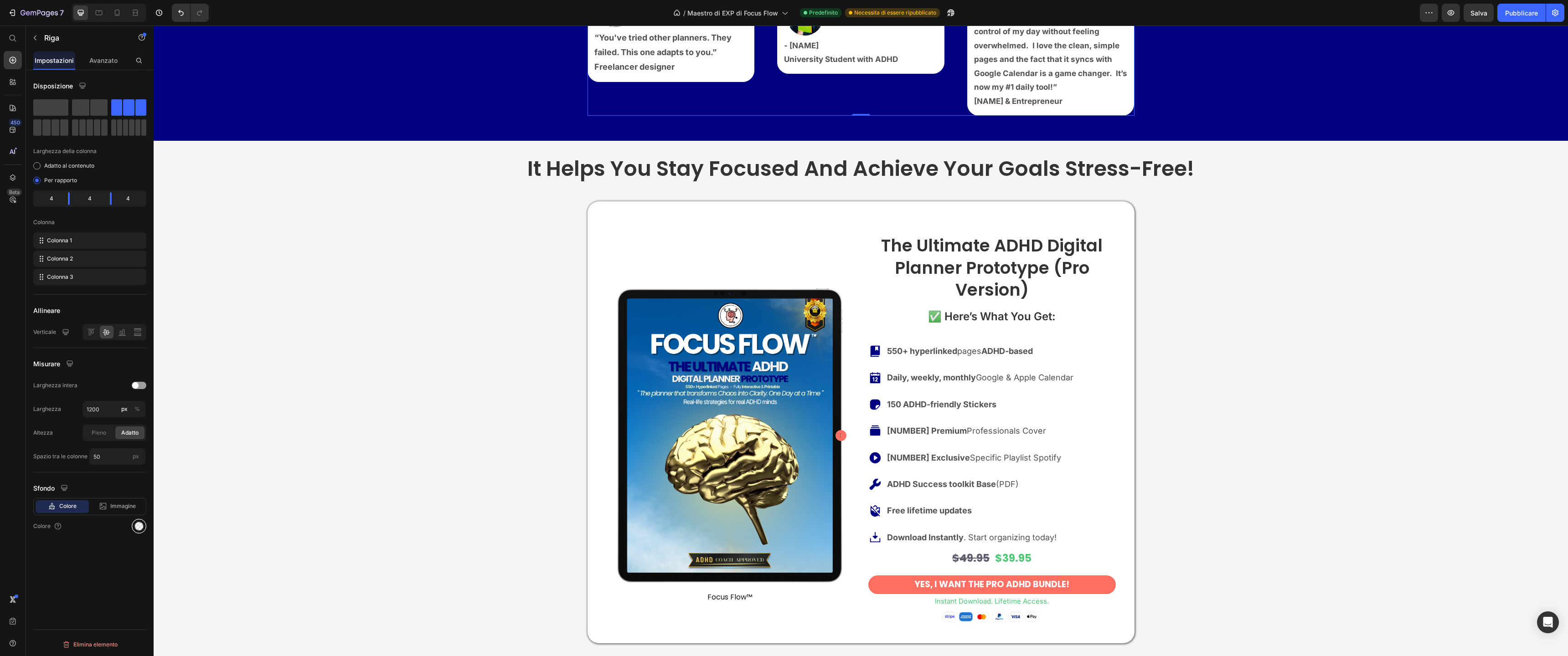 click at bounding box center (139, 526) 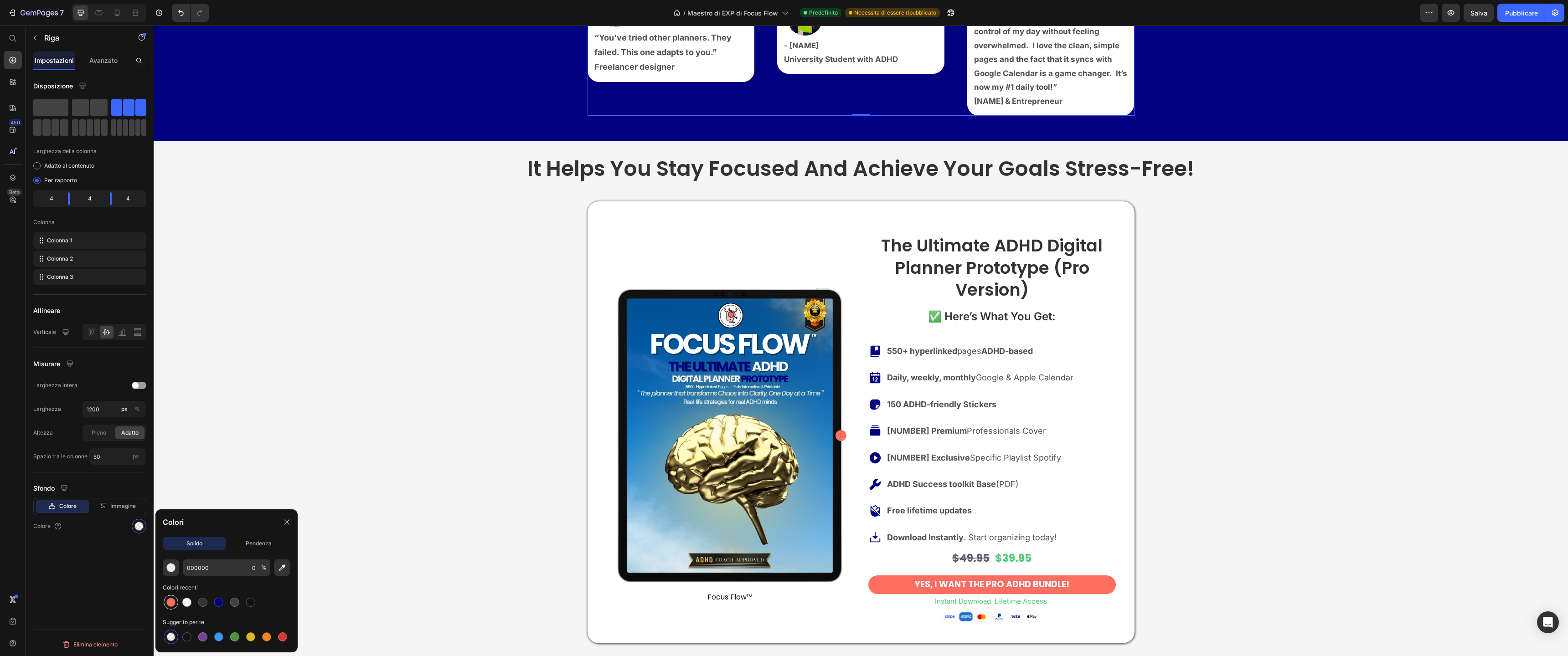 click at bounding box center [171, 602] 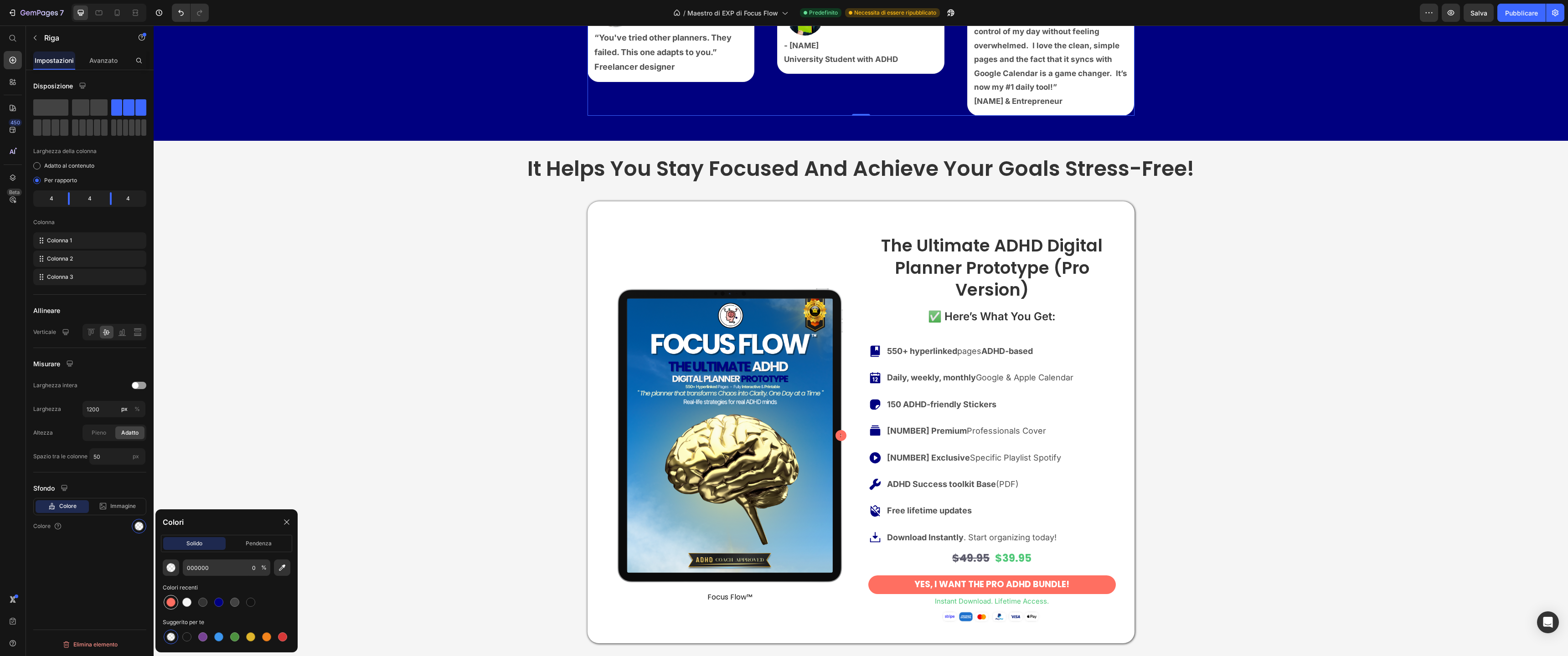 type on "FE6F62" 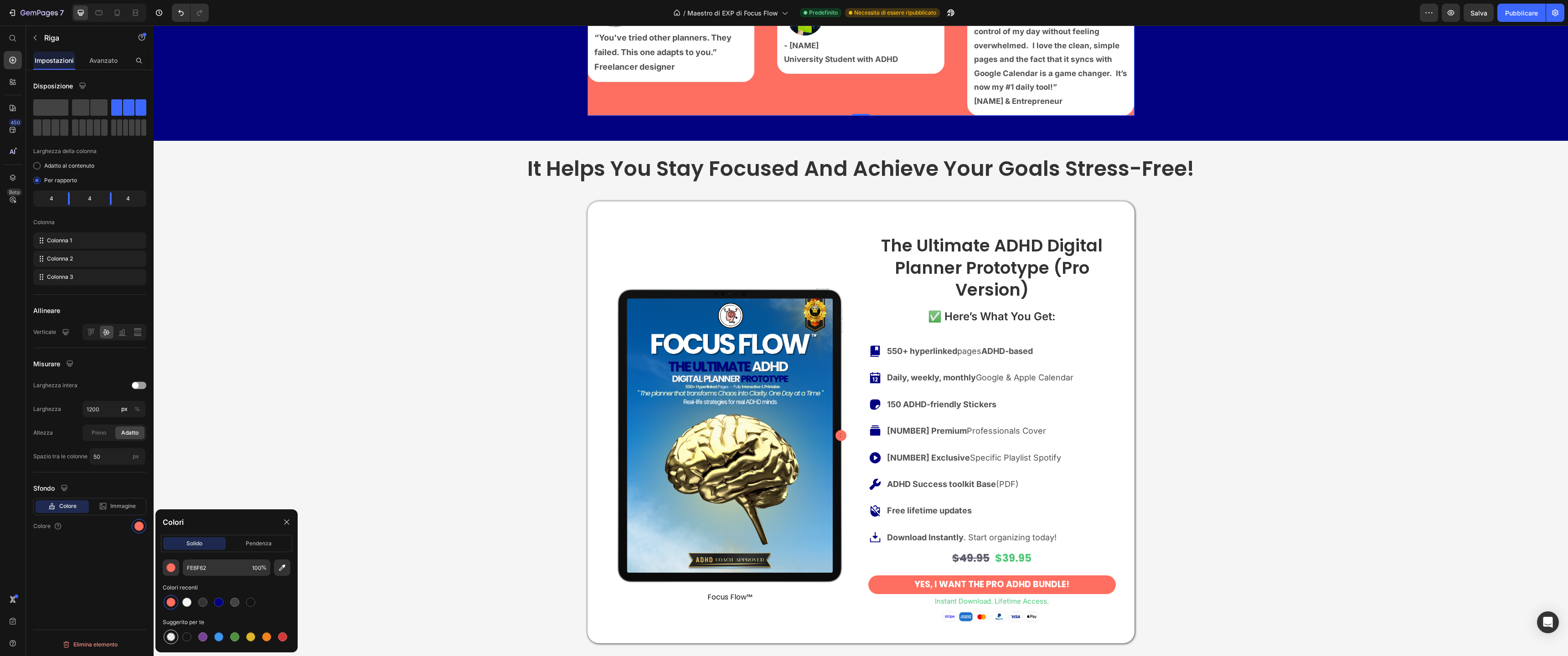 click at bounding box center [171, 637] 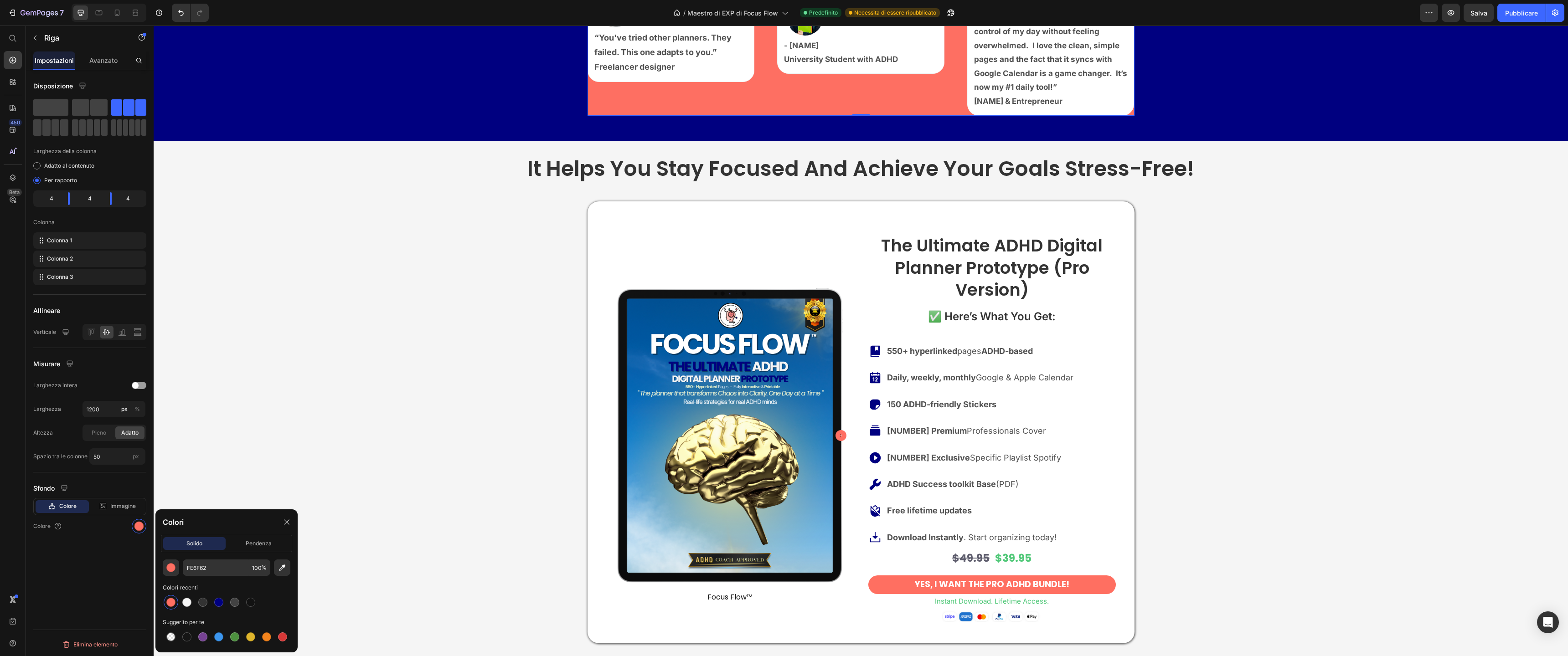 type on "000000" 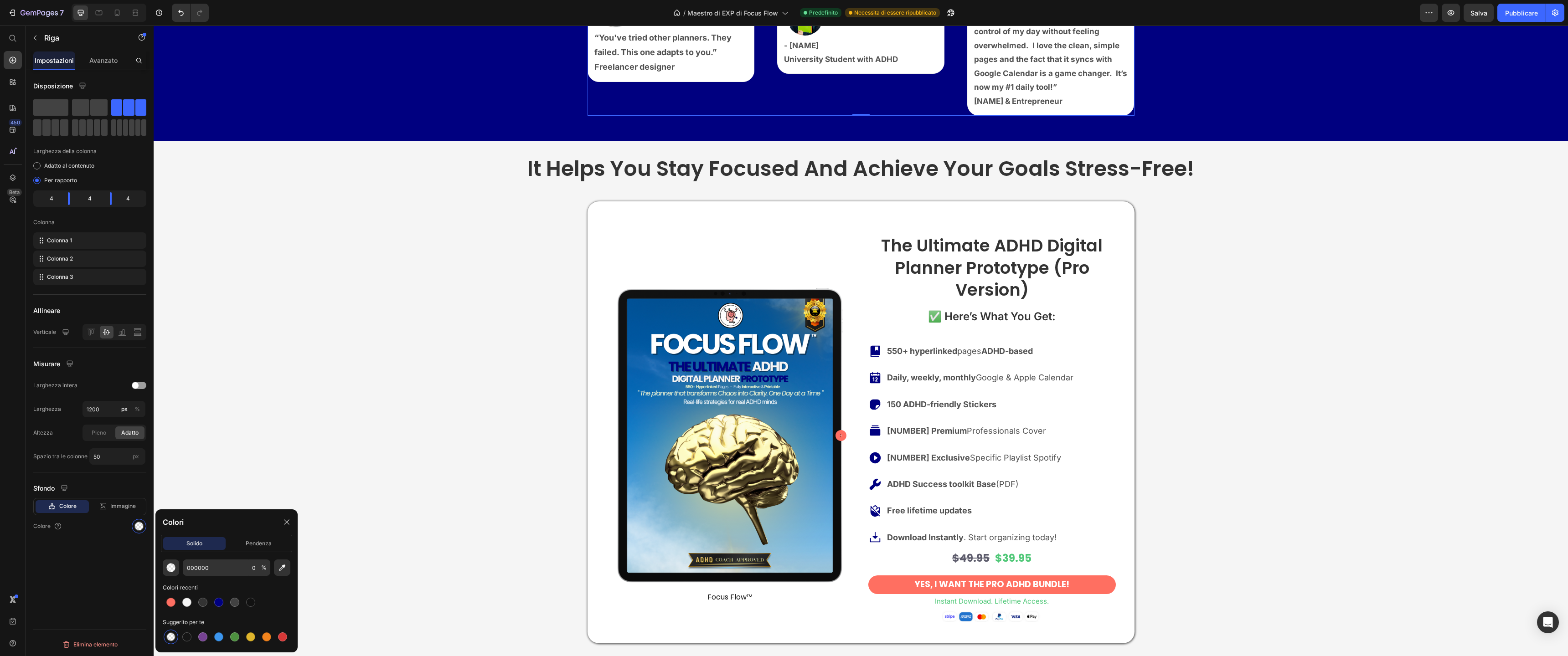 click on "Disposizione Larghezza della colonna Adatto al contenuto Per rapporto 4 4 4 Colonna Colonna 1 Colonna 2 Colonna 3 Allineare Verticale
Misurare Larghezza intera Larghezza 1200 px % Altezza Pieno Adatto Spazio tra le colonne 50 px Sfondo Colore Immagine Video Colore Elimina elemento" at bounding box center [90, 376] 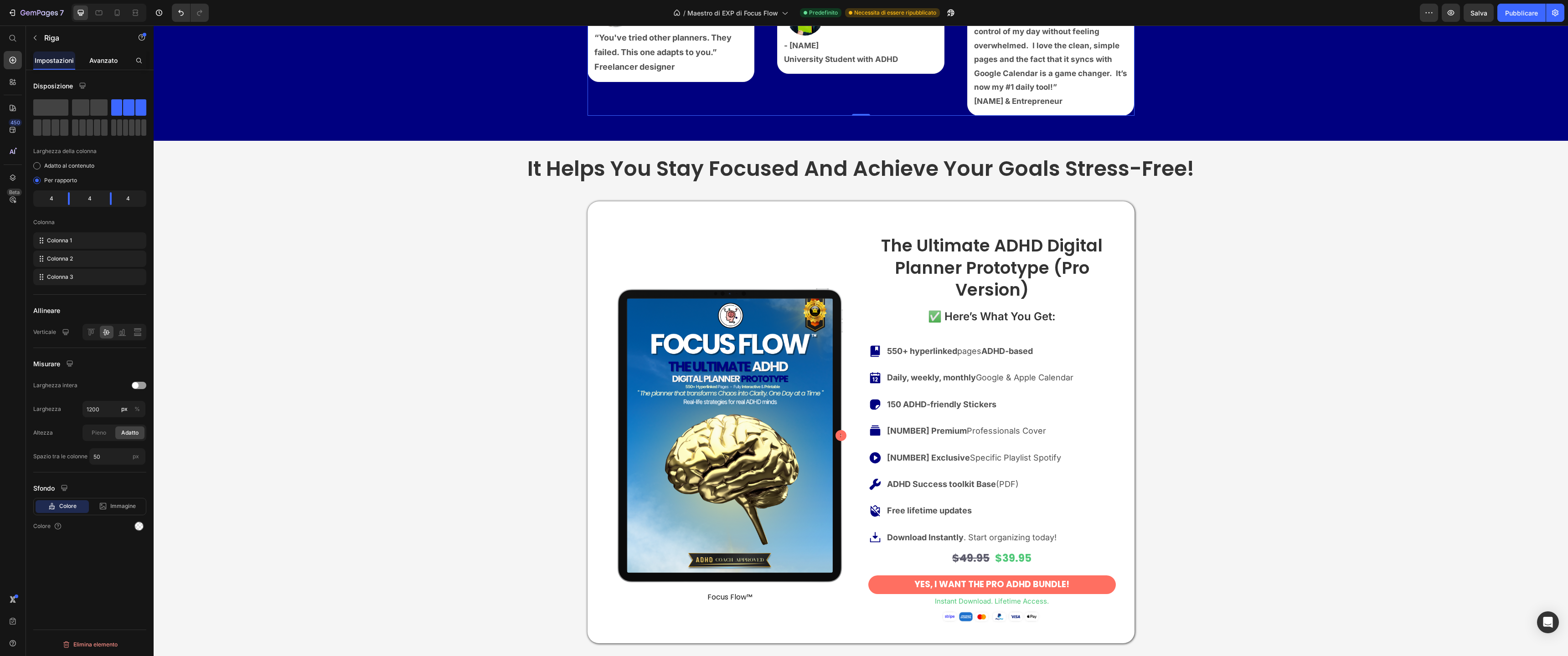click on "Avanzato" at bounding box center (103, 60) 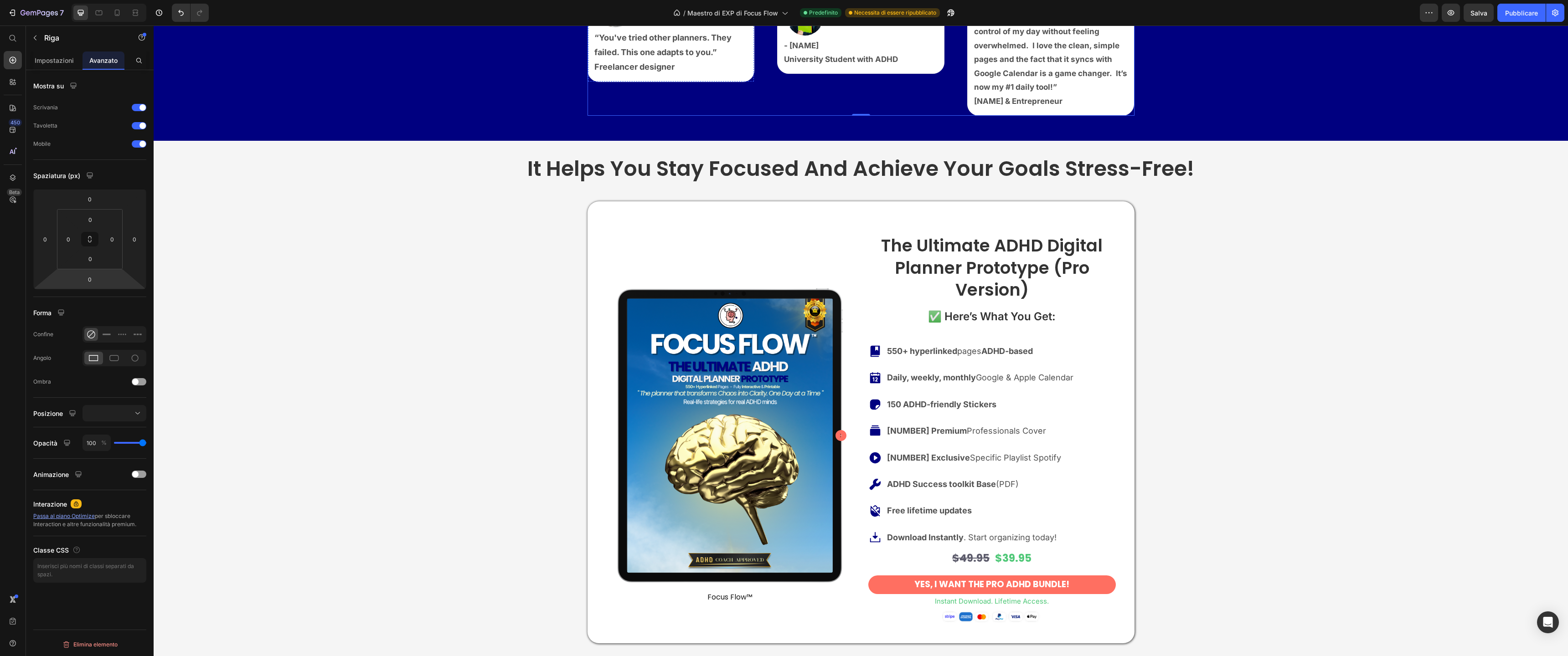 click on "Icon Icon Icon Icon Icon" at bounding box center [675, -148] 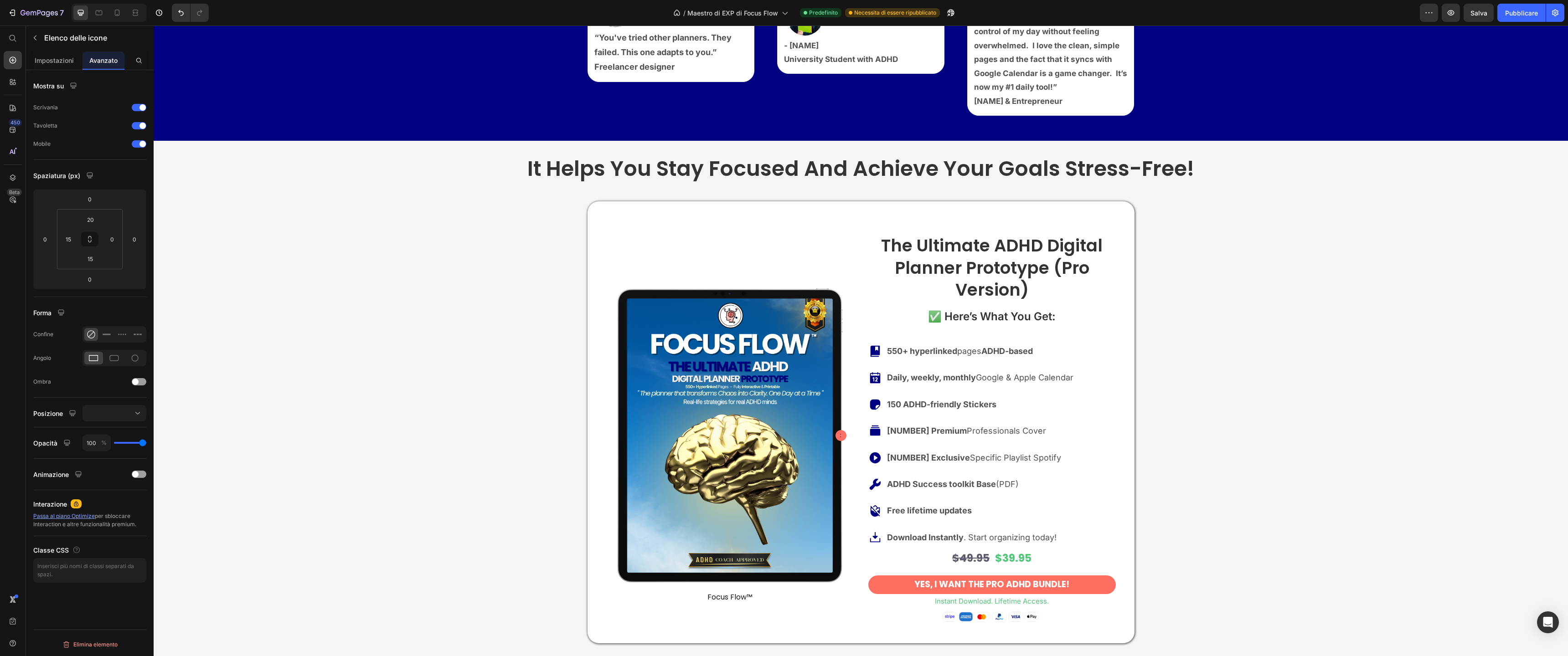 click on "Icon List" at bounding box center [612, -169] 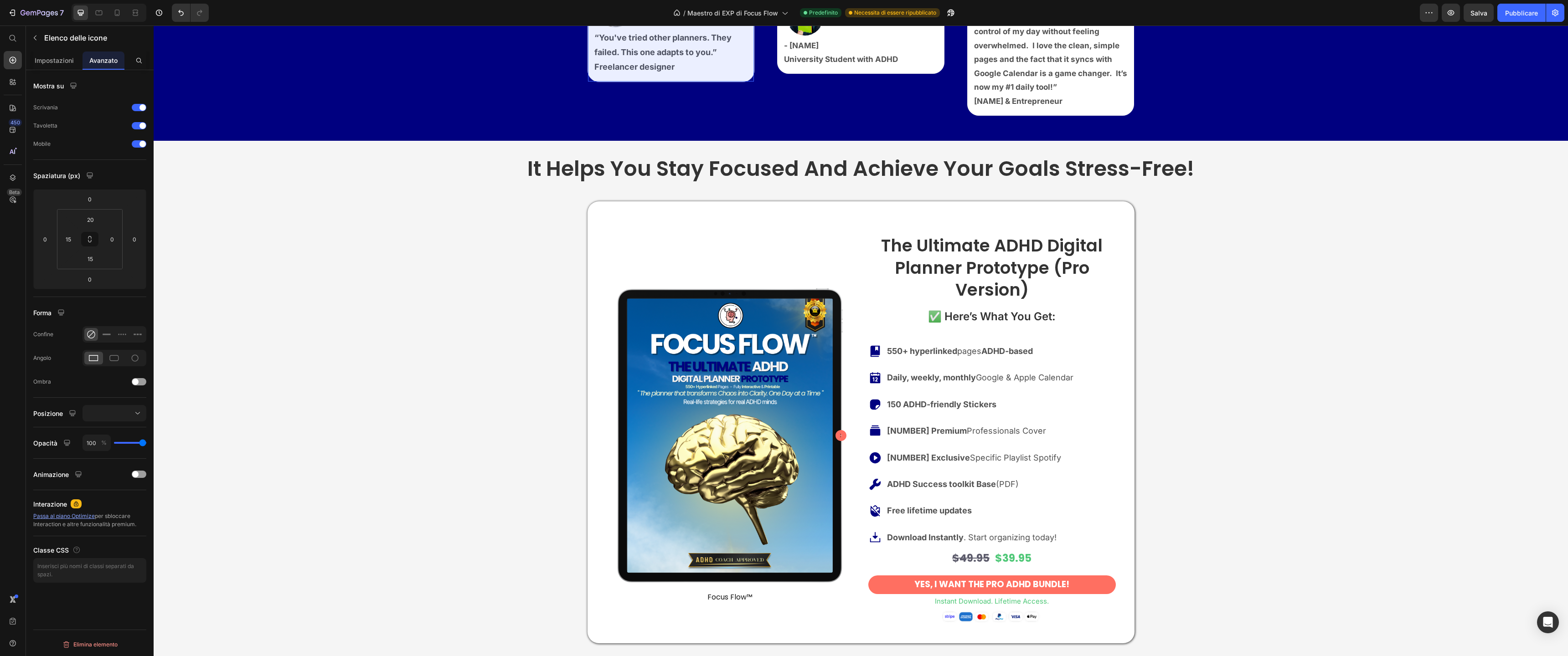 click on "Row 1 col" at bounding box center (606, -185) 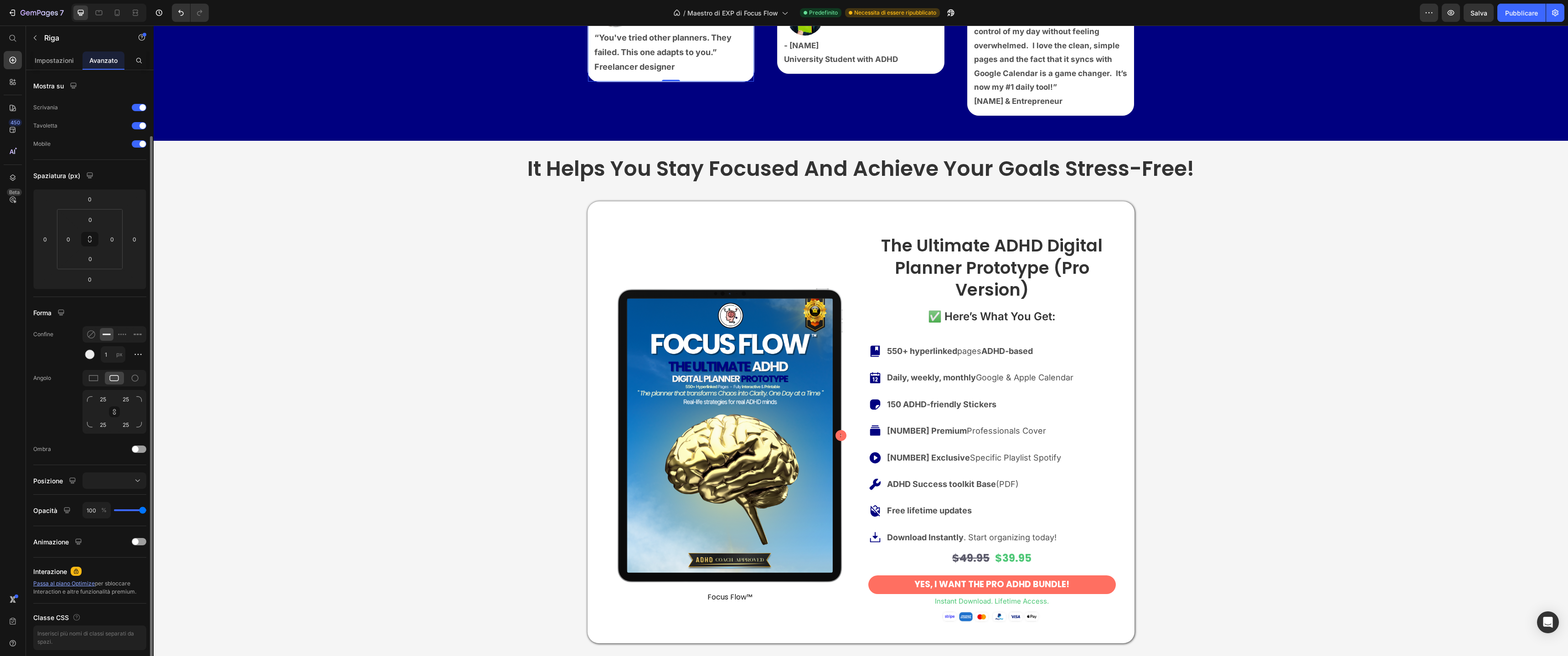 scroll, scrollTop: 34, scrollLeft: 0, axis: vertical 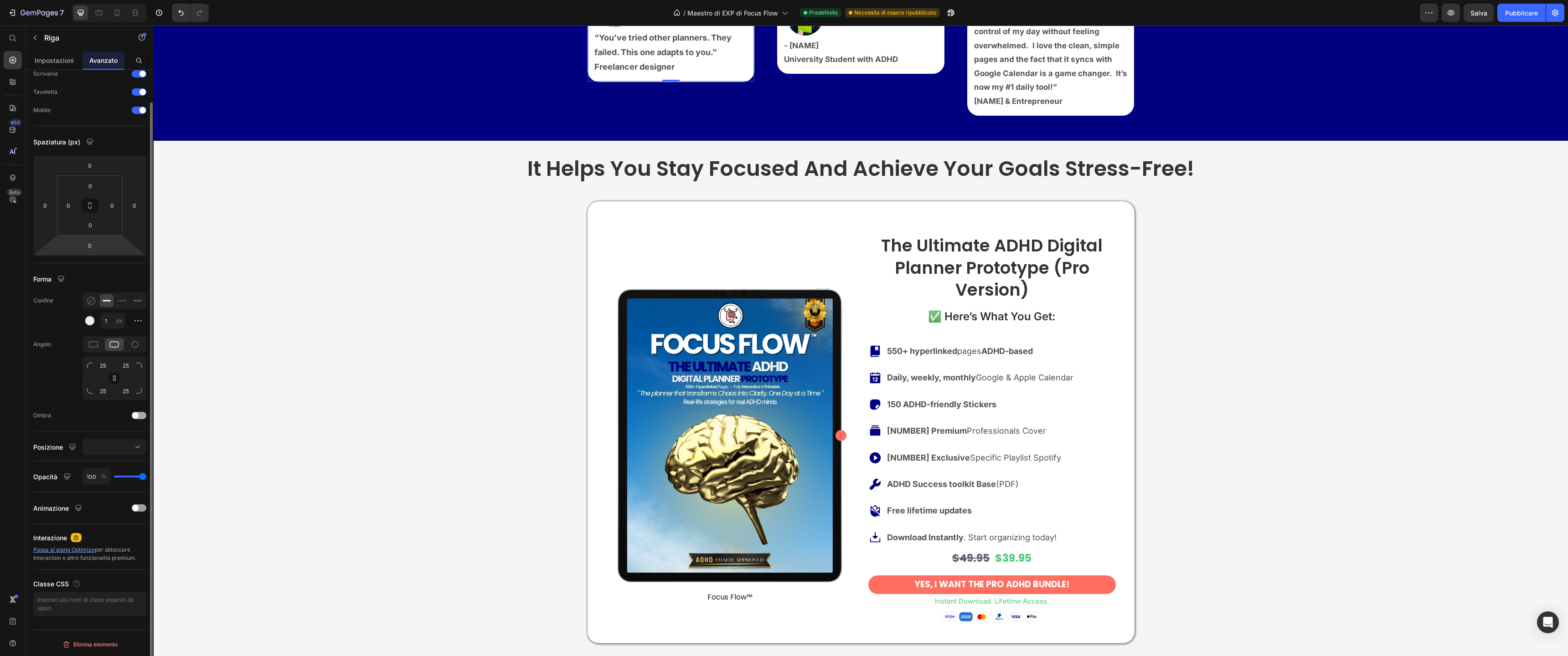 click at bounding box center [139, 415] 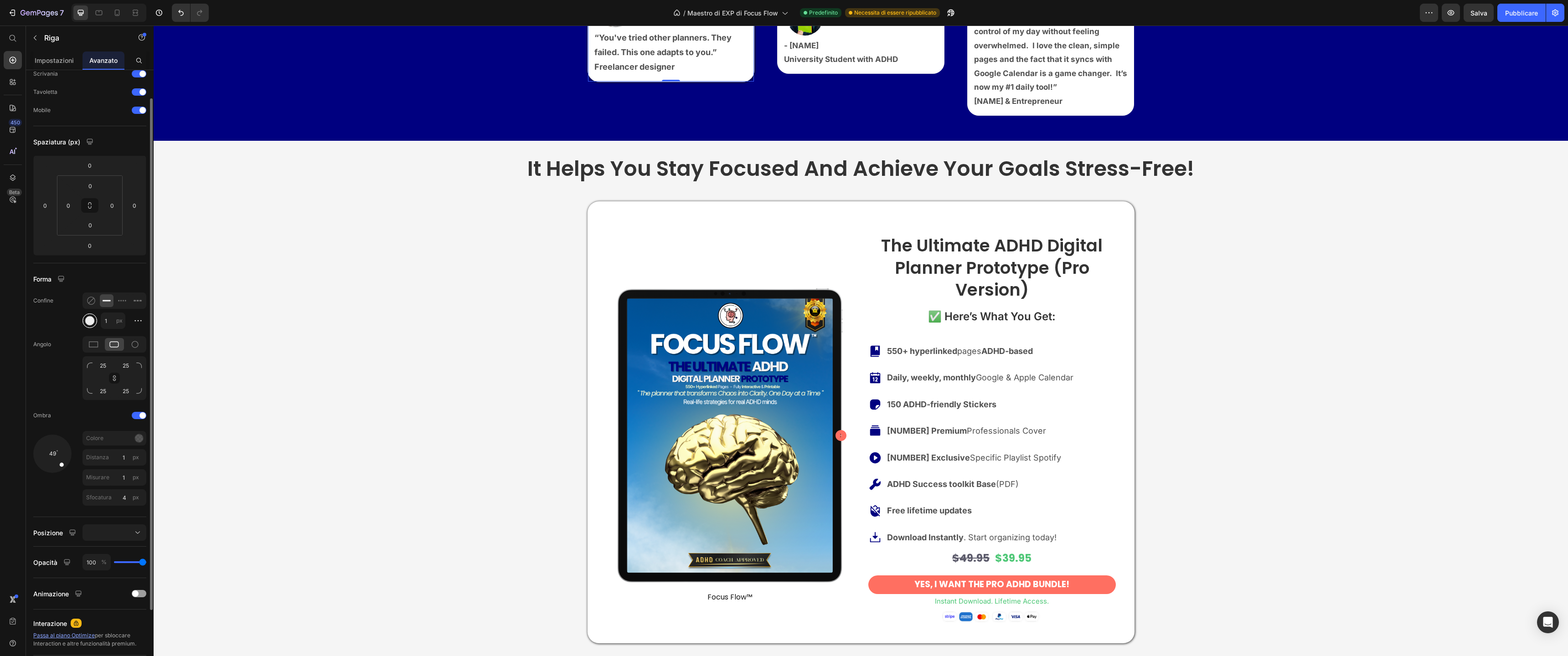 click at bounding box center (90, 321) 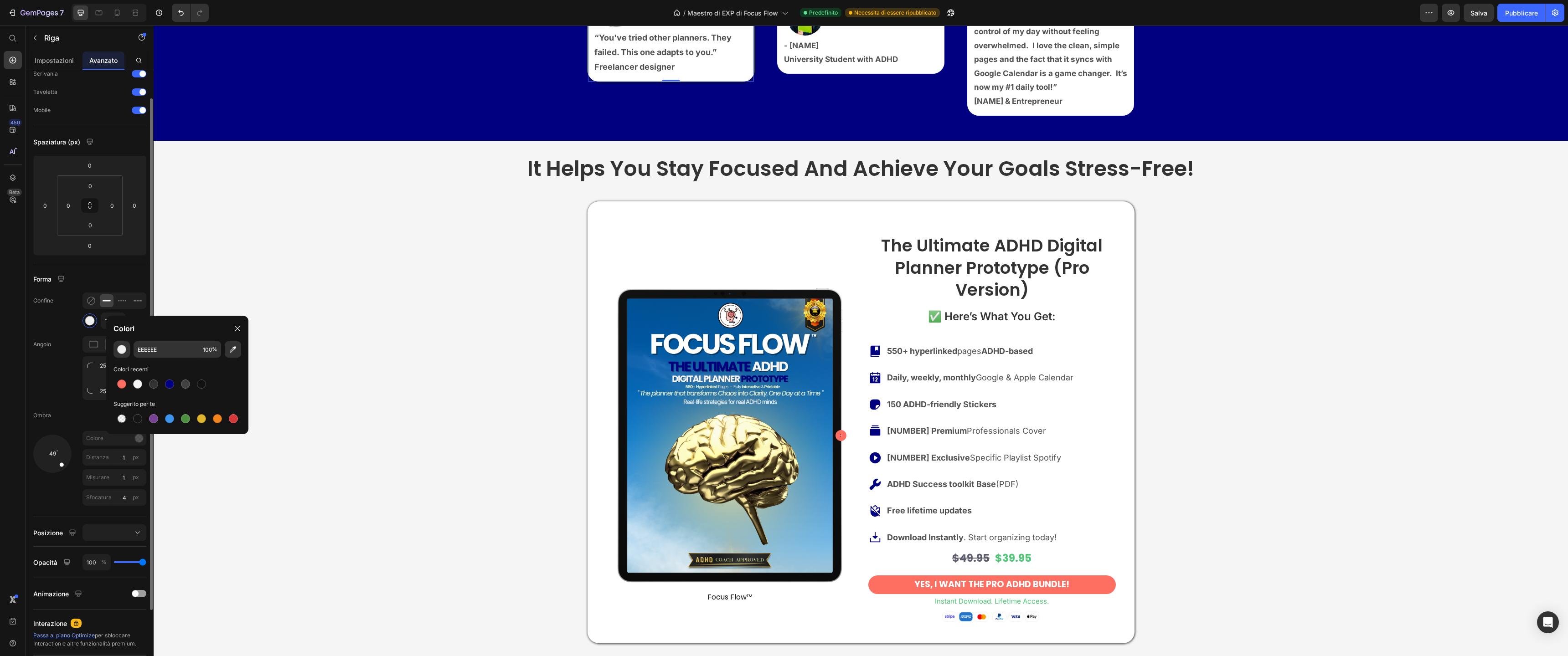 click on "Angolo 25 25 25 25" 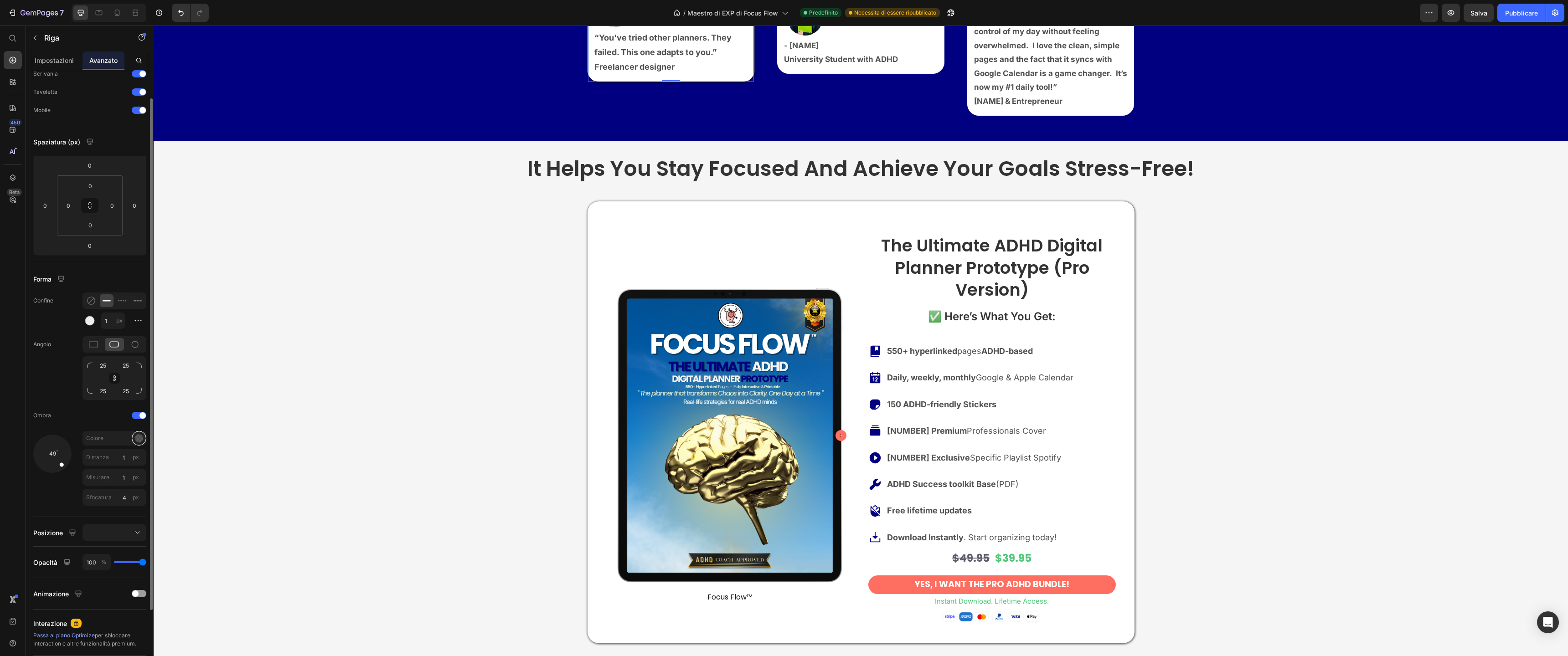 click at bounding box center [139, 438] 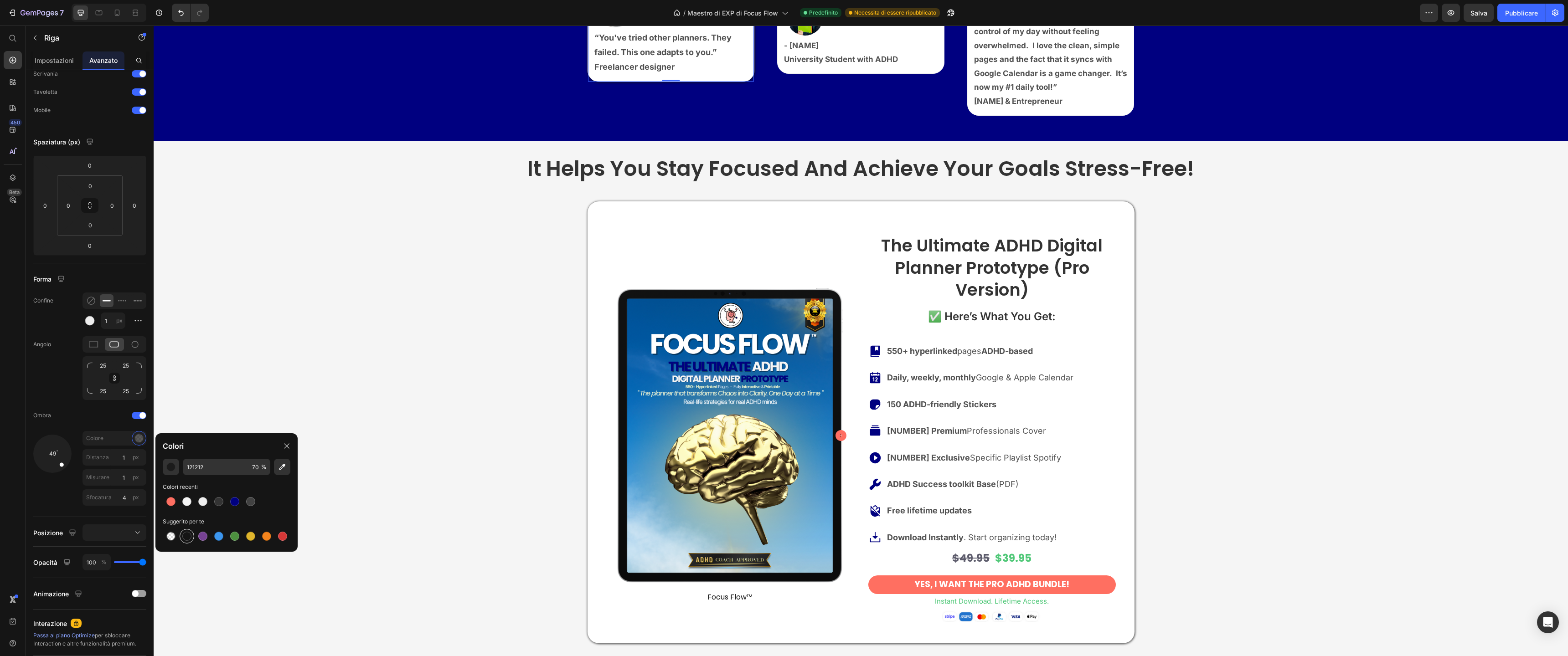 click at bounding box center [187, 536] 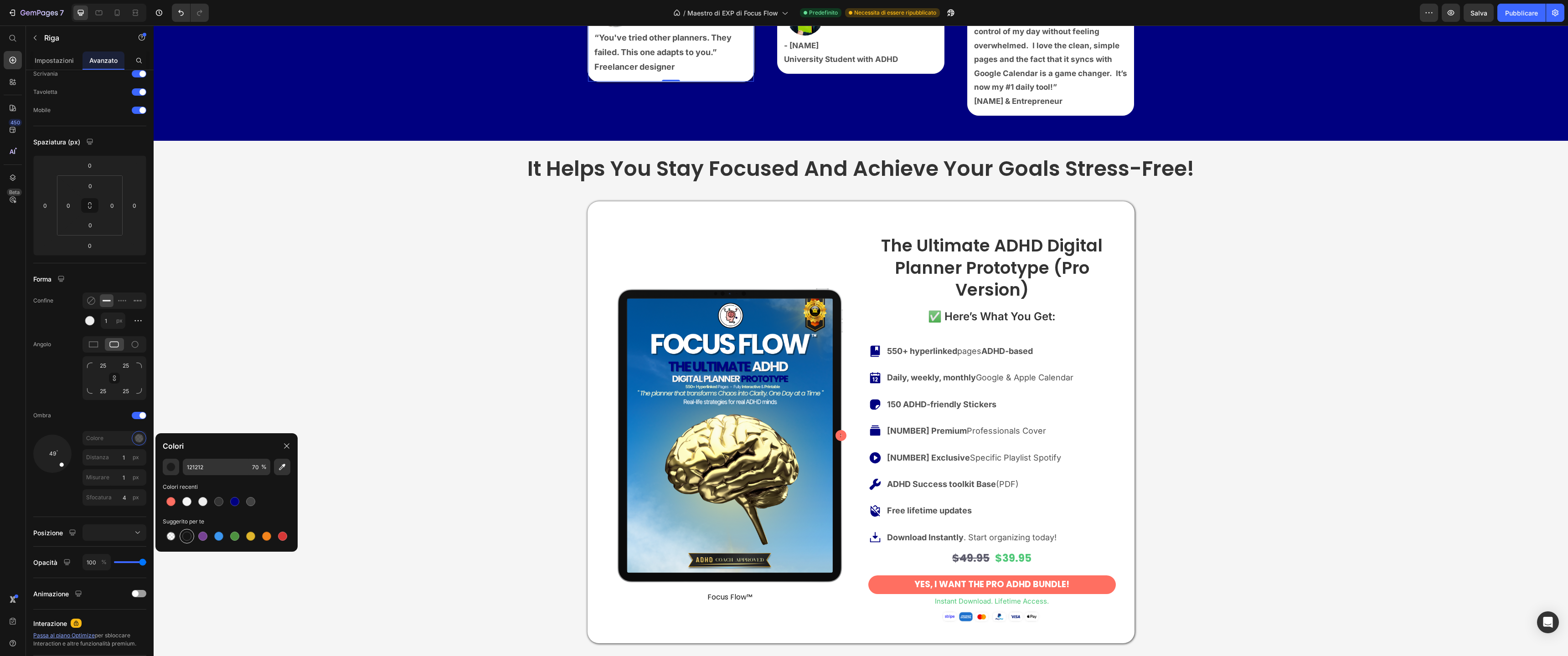 type on "151515" 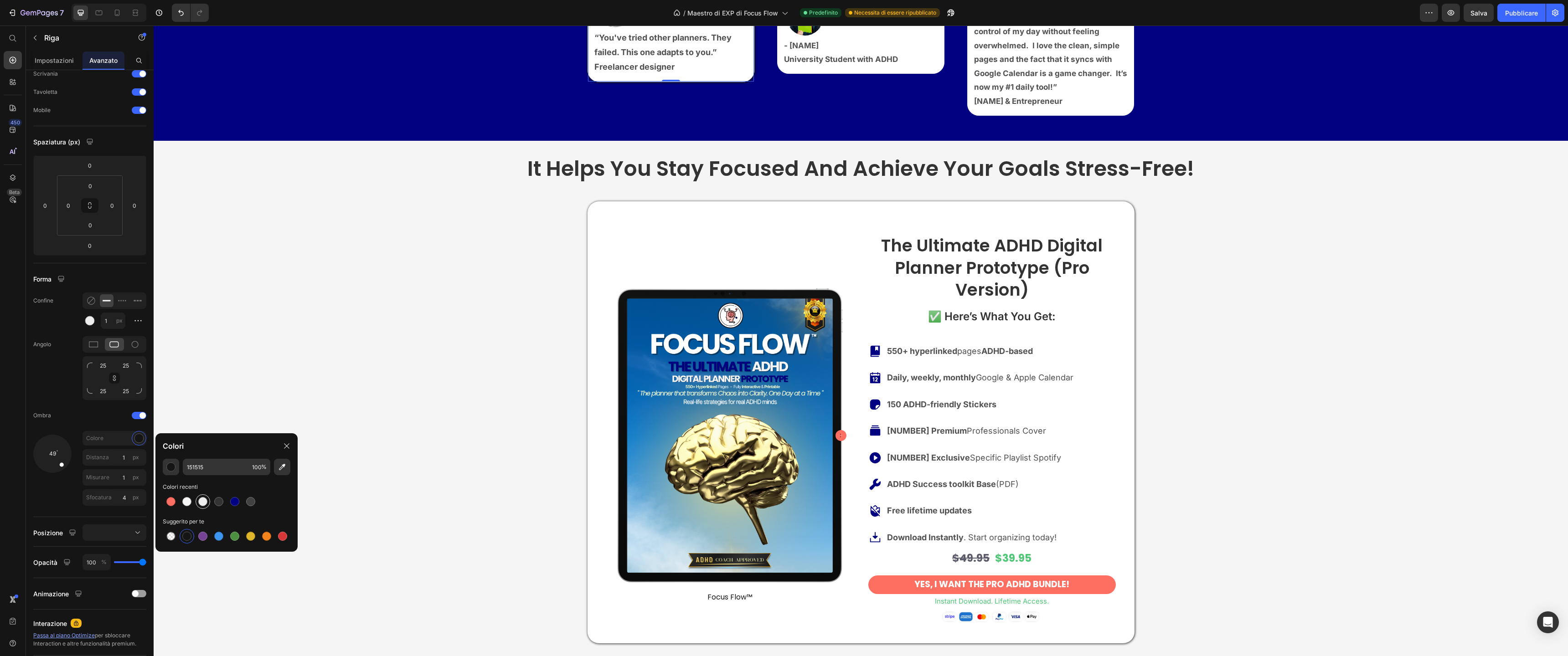 click at bounding box center [203, 502] 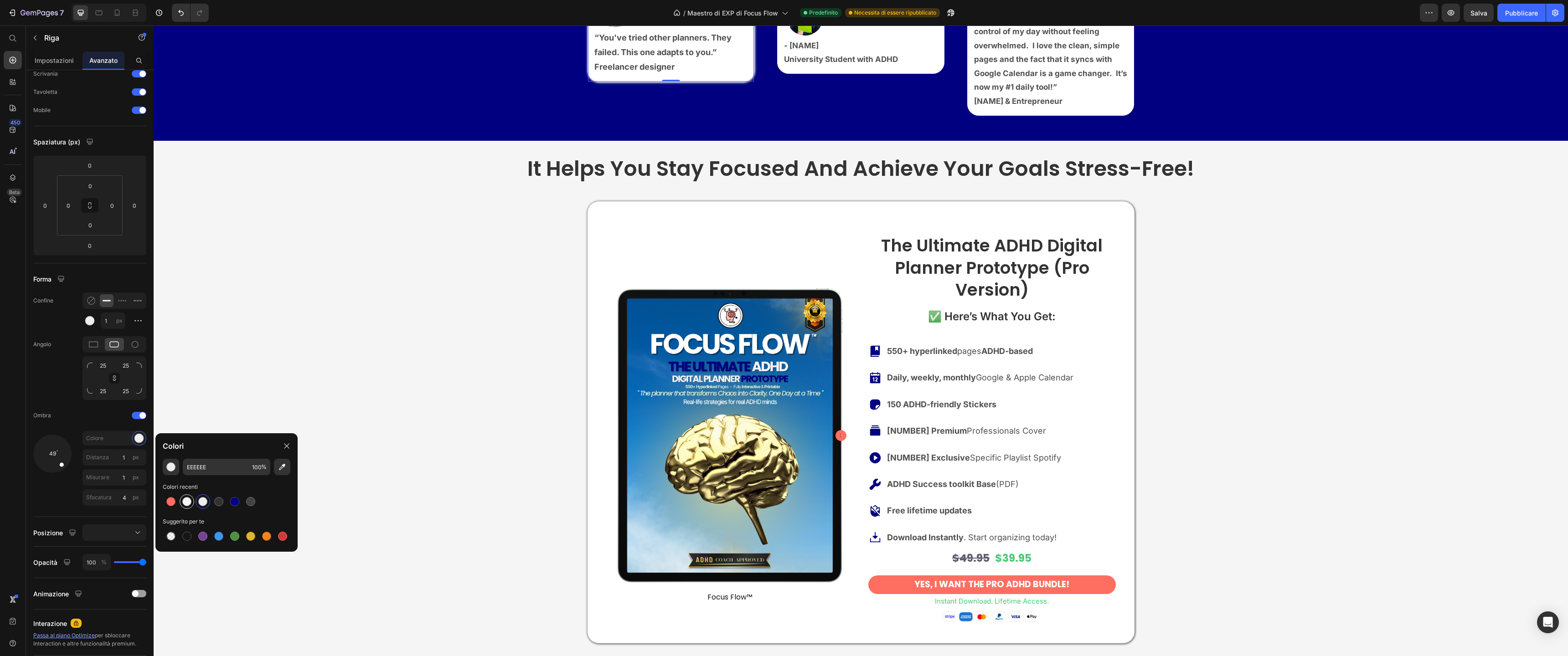 click at bounding box center [187, 502] 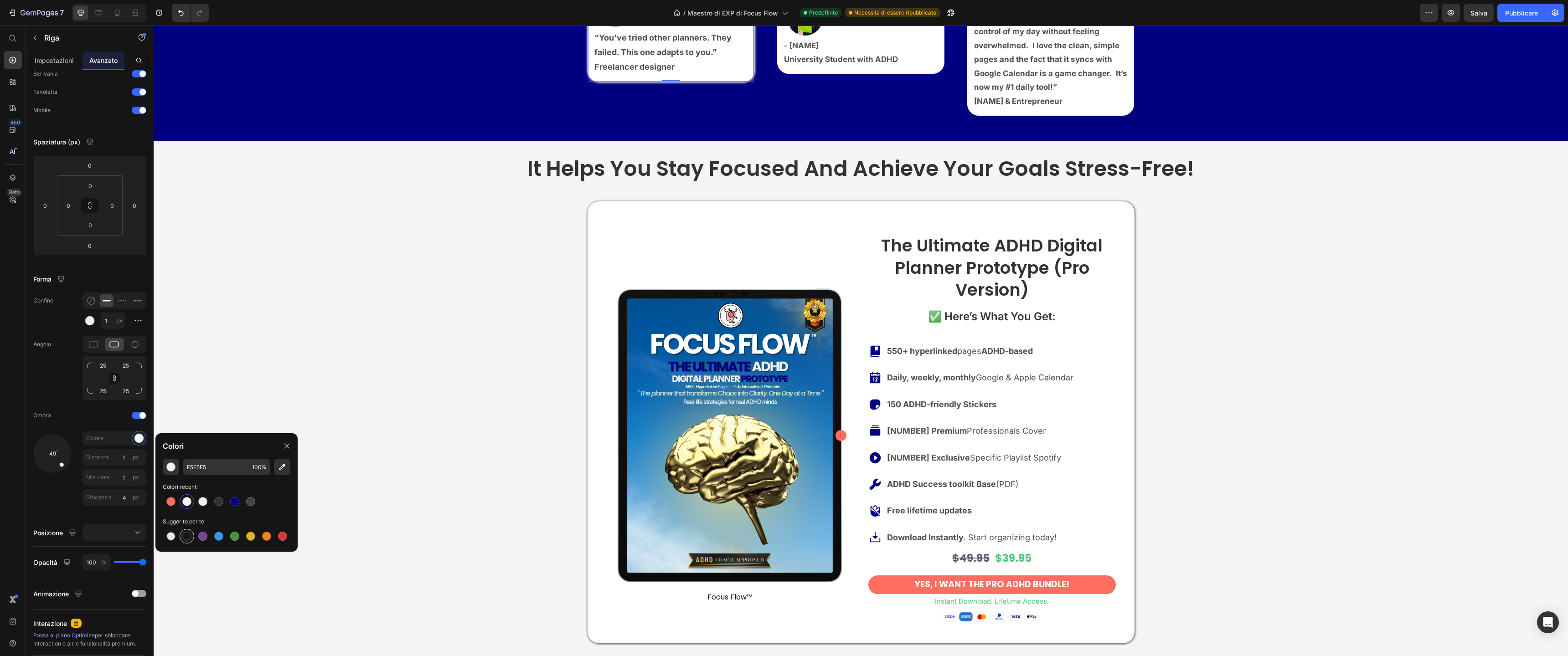 click at bounding box center [187, 536] 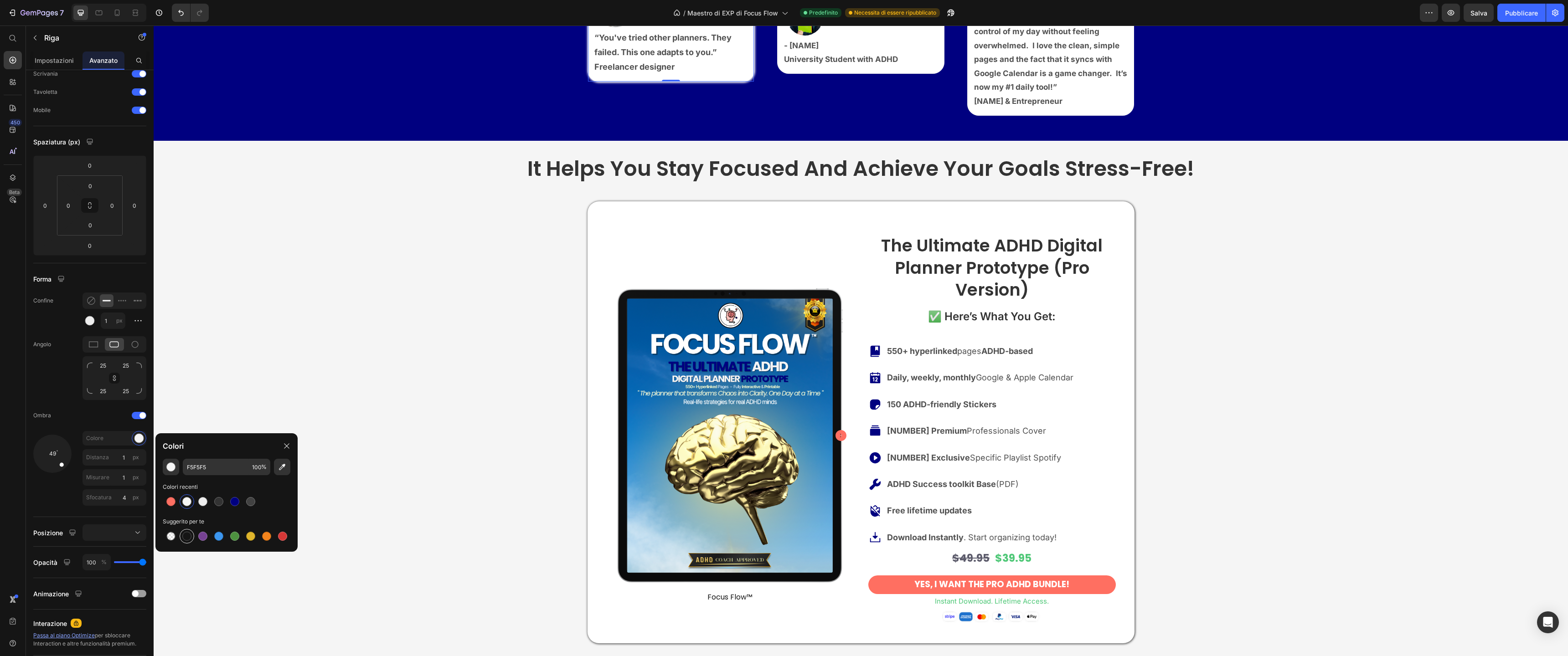 type on "151515" 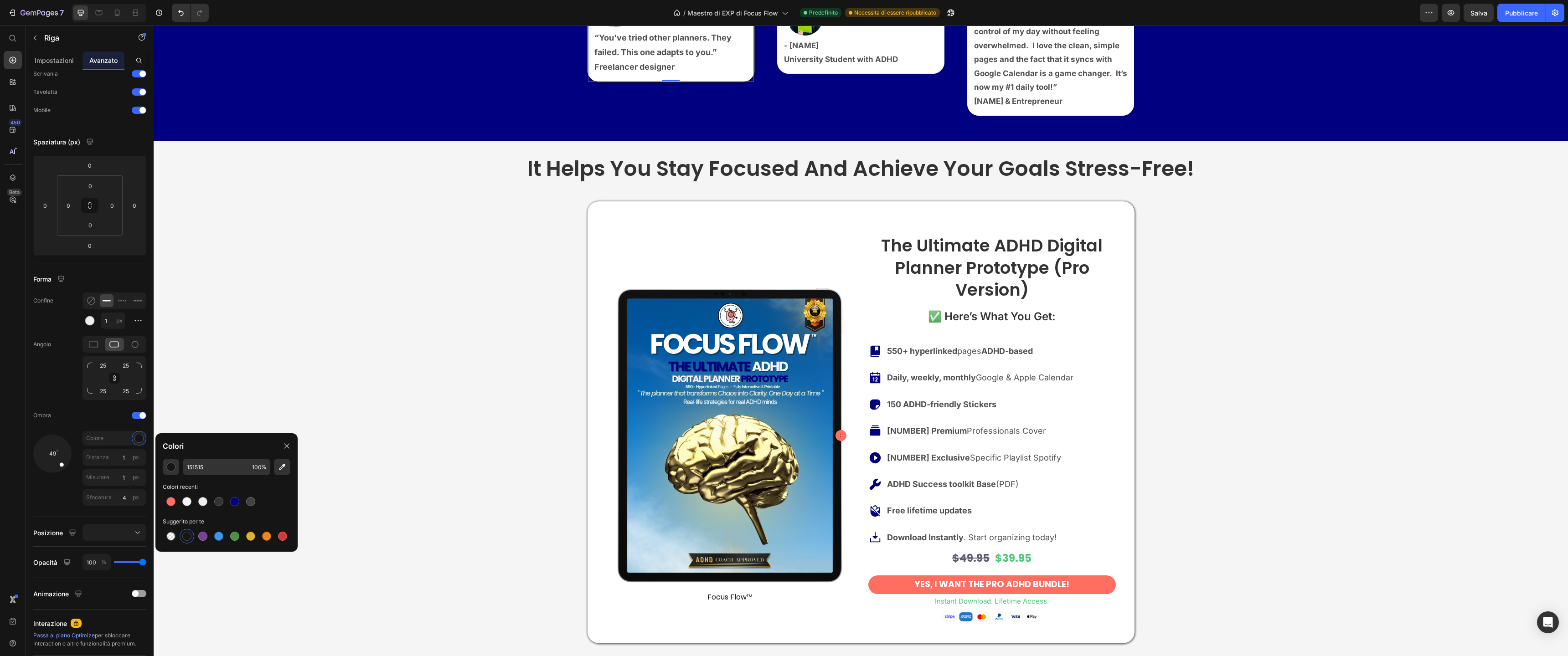 click on "Image Start Planning the ADHD Way → Button Row instant download. Lifetime access. No risk. Text Block" at bounding box center [861, -271] 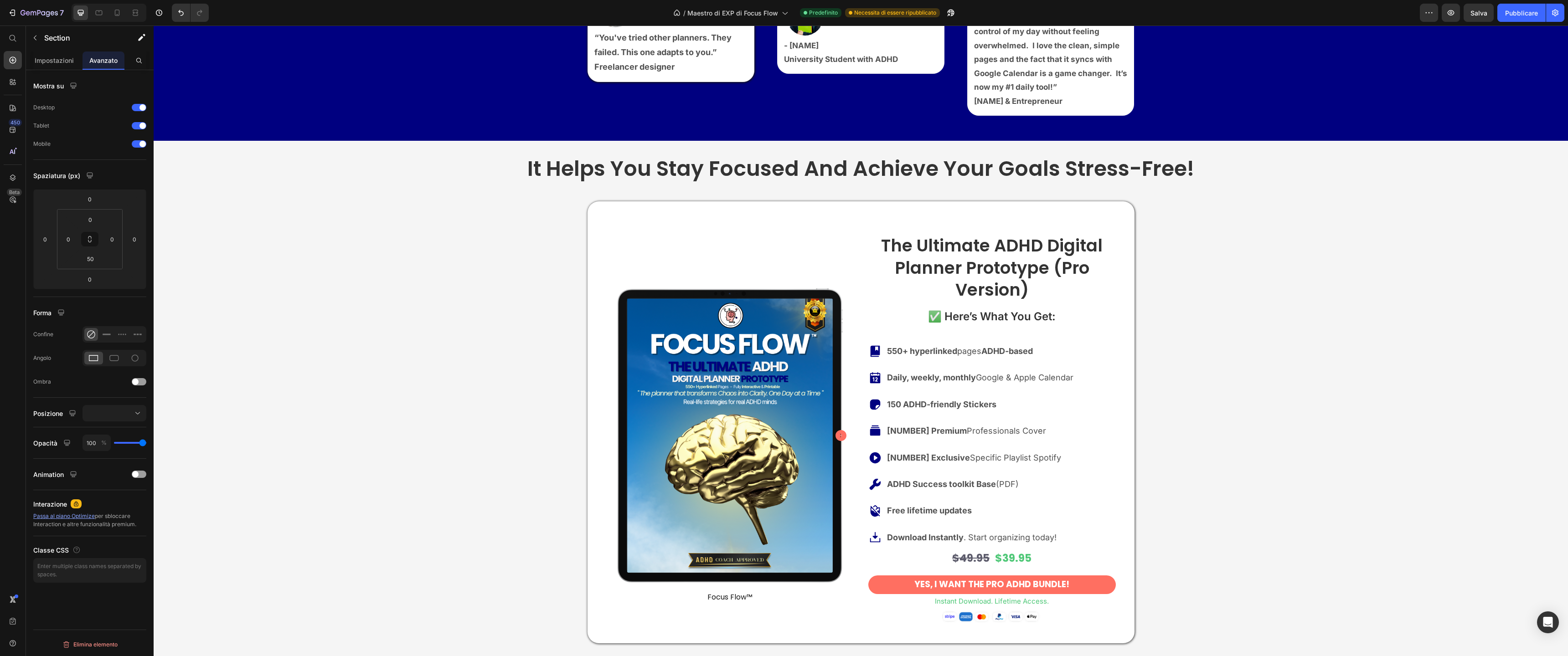 scroll, scrollTop: 0, scrollLeft: 0, axis: both 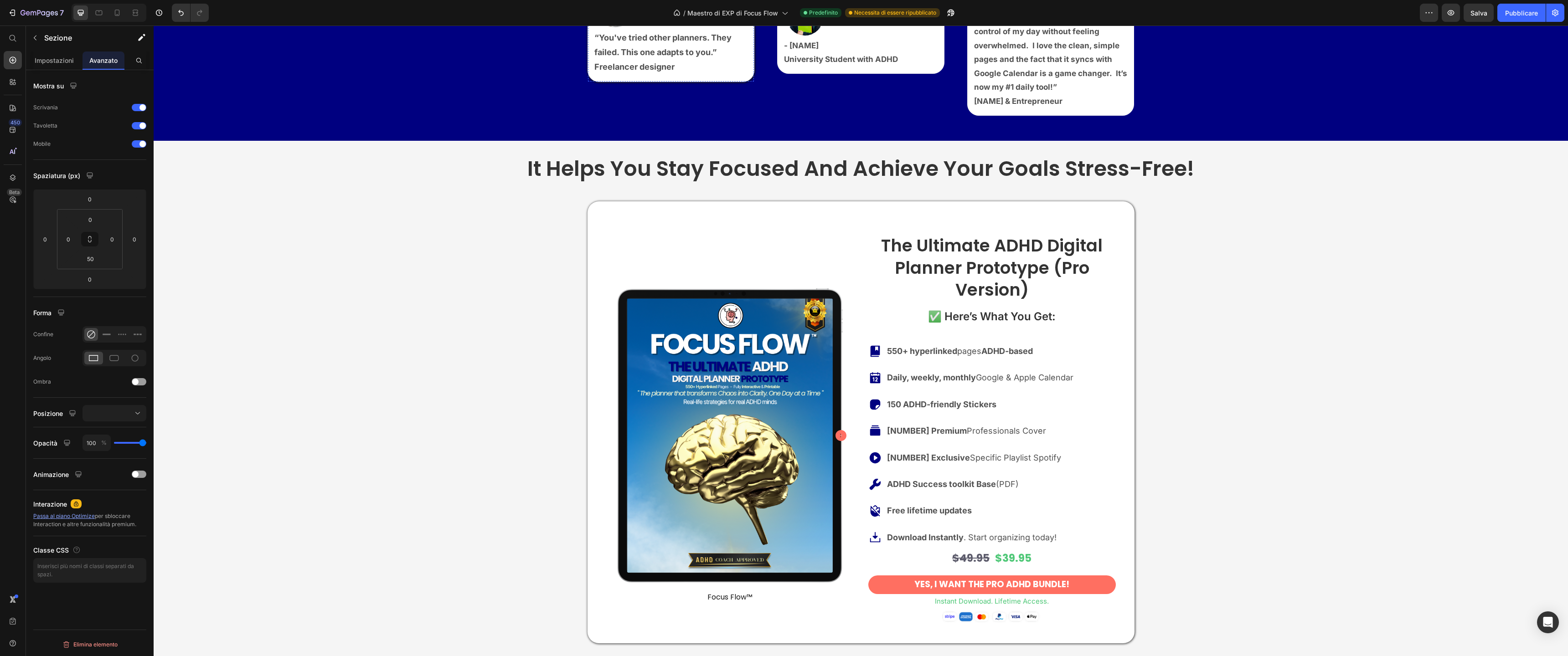 click on "Icon Icon Icon Icon Icon Icon List" at bounding box center [671, -149] 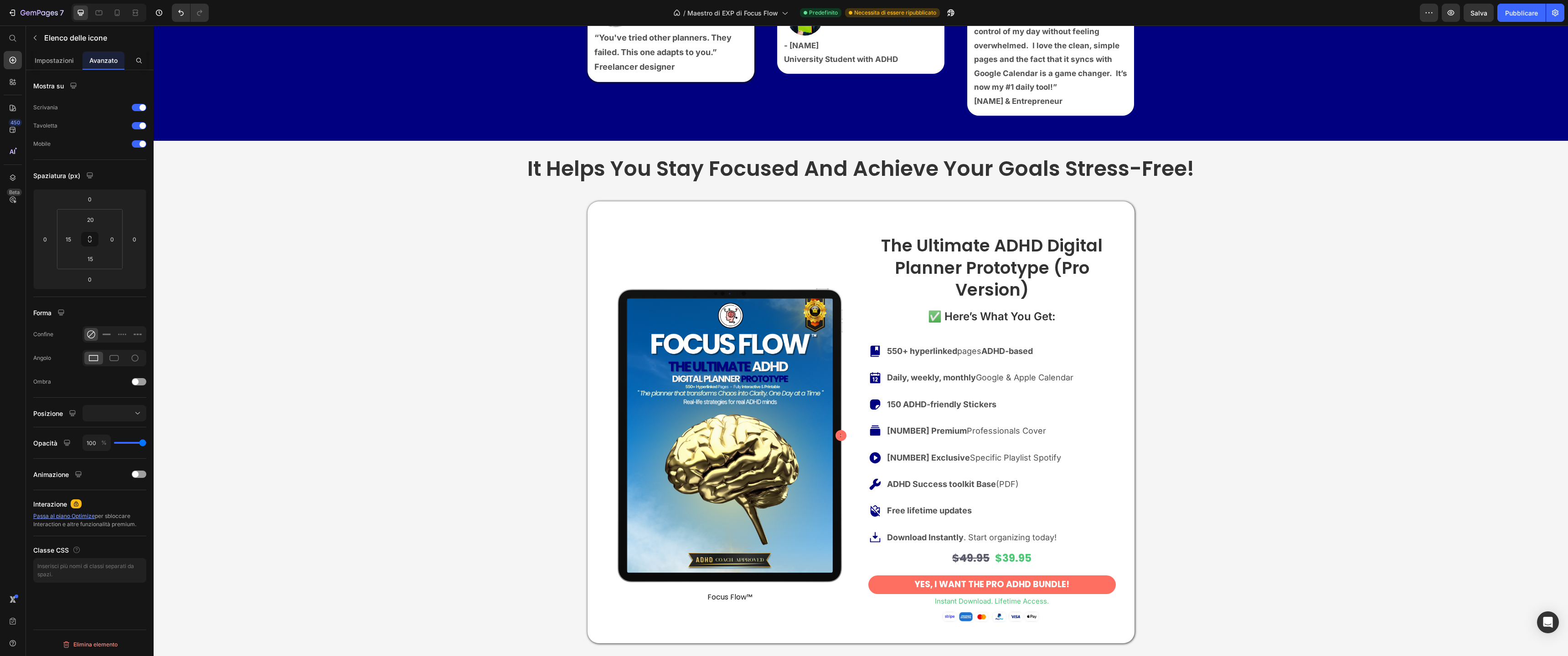click on "Icon List" at bounding box center [625, -169] 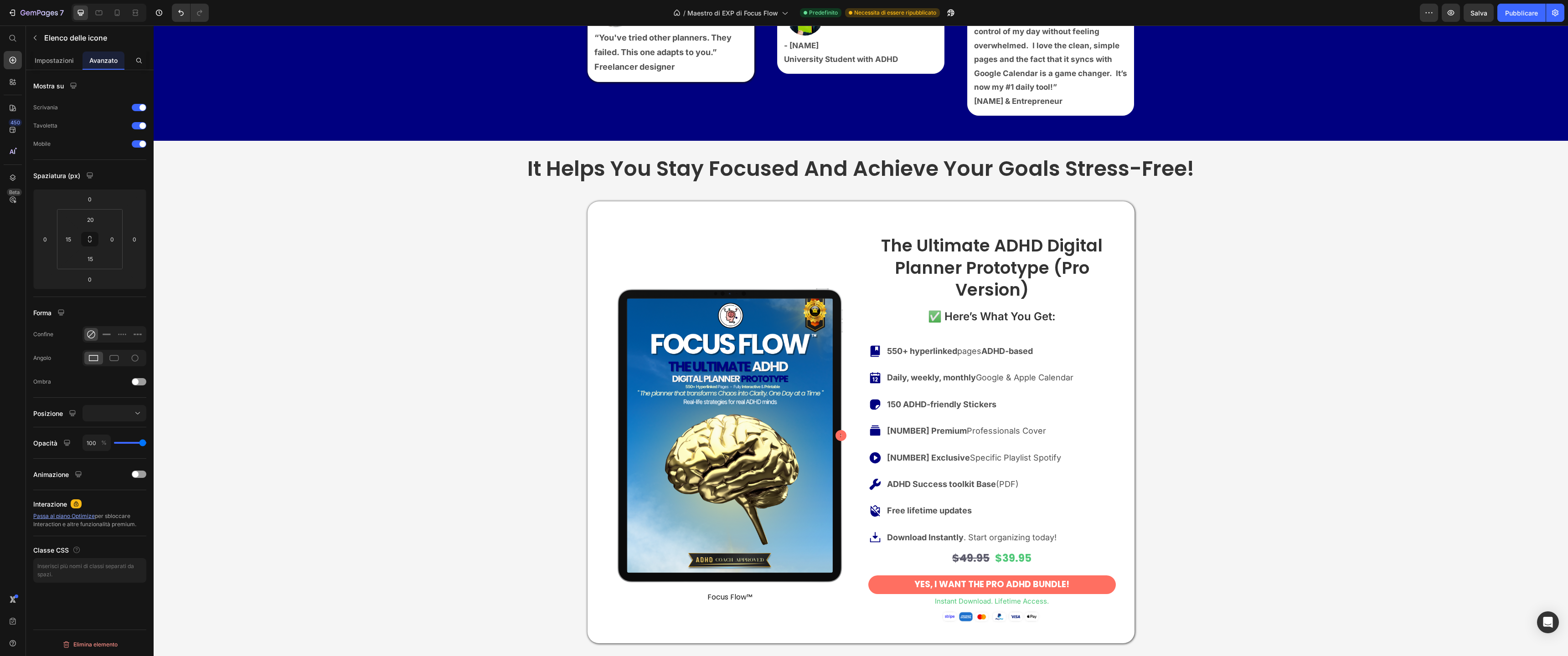 click on "Icon List" at bounding box center (612, -169) 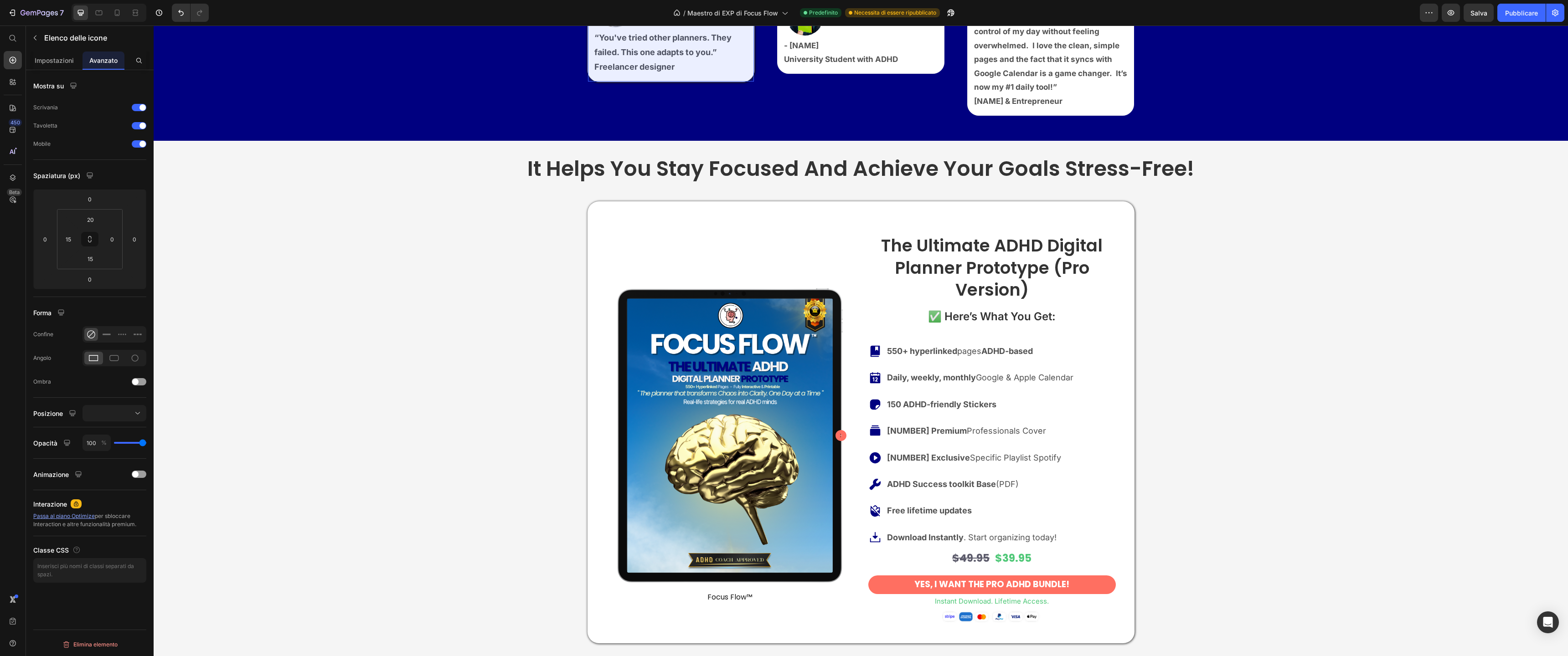 click on "Row 1 col" at bounding box center [606, -185] 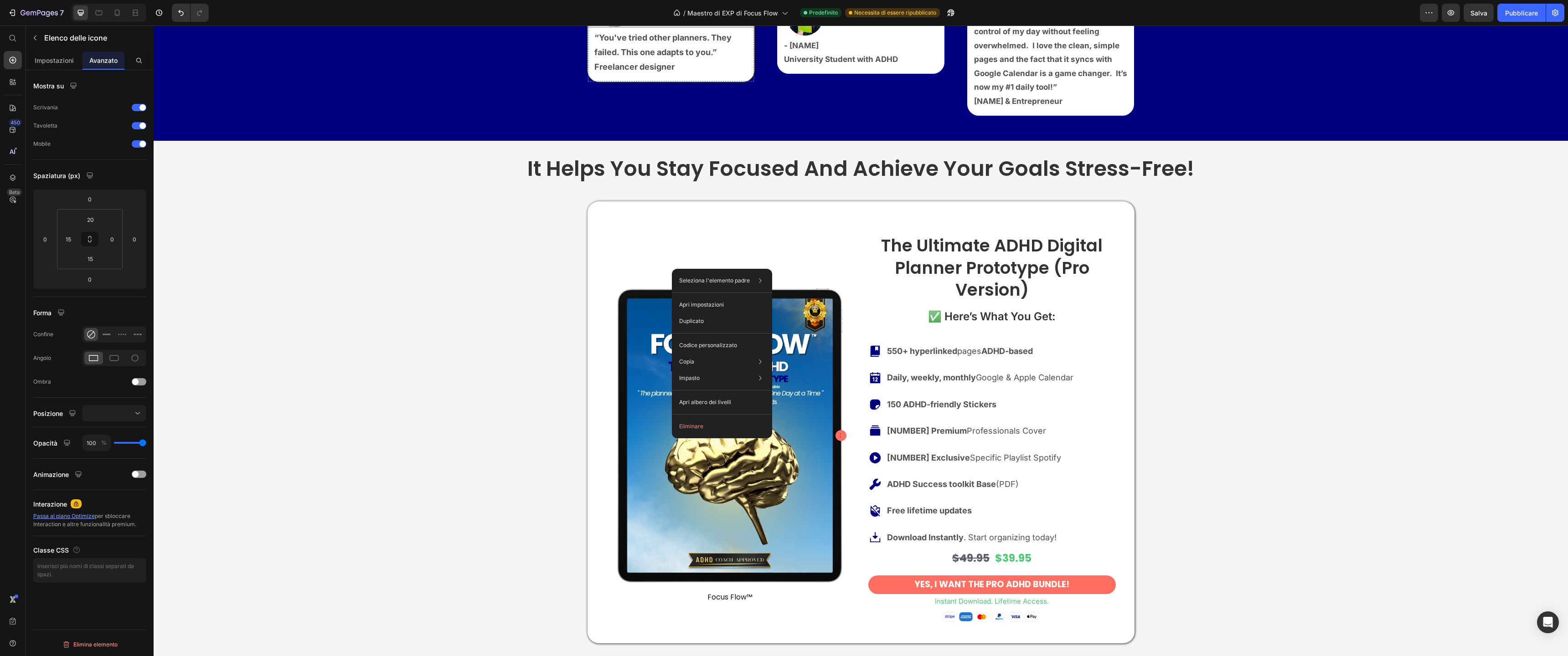 click on "“You've tried other planners. They failed. This one adapts to you.”" at bounding box center [672, 45] 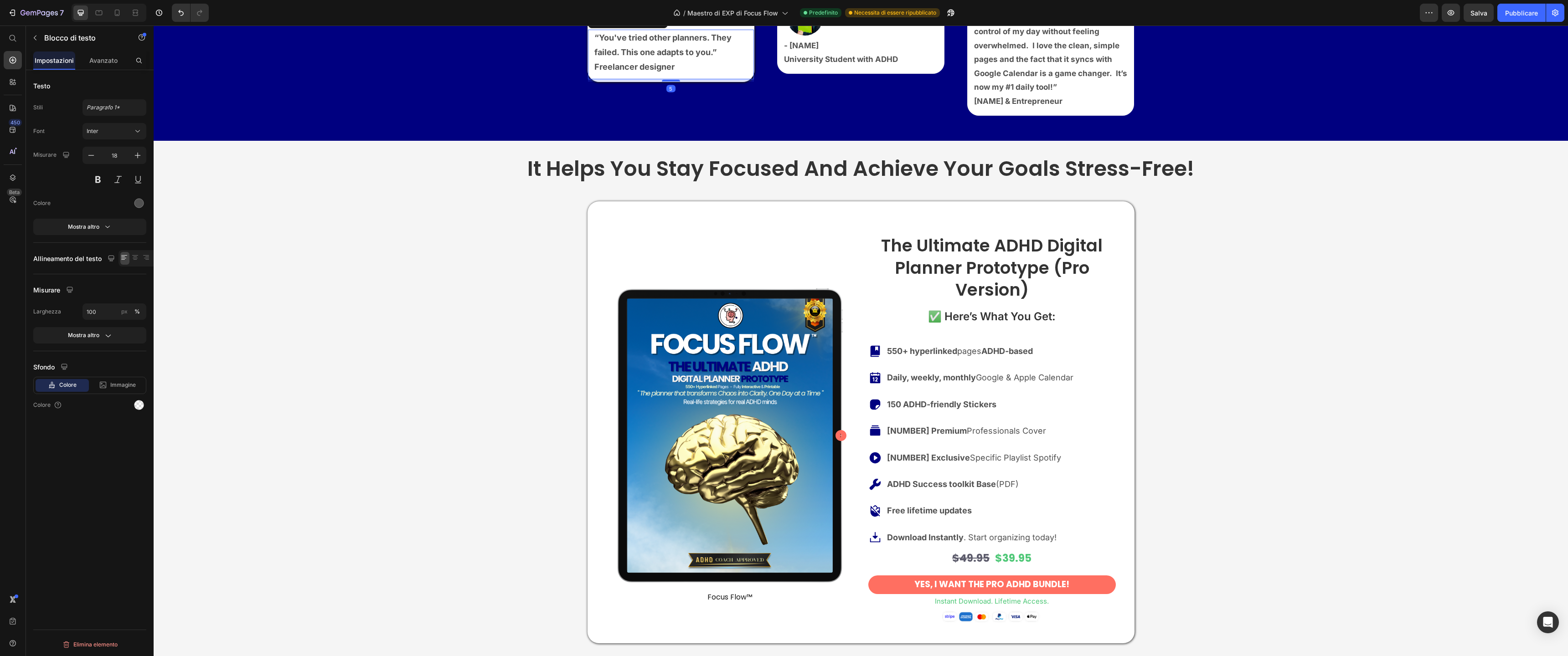 click at bounding box center [671, 9] 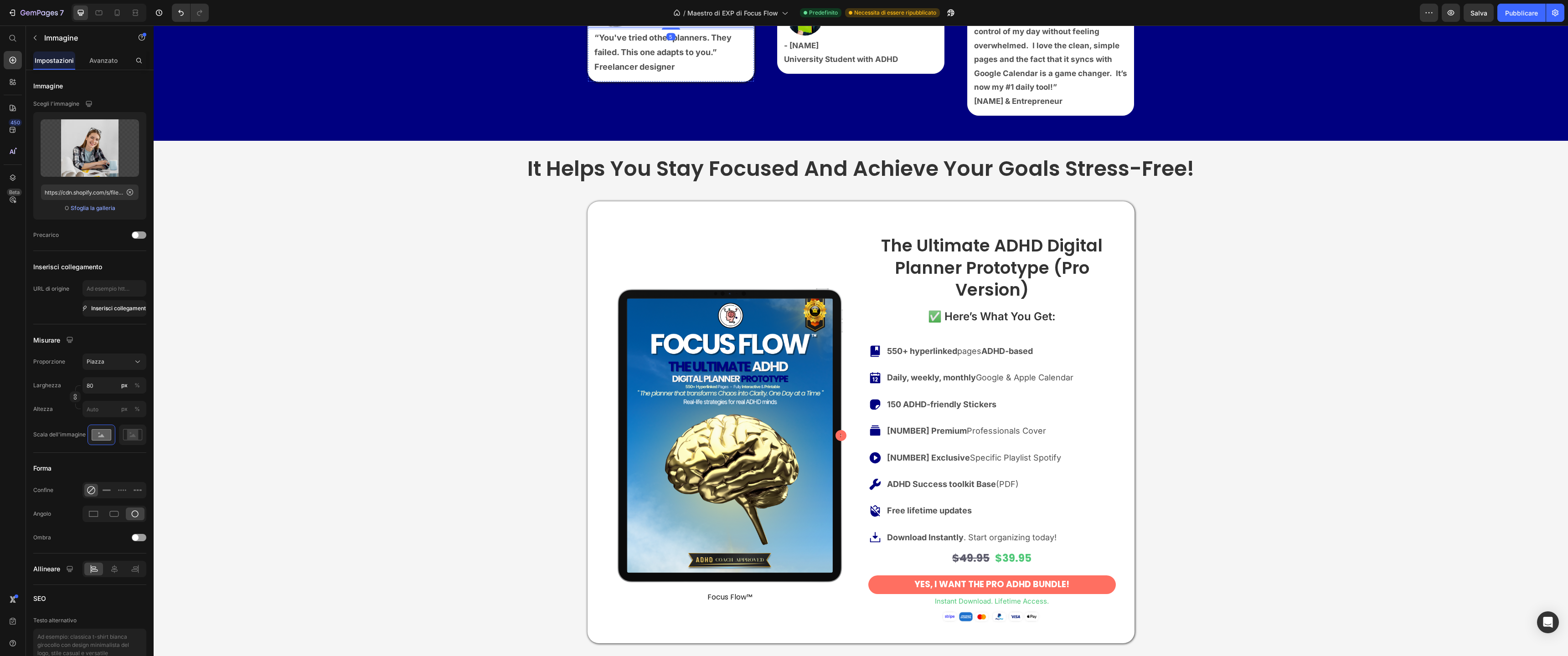 click on "It’s now my #1 daily tool!”" at bounding box center [672, -26] 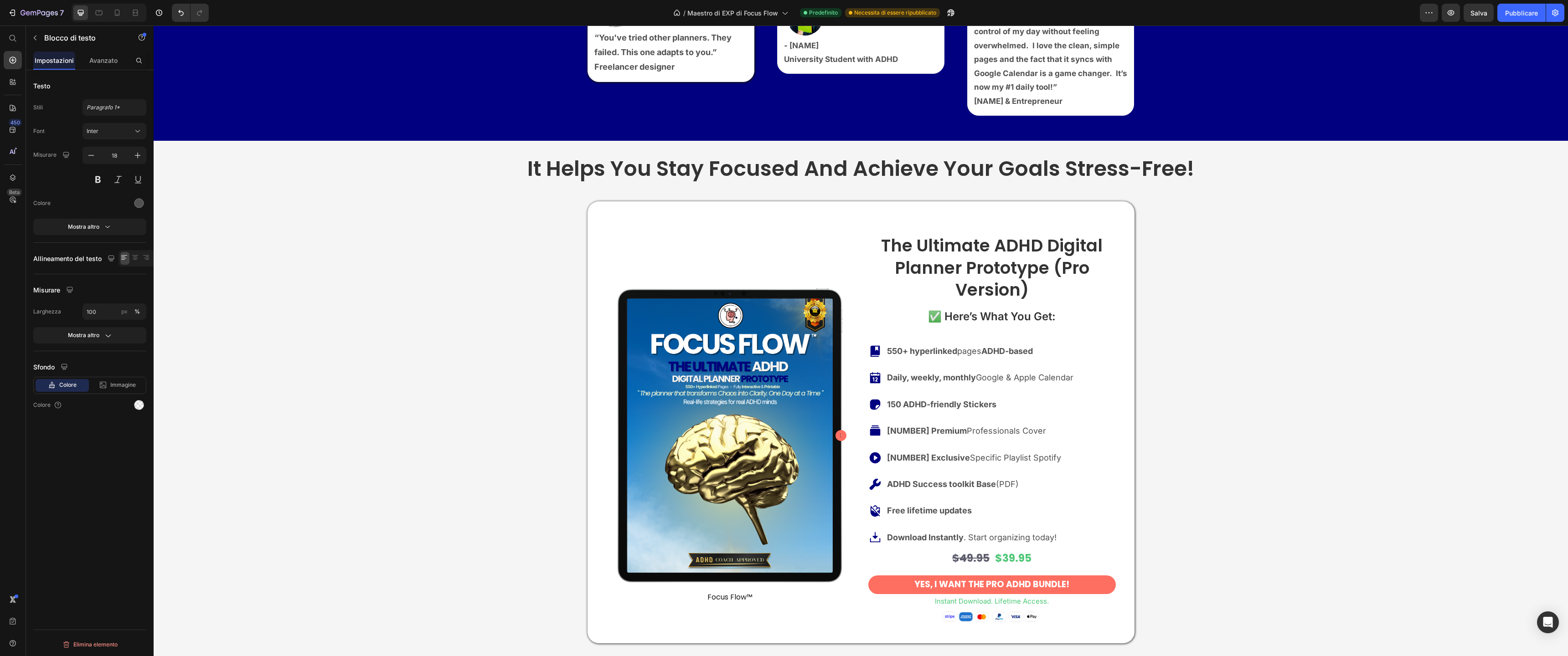 click on "Text Block" at bounding box center [615, -146] 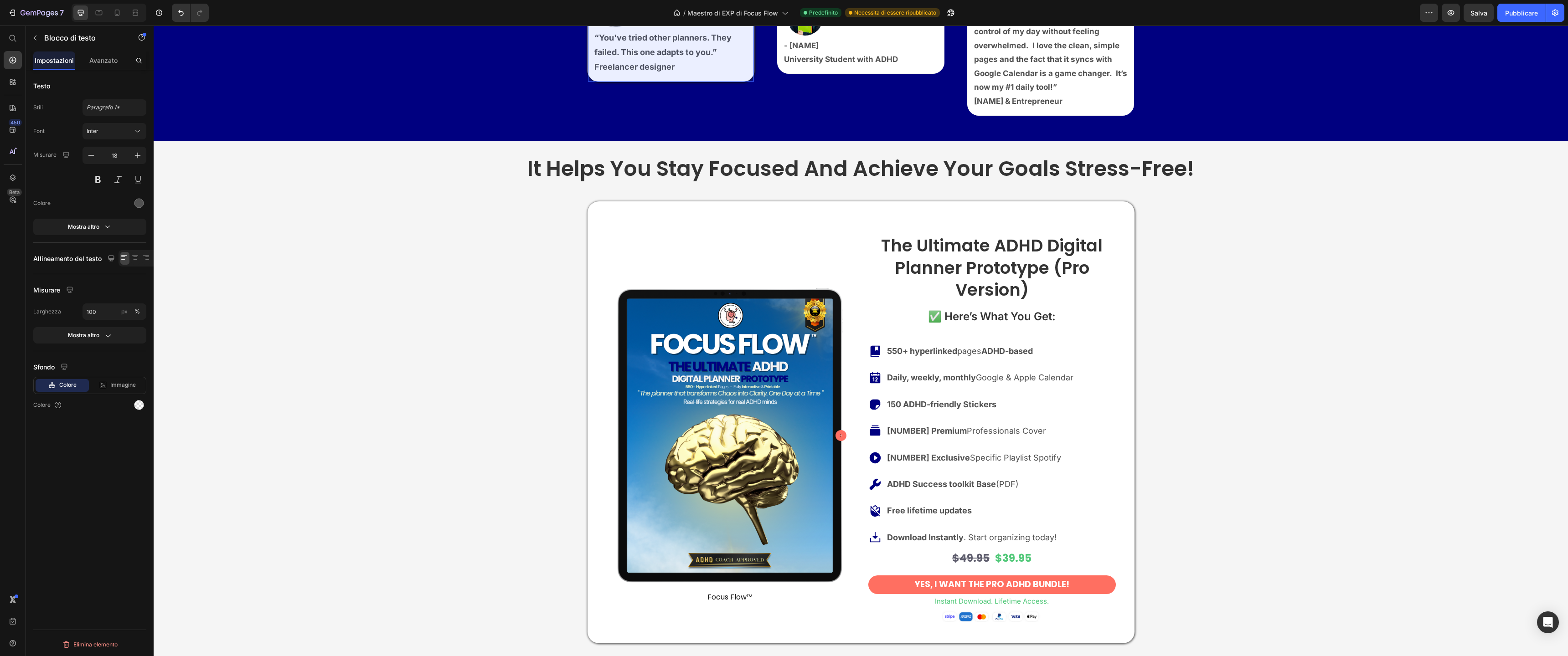 click on "Row 1 col" at bounding box center [606, -162] 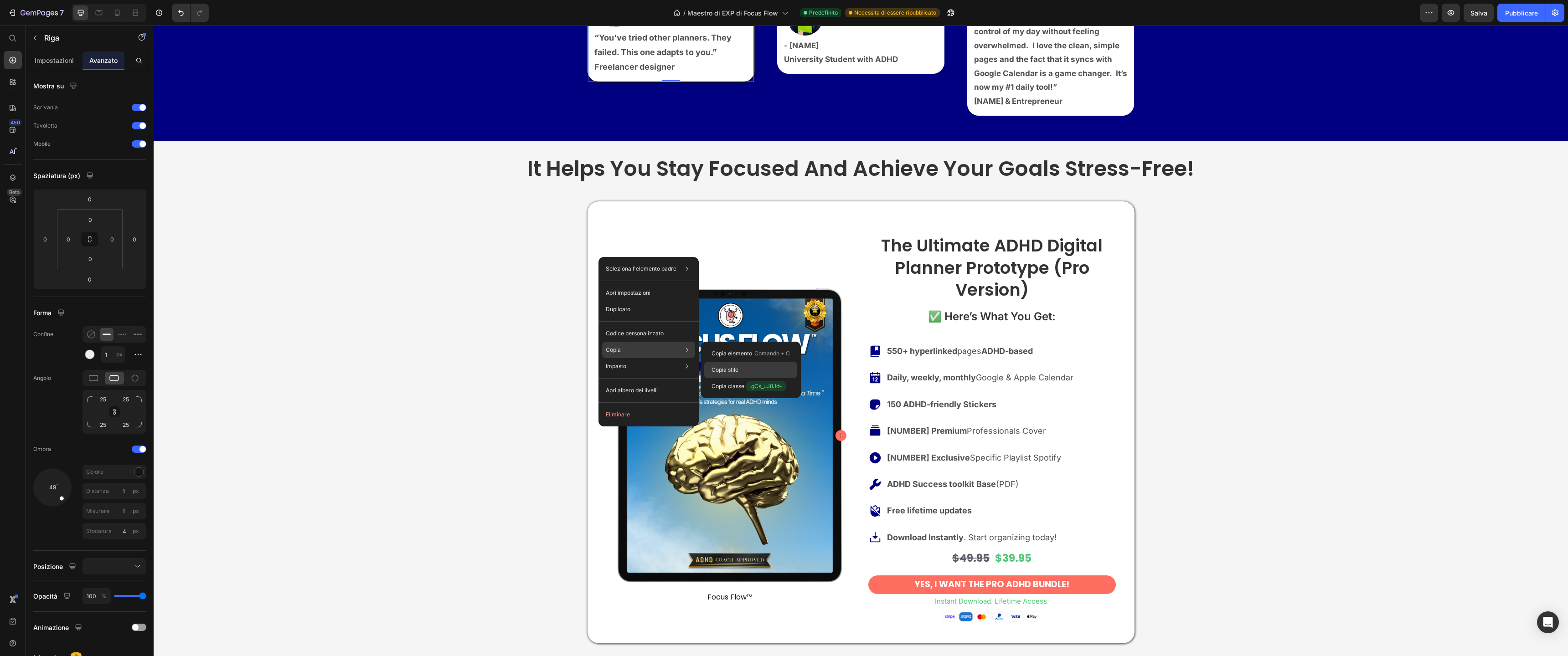 click on "Copia stile" at bounding box center (725, 370) 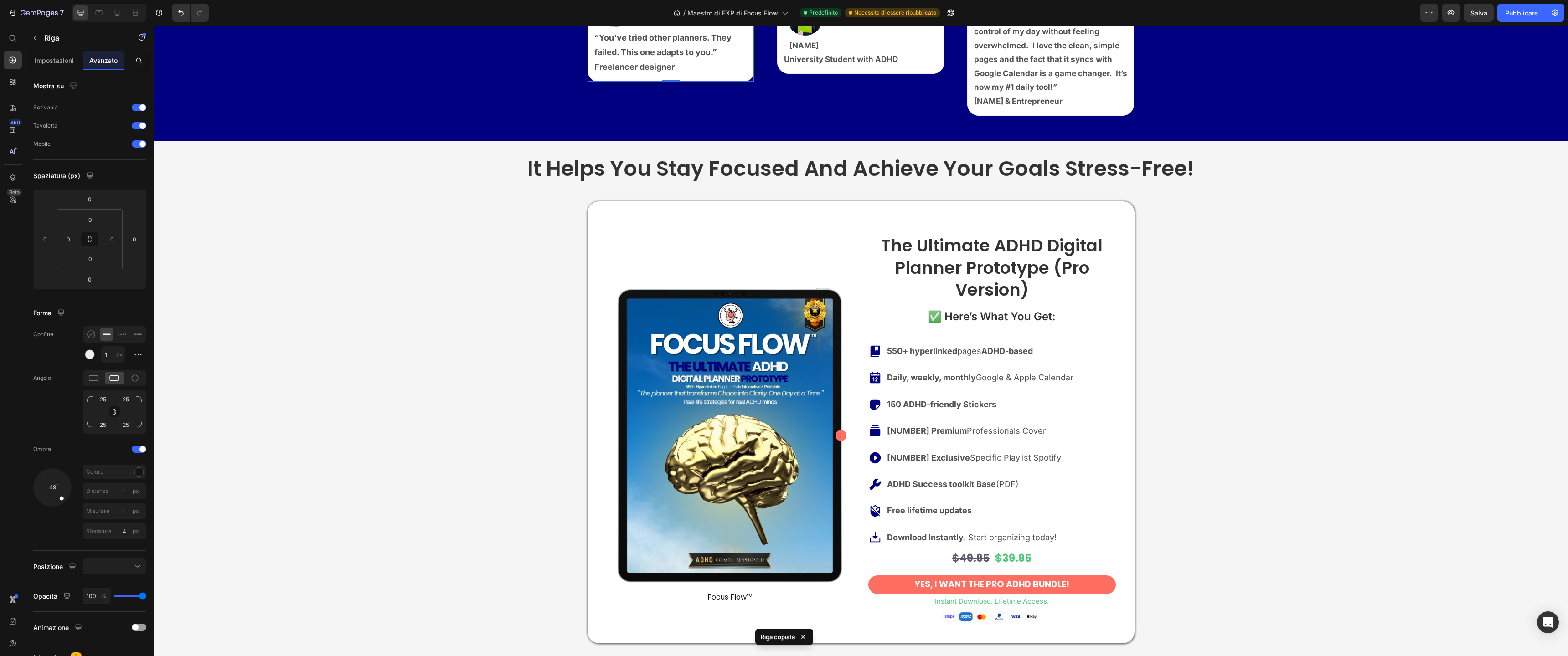 click on "Icon Icon Icon Icon Icon Icon List" at bounding box center (861, -141) 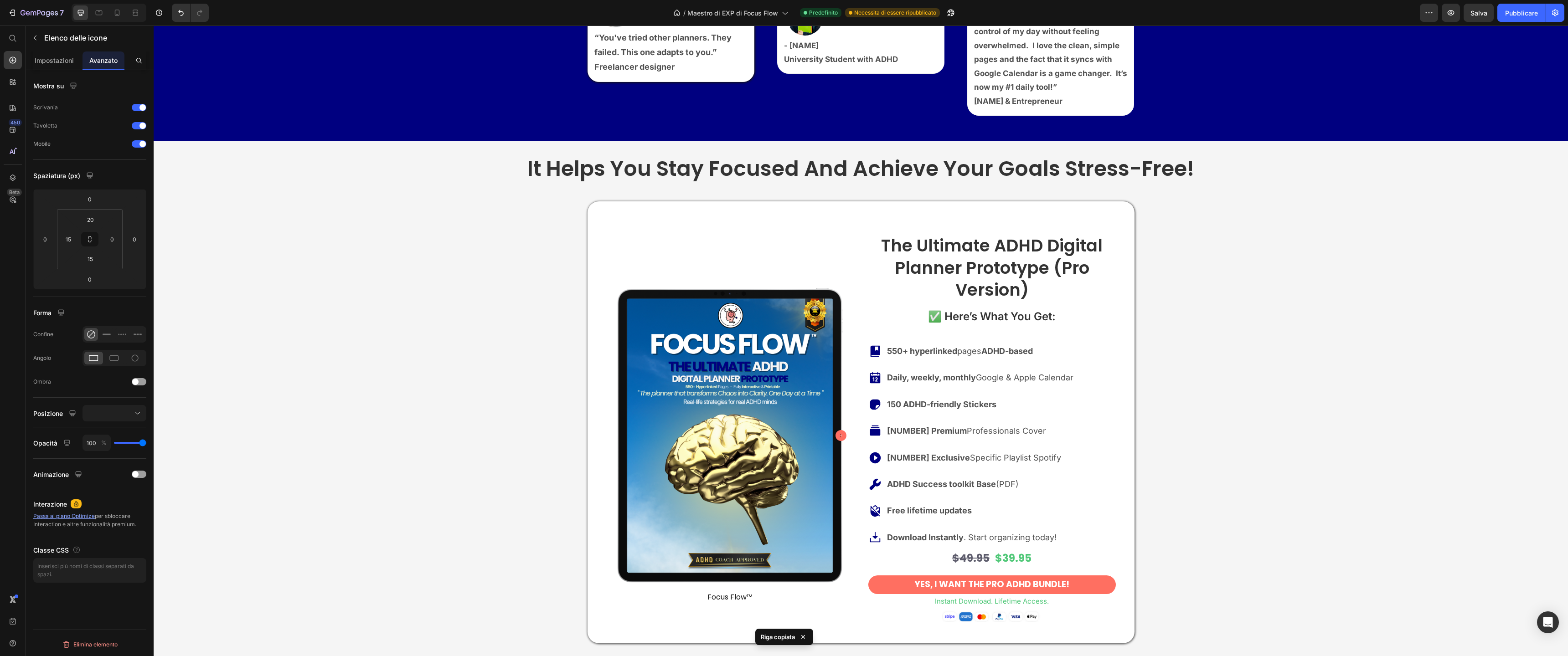 click on "Icon List" at bounding box center [801, -161] 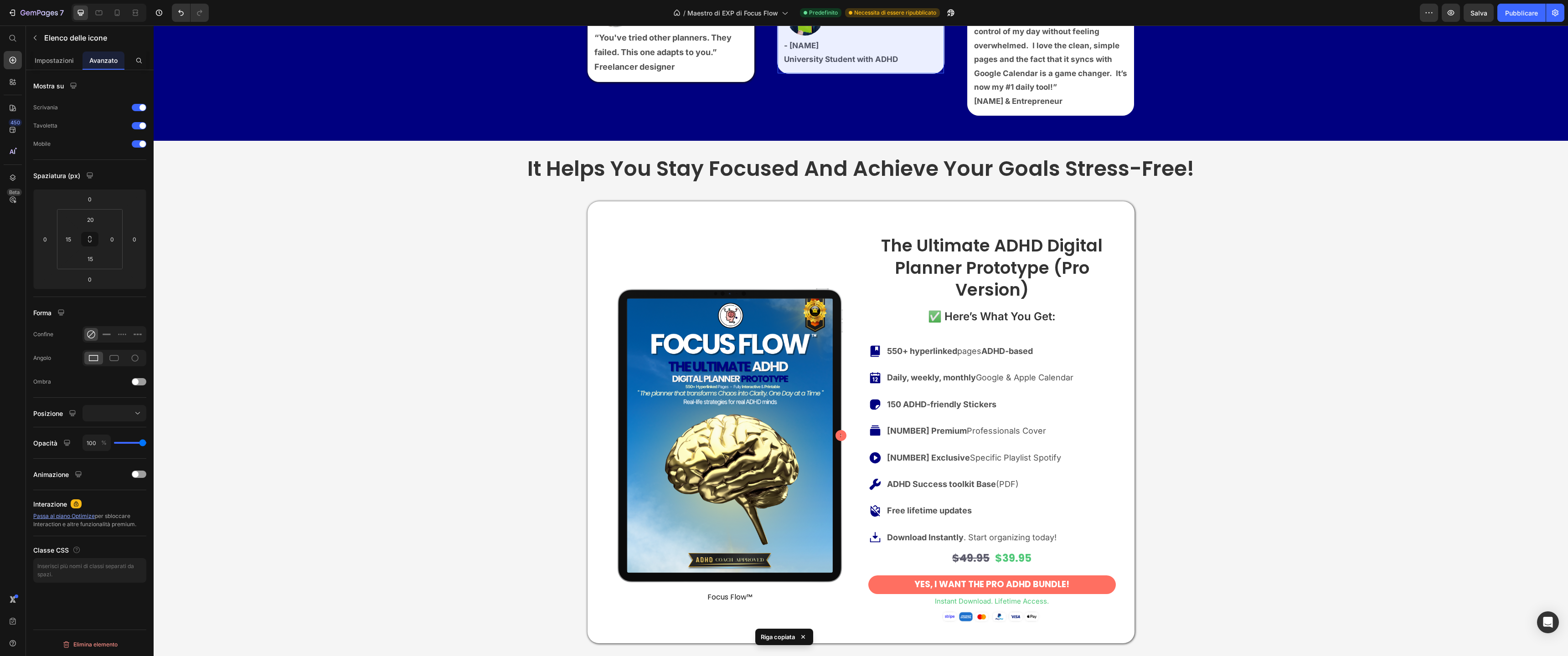 click on "Row 1 col" at bounding box center [795, -177] 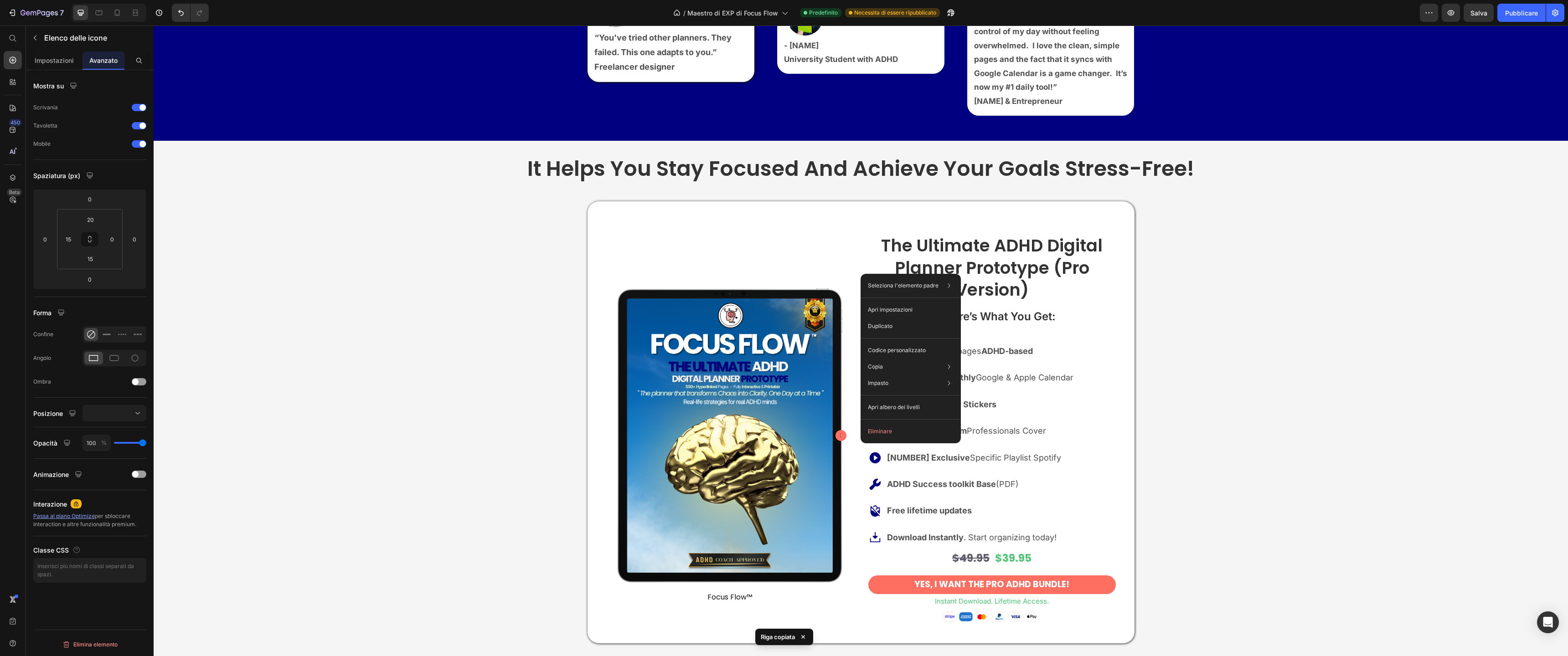 click on "Icon List" at bounding box center (801, -161) 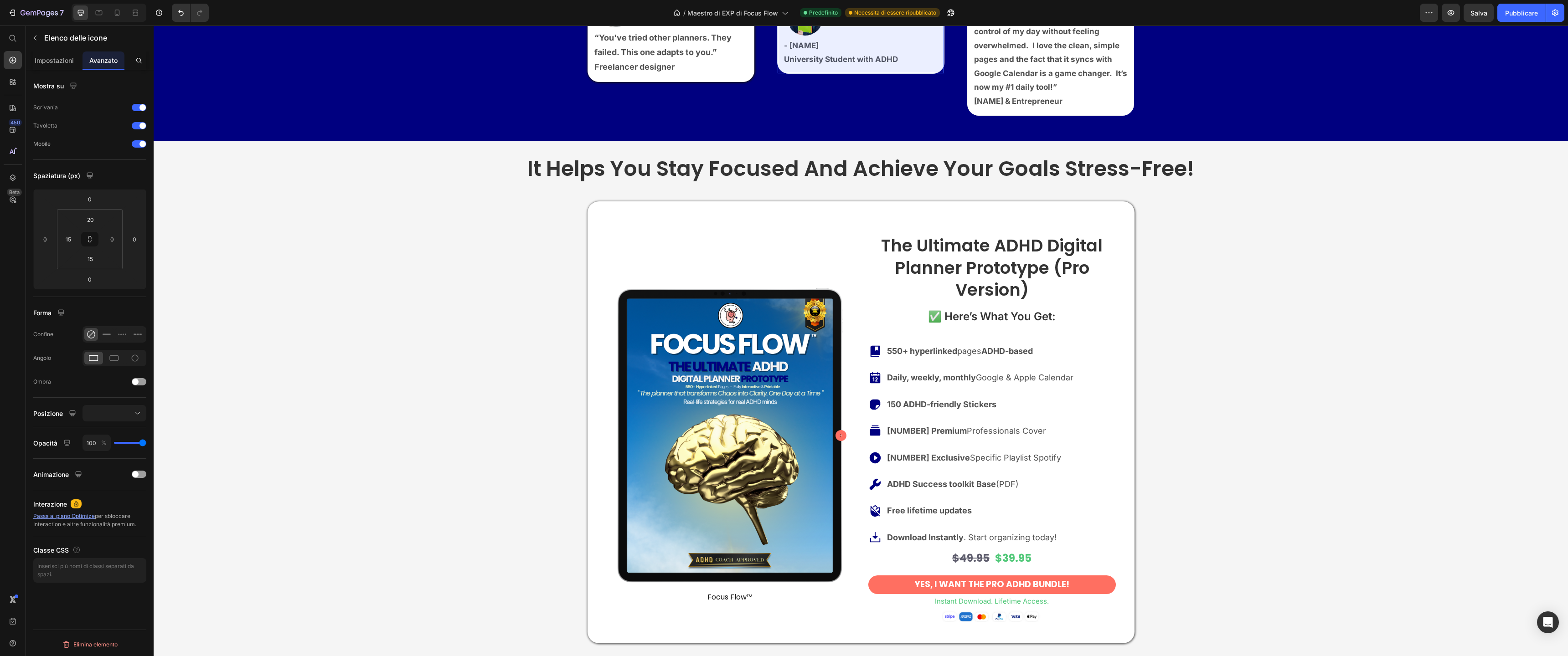 click on "Row 1 col" at bounding box center [795, -177] 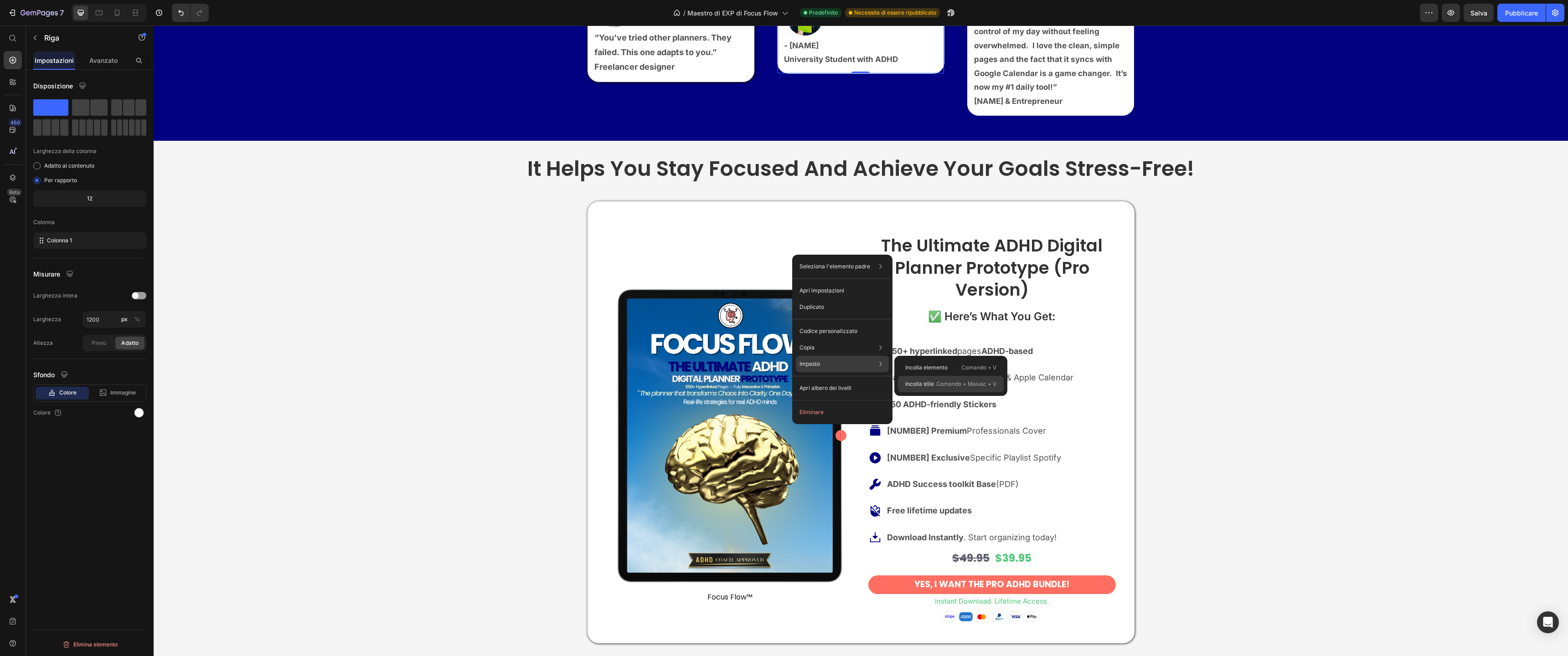 click on "Incolla stile" at bounding box center (919, 384) 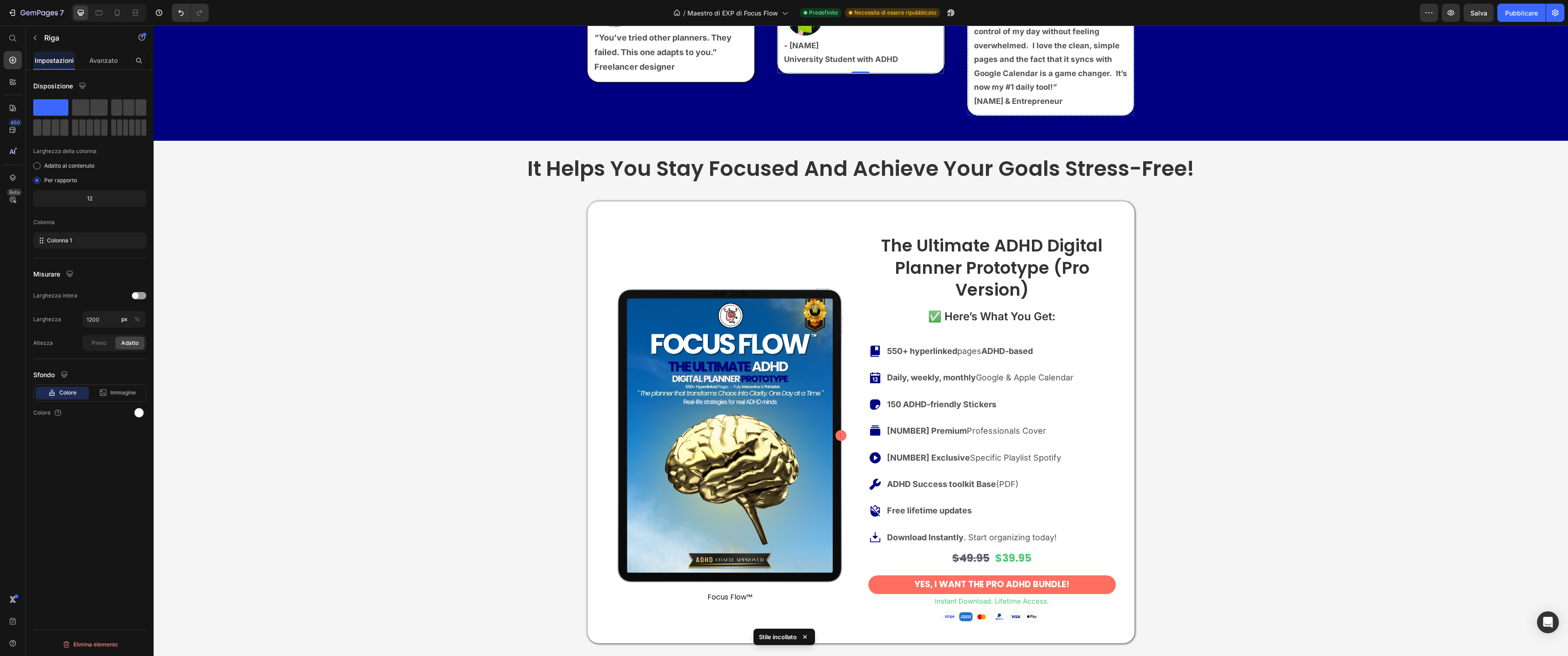 click on "Icon Icon Icon Icon Icon Icon List" at bounding box center [1051, -183] 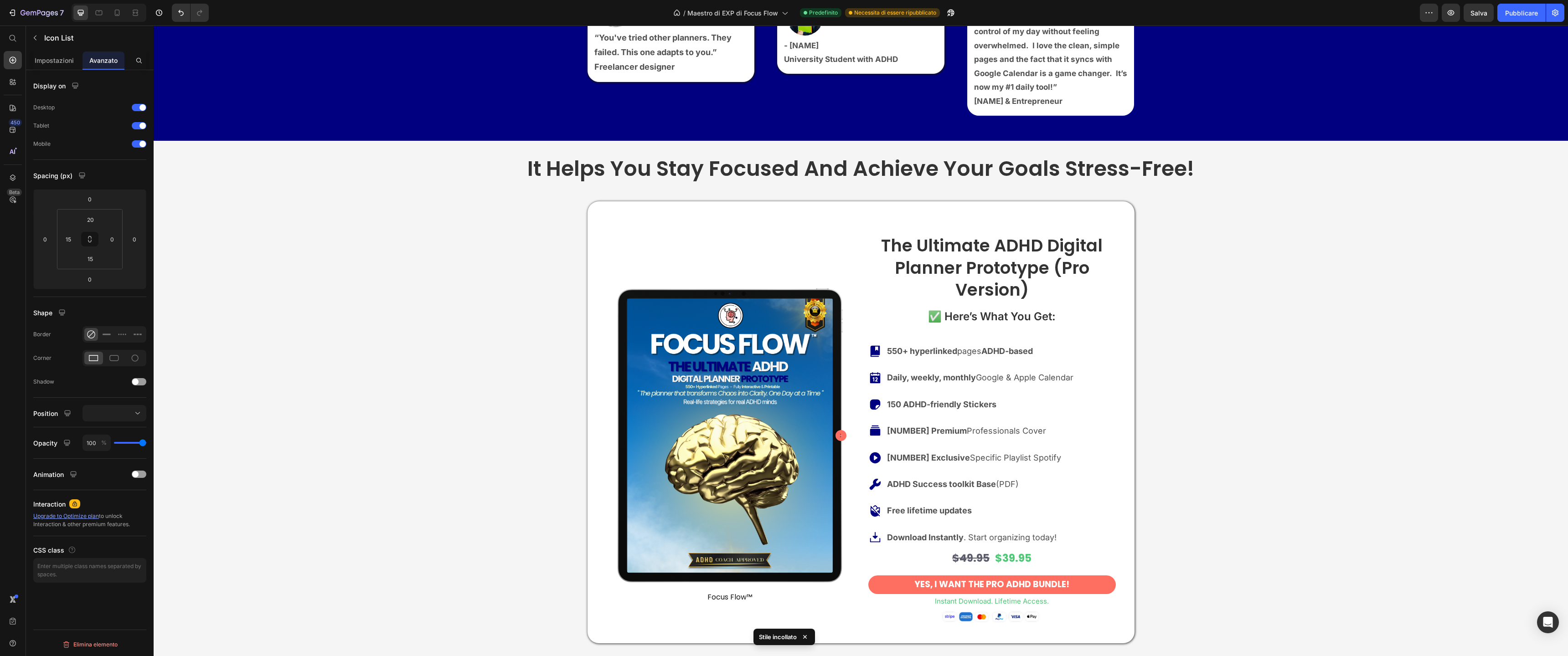 click on "Icon List" at bounding box center [991, -203] 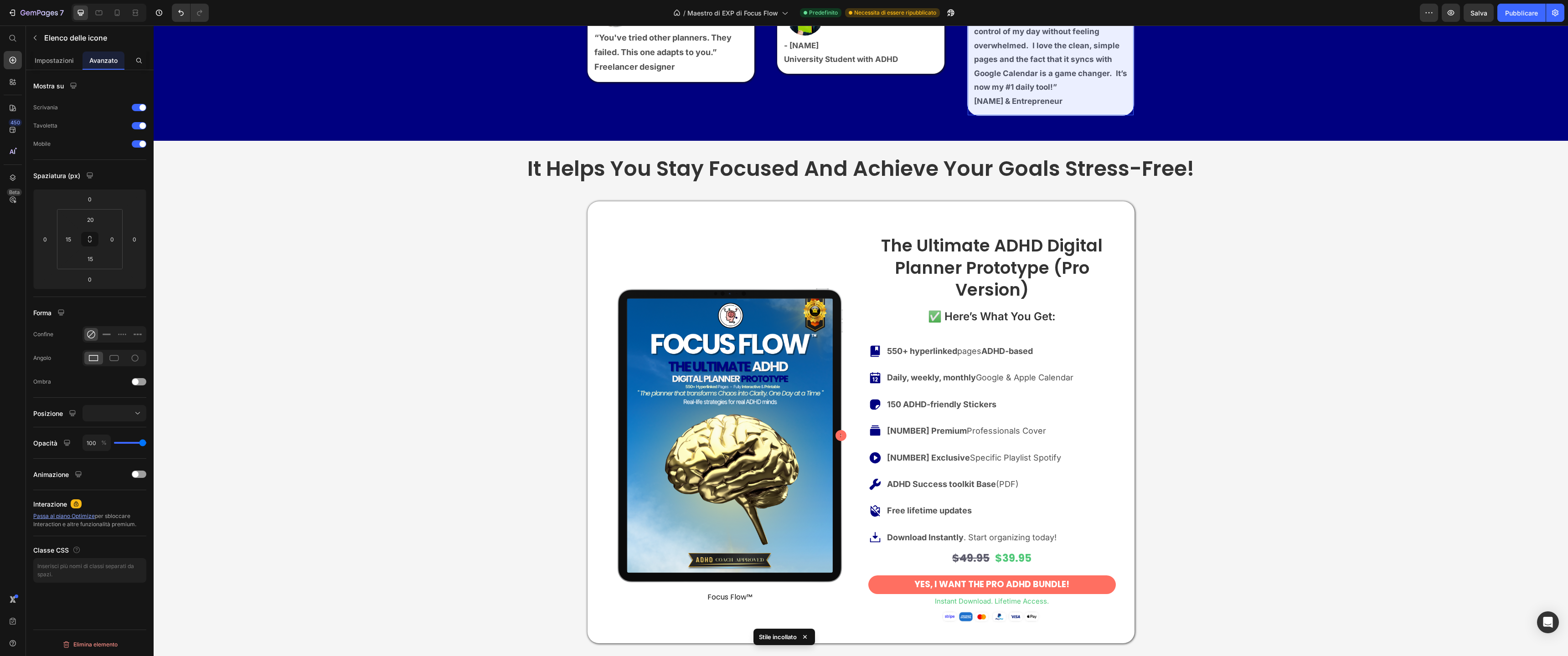 click on "Row 1 col" at bounding box center [985, -219] 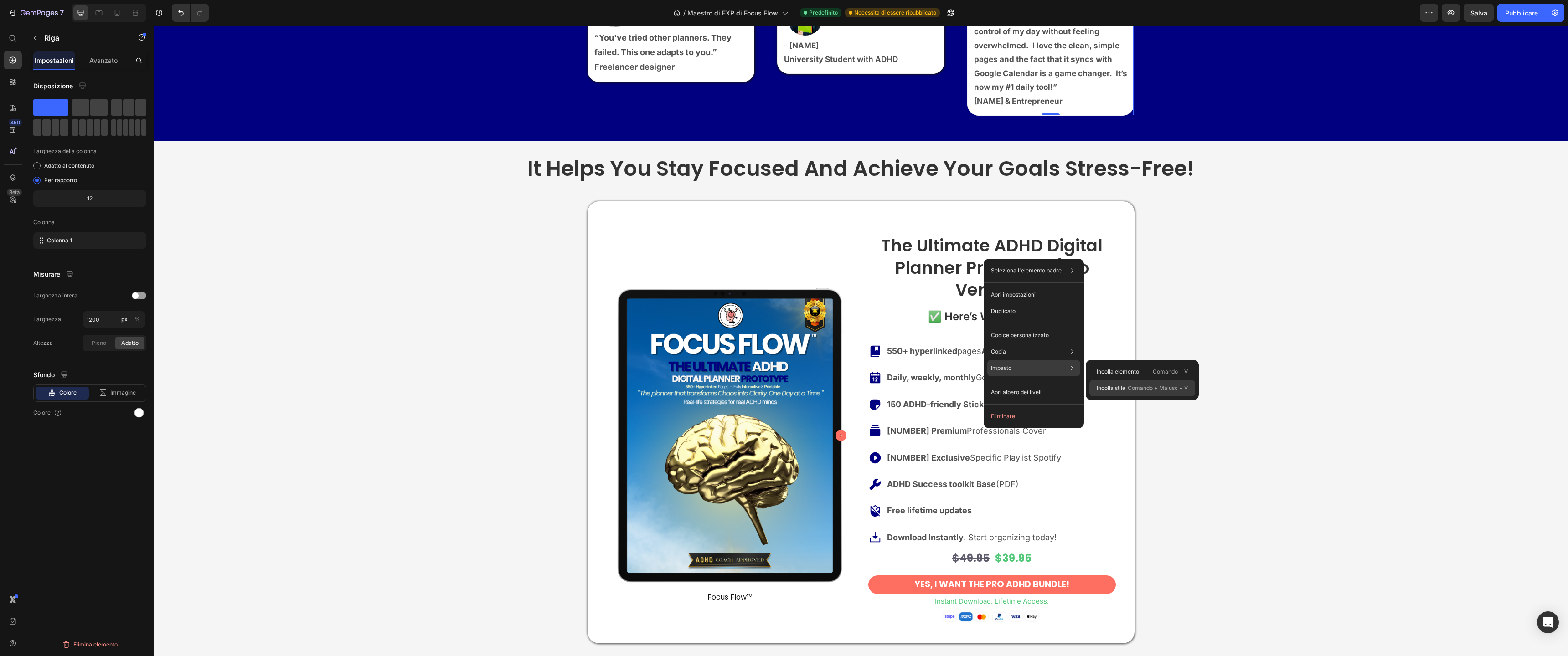 click on "Incolla stile" at bounding box center (1111, 388) 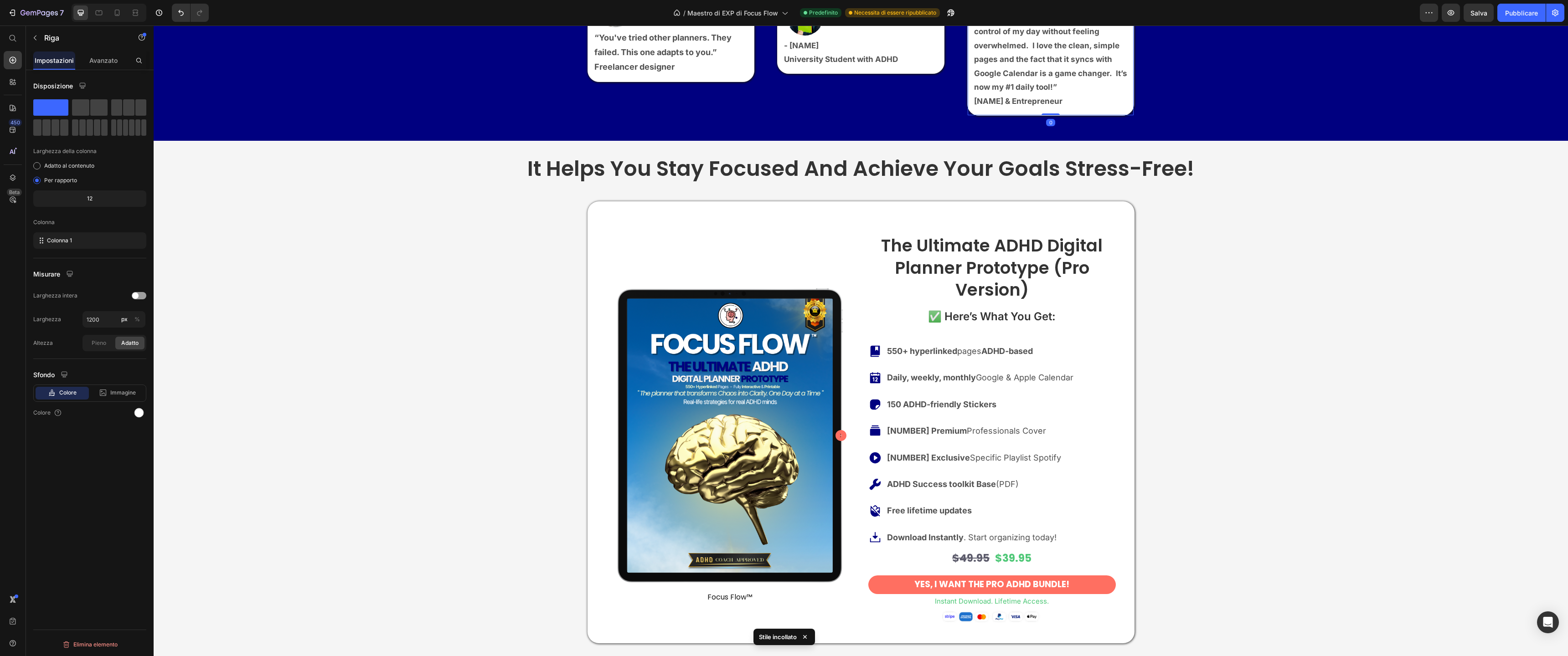 click on "instant download. Lifetime access. No risk. Text Block" at bounding box center (861, -258) 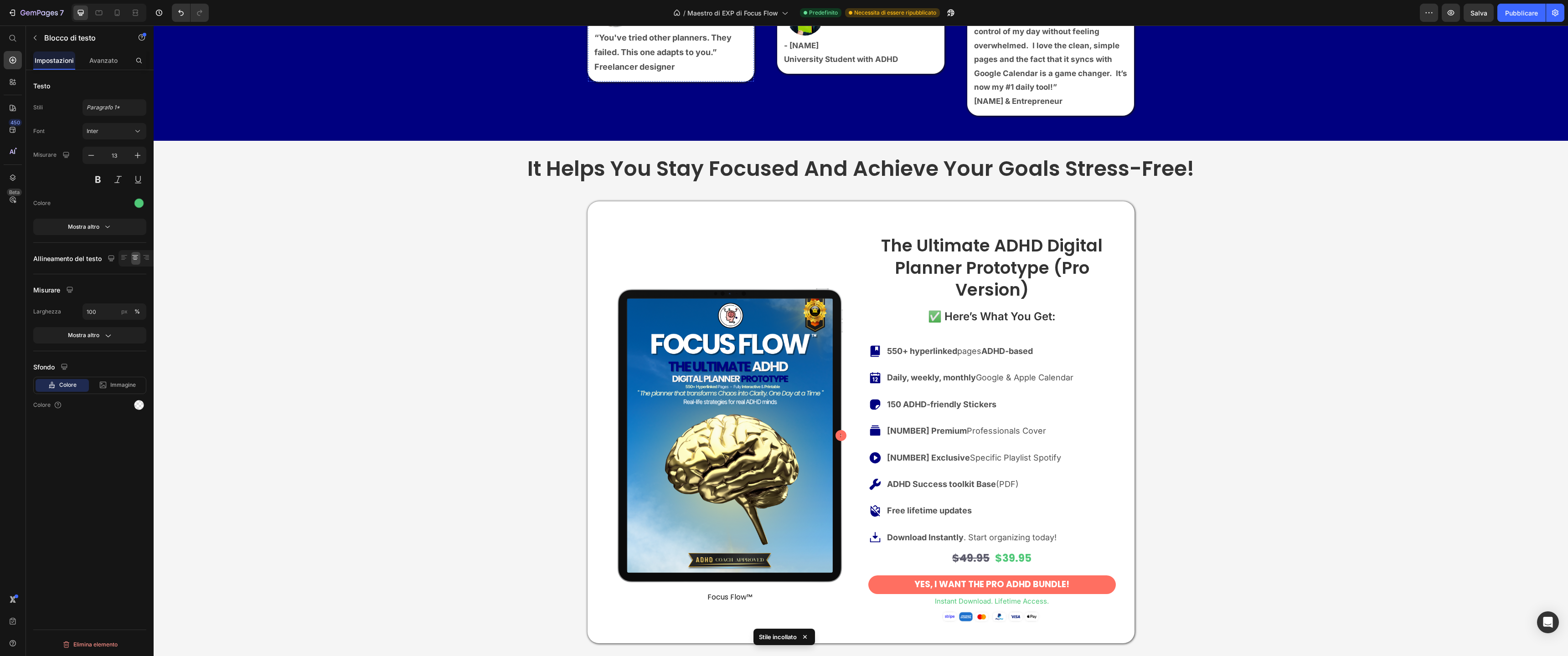 click on "I finally feel in control of my day without feeling overwhelmed." at bounding box center [671, -93] 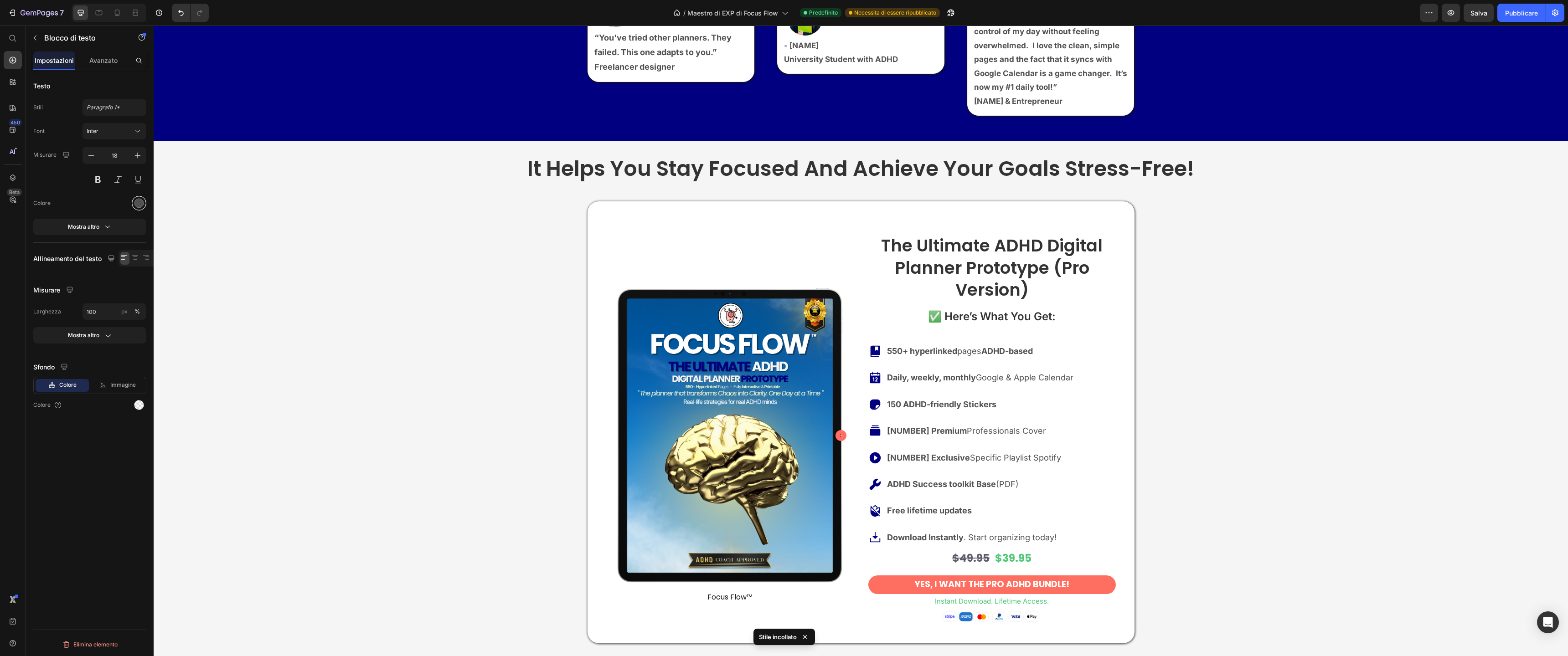 click at bounding box center (139, 203) 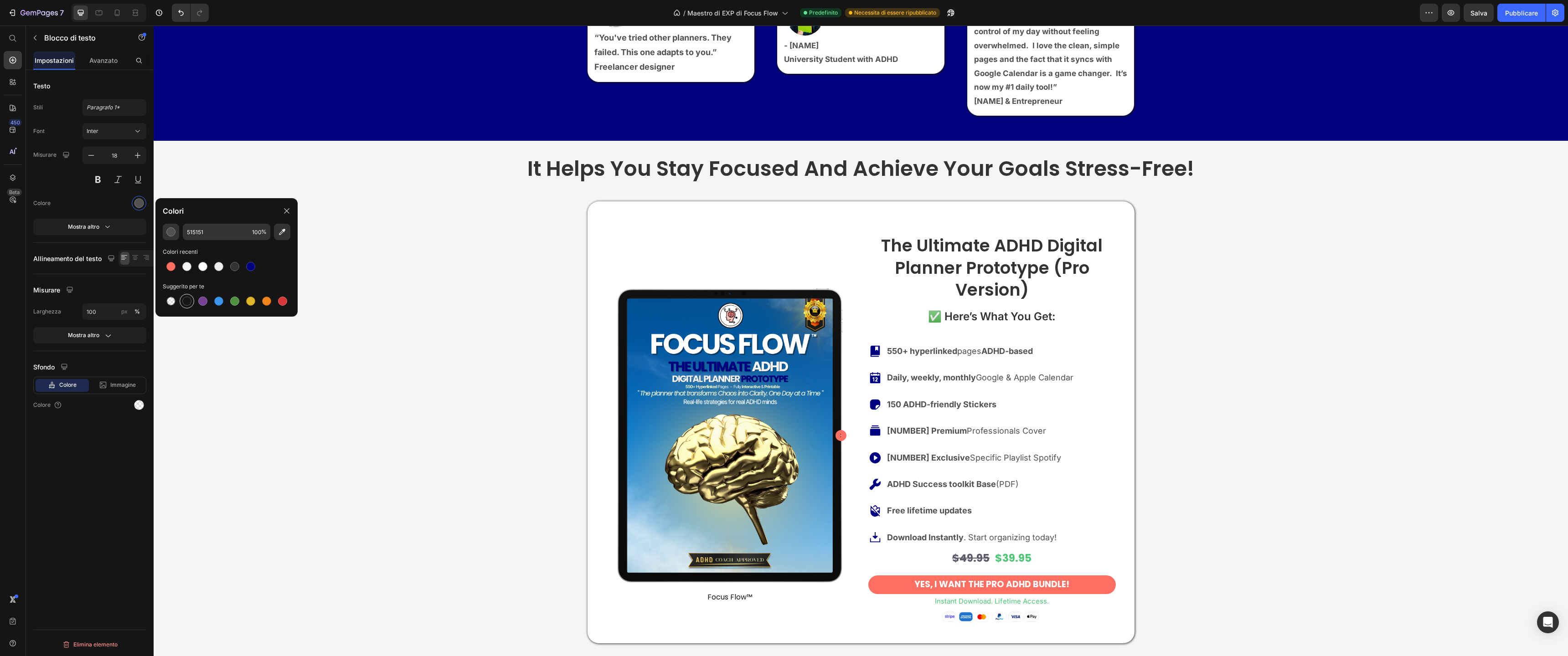 click at bounding box center [187, 301] 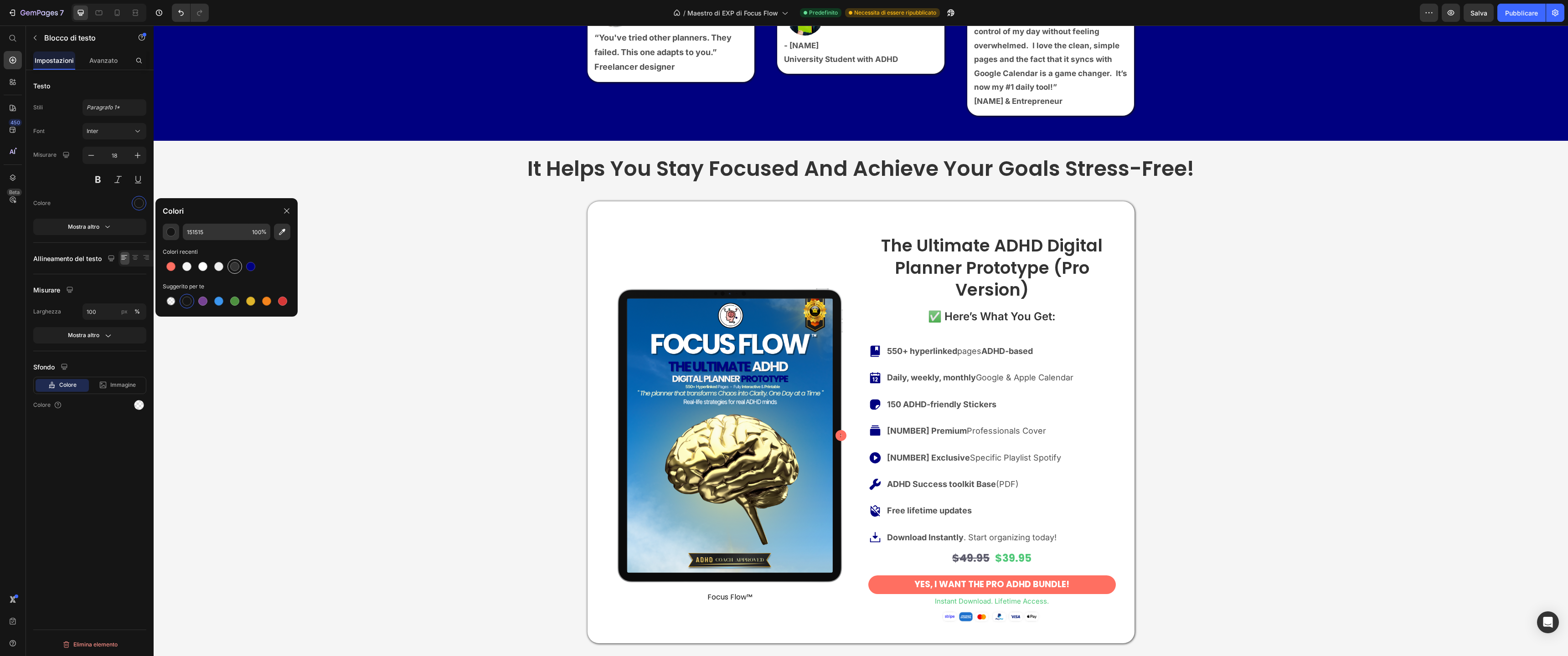 click at bounding box center [235, 266] 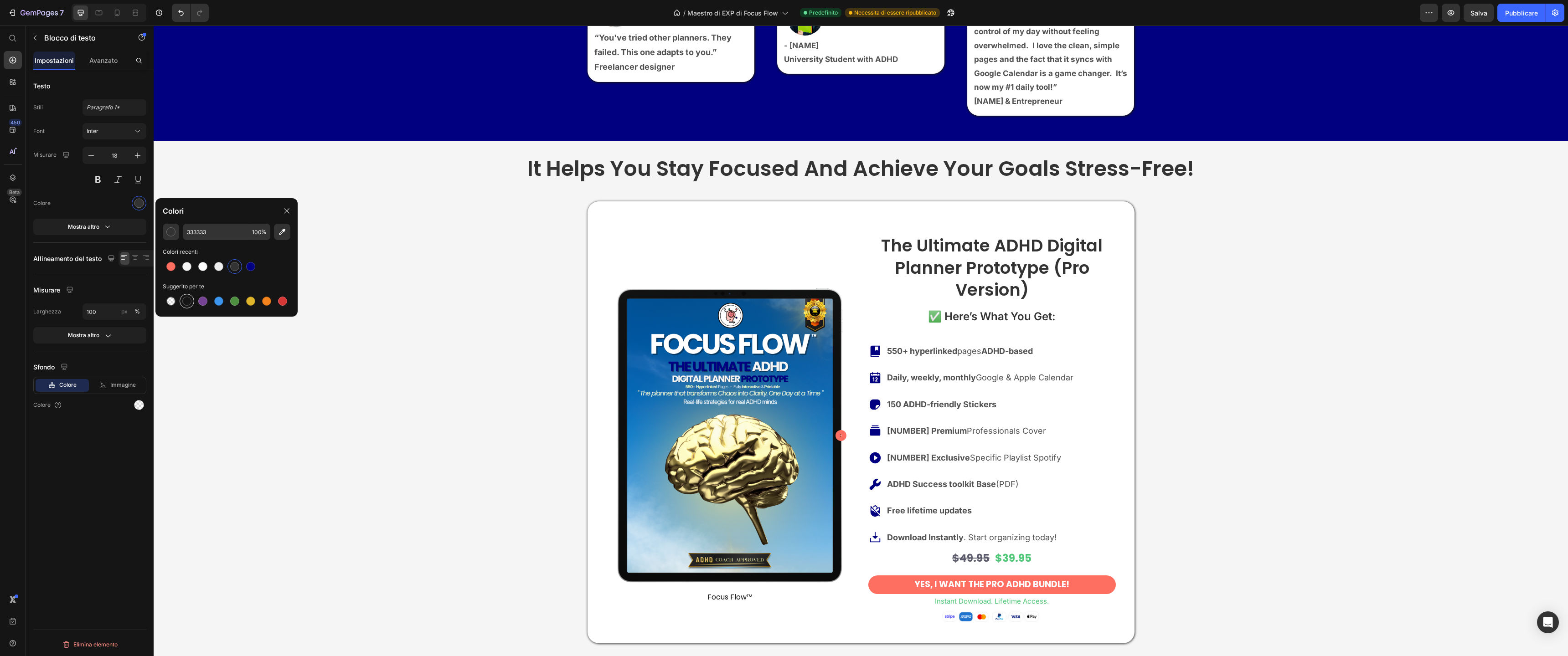 click at bounding box center (187, 301) 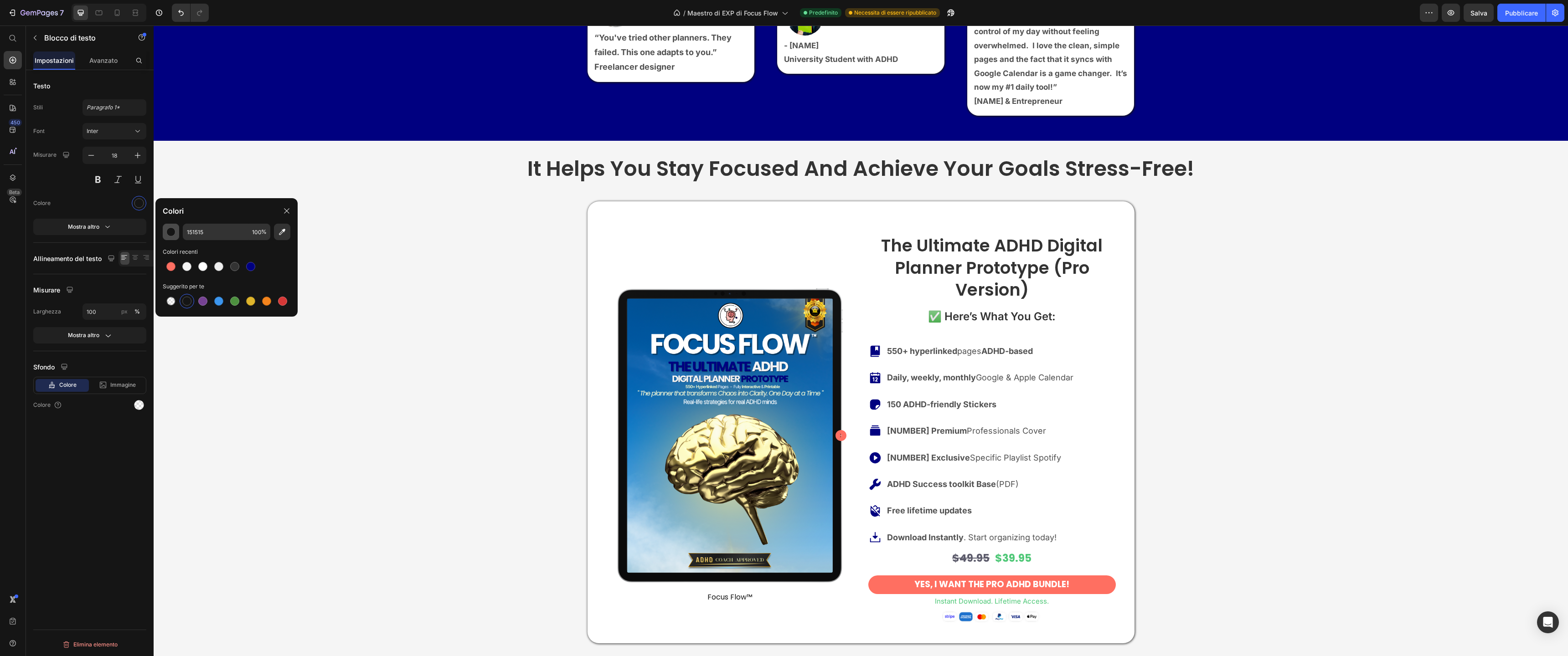 click at bounding box center (171, 232) 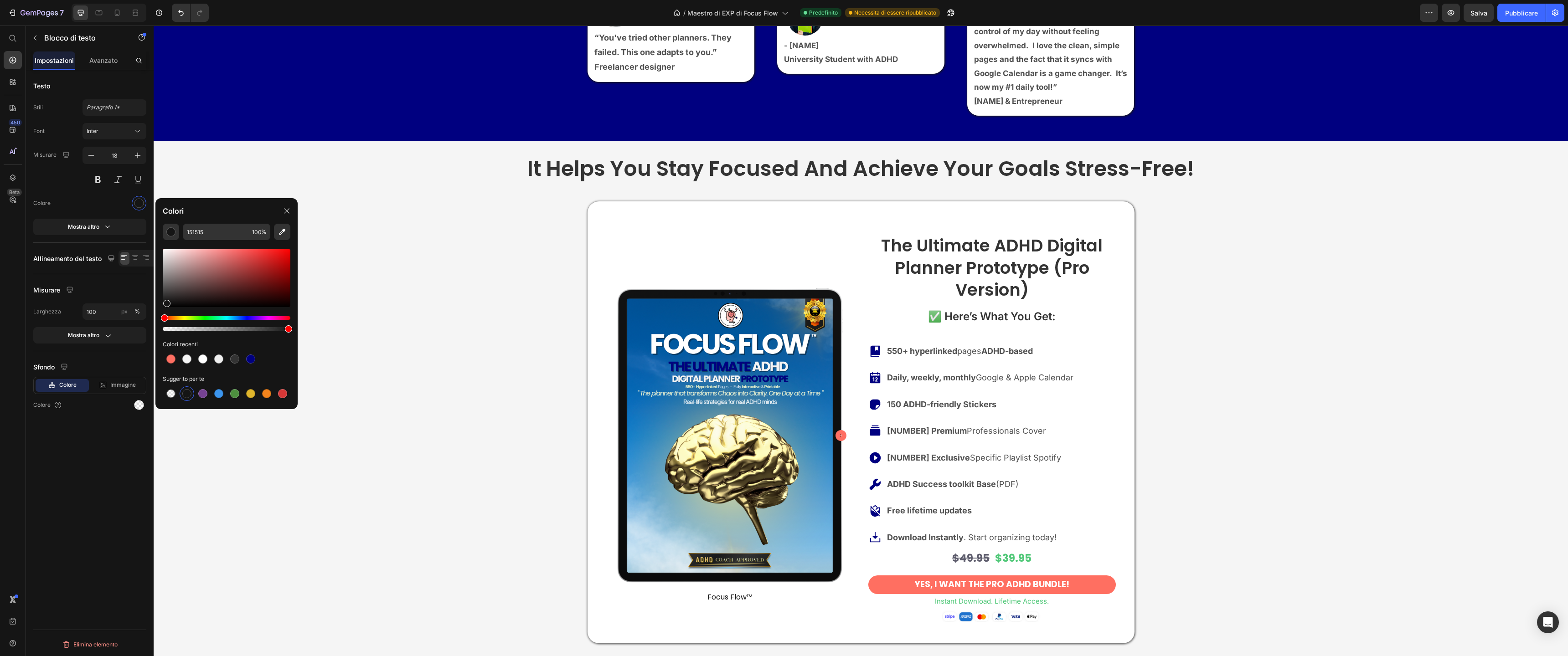 click at bounding box center (167, 303) 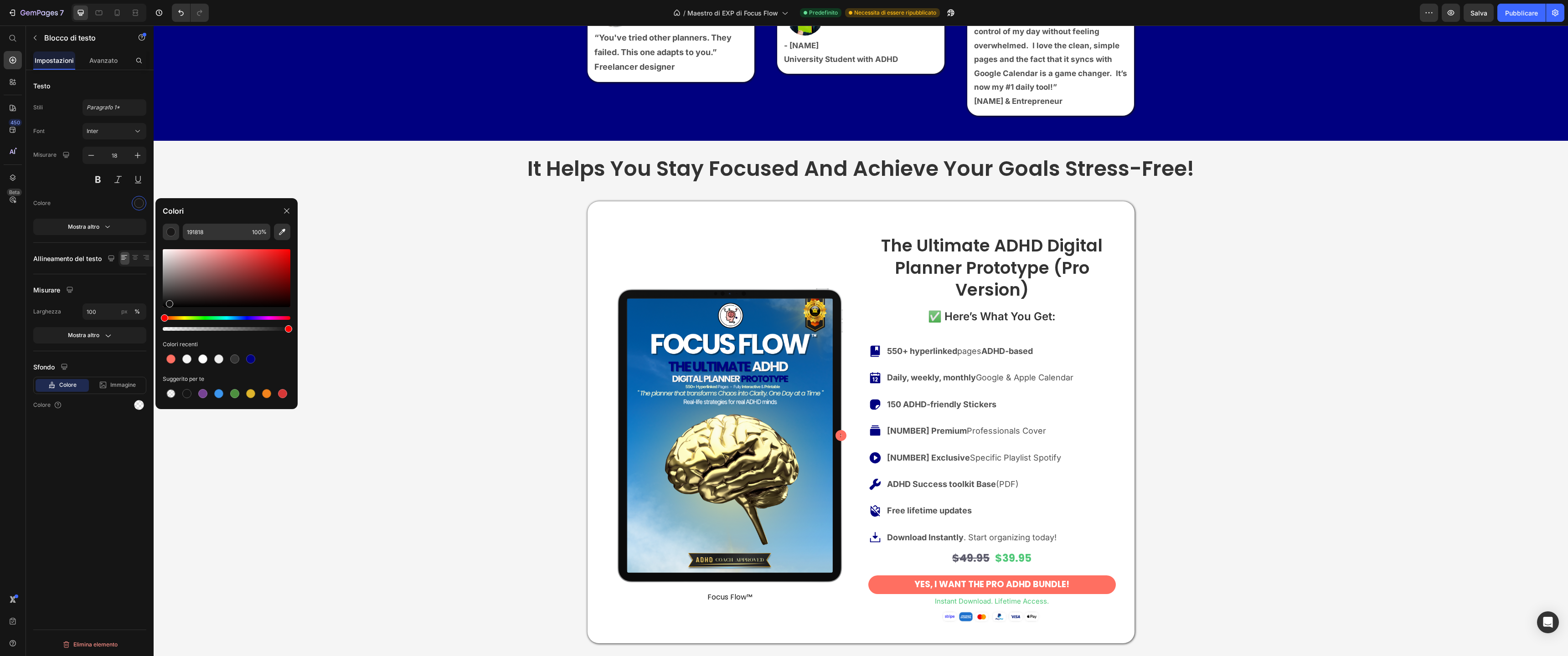 click at bounding box center (170, 304) 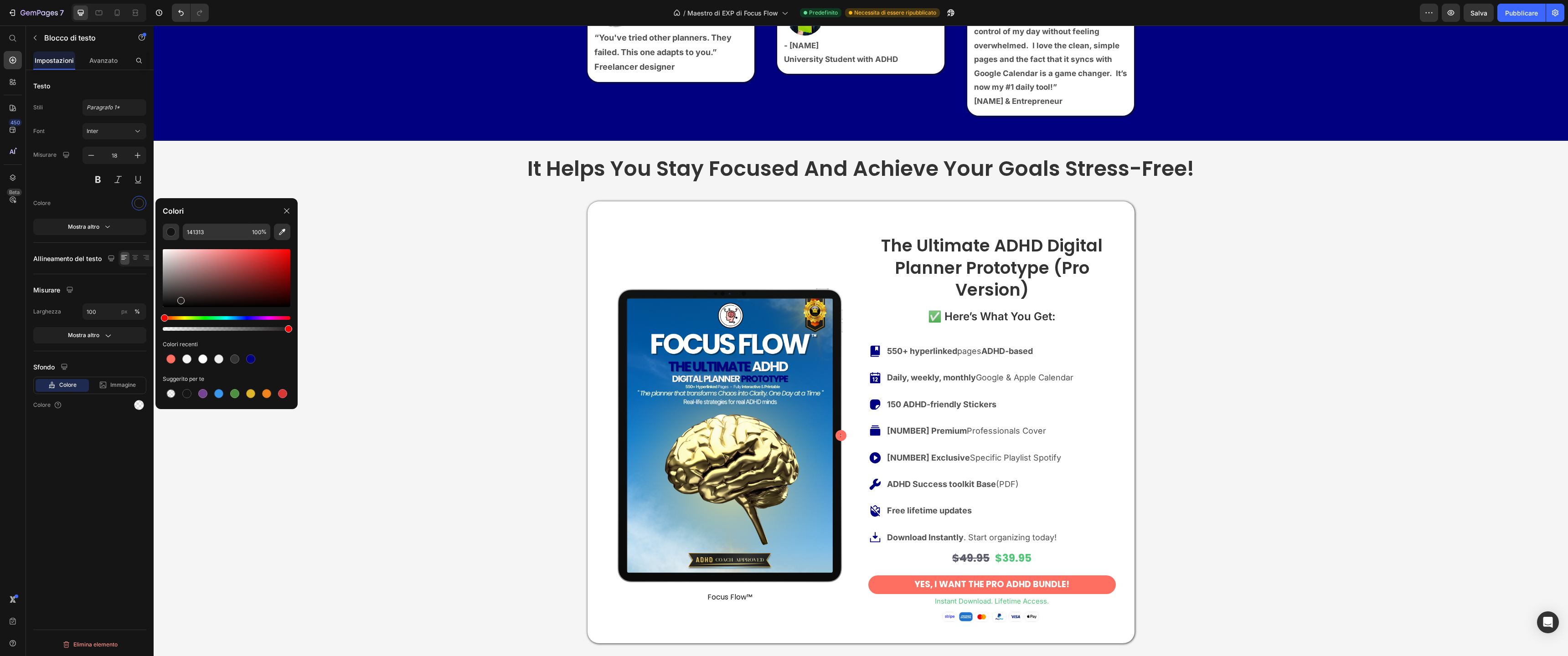 drag, startPoint x: 170, startPoint y: 302, endPoint x: 186, endPoint y: 298, distance: 16.492423 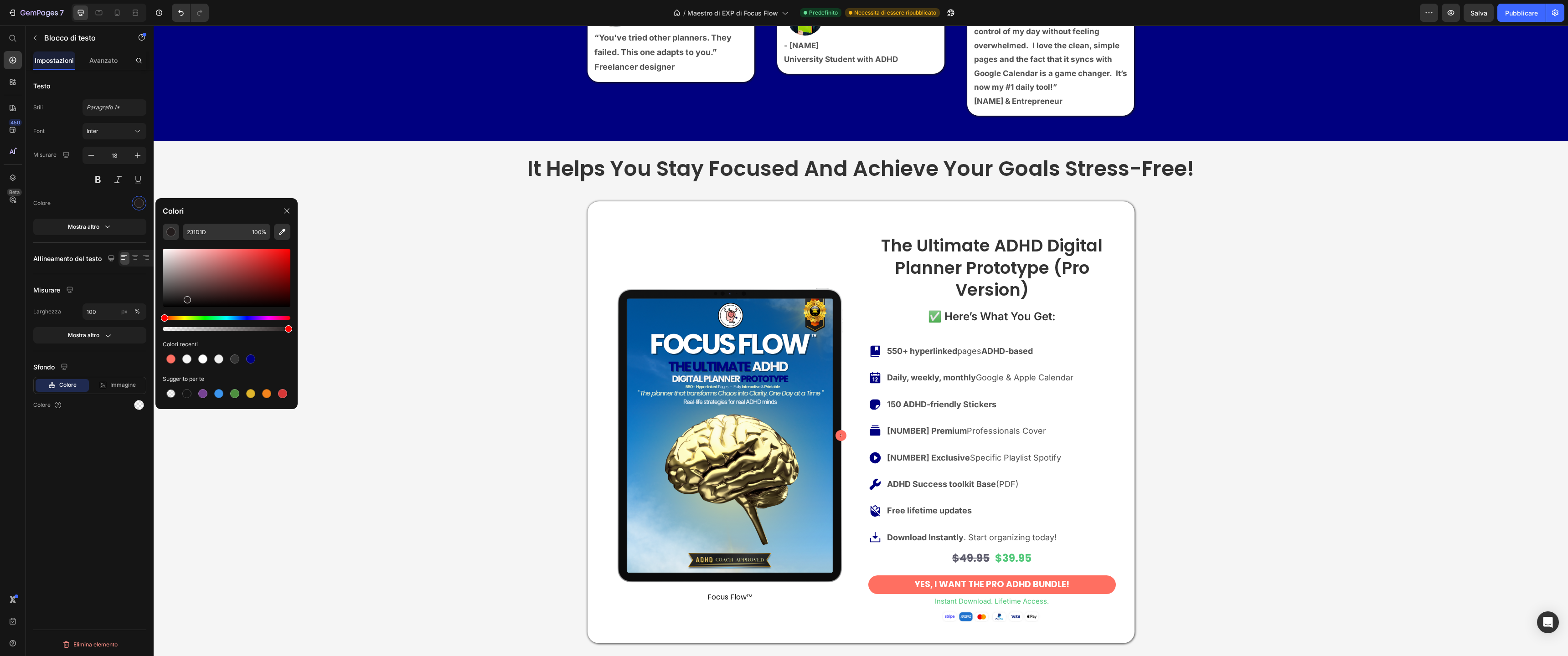 drag, startPoint x: 187, startPoint y: 298, endPoint x: 227, endPoint y: 291, distance: 40.60788 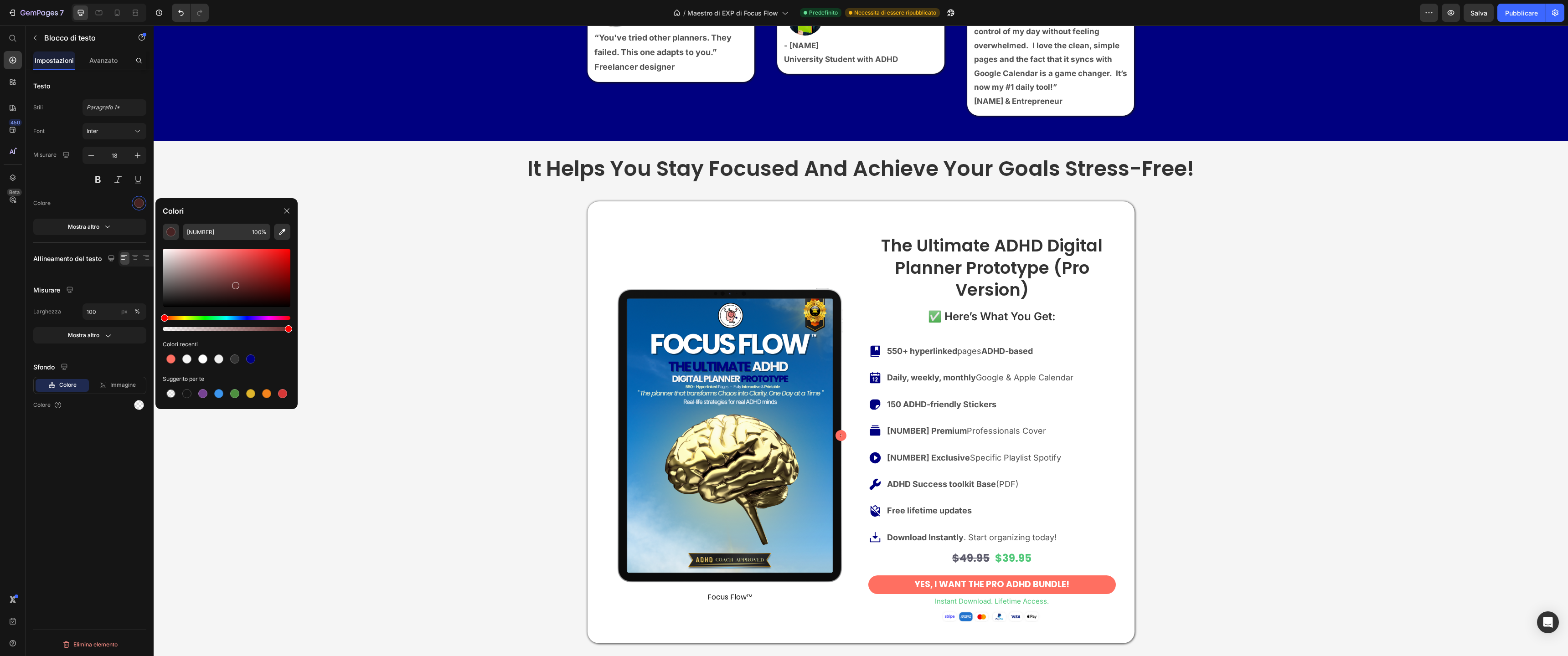 drag, startPoint x: 234, startPoint y: 283, endPoint x: 237, endPoint y: 278, distance: 5.830952 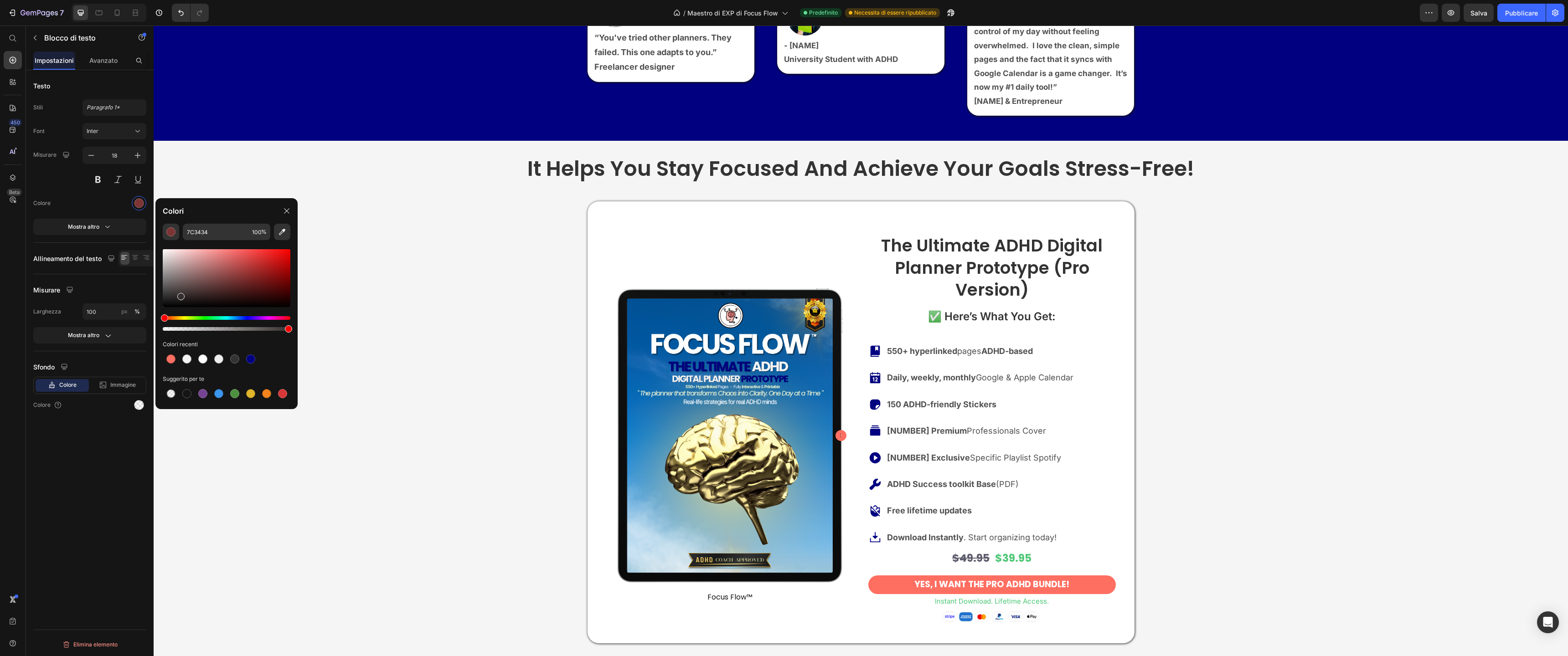 drag, startPoint x: 237, startPoint y: 278, endPoint x: 180, endPoint y: 295, distance: 59.48109 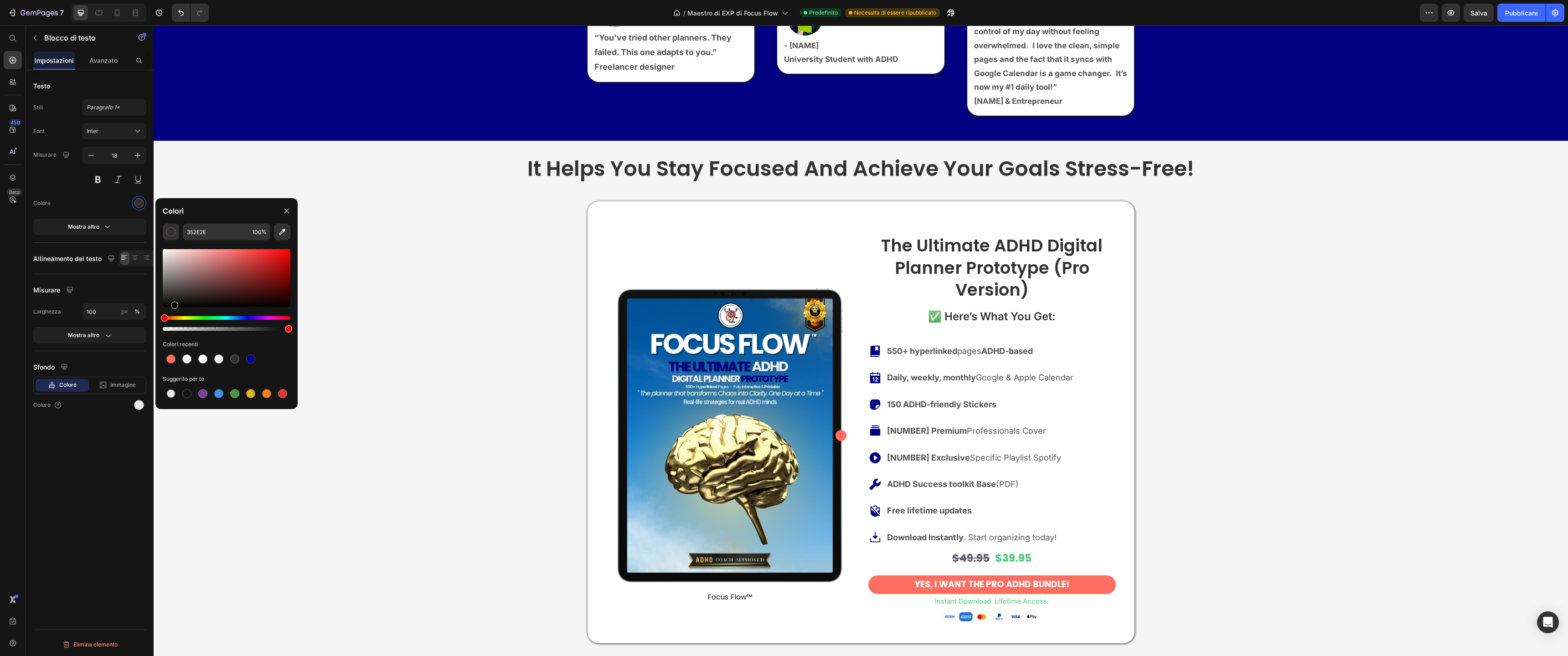 drag, startPoint x: 177, startPoint y: 300, endPoint x: 172, endPoint y: 310, distance: 11.18034 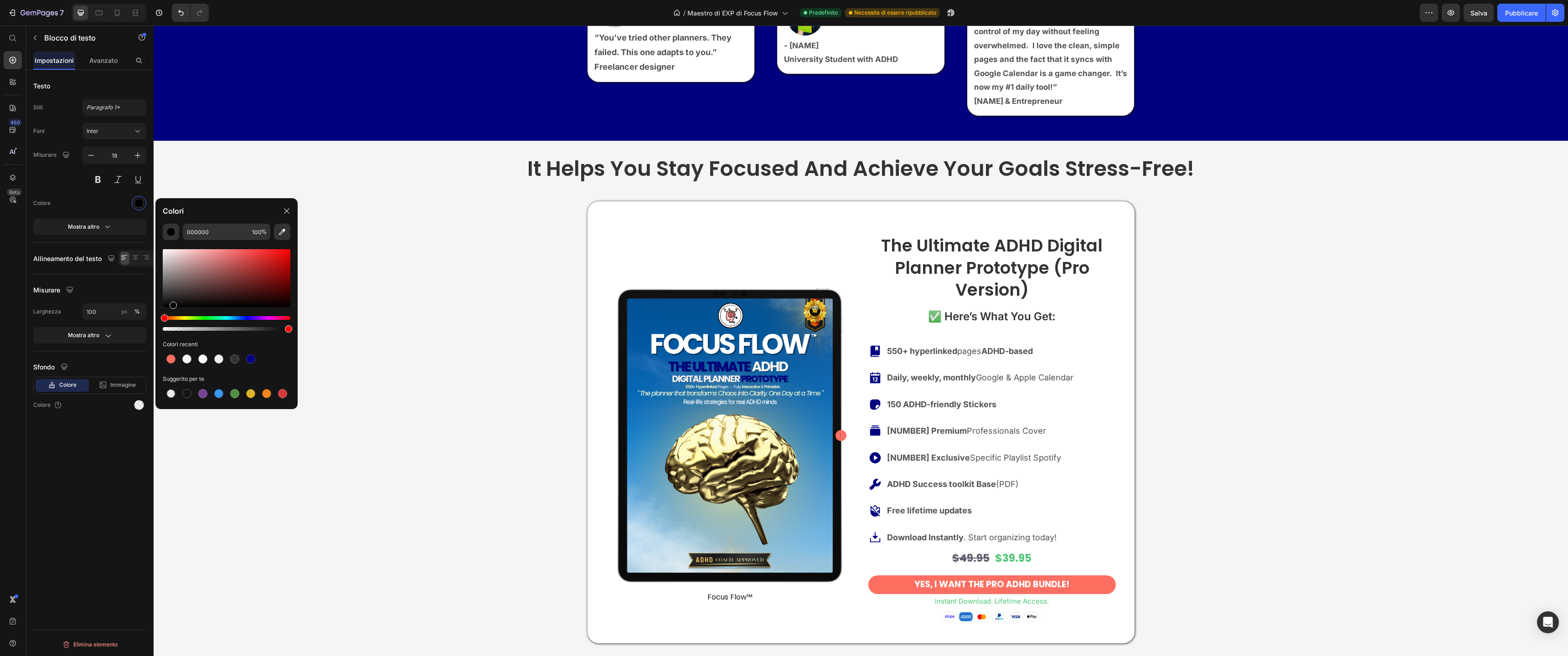 drag, startPoint x: 172, startPoint y: 310, endPoint x: 175, endPoint y: 306, distance: 5 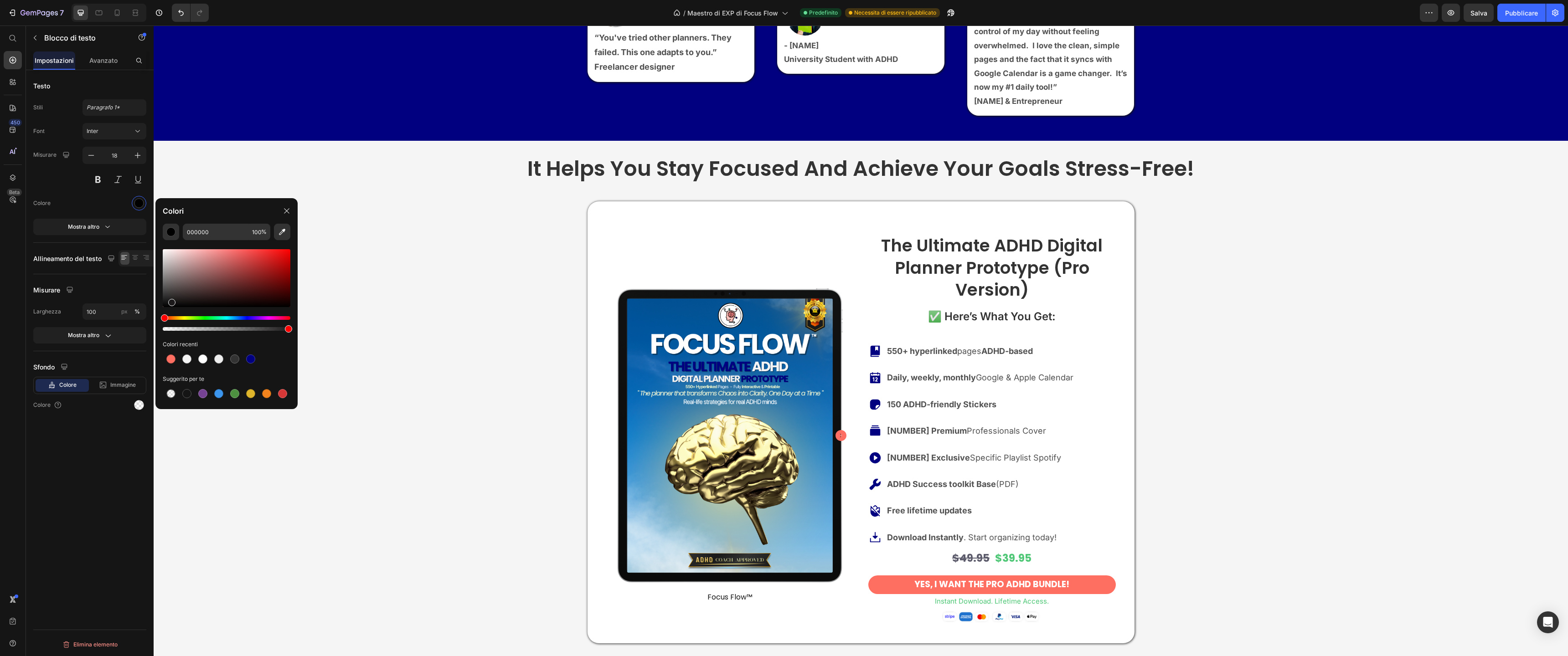 drag, startPoint x: 173, startPoint y: 304, endPoint x: 170, endPoint y: 299, distance: 5.83095 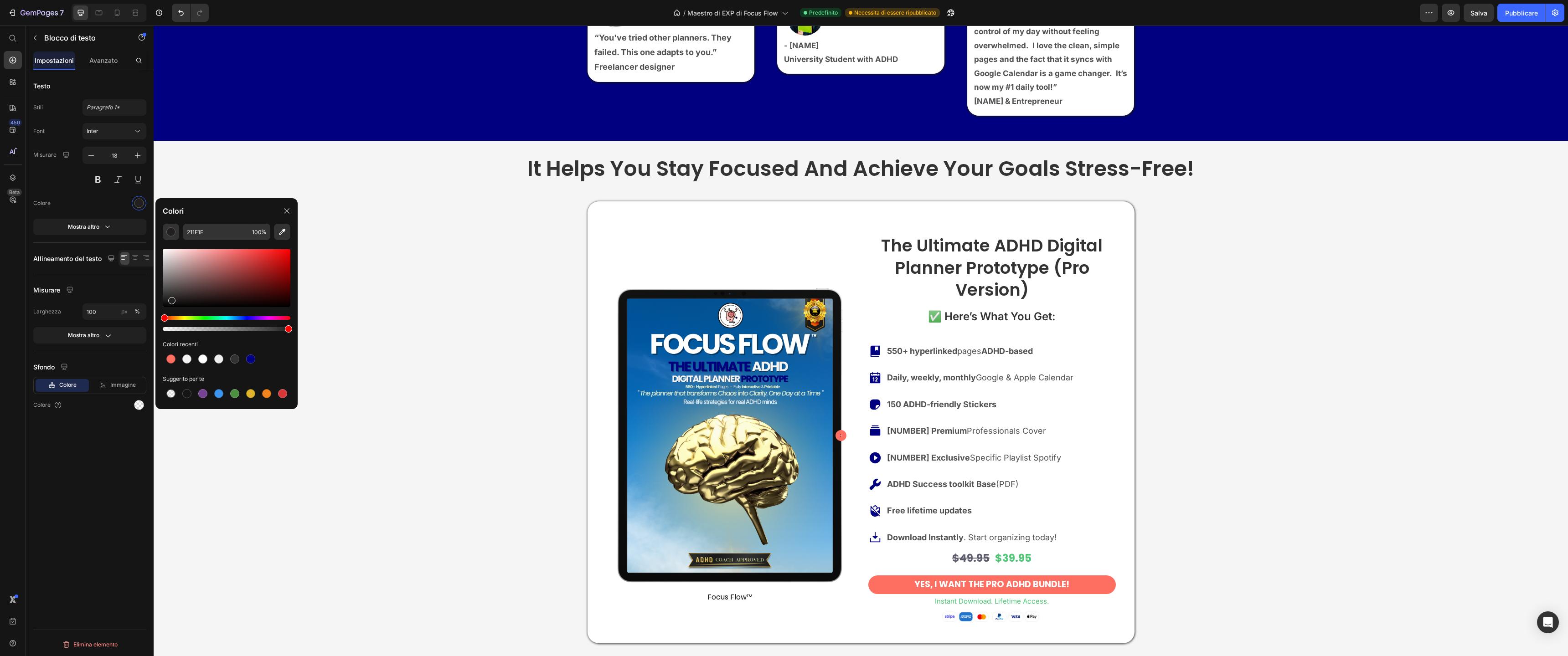 click at bounding box center (172, 301) 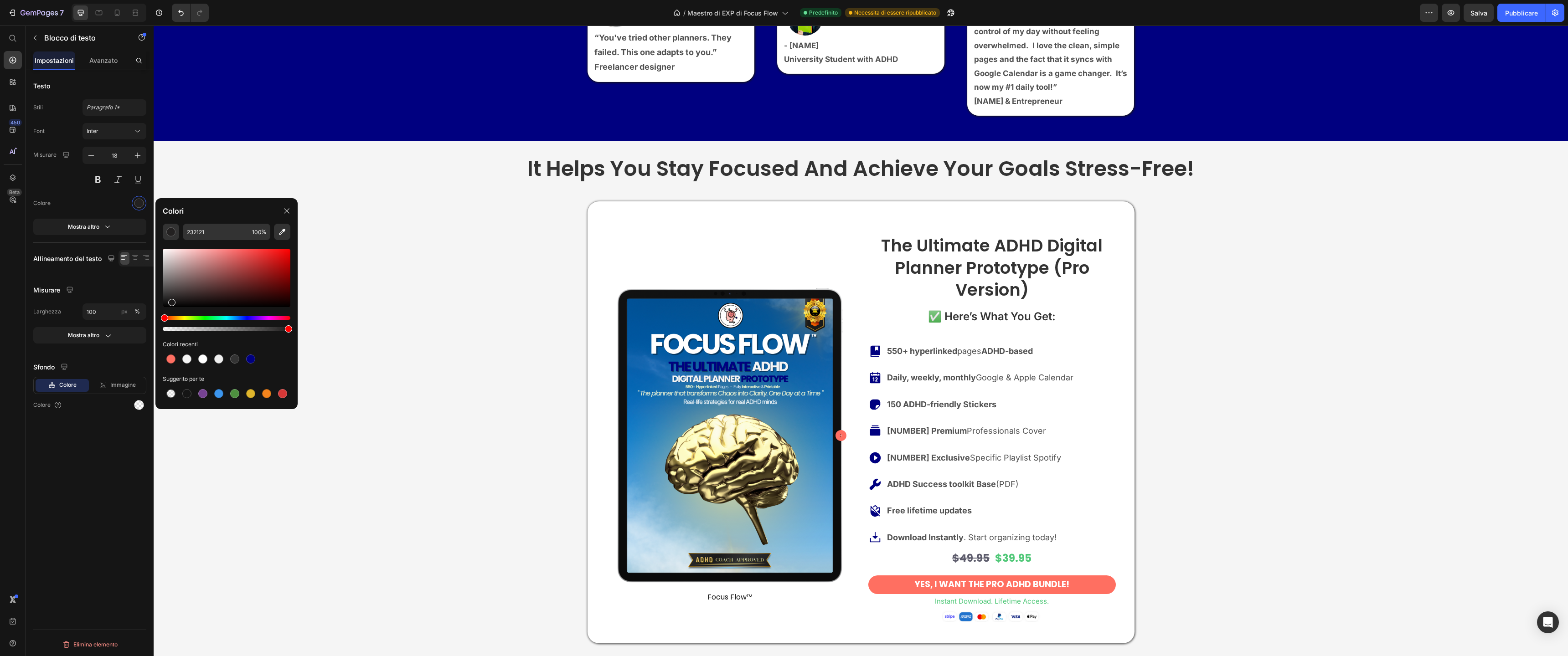 drag, startPoint x: 172, startPoint y: 298, endPoint x: 171, endPoint y: 303, distance: 5.09902 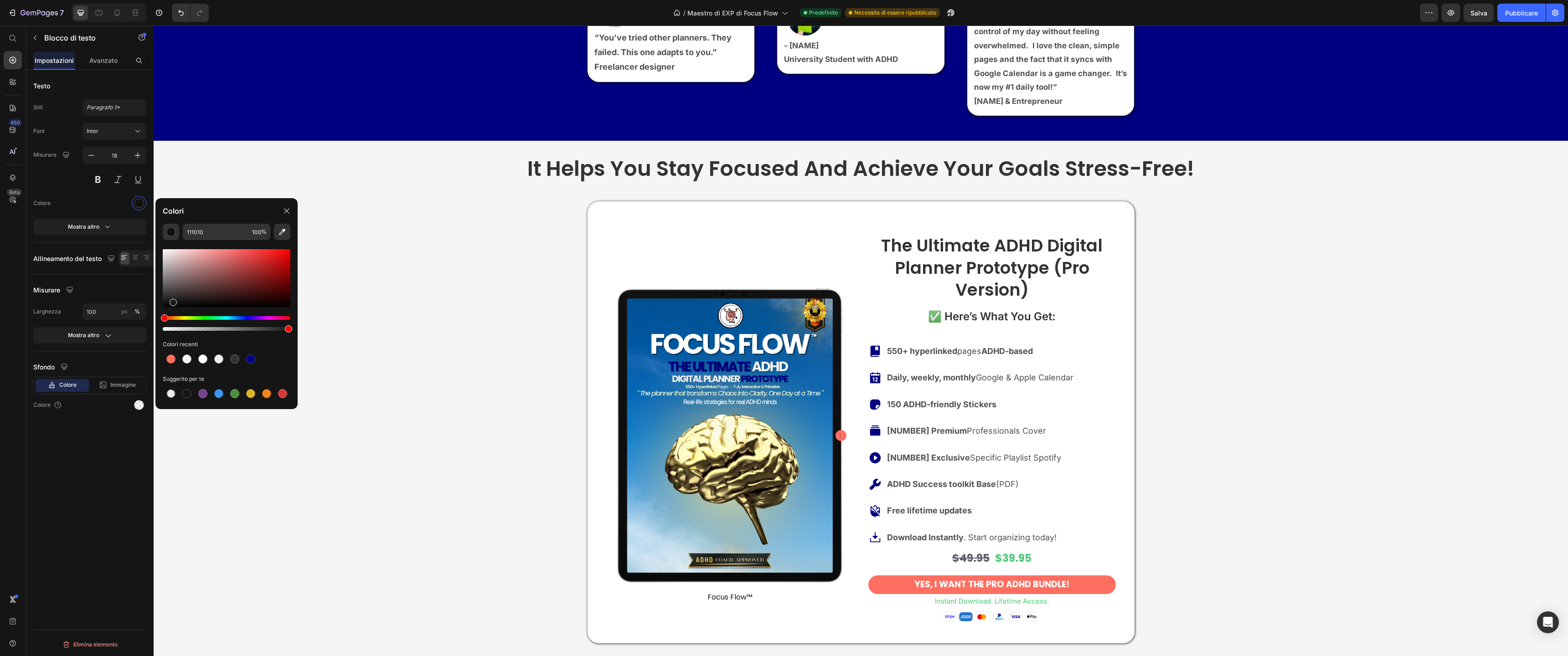 click at bounding box center (173, 302) 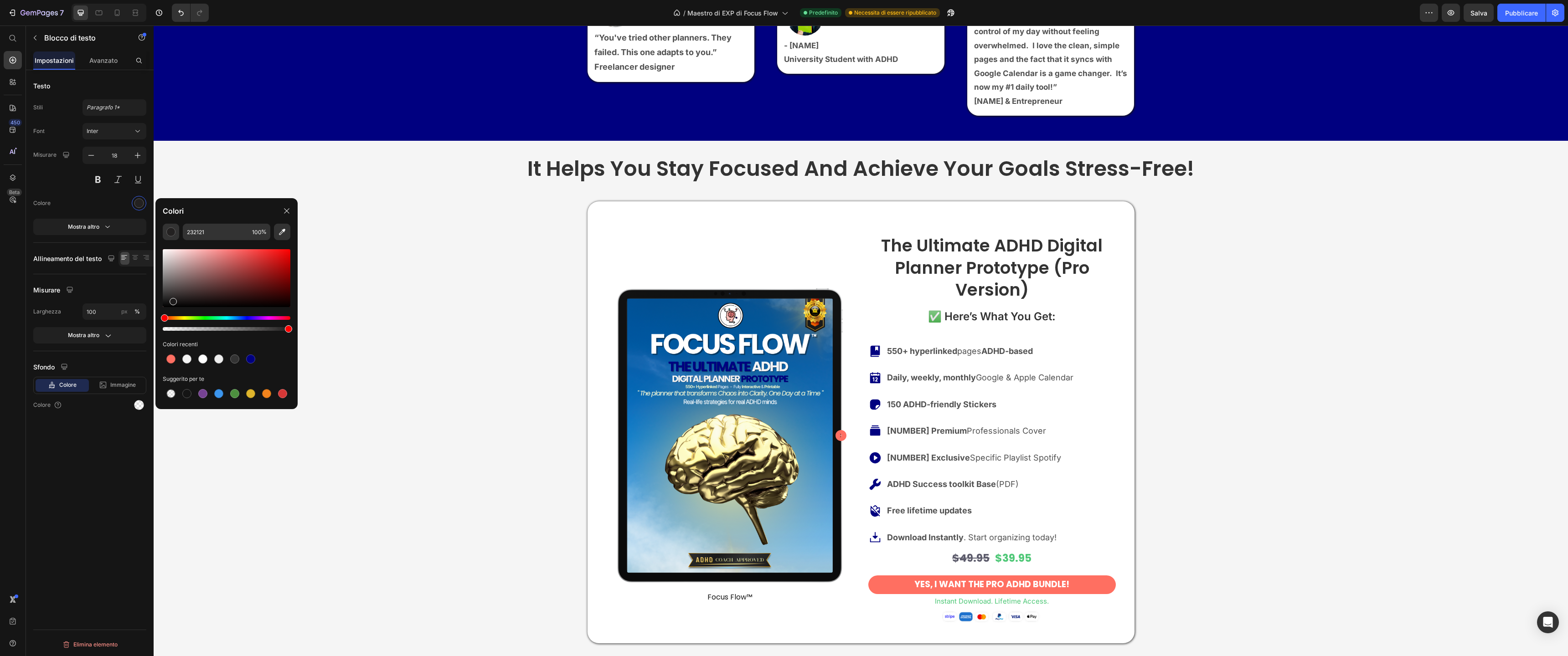 click at bounding box center [173, 302] 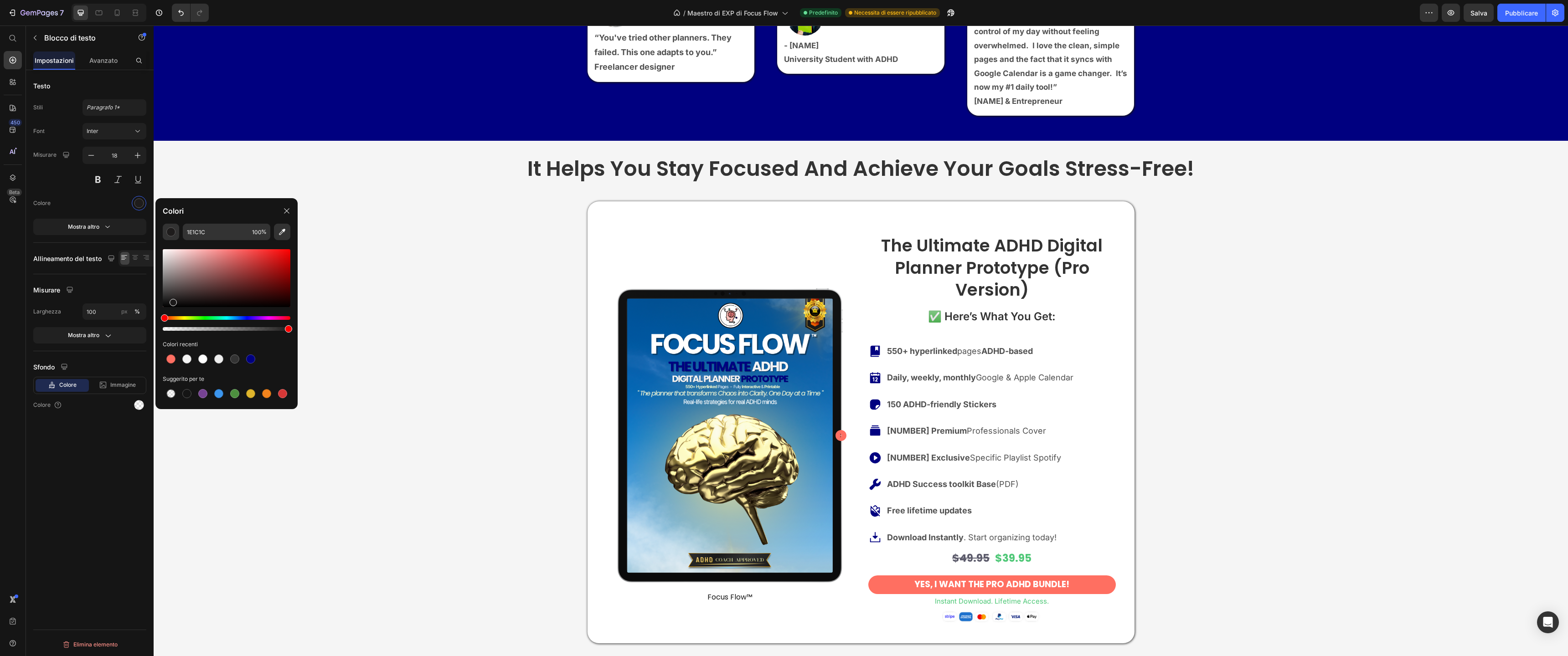 click at bounding box center [173, 302] 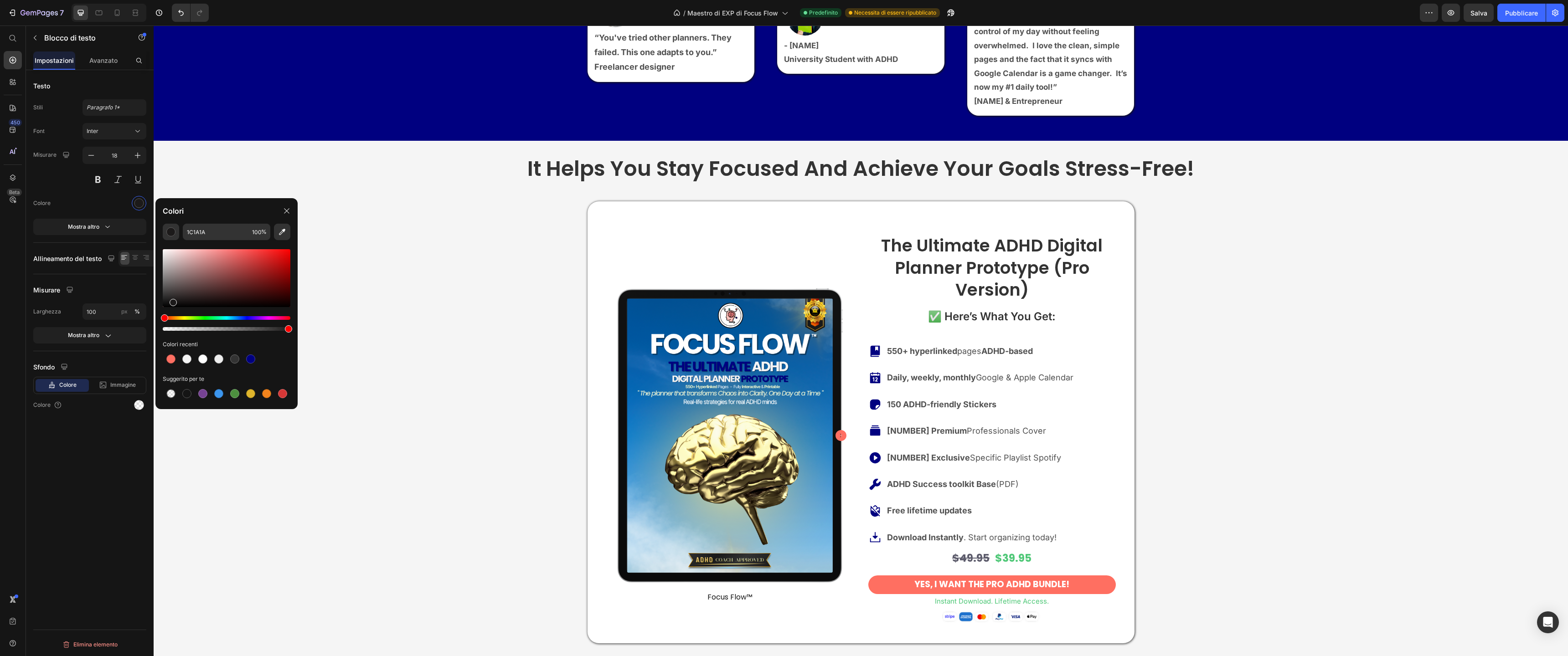 click on "Image Start Planning the ADHD Way → Button Row instant download. Lifetime access. No risk. Text Block" at bounding box center [861, -271] 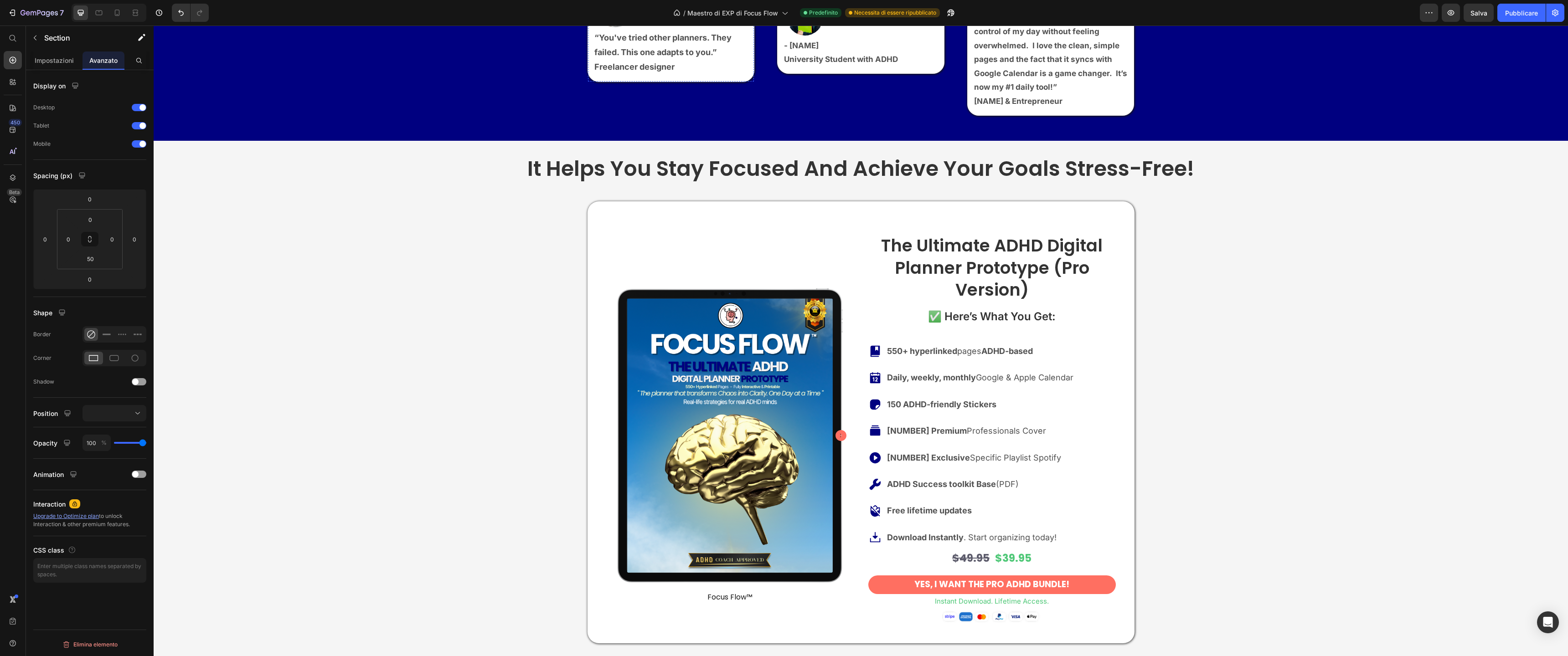 click on "“This planner has truly changed my life. Since I started using it," at bounding box center (672, -122) 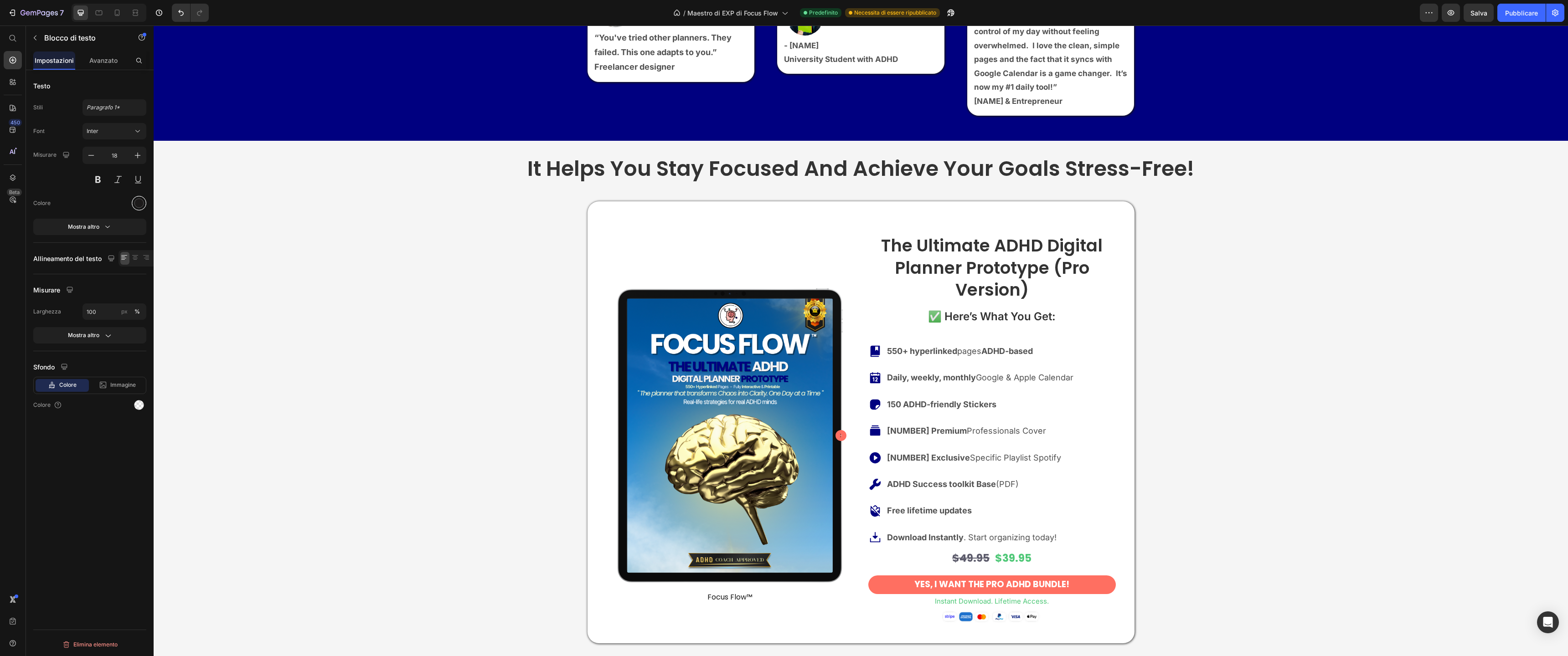 click at bounding box center [139, 203] 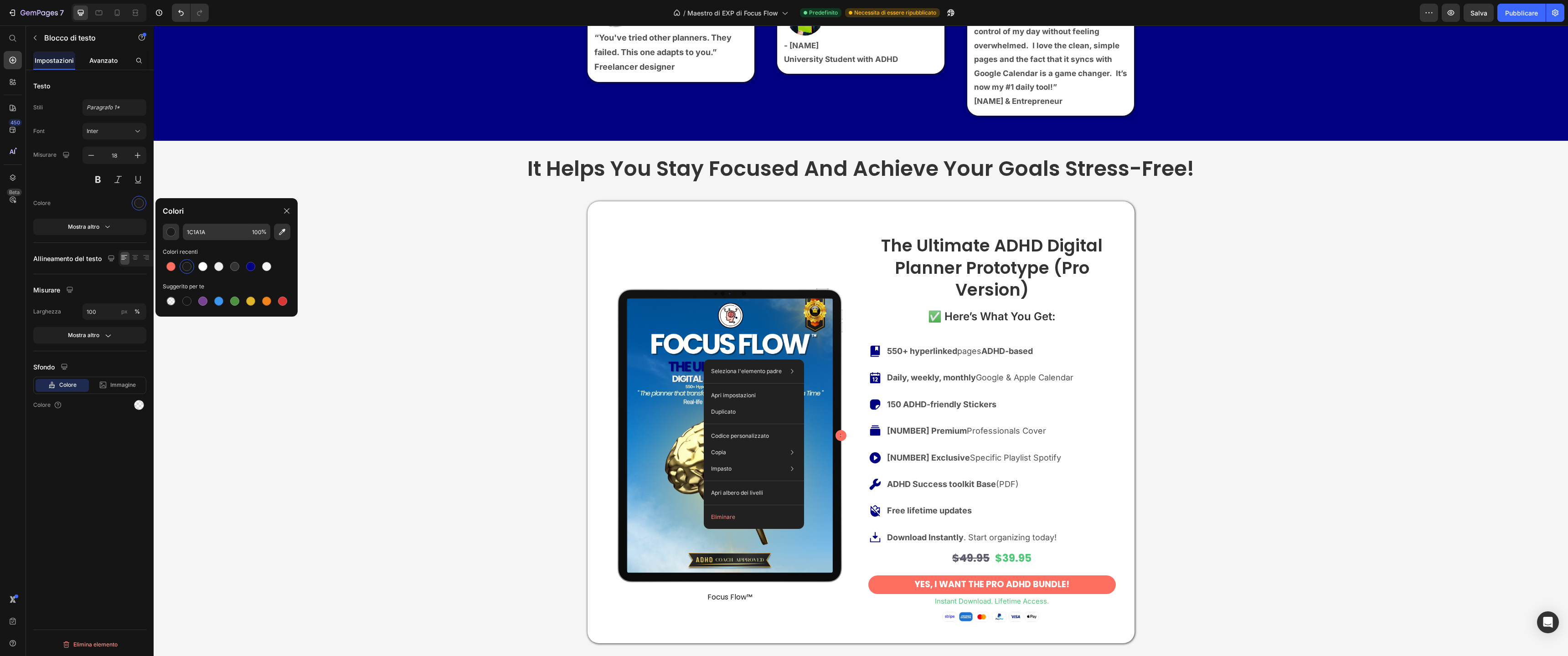 click on "Avanzato" at bounding box center [103, 60] 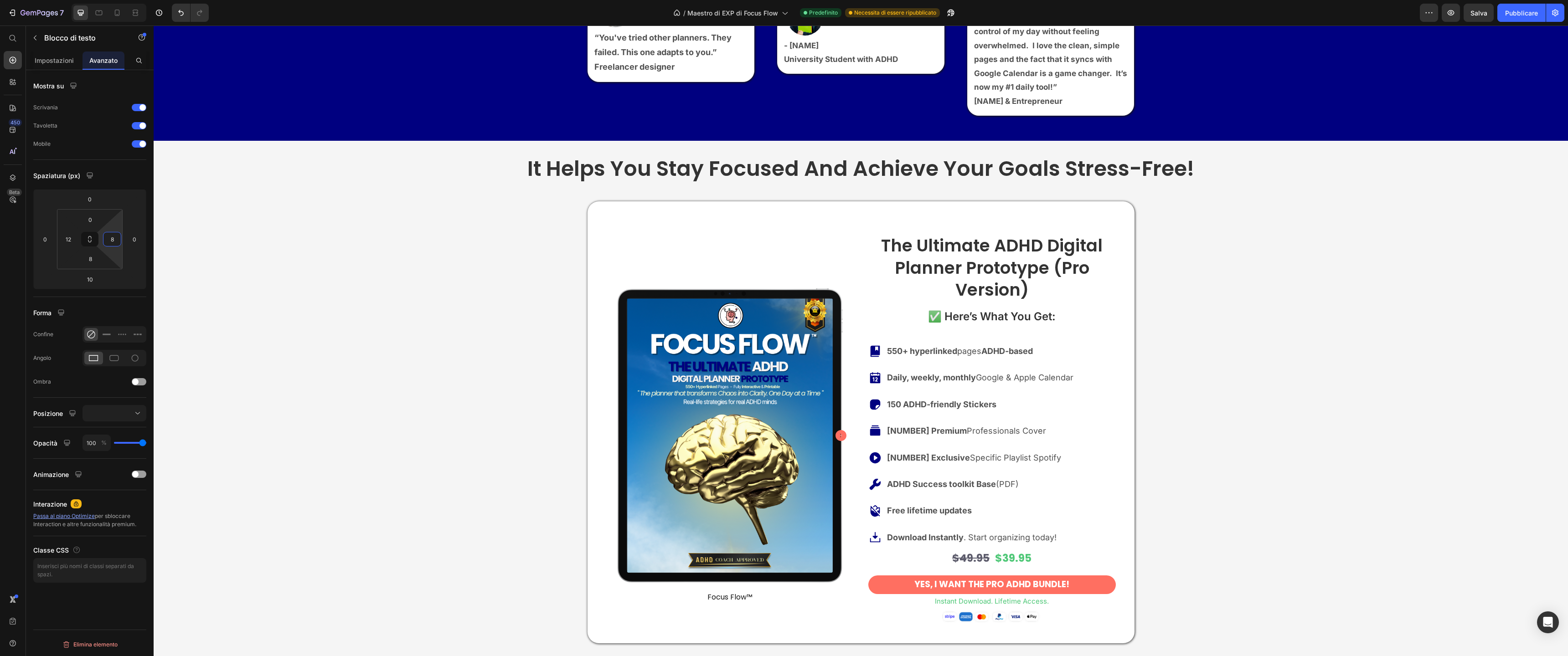 click on "8" at bounding box center (112, 239) 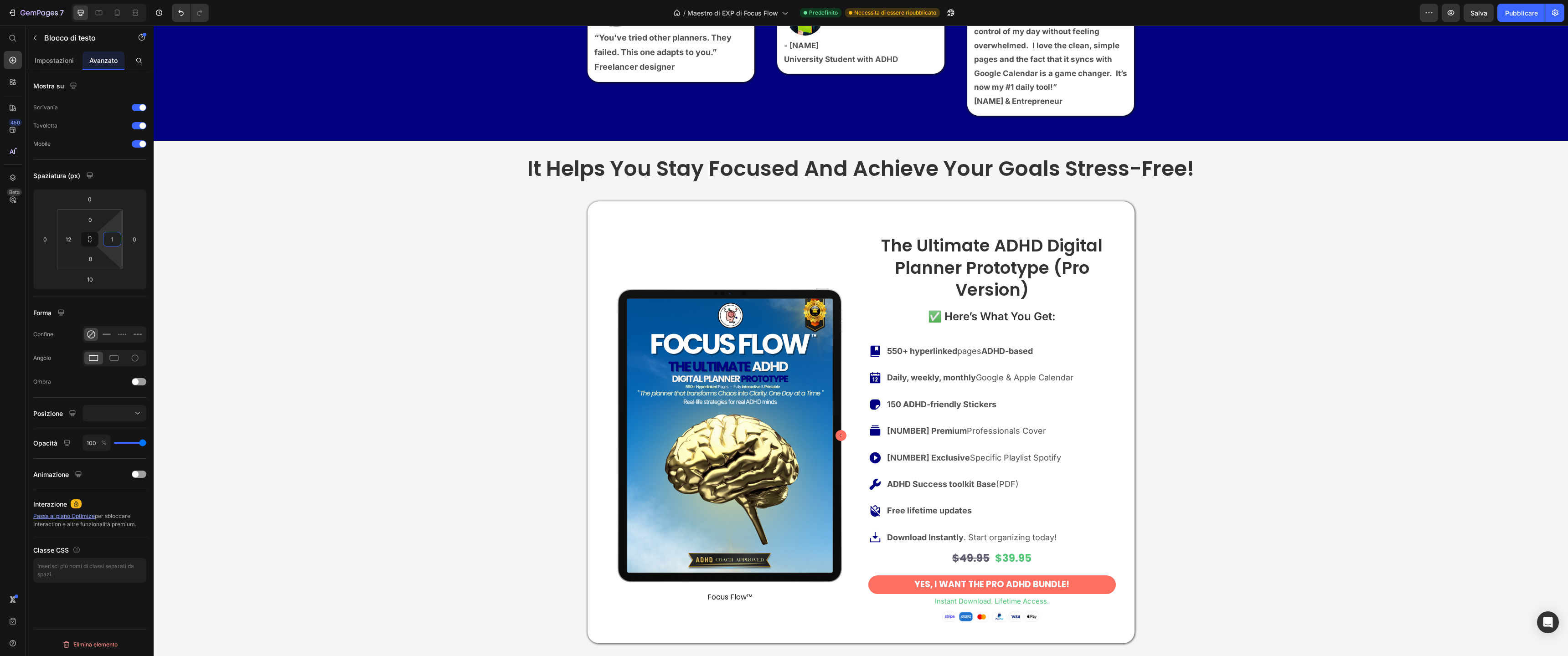 type on "12" 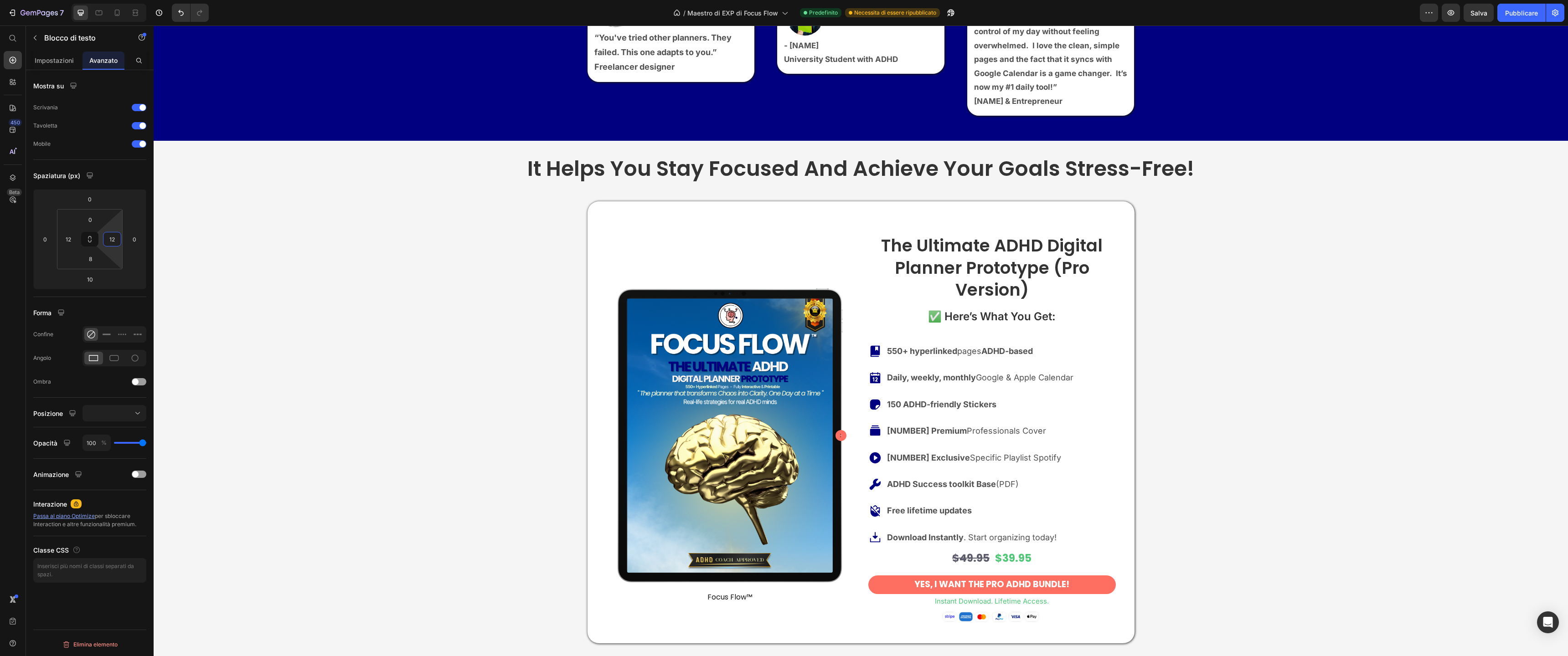 click on "instant download. Lifetime access. No risk. Text Block" at bounding box center [861, -258] 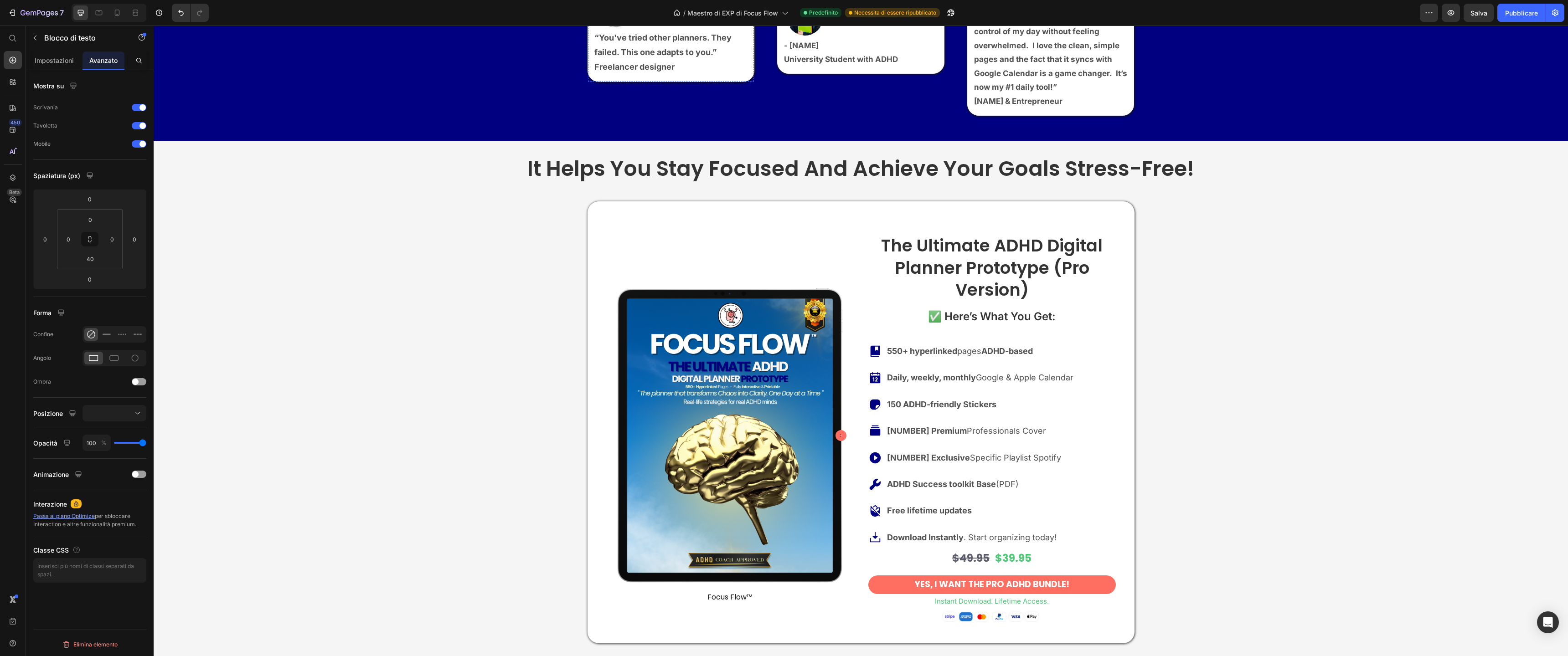 click on "I finally feel in control of my day without feeling overwhelmed." at bounding box center (671, -92) 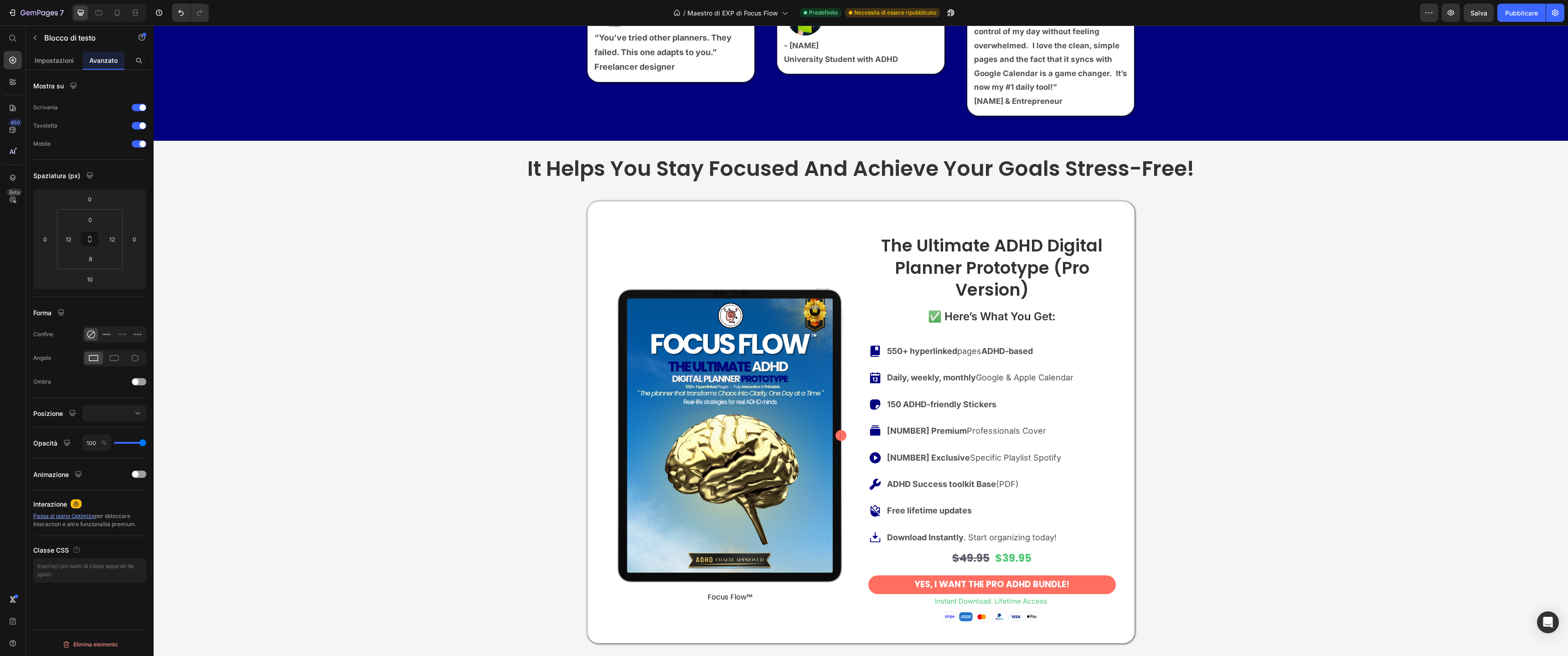 click on "“This planner has truly changed my life. Since I started using it," at bounding box center [671, -122] 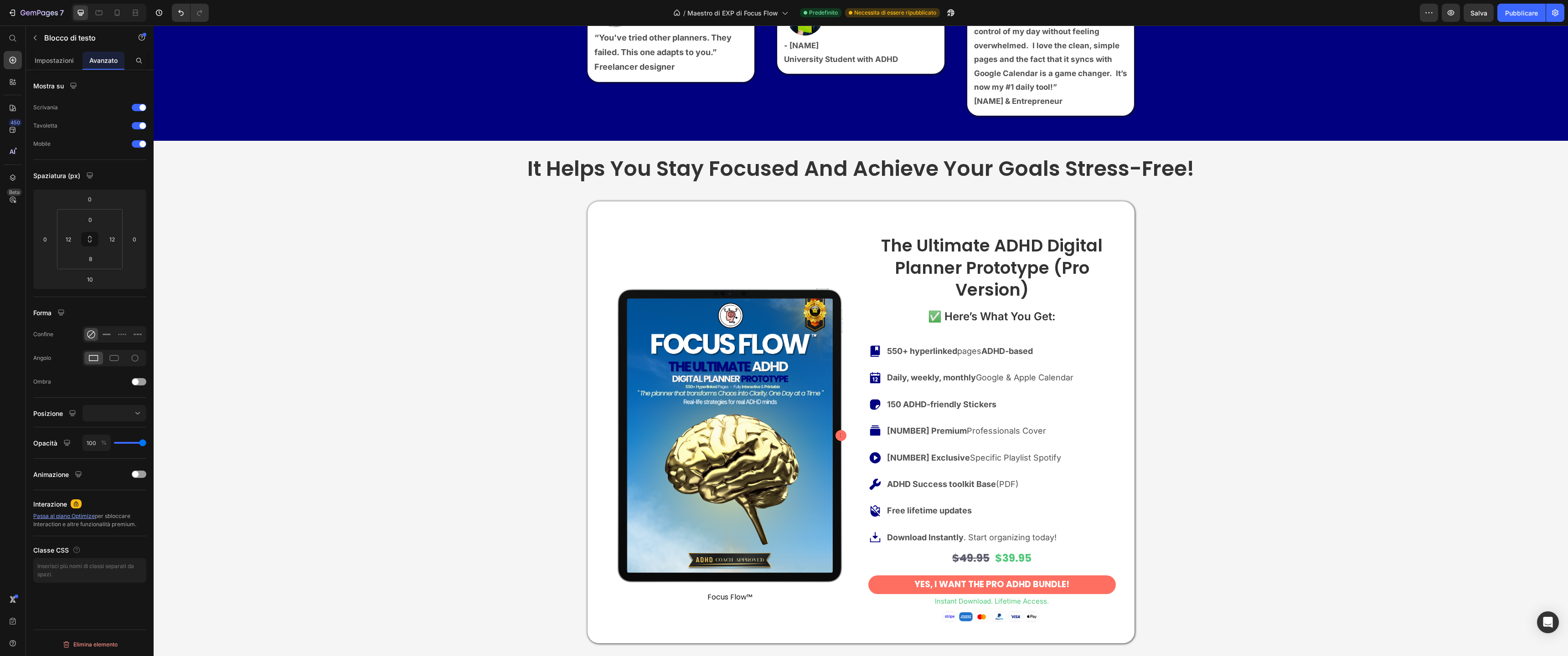 click on "instant download. Lifetime access. No risk." at bounding box center (861, -267) 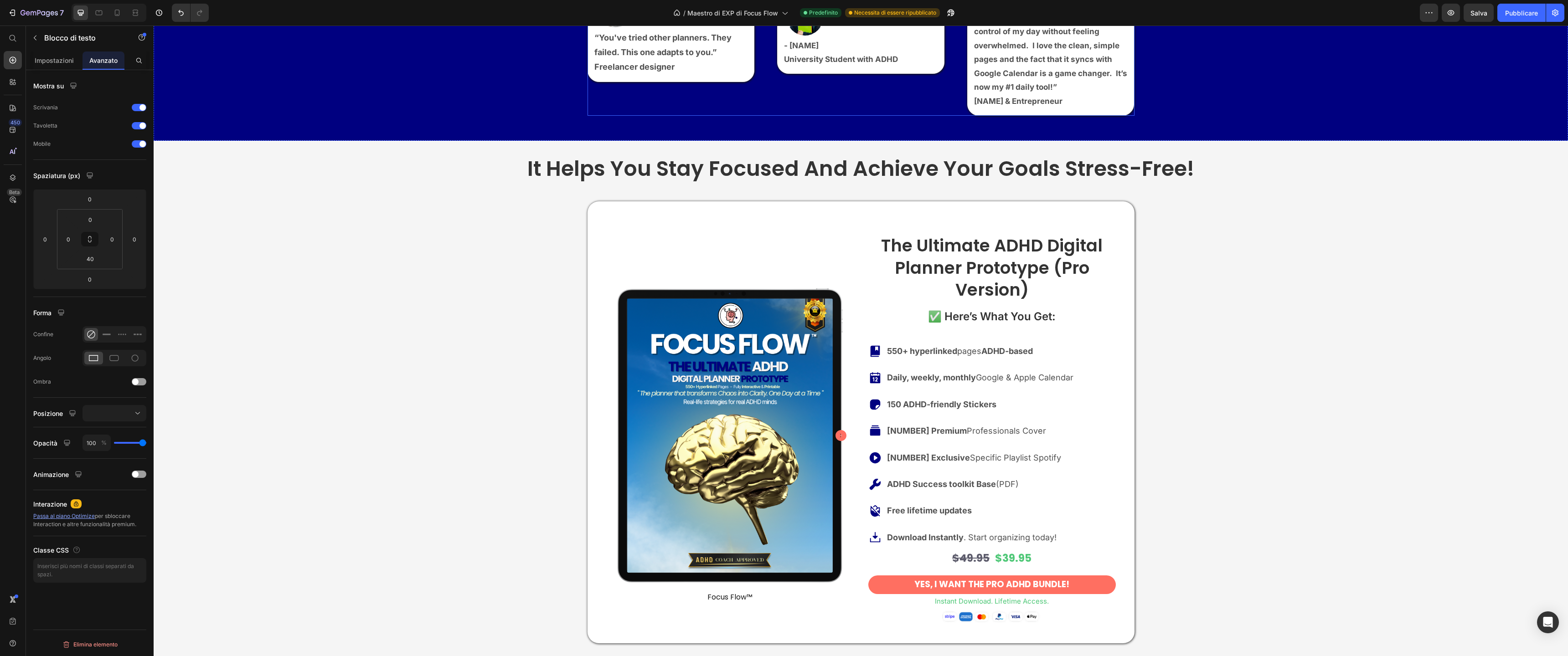click on "Icon Icon Icon Icon Icon Icon List “This planner has truly changed my life. Since I started using it, I finally feel in control of my day without feeling overwhelmed.  I love the clean, simple pages and the fact that it syncs with Google Calendar is a game changer.  It’s now my #1 daily tool!” Text Block Image - [FIRSTNAME] [LASTNAME] Freelancer designer Text Block Row Icon Icon Icon Icon Icon Icon List “I’ve tried so many planners, but this is the first one that really understands how my brain works. The mental dumping sections and motivation tools are a game changer.  I can actually stay organized without feeling defeated.  Highly recommended!” Text Block Image - [FIRSTNAME] [LASTNAME] University Student with ADHD Text Block Row Icon Icon Icon Icon Icon Icon List “I never thought a planner could be this useful! The hyperlinked layouts save me time every day, and syncing with my Apple Calendar keeps me on track through my busy schedule.  It’s clear, flexible, and most importantly it doesn’t
Text Block Image" at bounding box center [861, -40] 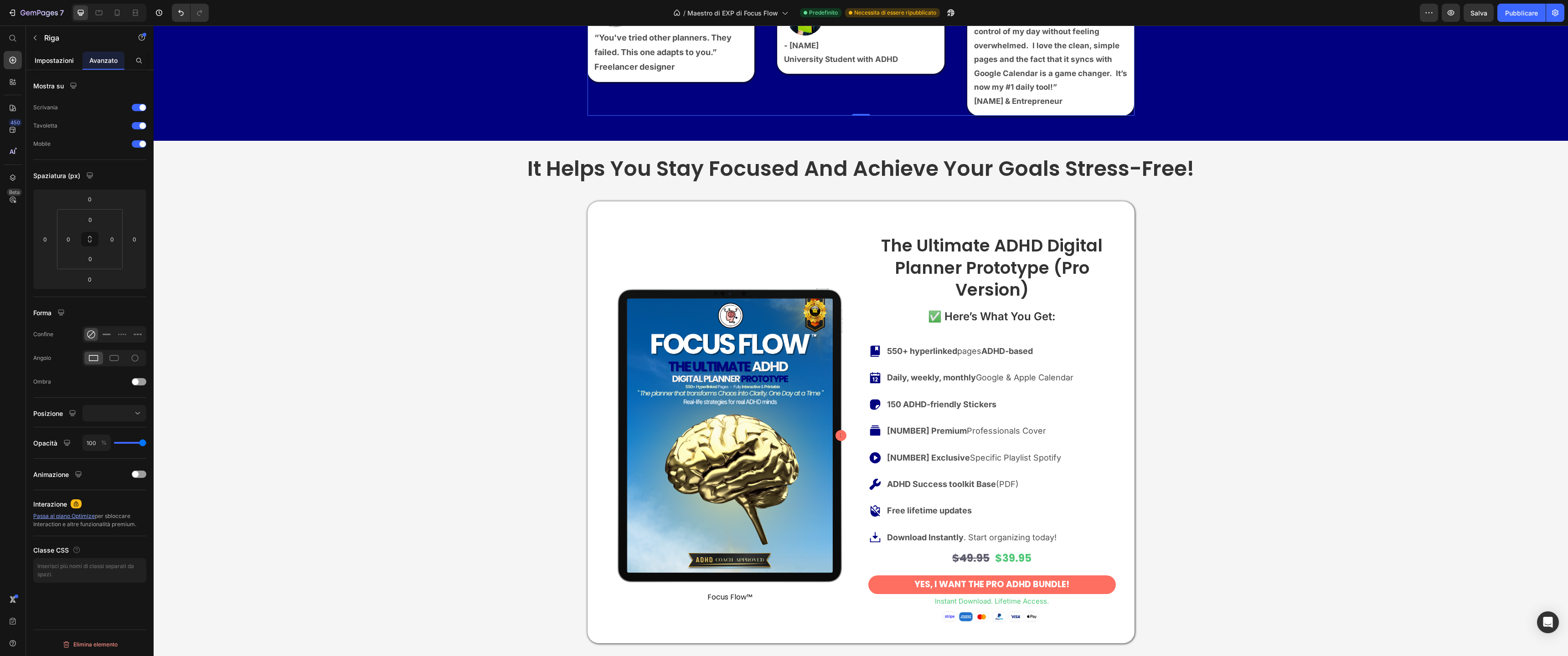 click on "Impostazioni" 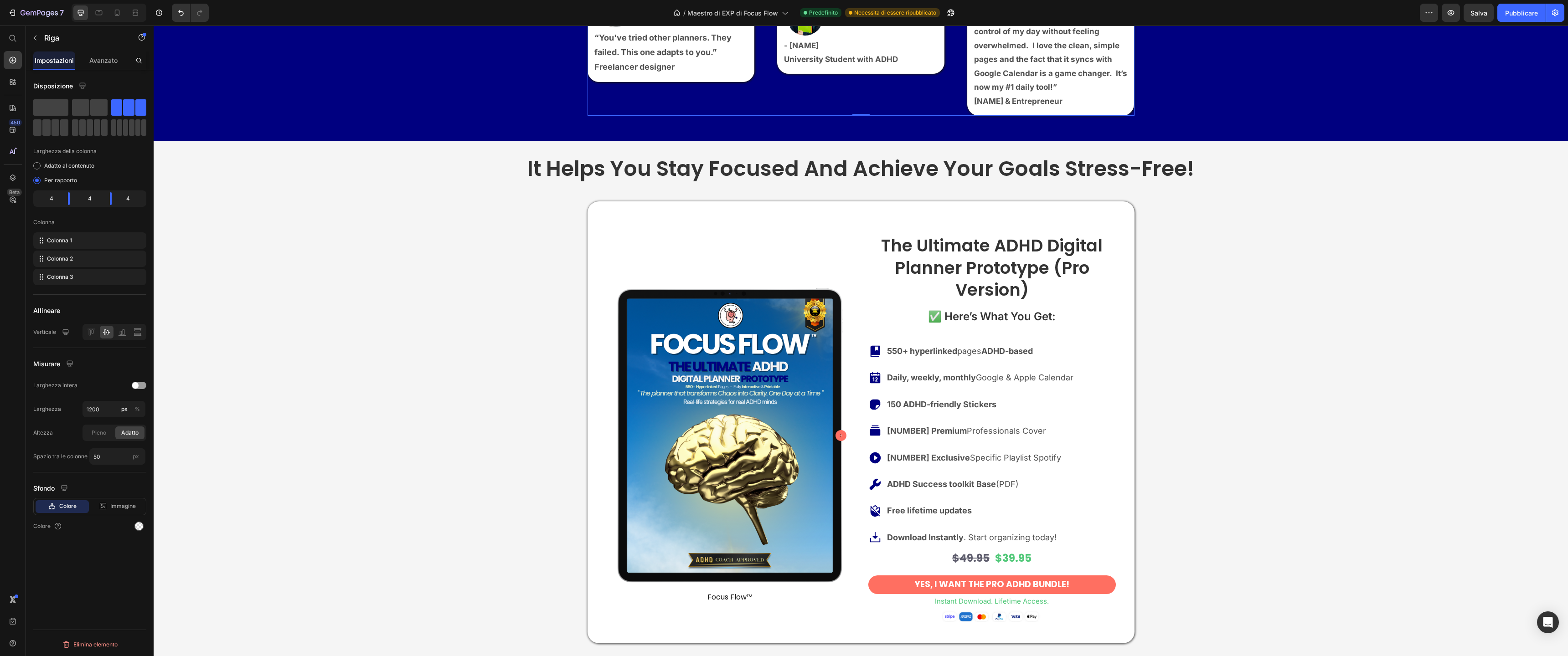 click on "Image Start Planning the ADHD Way → Button Row instant download. Lifetime access. No risk. Text Block" at bounding box center [861, -271] 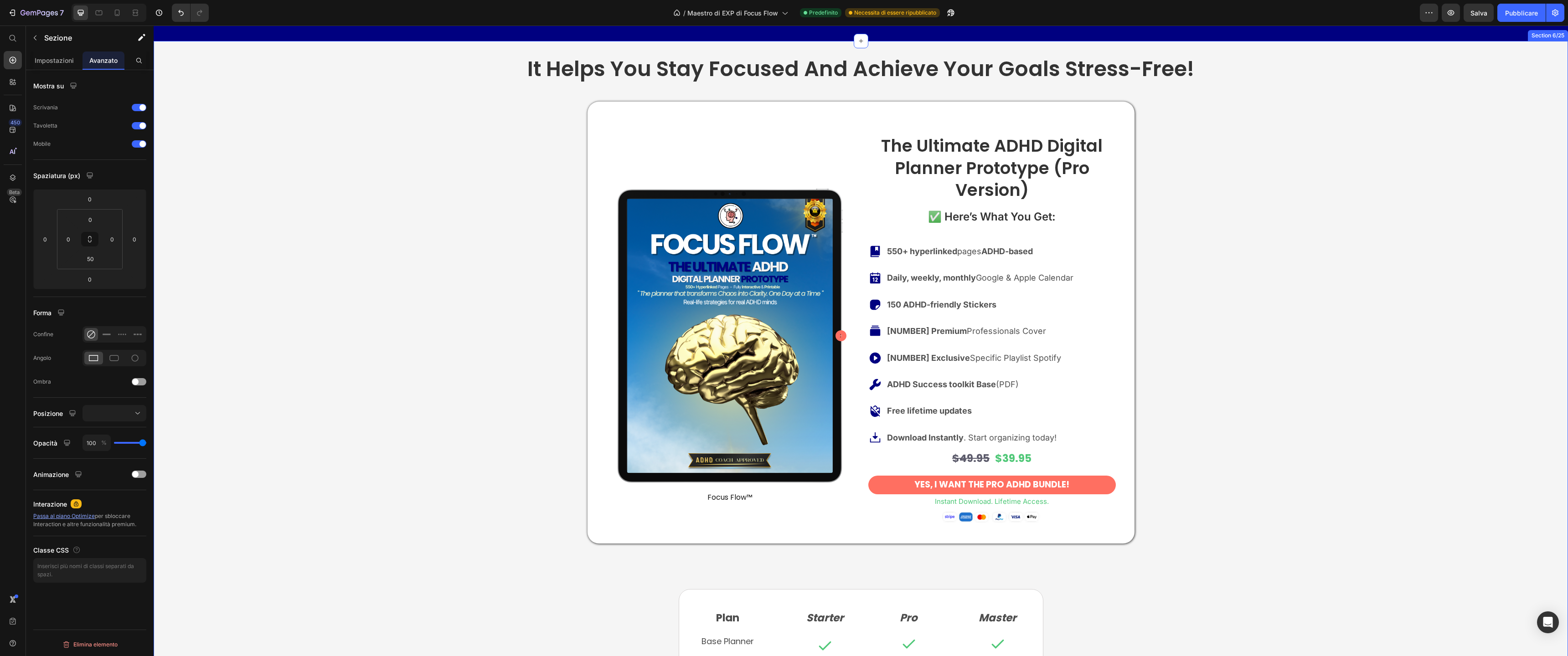 scroll, scrollTop: 618, scrollLeft: 0, axis: vertical 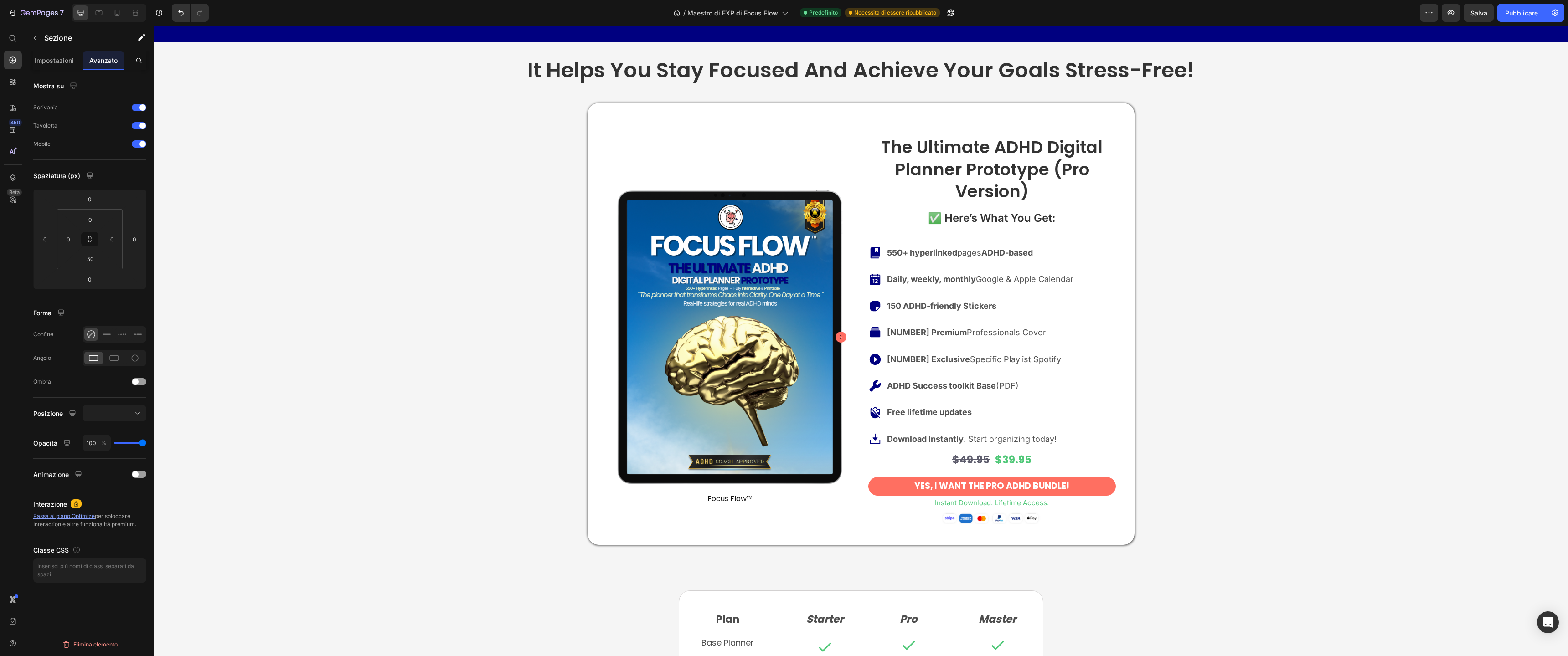 click on "I love the clean, simple pages and the fact that it syncs with Google Calendar is a game changer." at bounding box center (669, -154) 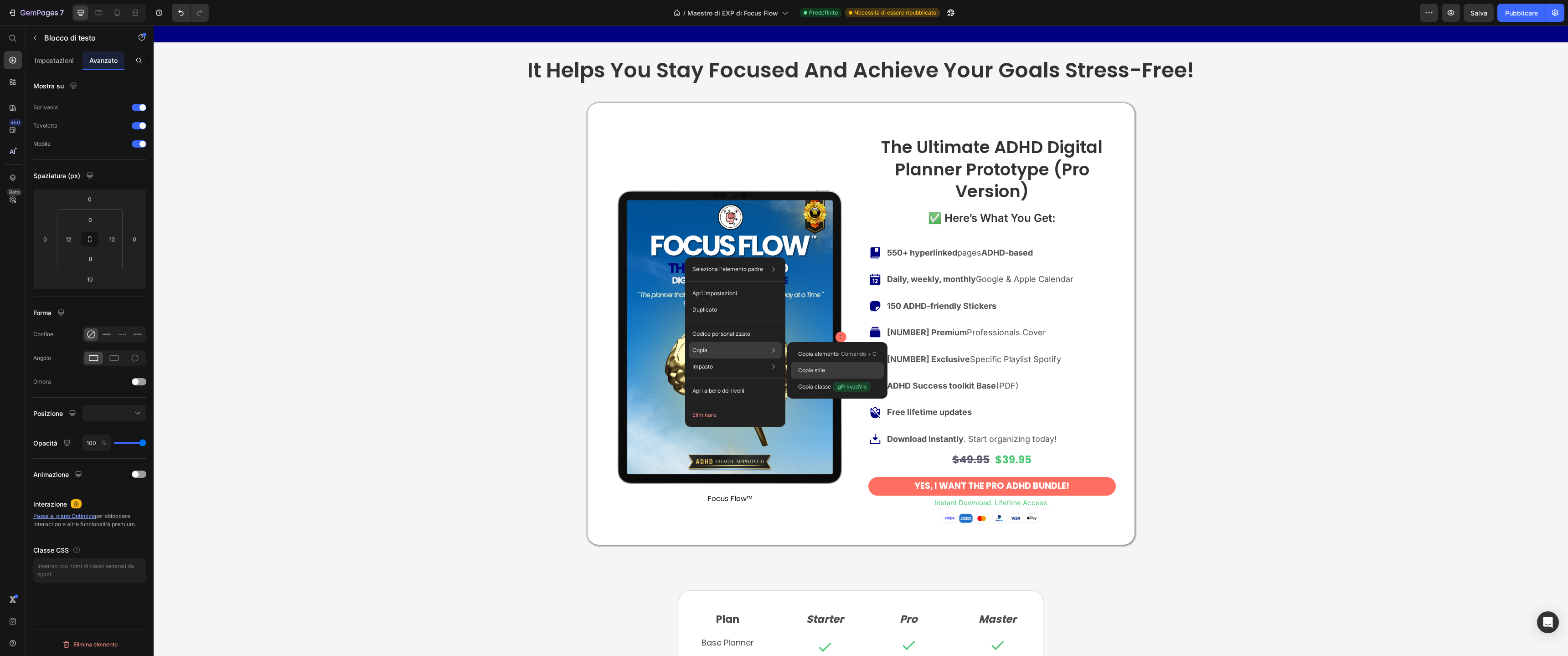 click on "Copia stile" 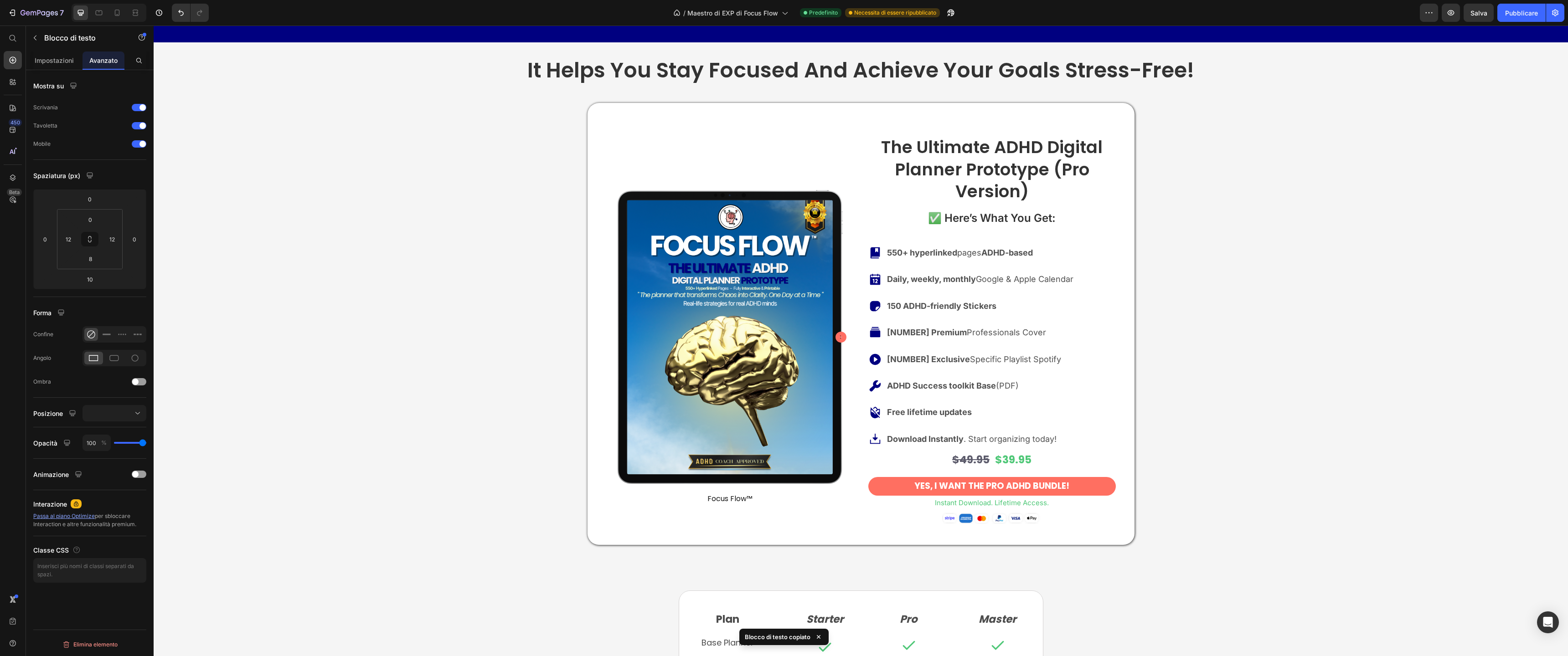 click on "“I’ve tried so many planners, but this is the first one that really understands how my brain works. The mental dumping sections and motivation tools are a game changer." at bounding box center [861, -190] 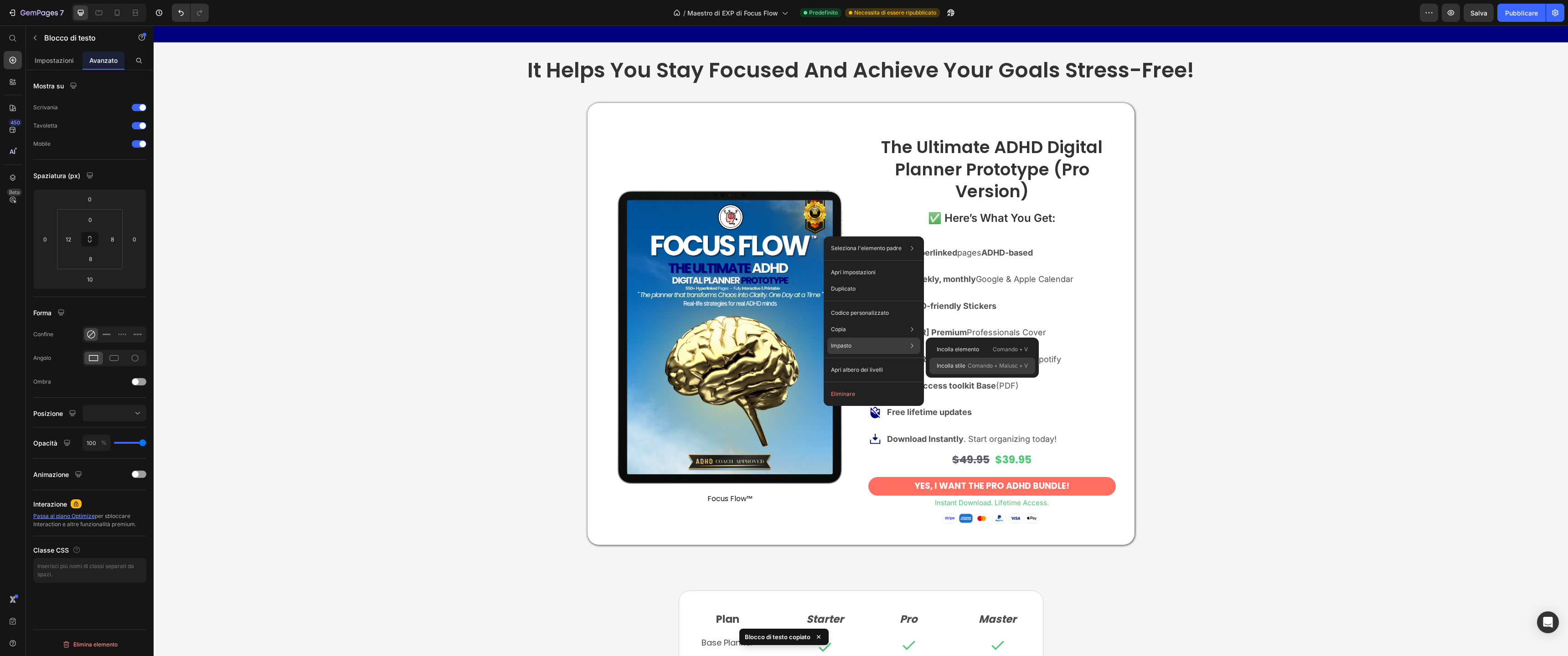 click on "Incolla stile" at bounding box center (951, 365) 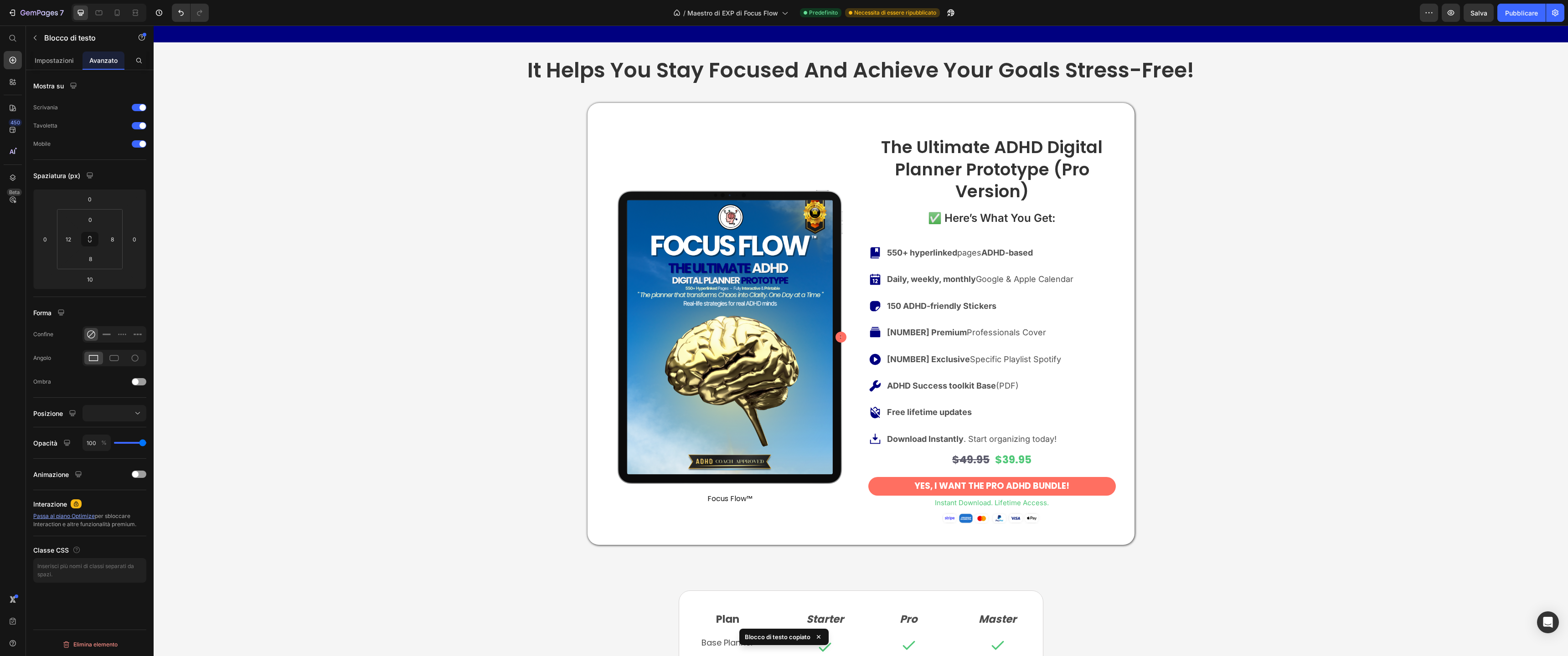 type on "12" 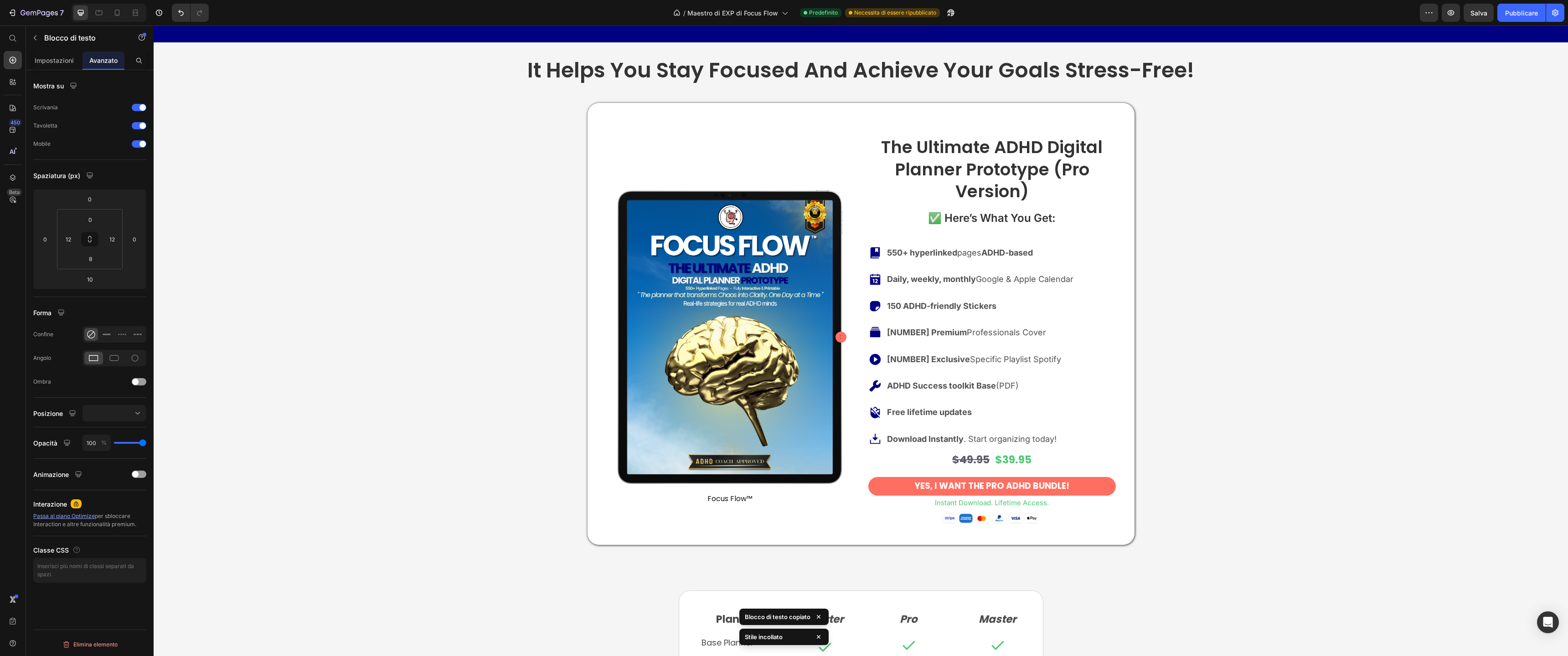 click on "“I never thought a planner could be this useful! The hyperlinked layouts save me time every day, and syncing with my Apple Calendar keeps me on track through my busy schedule." at bounding box center (1052, -232) 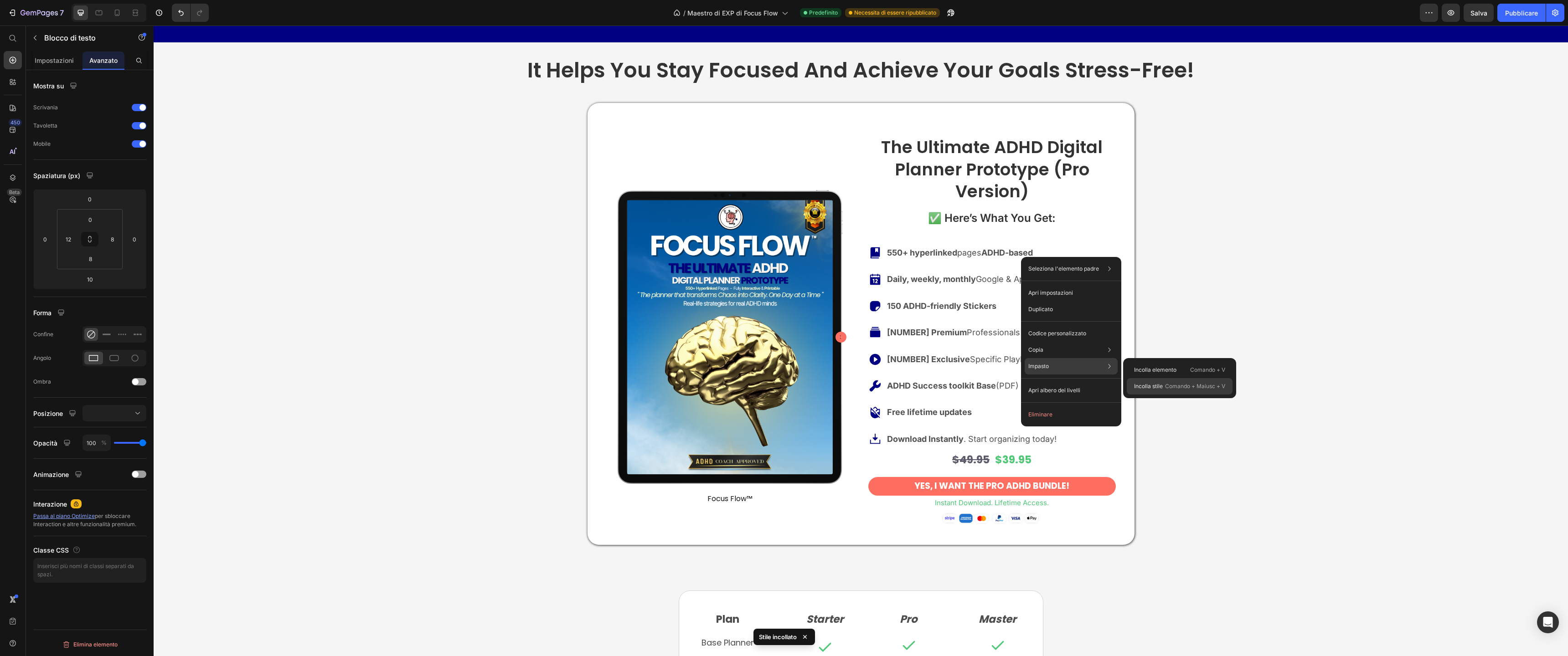 click on "Incolla stile" at bounding box center [1148, 386] 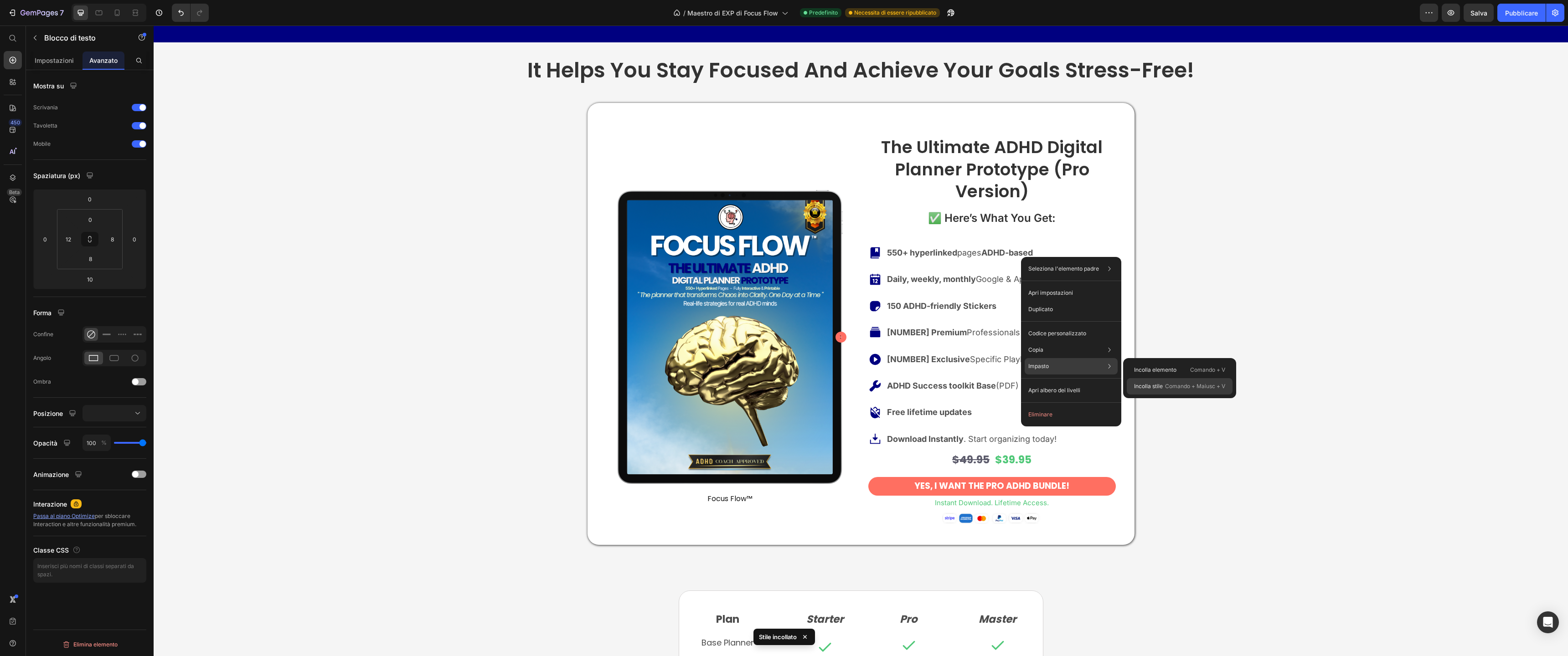 type on "12" 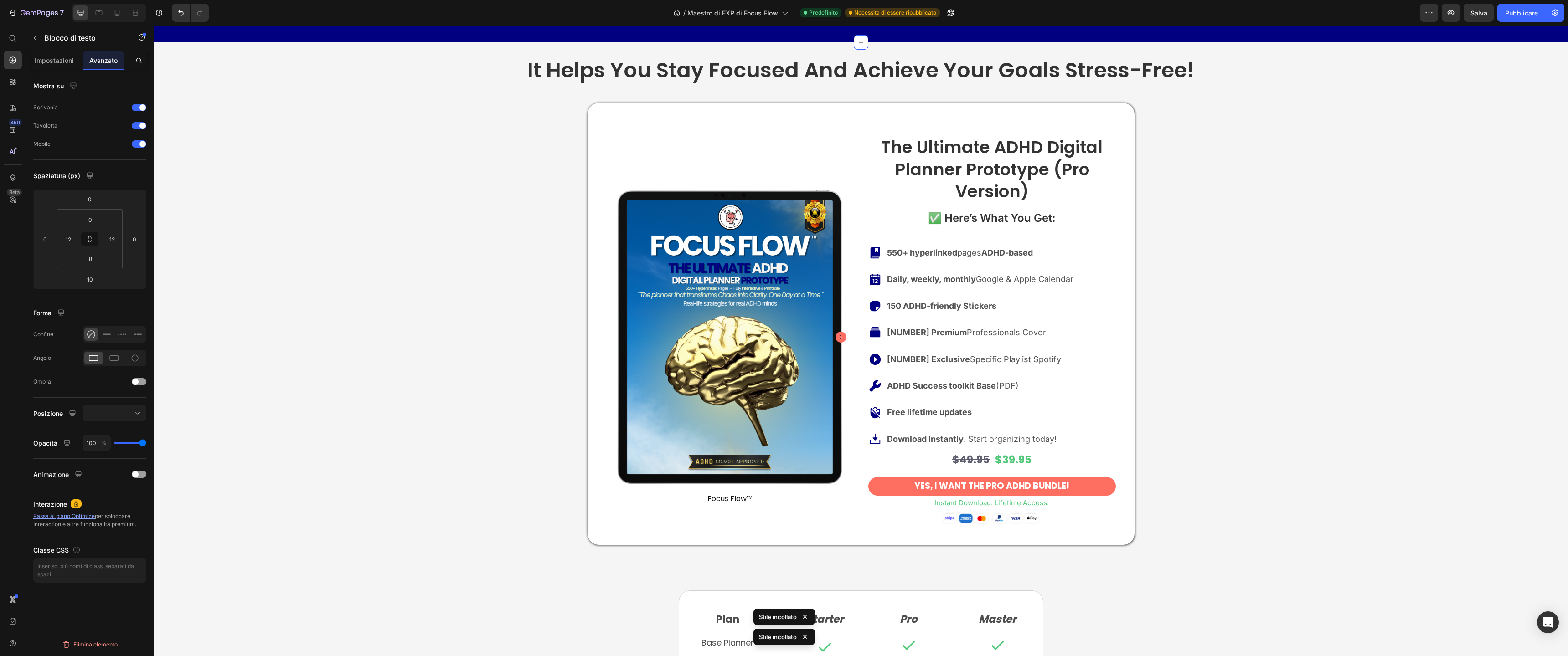 click on "Icon Icon Icon Icon Icon Icon List “This planner has truly changed my life. Since I started using it, I finally feel in control of my day without feeling overwhelmed.  I love the clean, simple pages and the fact that it syncs with Google Calendar is a game changer.  It’s now my #1 daily tool!” Text Block Image - [NAME] Freelancer designer Text Block Row Icon Icon Icon Icon Icon Icon List “I’ve tried so many planners, but this is the first one that really understands how my brain works. The mental dumping sections and motivation tools are a game changer.  I can actually stay organized without feeling defeated.  Highly recommended!” Text Block Image - [NAME] University Student with ADHD Text Block Row Icon Icon Icon Icon Icon Icon List “I never thought a planner could be this useful! The hyperlinked layouts save me time every day, and syncing with my Apple Calendar keeps me on track through my busy schedule.  It’s clear, flexible, and most importantly it doesn’t  Text Block   10" at bounding box center [861, -138] 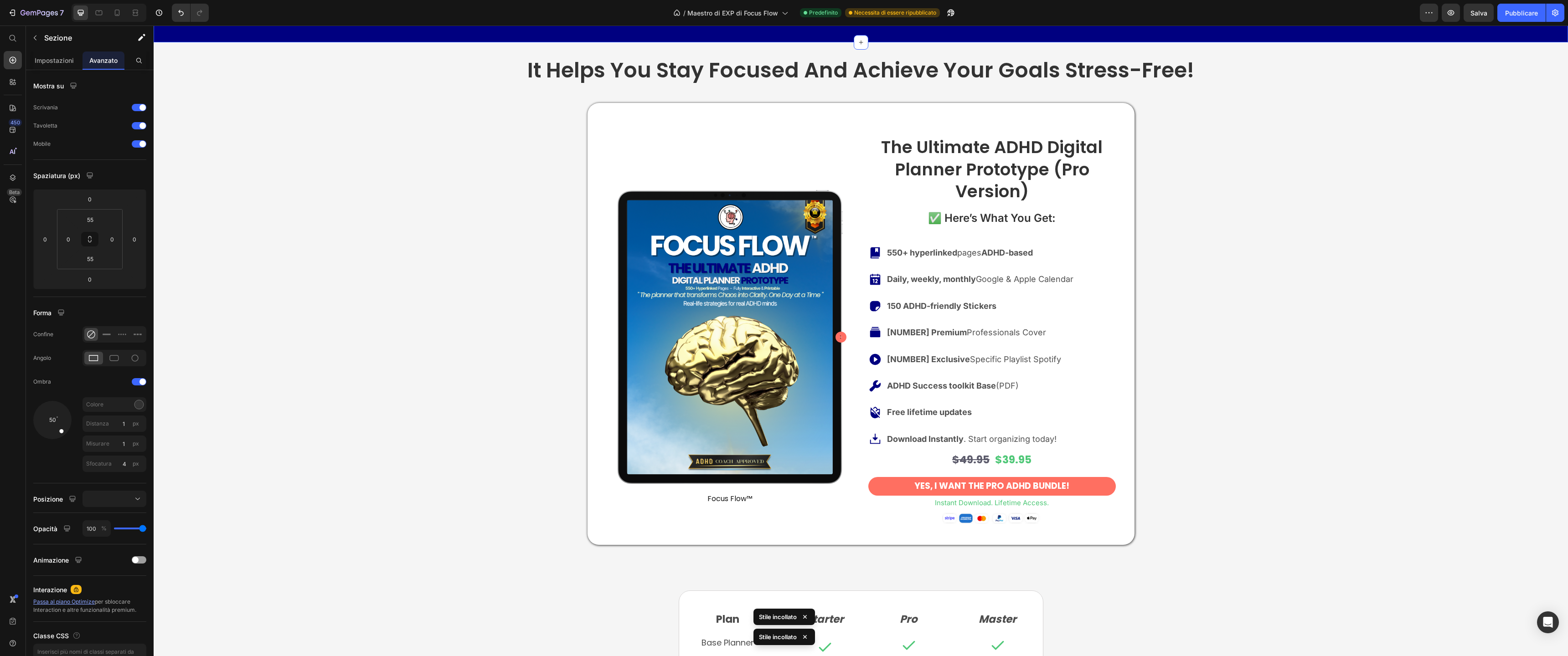 click on "I love the clean, simple pages and the fact that it syncs with Google Calendar is a game changer." at bounding box center [669, -154] 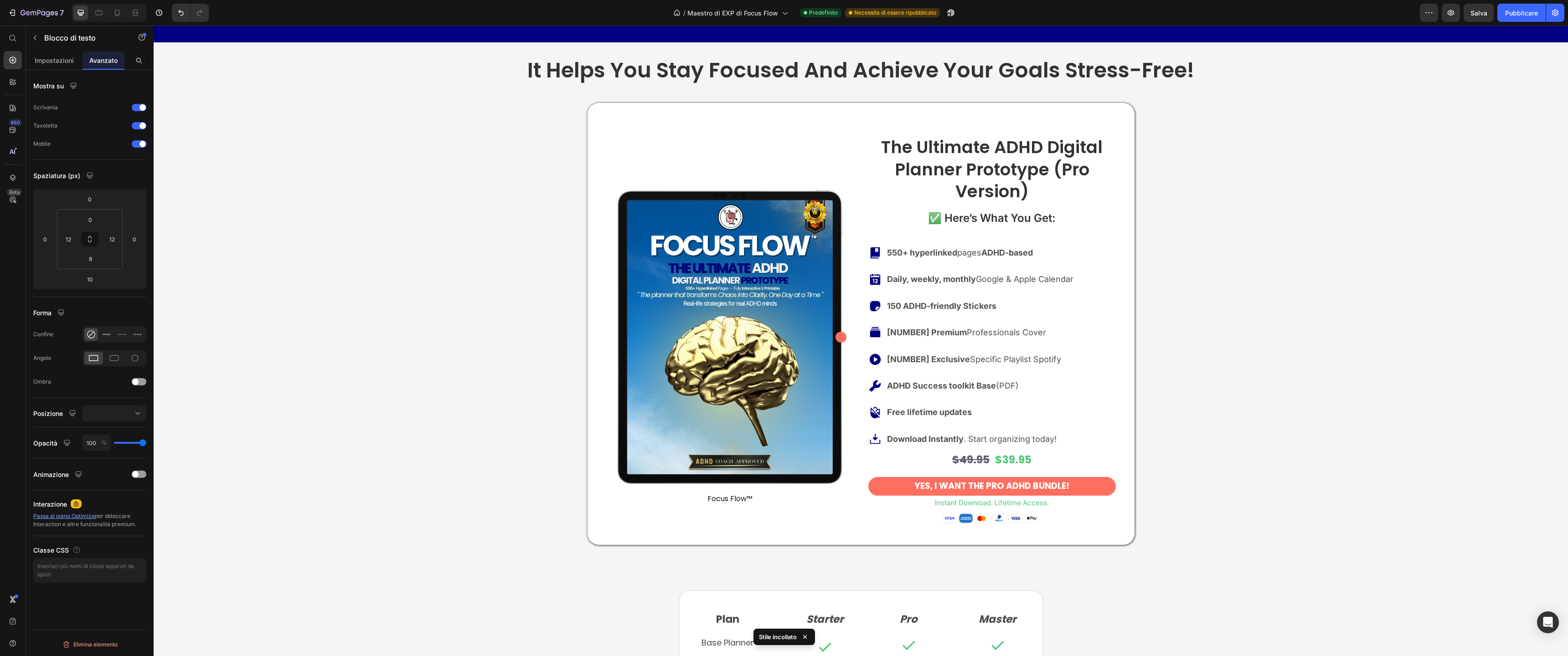 click on "I can actually stay organized without feeling defeated." at bounding box center (855, -139) 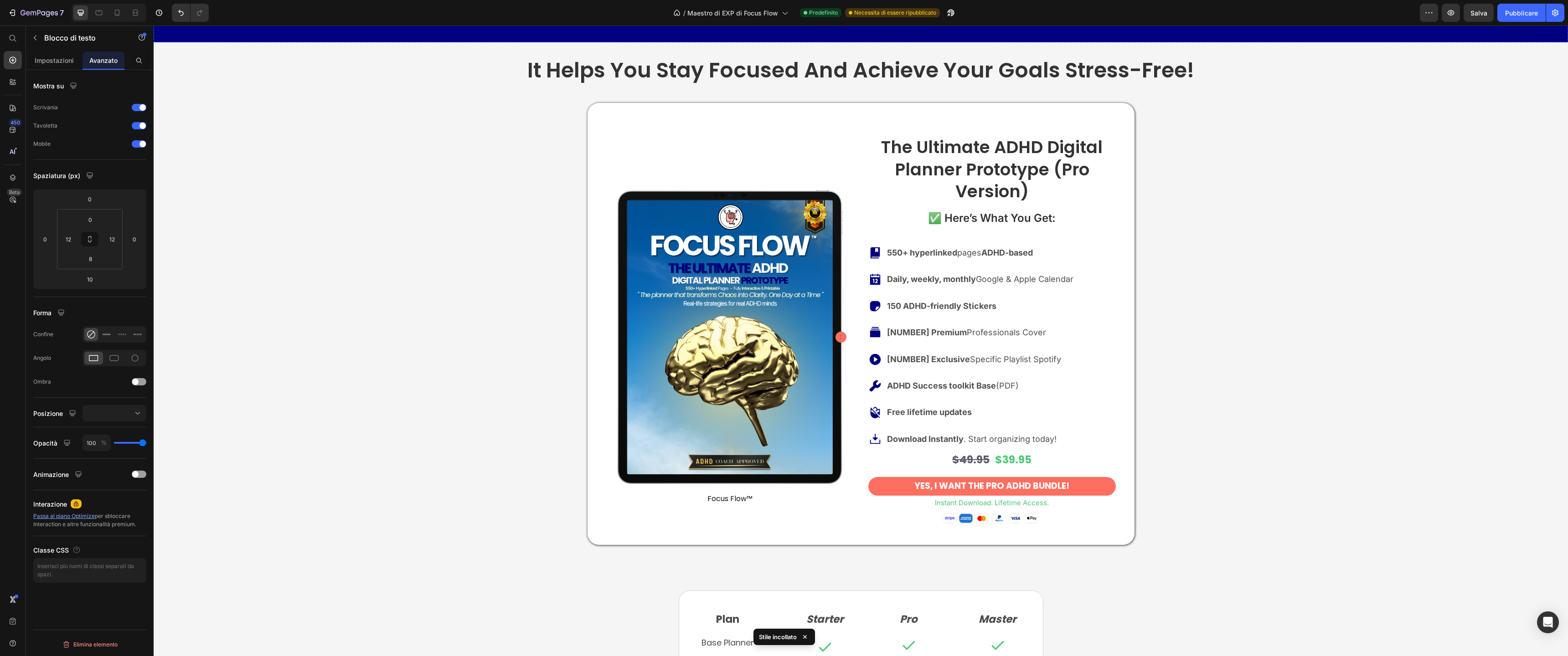 click on "It’s clear, flexible, and most importantly it doesn’t" at bounding box center (1049, -180) 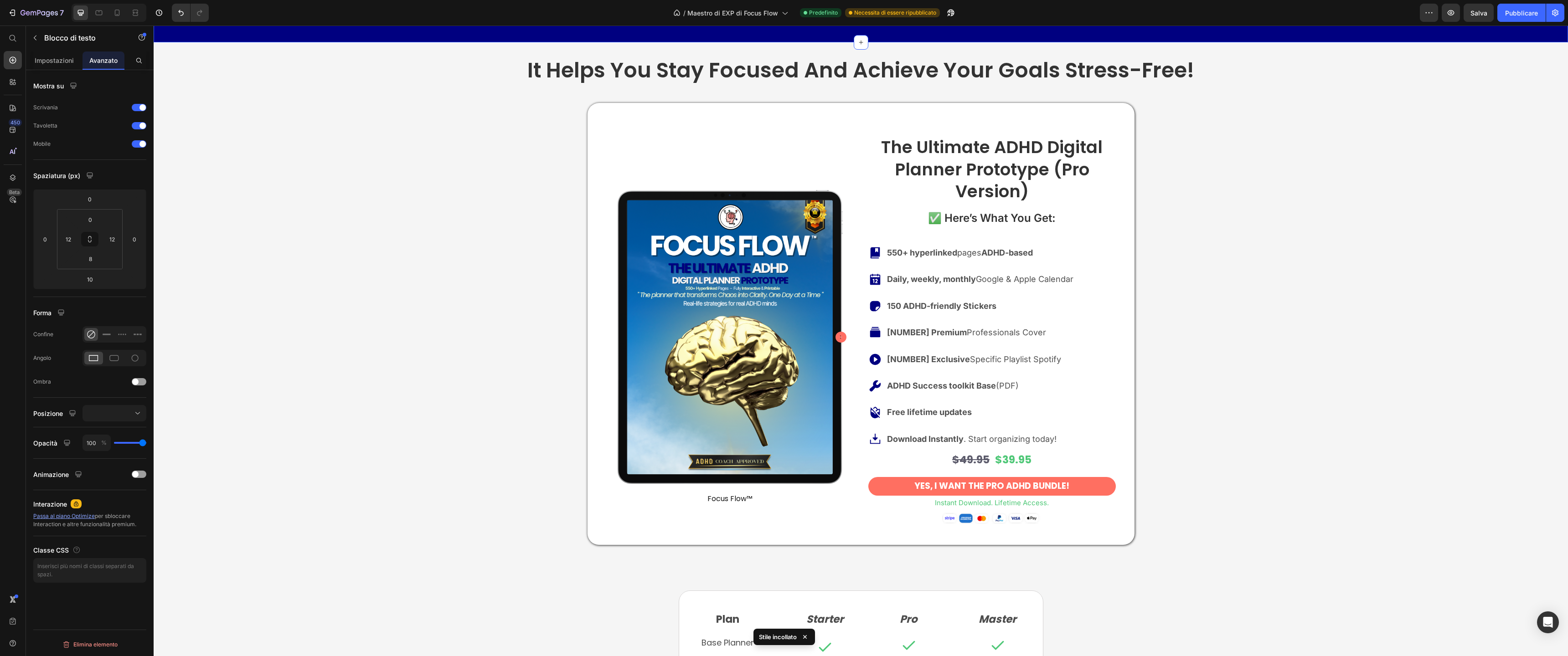 click on "Icon Icon Icon Icon Icon Icon List “This planner has truly changed my life. Since I started using it, I finally feel in control of my day without feeling overwhelmed.  I love the clean, simple pages and the fact that it syncs with Google Calendar is a game changer.  It’s now my #1 daily tool!” Text Block Image - [NAME] Freelancer designer Text Block Row Icon Icon Icon Icon Icon Icon List “I’ve tried so many planners, but this is the first one that really understands how my brain works. The mental dumping sections and motivation tools are a game changer.  I can actually stay organized without feeling defeated.  Highly recommended!” Text Block Image - [NAME] University Student with ADHD Text Block Row Icon Icon Icon Icon Icon Icon List “I never thought a planner could be this useful! The hyperlinked layouts save me time every day, and syncing with my Apple Calendar keeps me on track through my busy schedule.  It’s clear, flexible, and most importantly it doesn’t  Text Block   10" at bounding box center (861, -138) 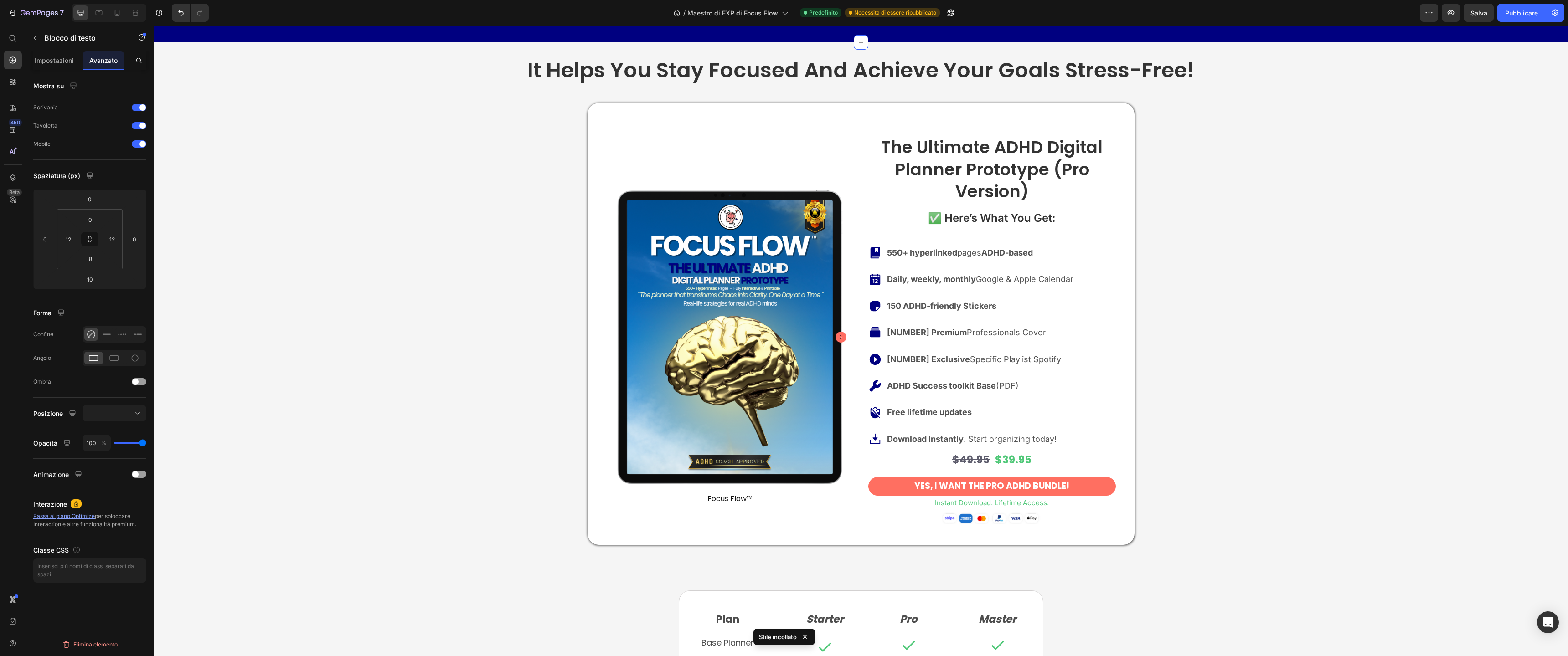 click on "Icon Icon Icon Icon Icon Icon List “This planner has truly changed my life. Since I started using it, I finally feel in control of my day without feeling overwhelmed.  I love the clean, simple pages and the fact that it syncs with Google Calendar is a game changer.  It’s now my #1 daily tool!” Text Block Image - [NAME] Freelancer designer Text Block Row Icon Icon Icon Icon Icon Icon List “I’ve tried so many planners, but this is the first one that really understands how my brain works. The mental dumping sections and motivation tools are a game changer.  I can actually stay organized without feeling defeated.  Highly recommended!” Text Block Image - [NAME] University Student with ADHD Text Block Row Icon Icon Icon Icon Icon Icon List “I never thought a planner could be this useful! The hyperlinked layouts save me time every day, and syncing with my Apple Calendar keeps me on track through my busy schedule.  It’s clear, flexible, and most importantly it doesn’t  Text Block   10" at bounding box center (861, -138) 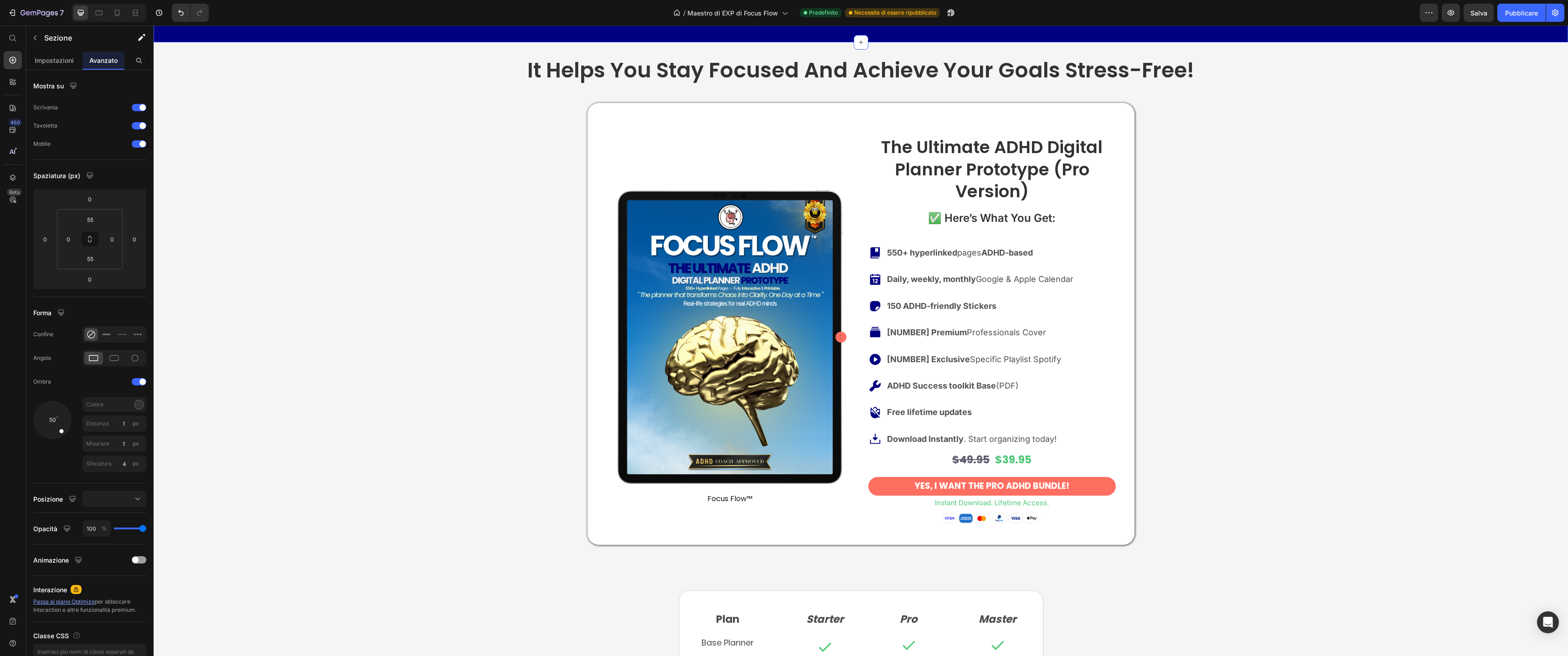 click 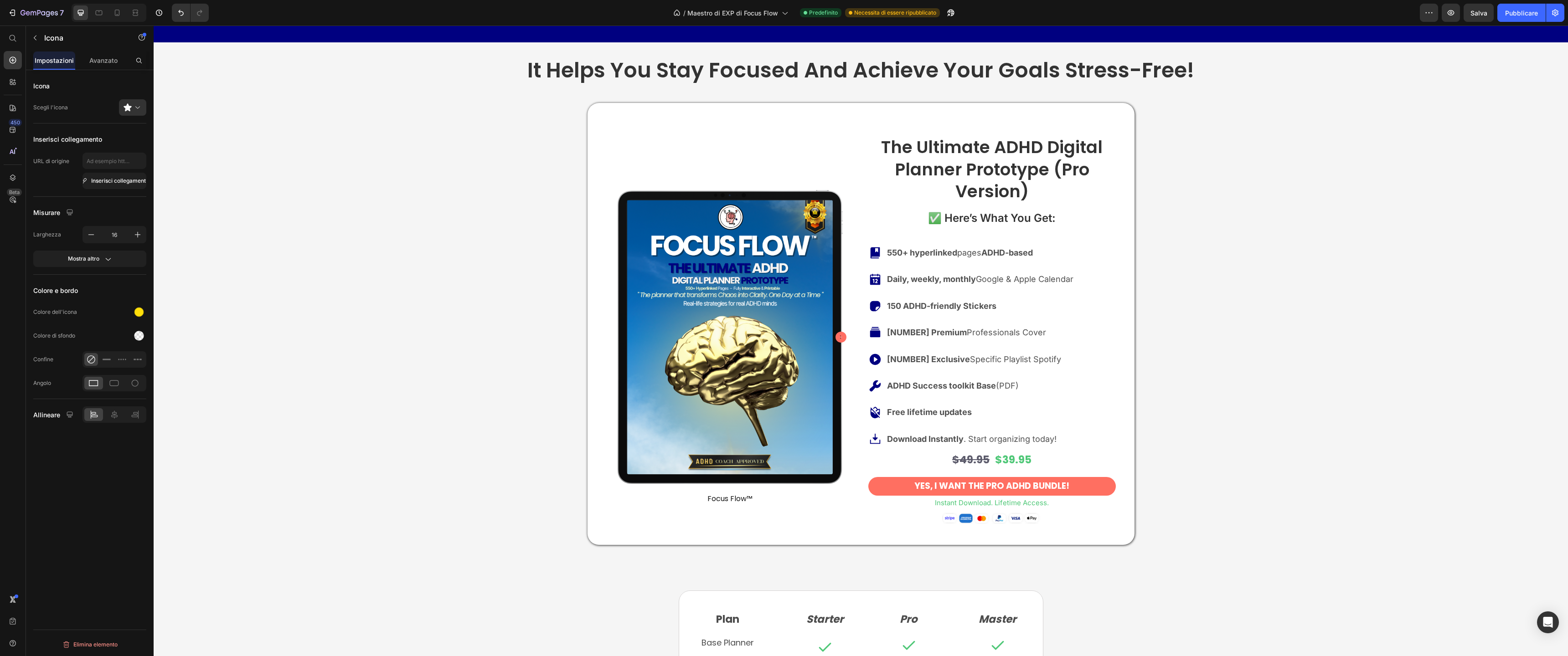click on "Icon" at bounding box center [598, -246] 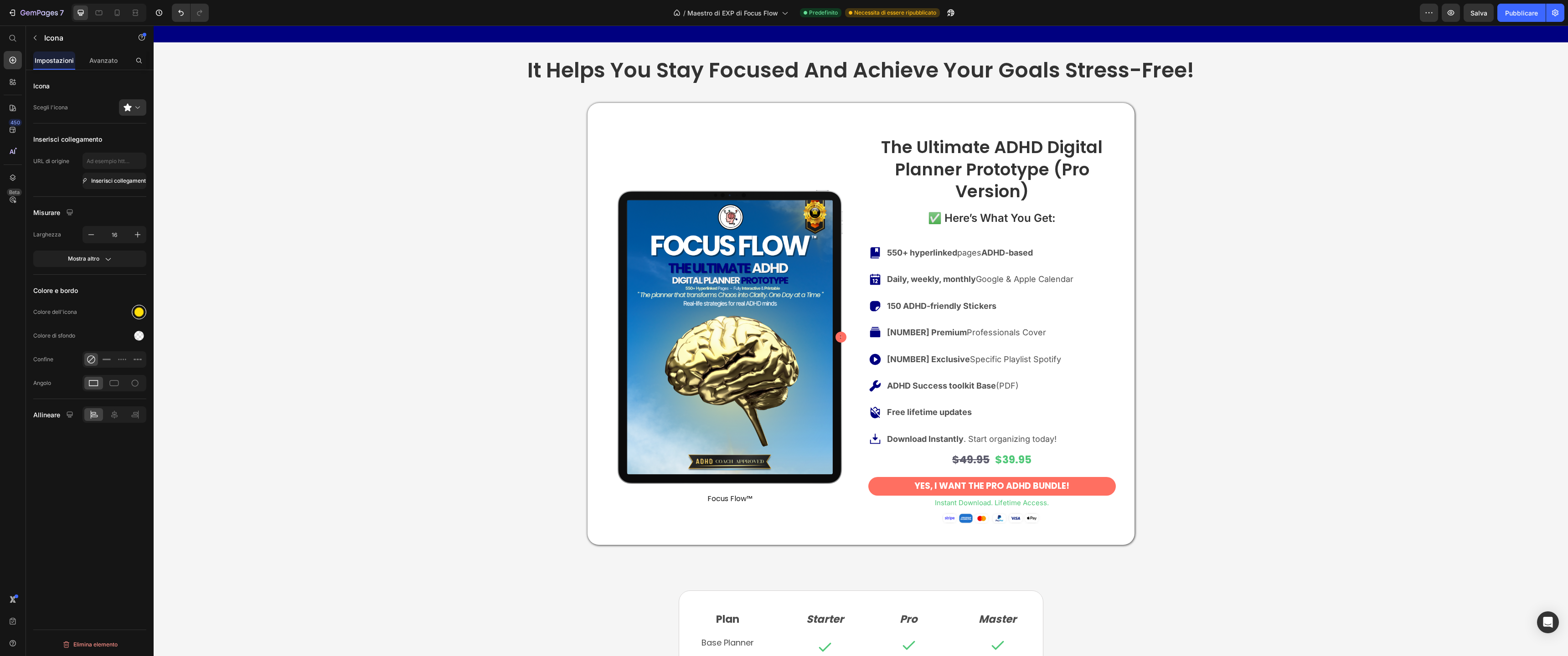 click at bounding box center (139, 312) 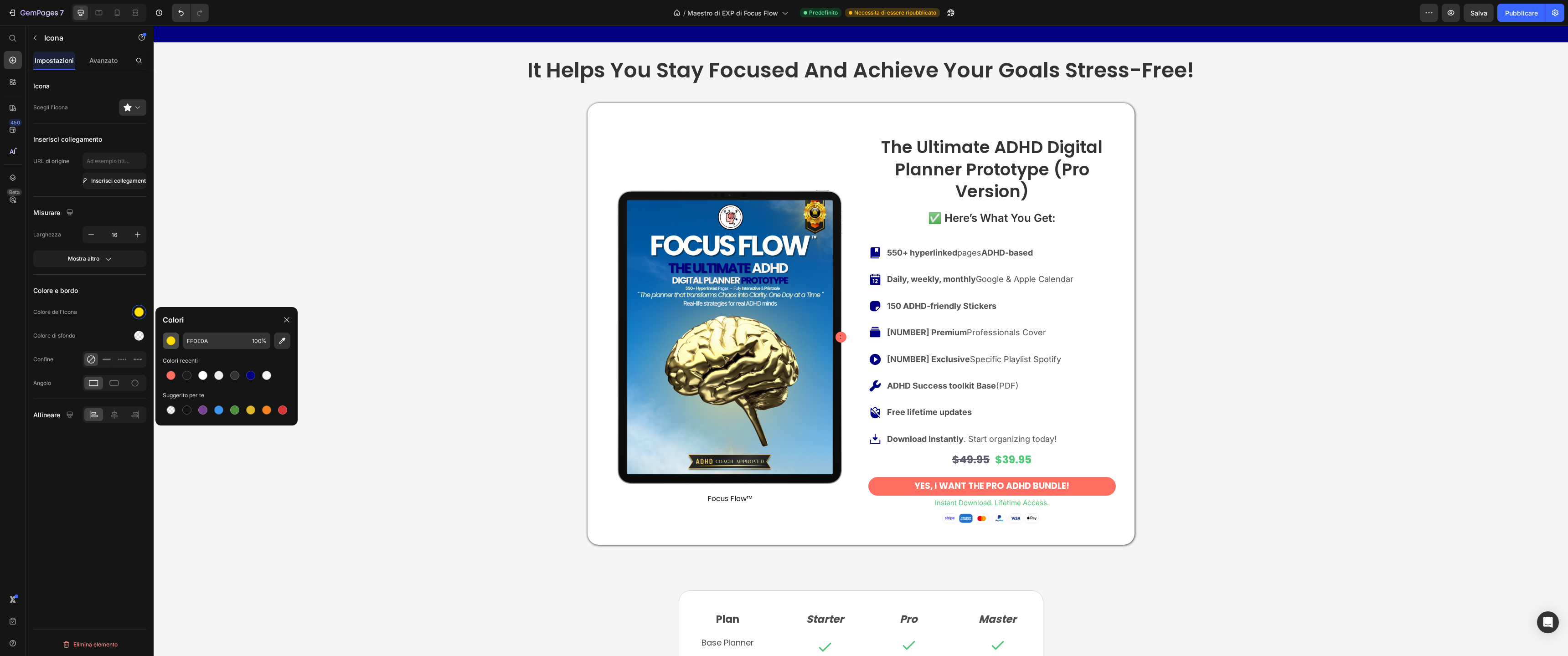 click at bounding box center [171, 341] 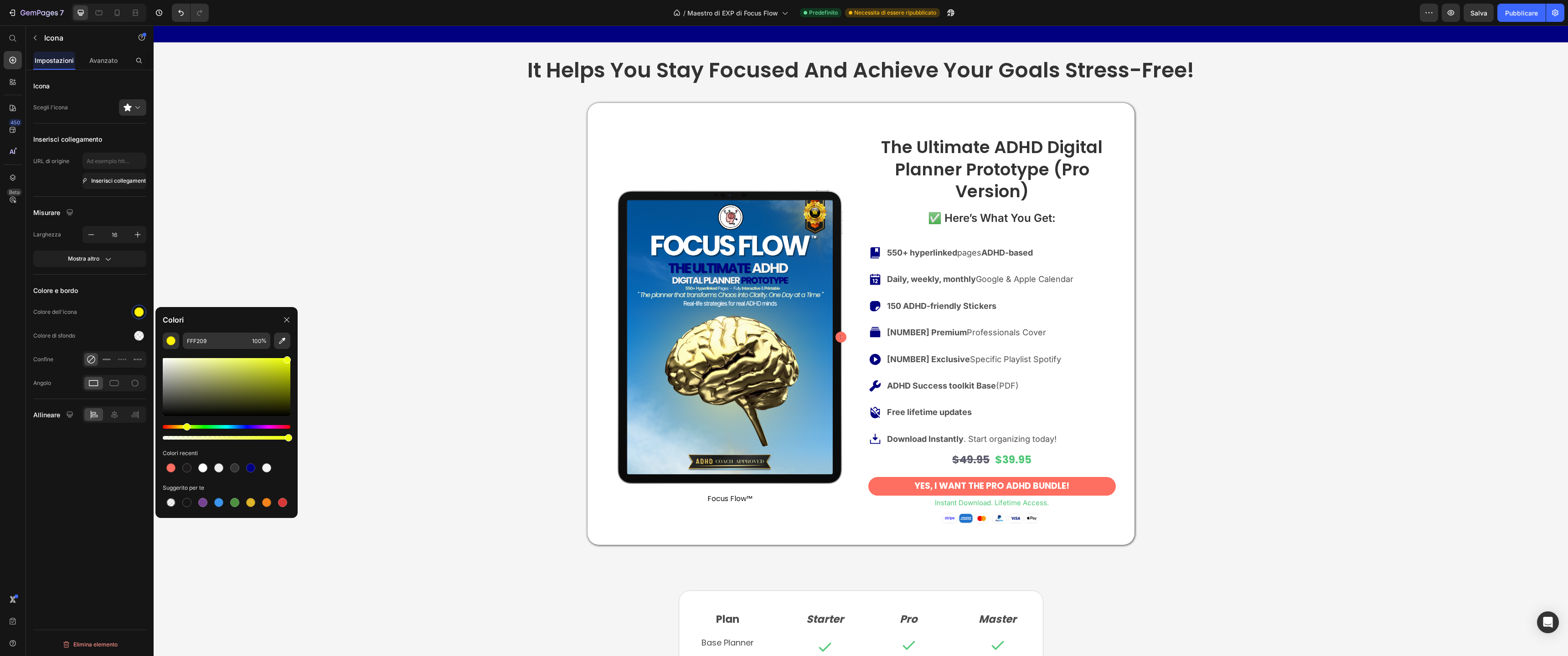 click at bounding box center [187, 427] 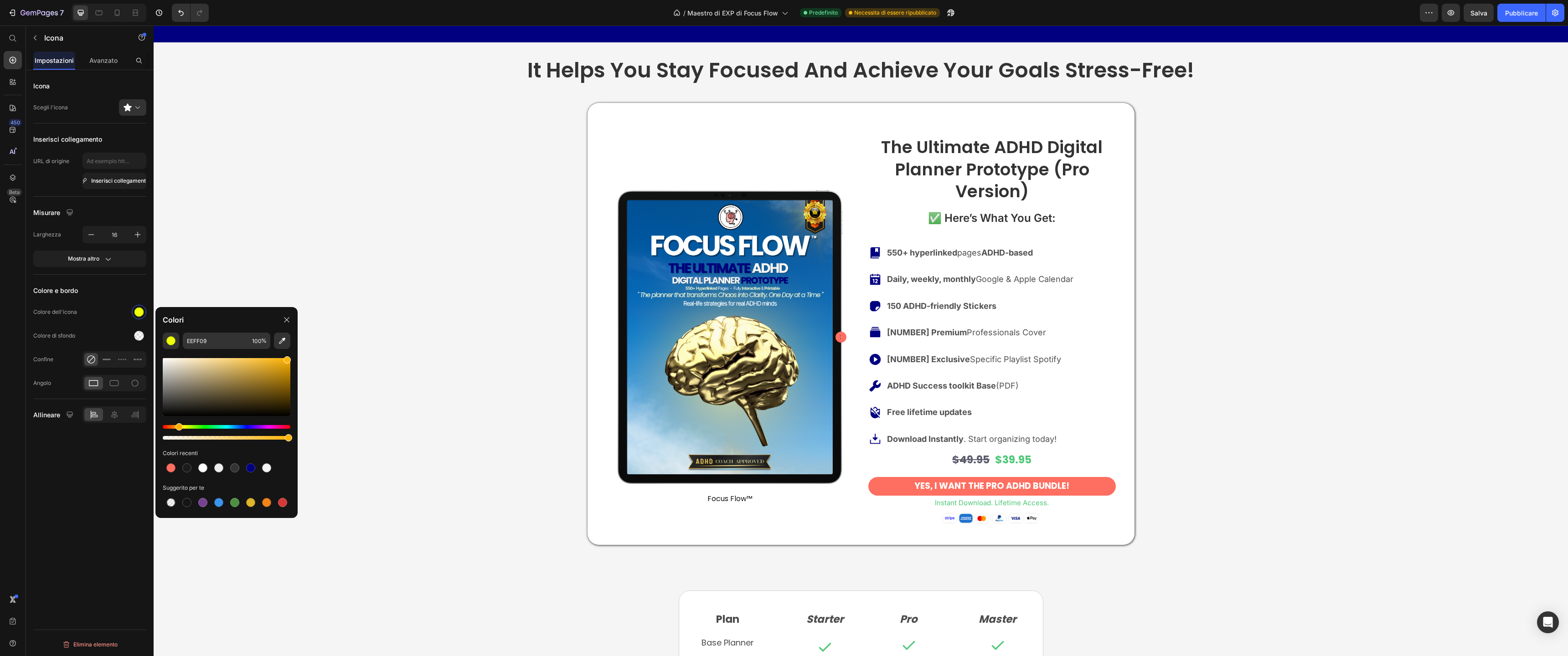 drag, startPoint x: 186, startPoint y: 427, endPoint x: 178, endPoint y: 429, distance: 8.246211 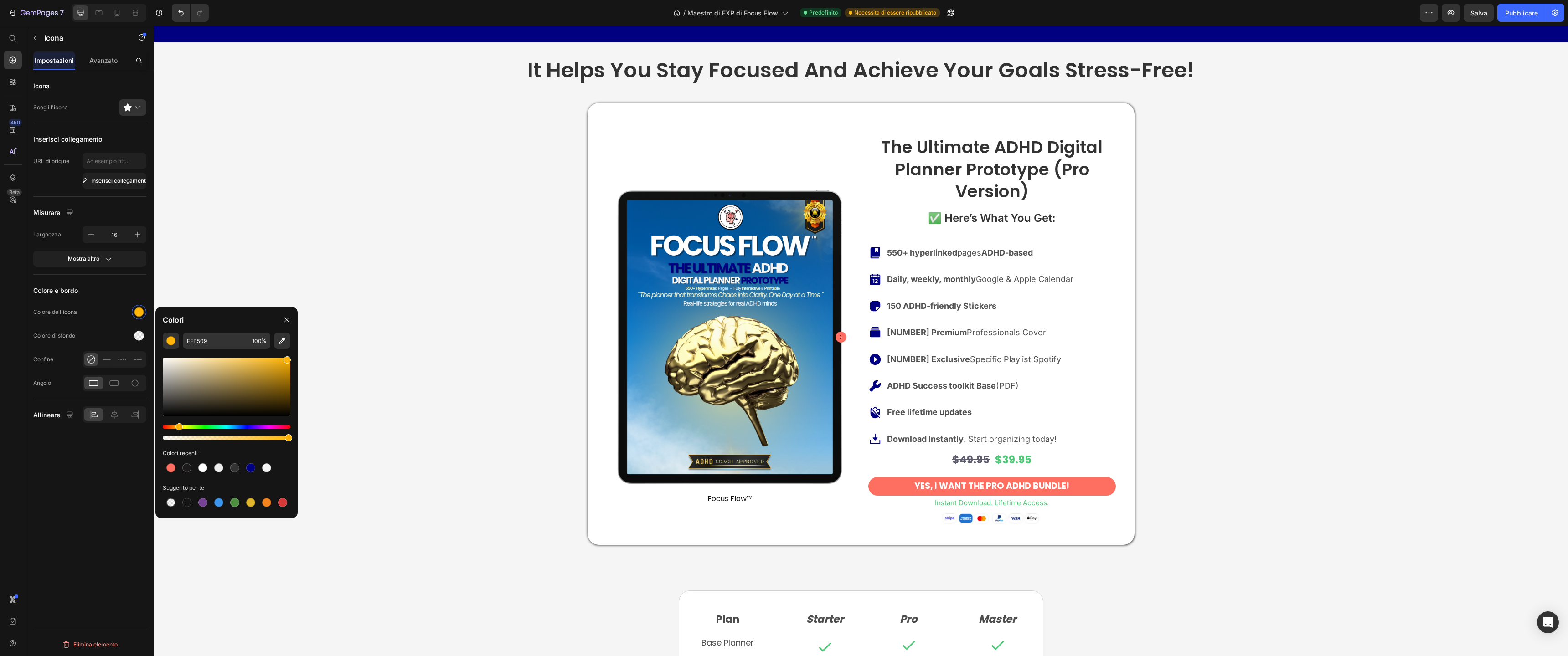click at bounding box center (179, 427) 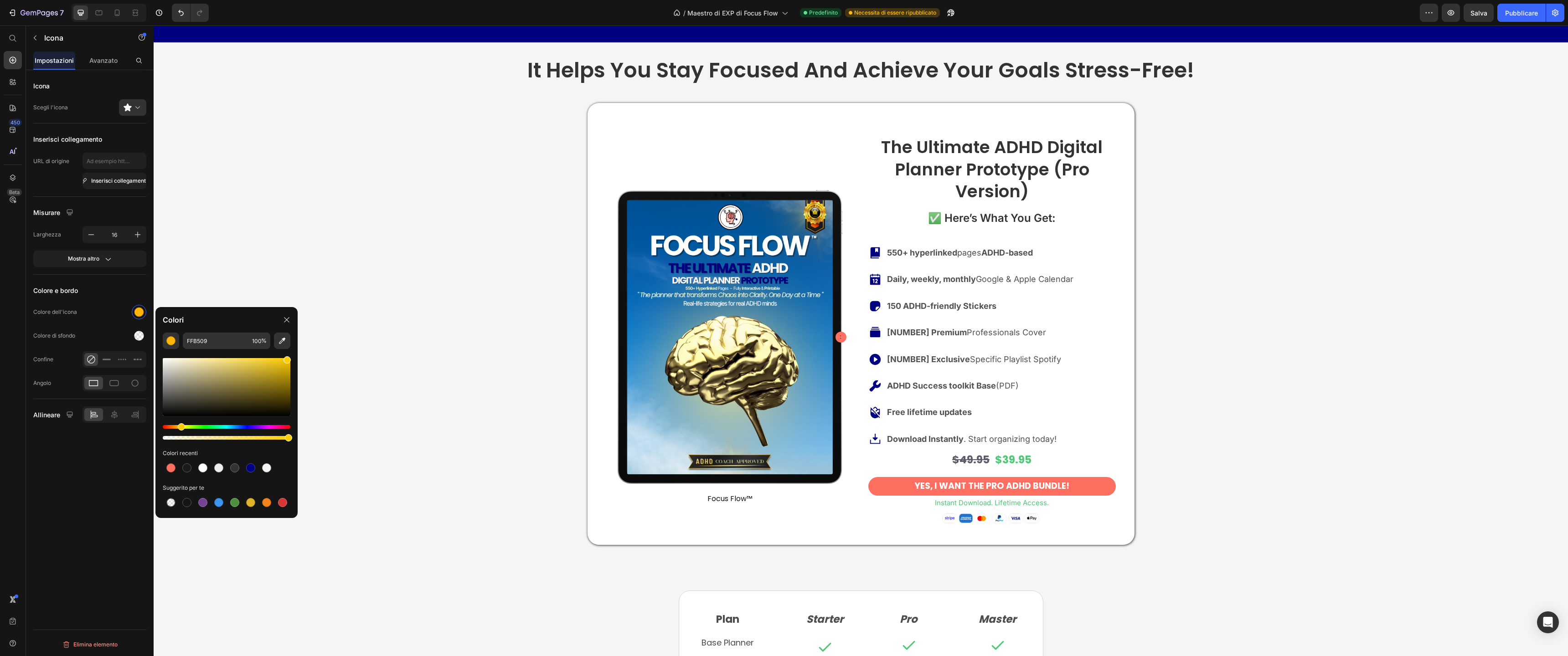 click at bounding box center [181, 427] 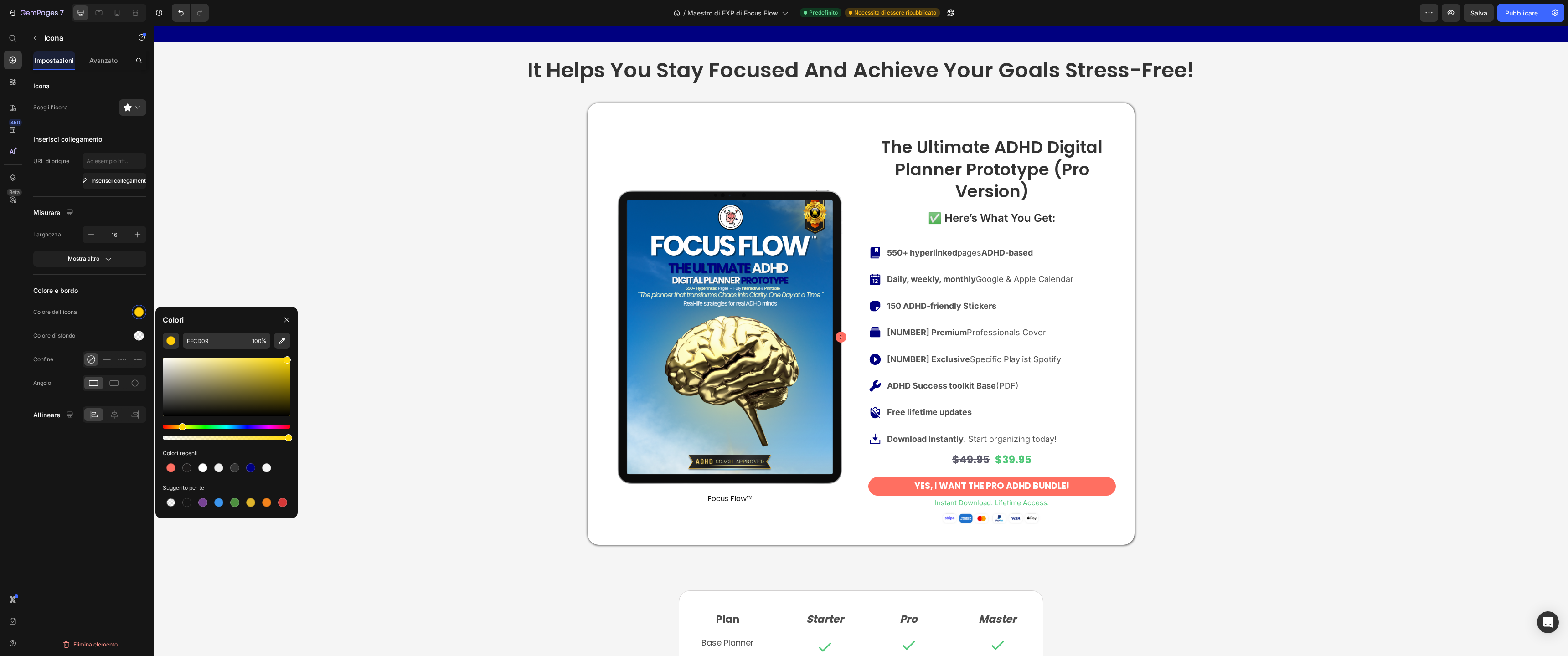 click at bounding box center (182, 427) 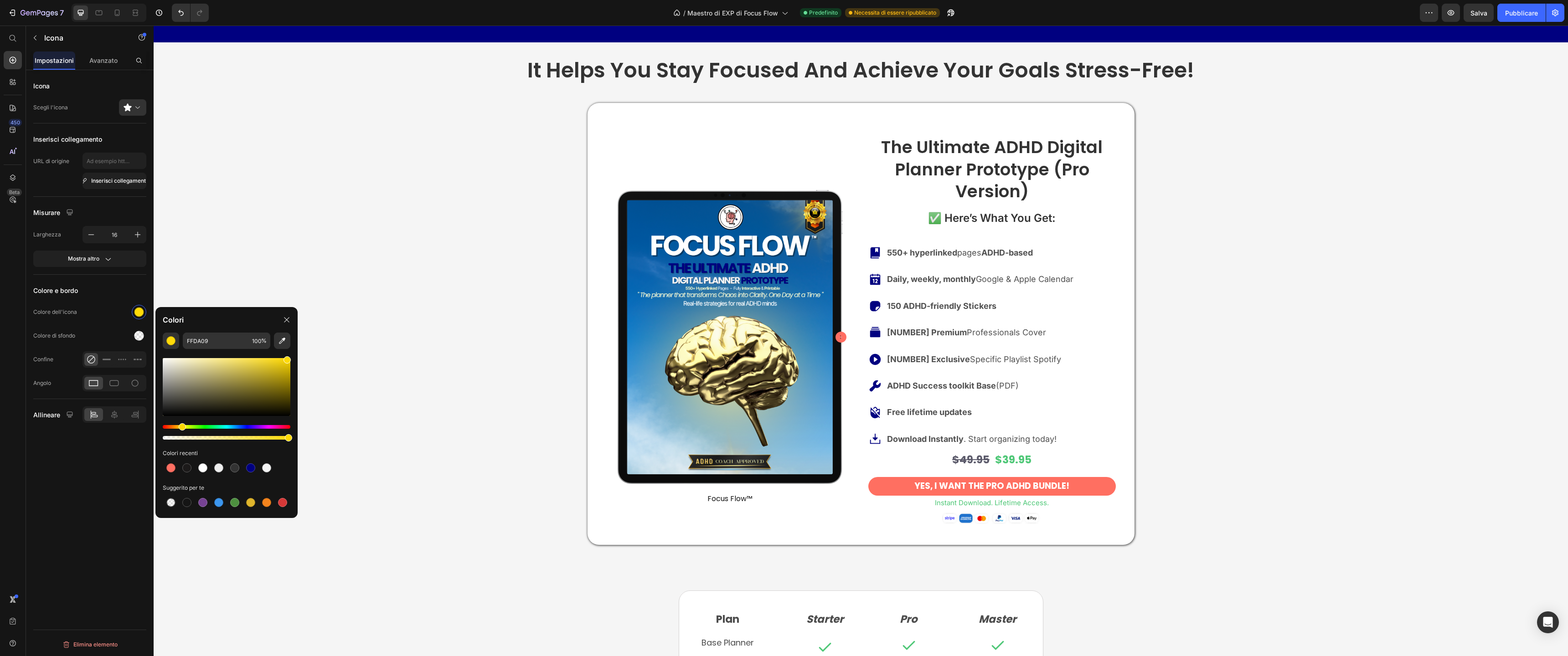 click at bounding box center (182, 427) 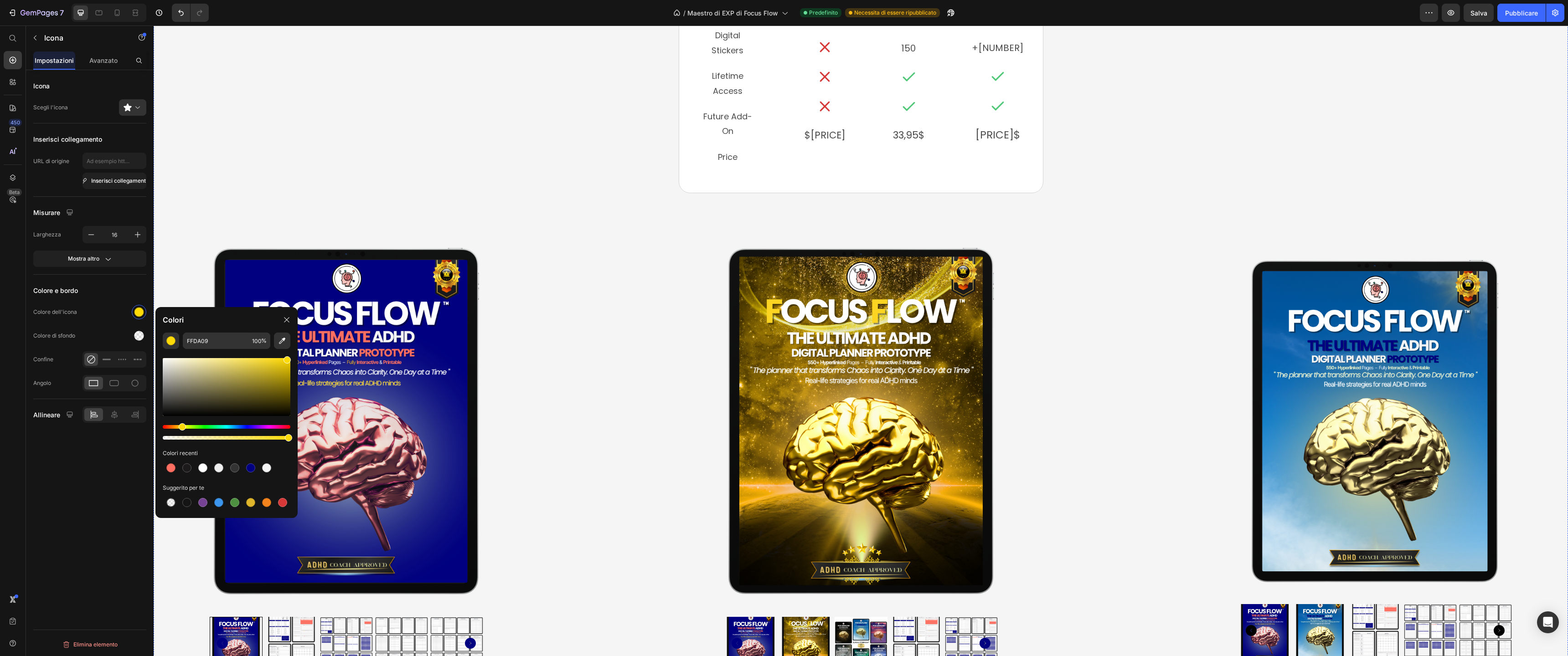 scroll, scrollTop: 1771, scrollLeft: 0, axis: vertical 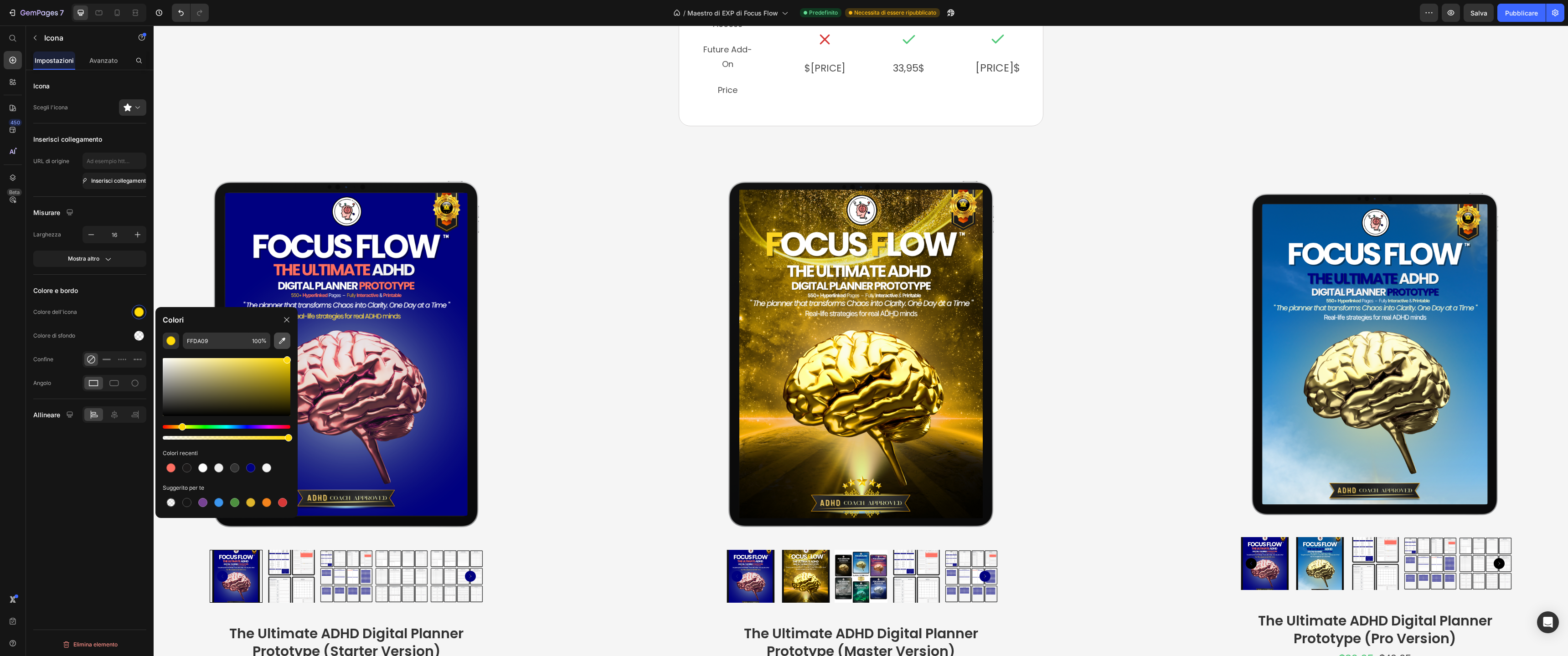 click 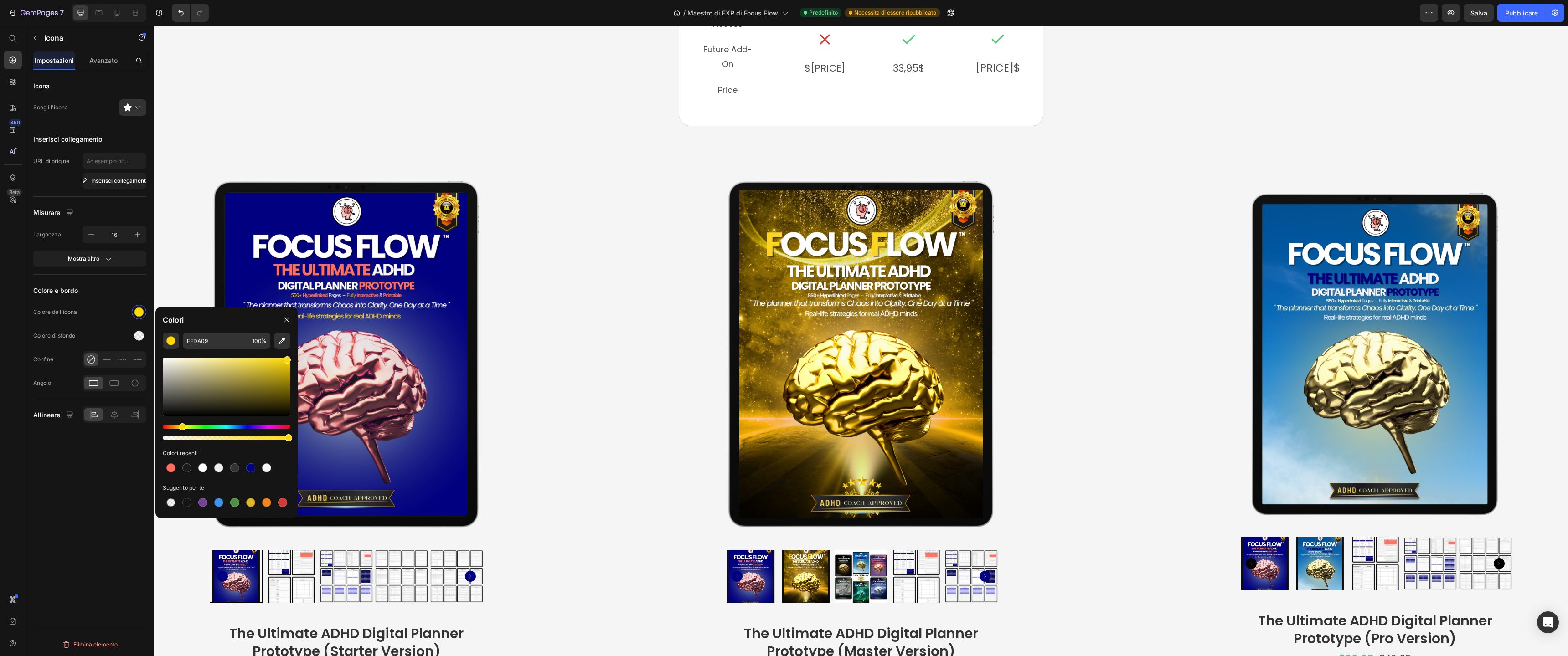 type on "FFFDAB" 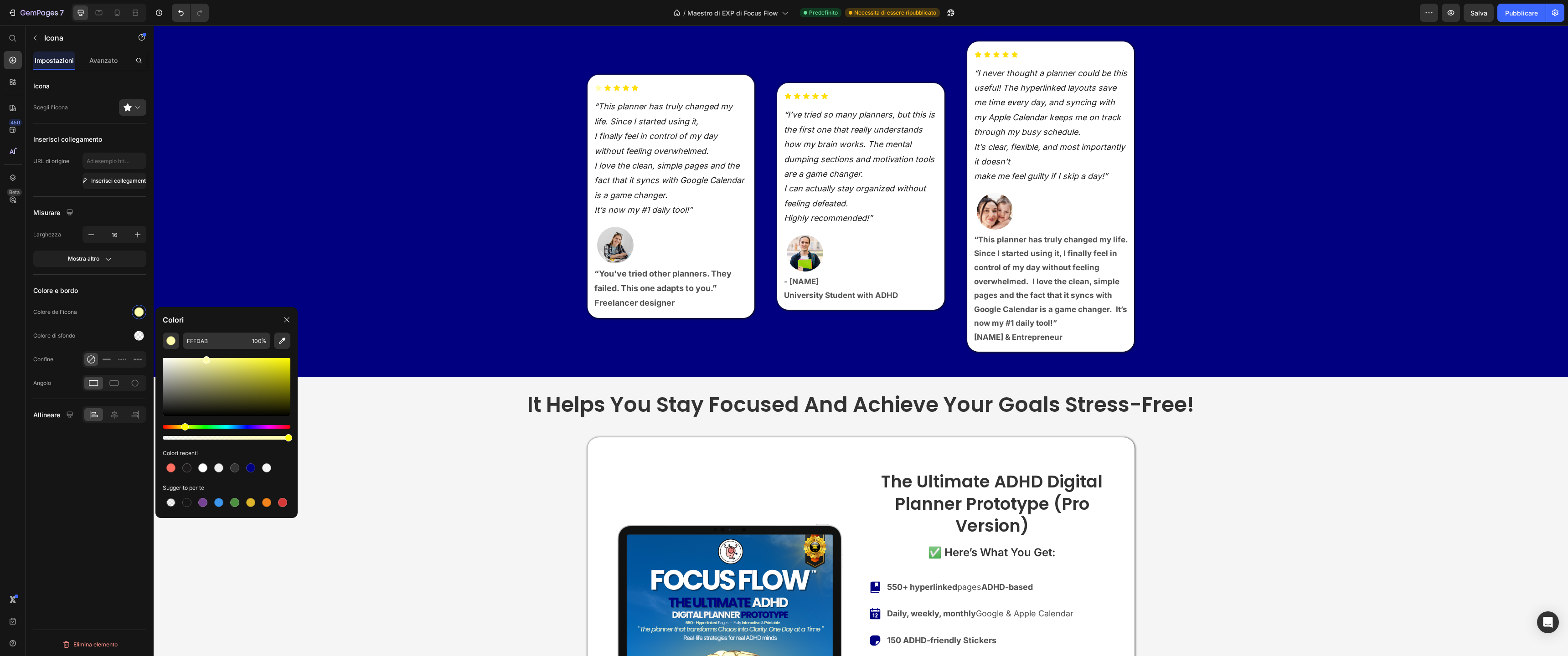 scroll, scrollTop: 286, scrollLeft: 0, axis: vertical 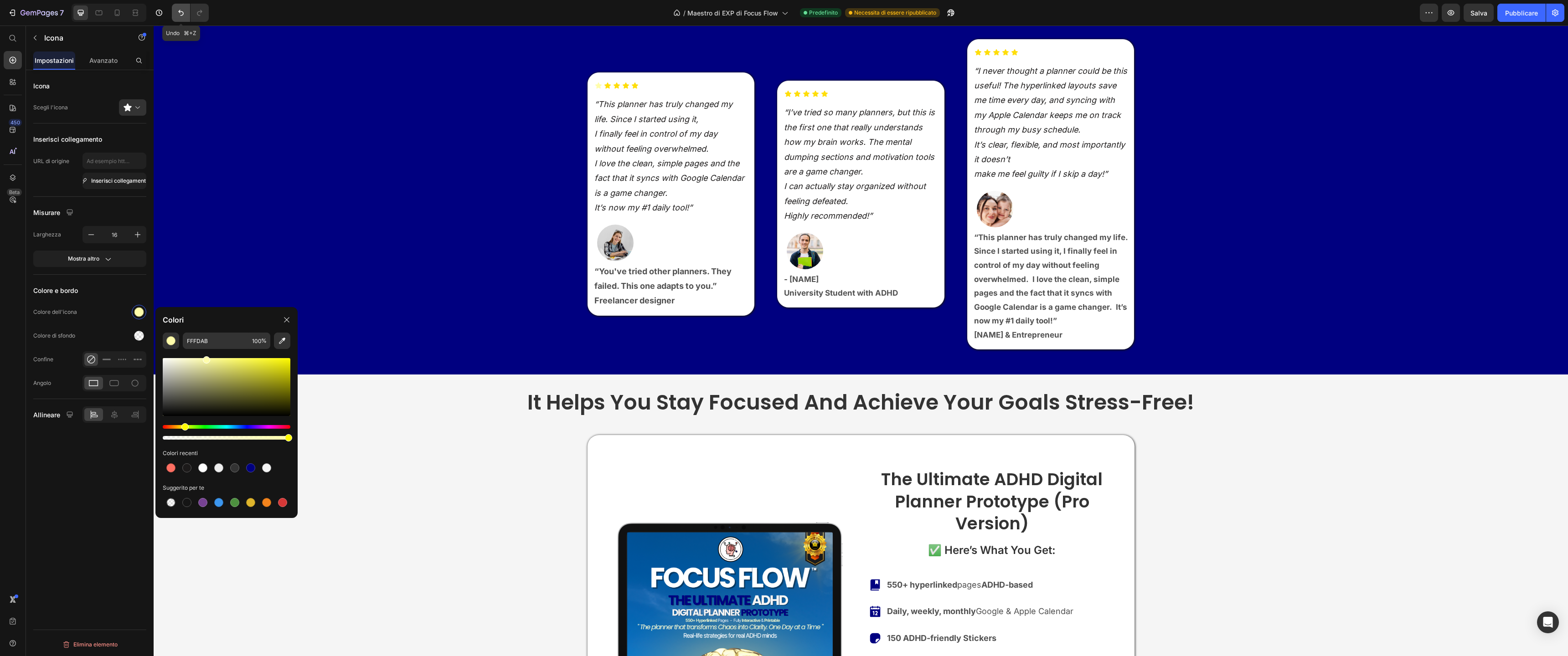 click 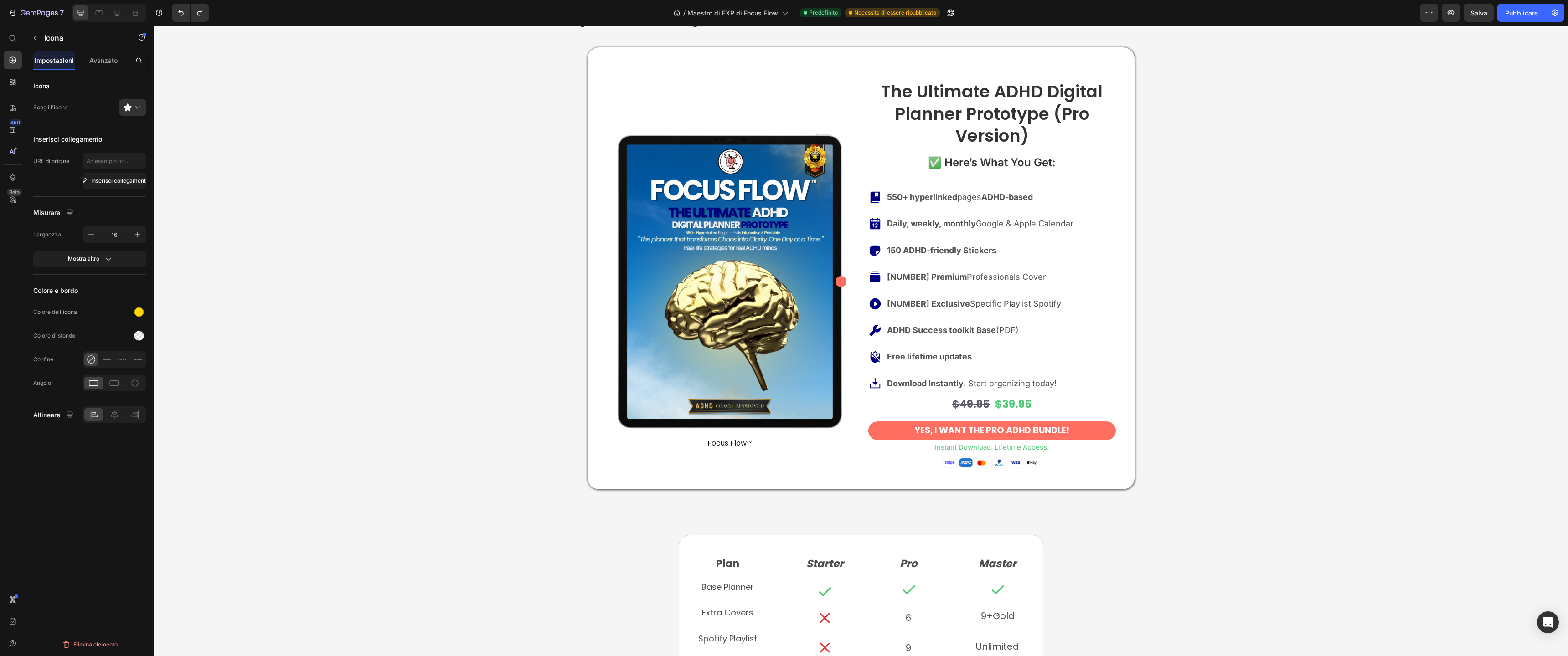 scroll, scrollTop: 713, scrollLeft: 0, axis: vertical 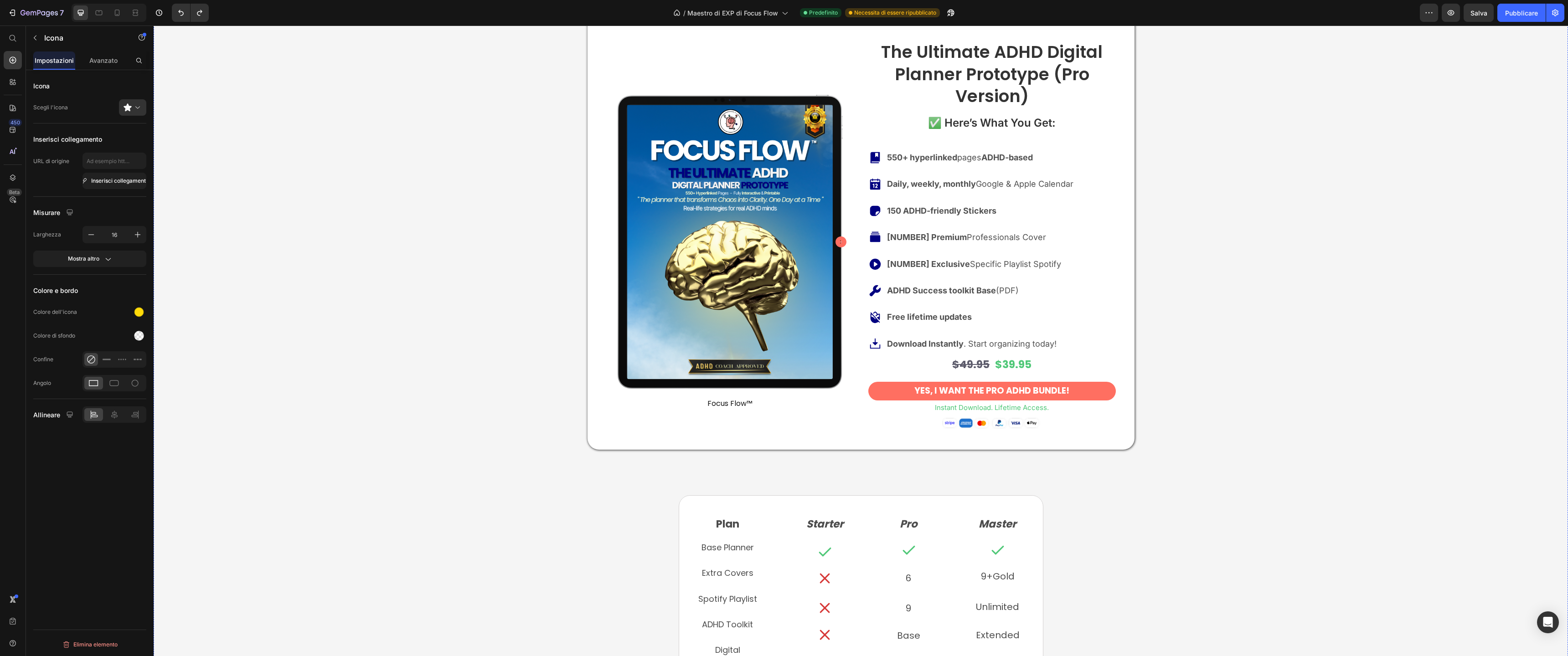 click on "It helps you stay focused and achieve your goals stress-free!" at bounding box center [861, -25] 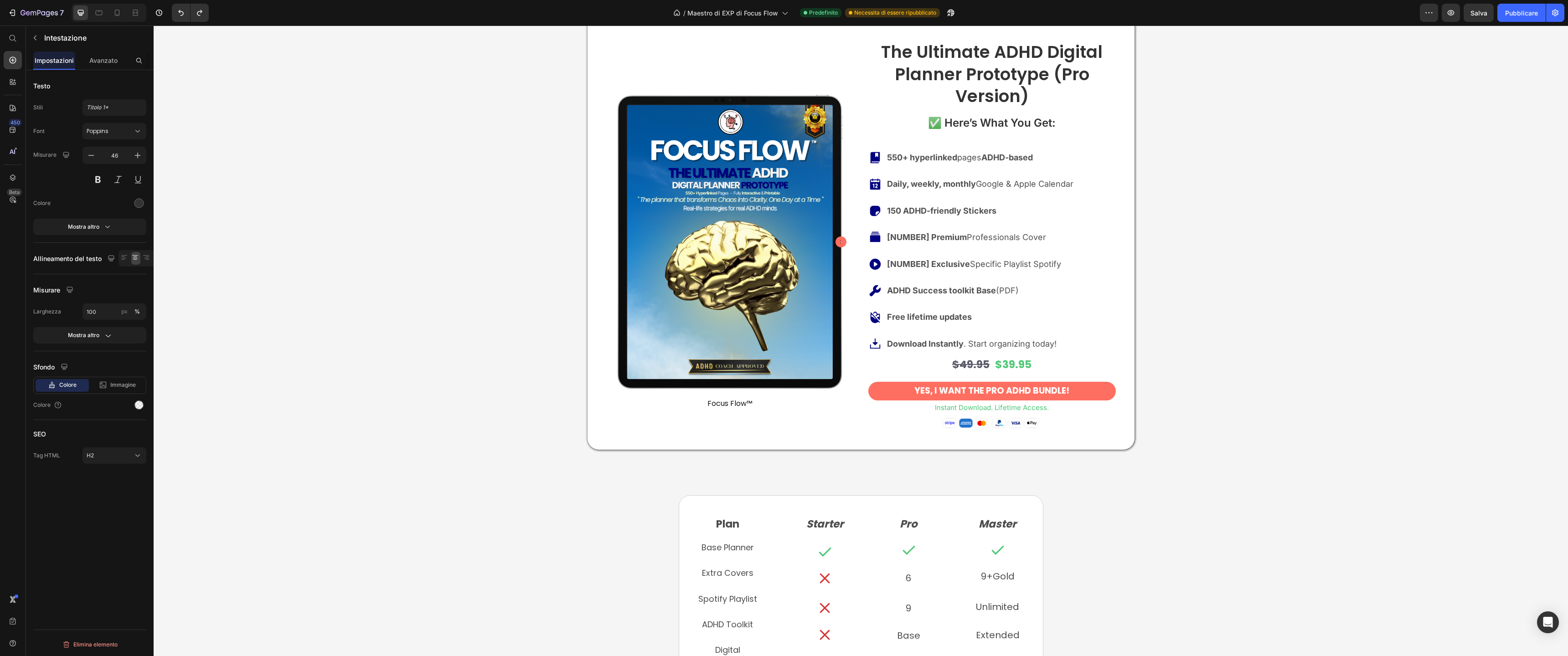 click on "It helps you stay focused and achieve your goals stress-free!" at bounding box center [861, -25] 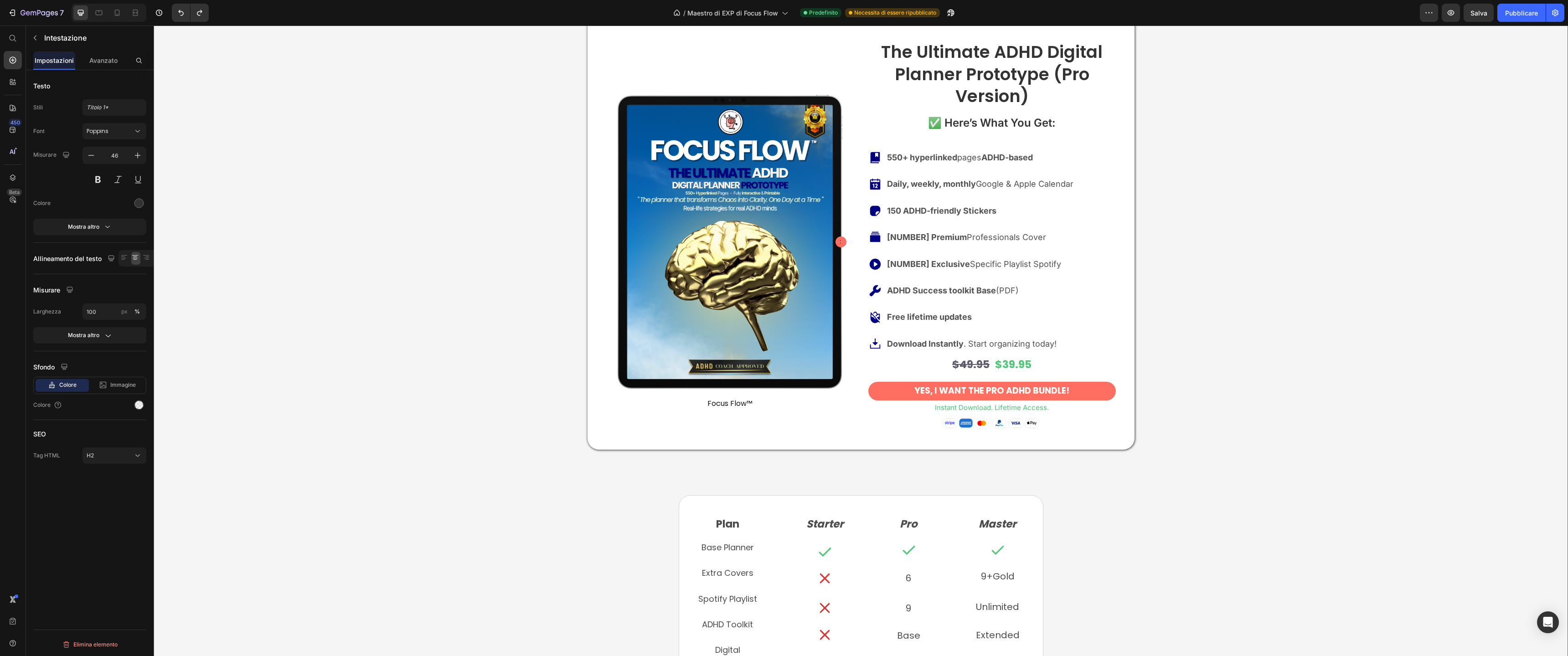 click on "It helps you stay focused and achieve your goals stress-free! Heading   40
Product Images Focus Flow™ Product Vendor Row The Ultimate ADHD Digital Planner Prototype (Pro Version) Product Title ✅ Here’s What You Get: Text Block
550+ hyperlinked  pages  ADHD-based
Daily, weekly, monthly  Google & Apple Calendar
150 ADHD-friendly Stickers
6 Premium  Professionals Cover
9 Exclusive  Specific Playlist Spotify
ADHD Success toolkit Base  (PDF)
Free lifetime updates
Download Instantly . Start organizing today! Item List $49.95 Product Price $39.95 Product Price Row Yes, I Want the PRO ADHD Bundle! Button instant Download. Lifetime Access. Text Block Image Product Row Plan Text Block Base Planner Text Block Extra Covers Text Block Spotify Playlist Text Block ADHD Toolkit Text Block Digital Stickers Text Block Lifetime Access Text Block Future Add-On Price Pro" at bounding box center [861, 695] 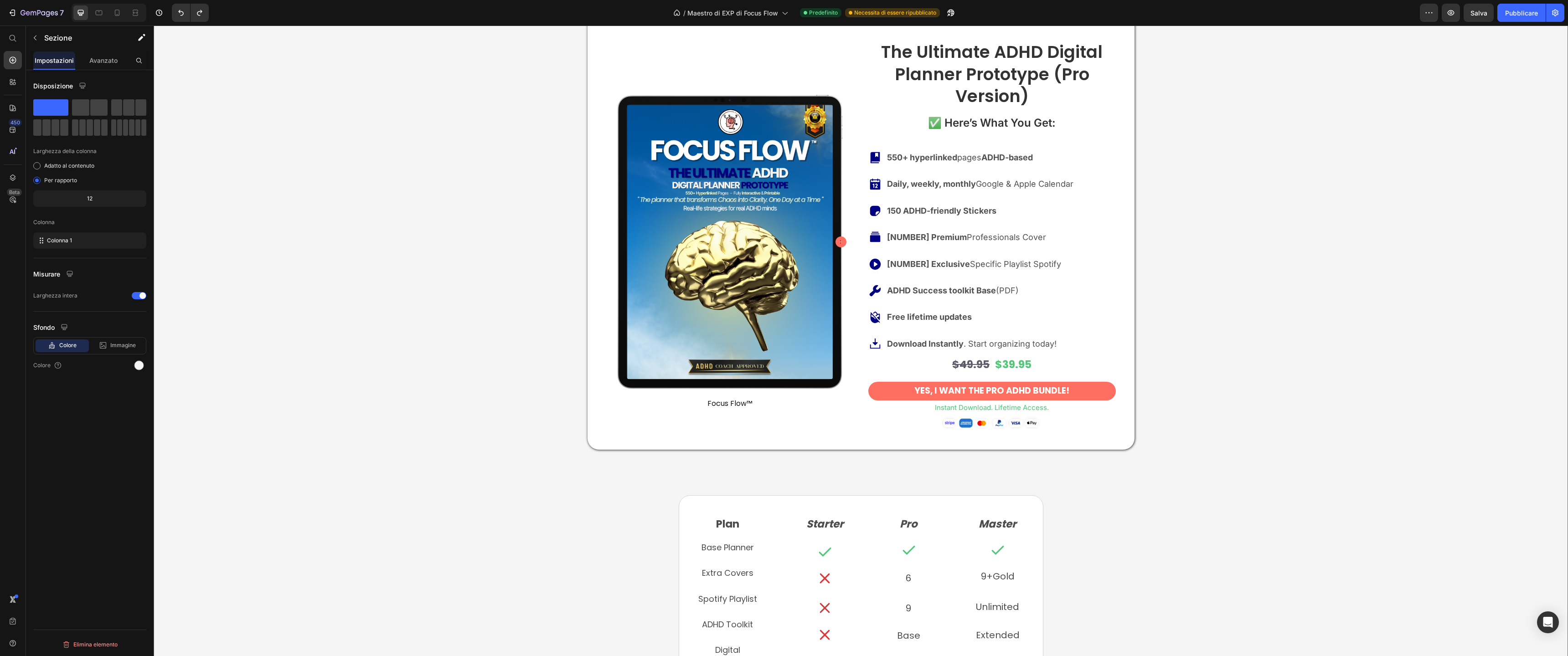 click on "It helps you stay focused and achieve your goals stress-free! Heading
Product Images Focus Flow™ Product Vendor Row The Ultimate ADHD Digital Planner Prototype (Pro Version) Product Title ✅ Here’s What You Get: Text Block
550+ hyperlinked  pages  ADHD-based
Daily, weekly, monthly  Google & Apple Calendar
150 ADHD-friendly Stickers
6 Premium  Professionals Cover
9 Exclusive  Specific Playlist Spotify
ADHD Success toolkit Base  (PDF)
Free lifetime updates
Download Instantly . Start organizing today! Item List $49.95 Product Price $39.95 Product Price Row Yes, I Want the PRO ADHD Bundle! Button instant Download. Lifetime Access. Text Block Image Product Row Plan Text Block Base Planner Text Block Extra Covers Text Block Spotify Playlist Text Block ADHD Toolkit Text Block Digital Stickers Text Block Lifetime Access Text Block Future Add-On Text Block Pro" at bounding box center [861, 695] 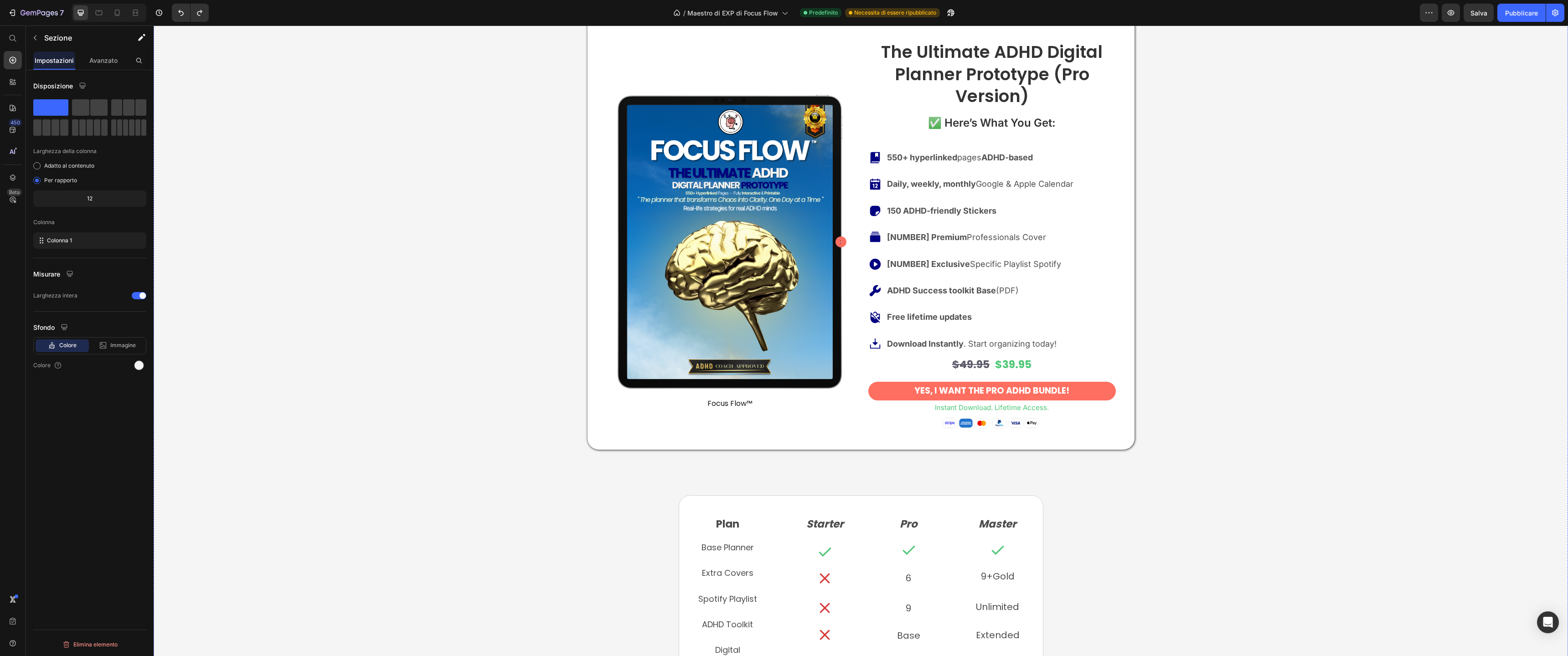 click on "It helps you stay focused and achieve your goals stress-free!" at bounding box center [861, -25] 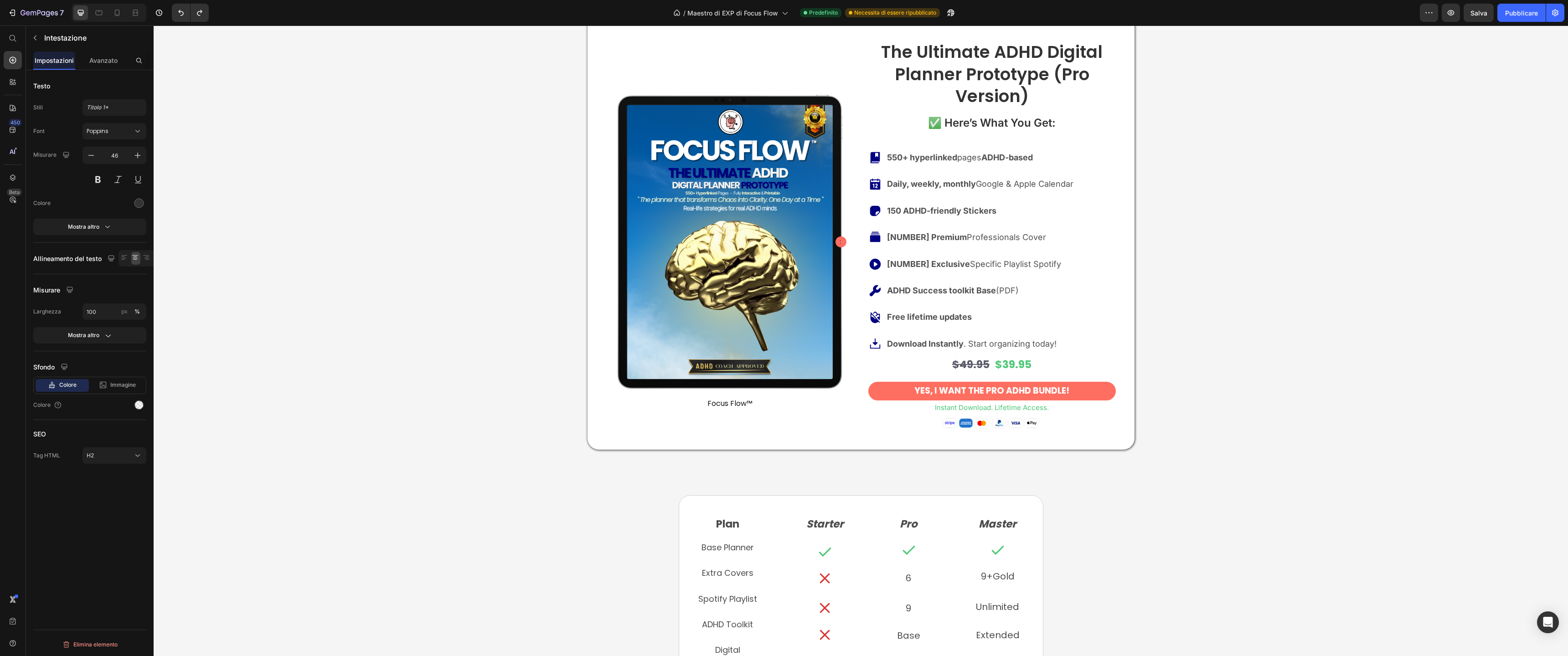 drag, startPoint x: 108, startPoint y: 63, endPoint x: 103, endPoint y: 71, distance: 9.433981 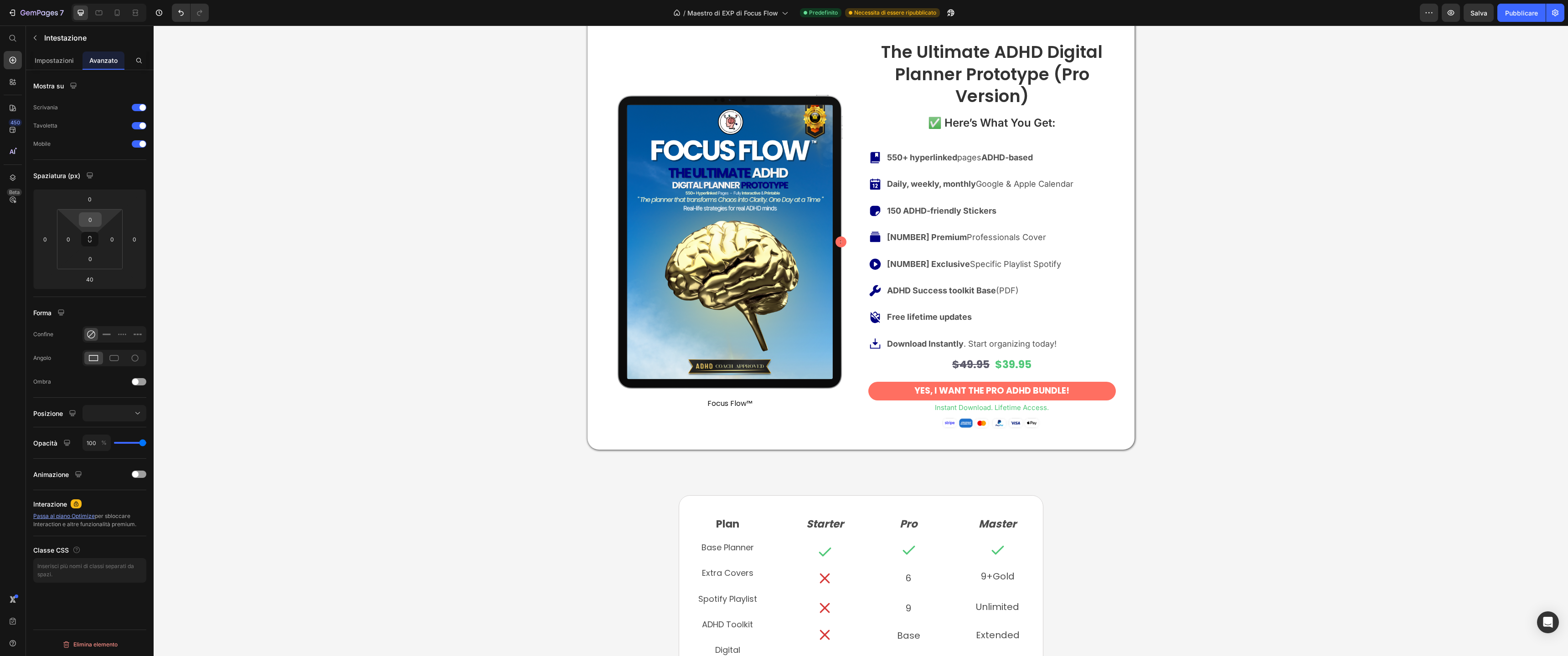 click on "0" at bounding box center [90, 220] 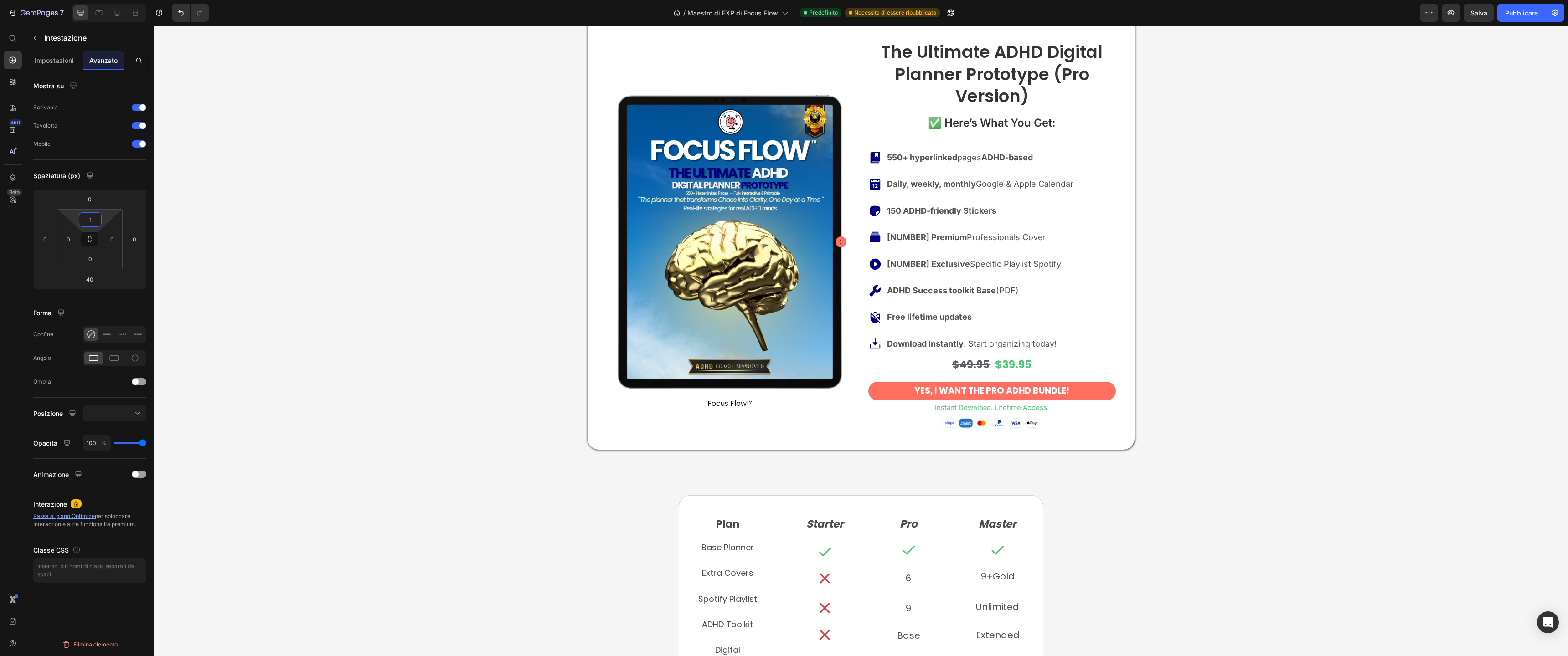 type on "15" 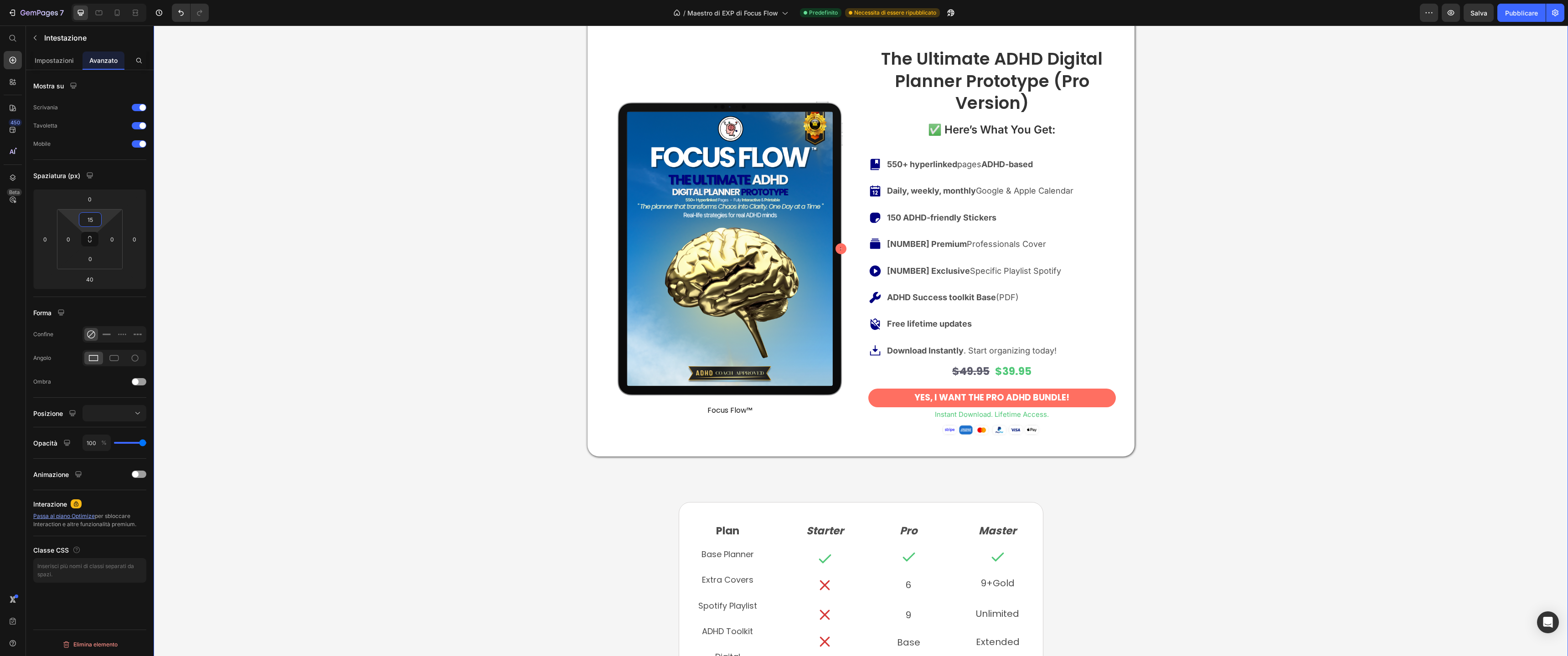 click on "It helps you stay focused and achieve your goals stress-free! Heading   40
Product Images Focus Flow™ Product Vendor Row The Ultimate ADHD Digital Planner Prototype (Pro Version) Product Title ✅ Here’s What You Get: Text Block
550+ hyperlinked  pages  ADHD-based
Daily, weekly, monthly  Google & Apple Calendar
150 ADHD-friendly Stickers
6 Premium  Professionals Cover
9 Exclusive  Specific Playlist Spotify
ADHD Success toolkit Base  (PDF)
Free lifetime updates
Download Instantly . Start organizing today! Item List $49.95 Product Price $39.95 Product Price Row Yes, I Want the PRO ADHD Bundle! Button instant Download. Lifetime Access. Text Block Image Product Row Plan Text Block Base Planner Text Block Extra Covers Text Block Spotify Playlist Text Block ADHD Toolkit Text Block Digital Stickers Text Block Lifetime Access Text Block Future Add-On Price Pro" at bounding box center [861, 682] 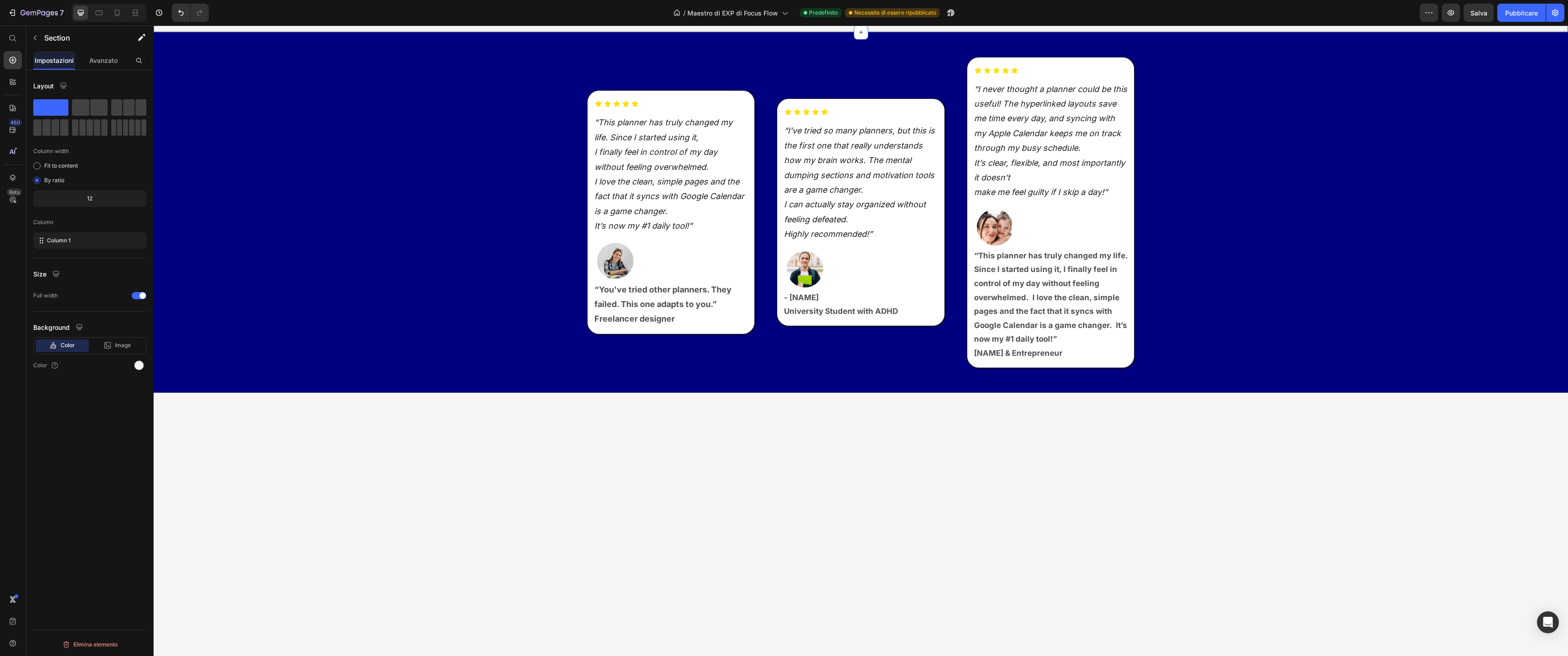 scroll, scrollTop: 0, scrollLeft: 0, axis: both 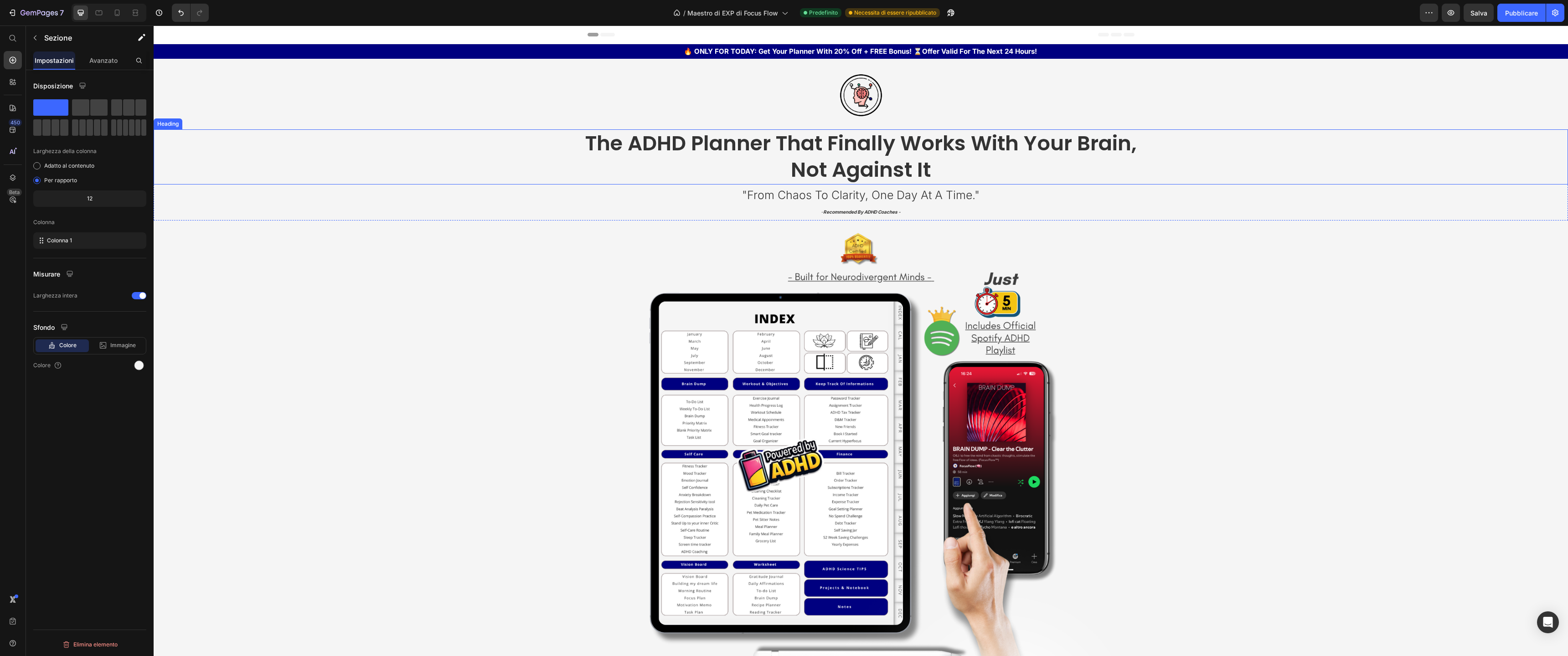 click on "The ADHD Planner That Finally Works With Your Brain,  Not Against It" at bounding box center [861, 157] 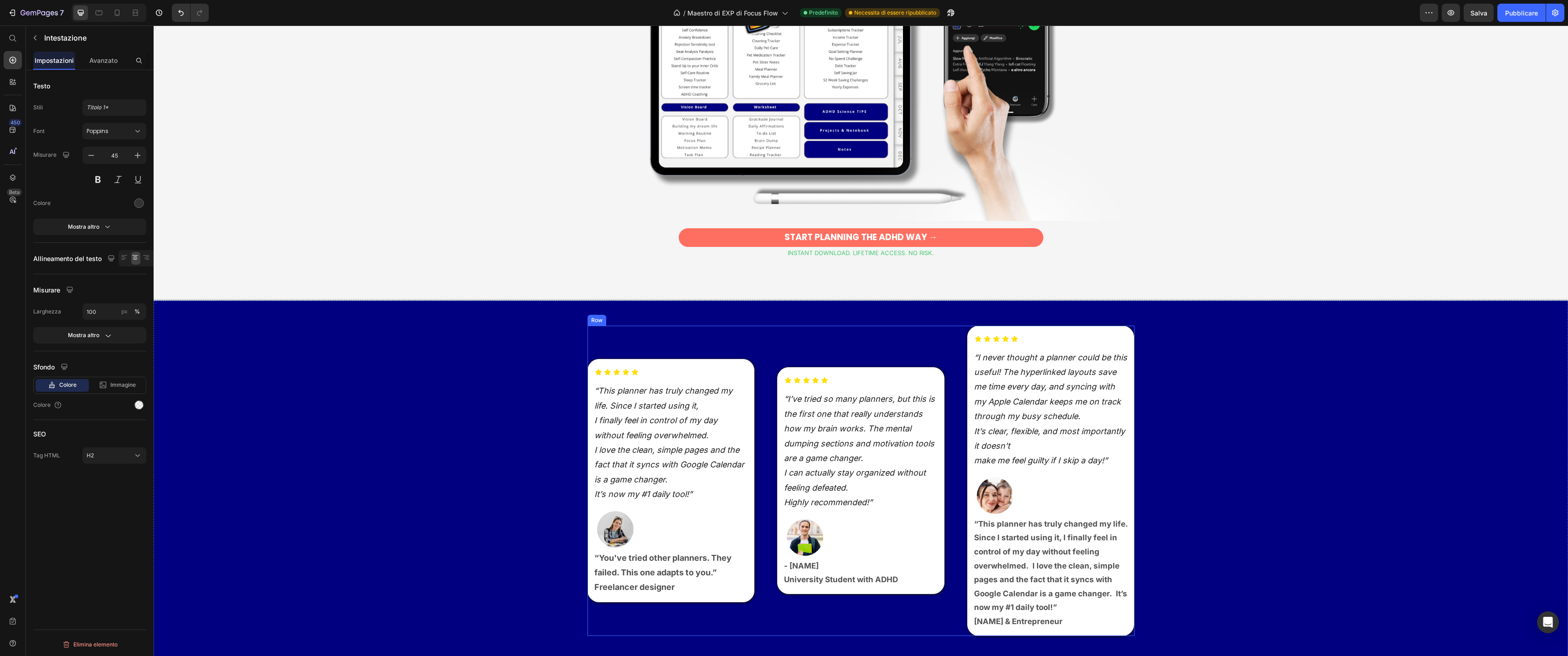scroll, scrollTop: 903, scrollLeft: 0, axis: vertical 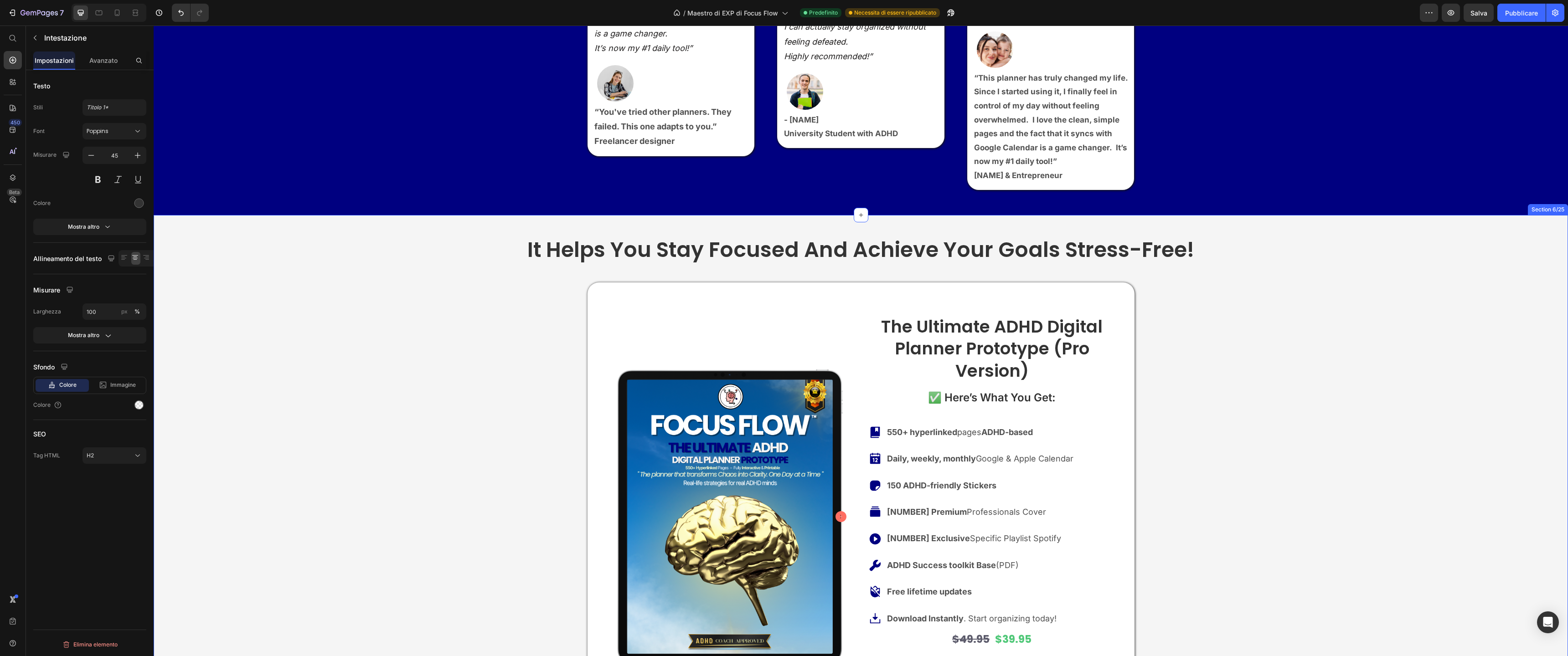 click on "It helps you stay focused and achieve your goals stress-free!" at bounding box center (861, 250) 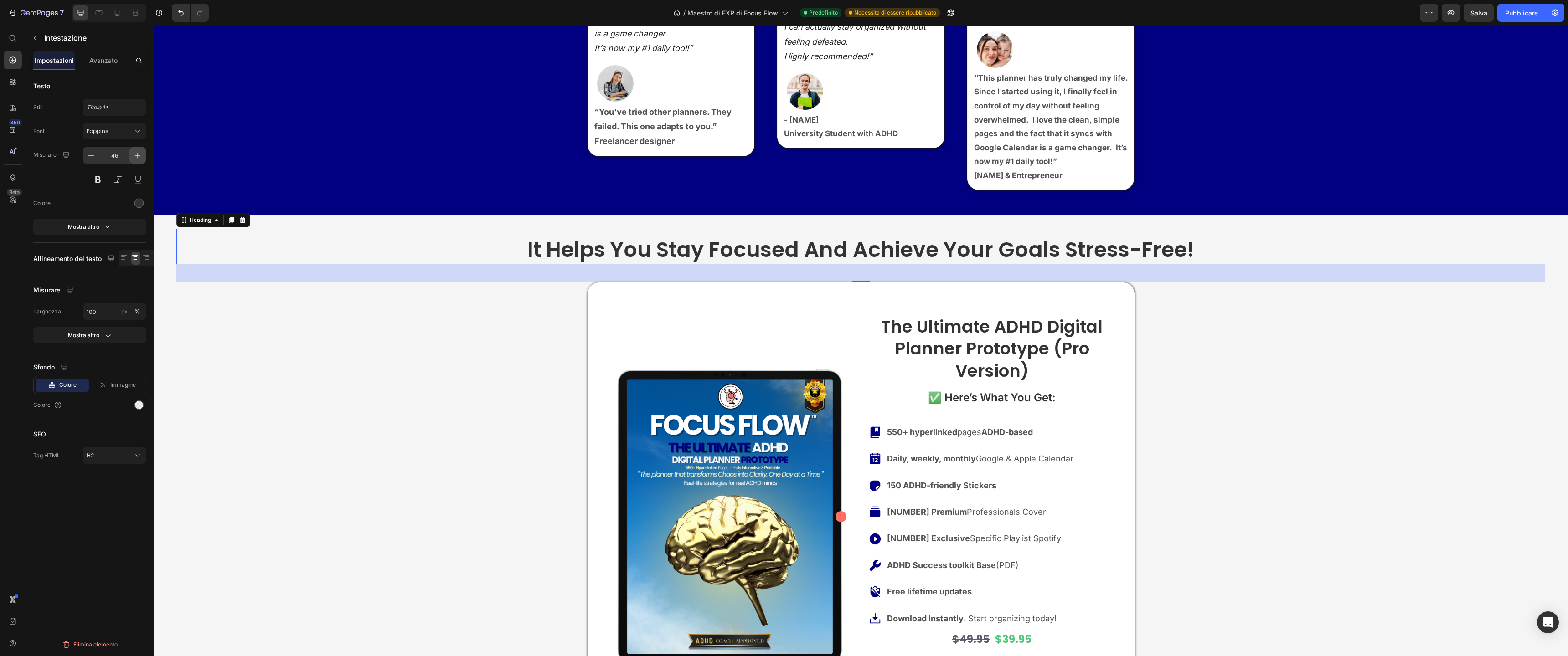click 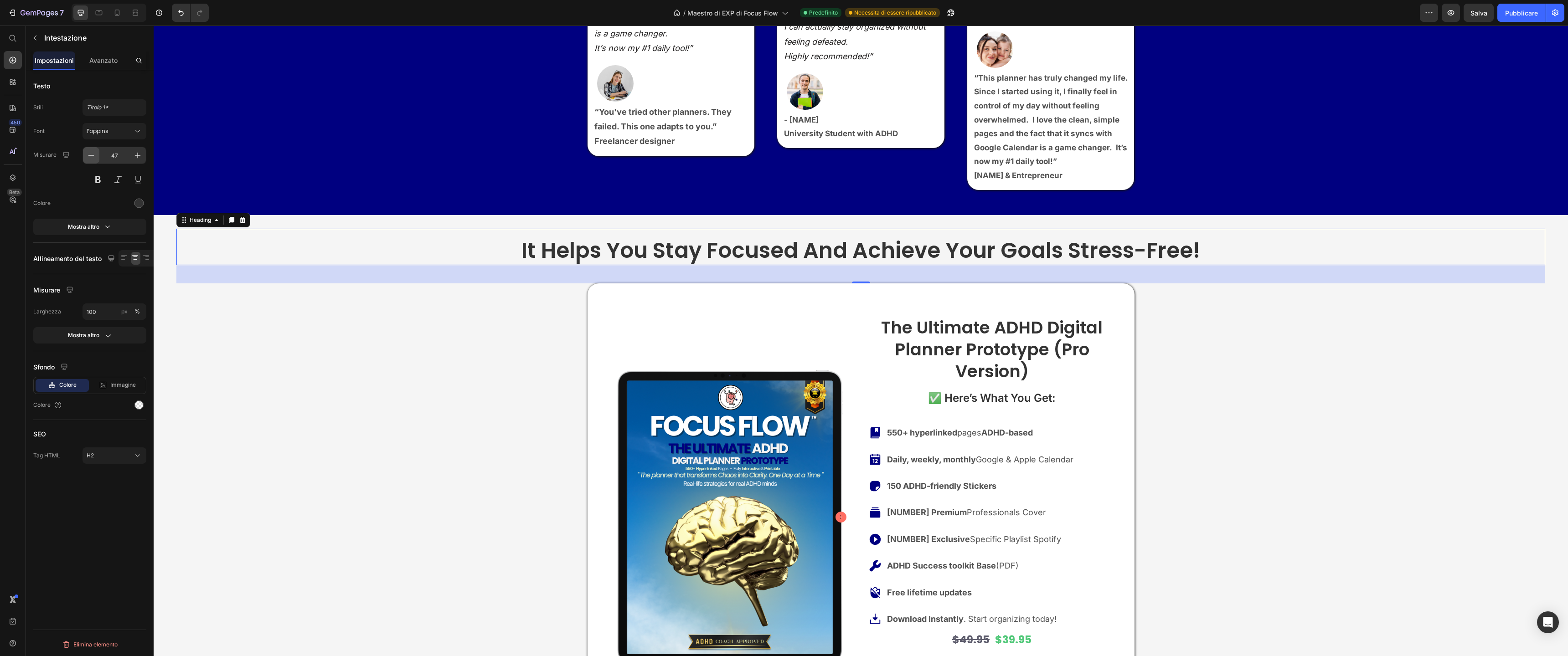 click 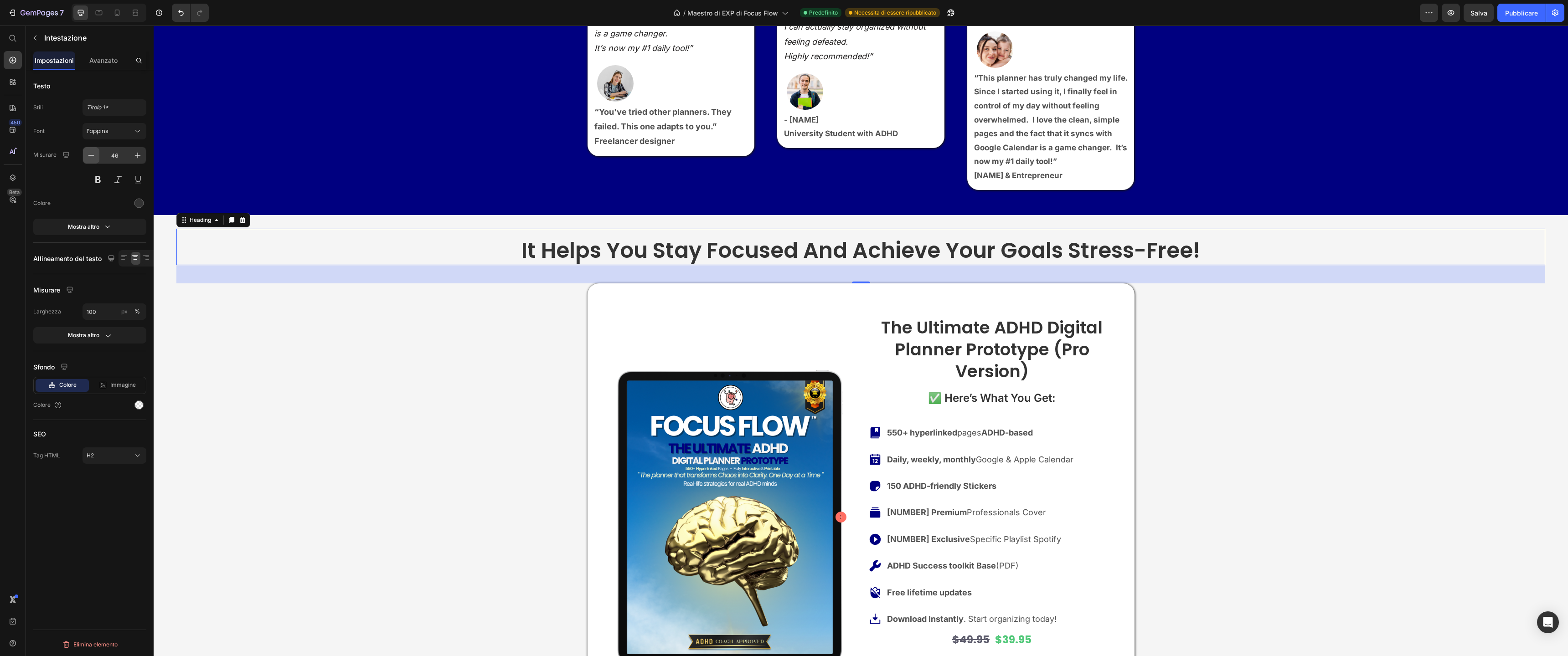 click 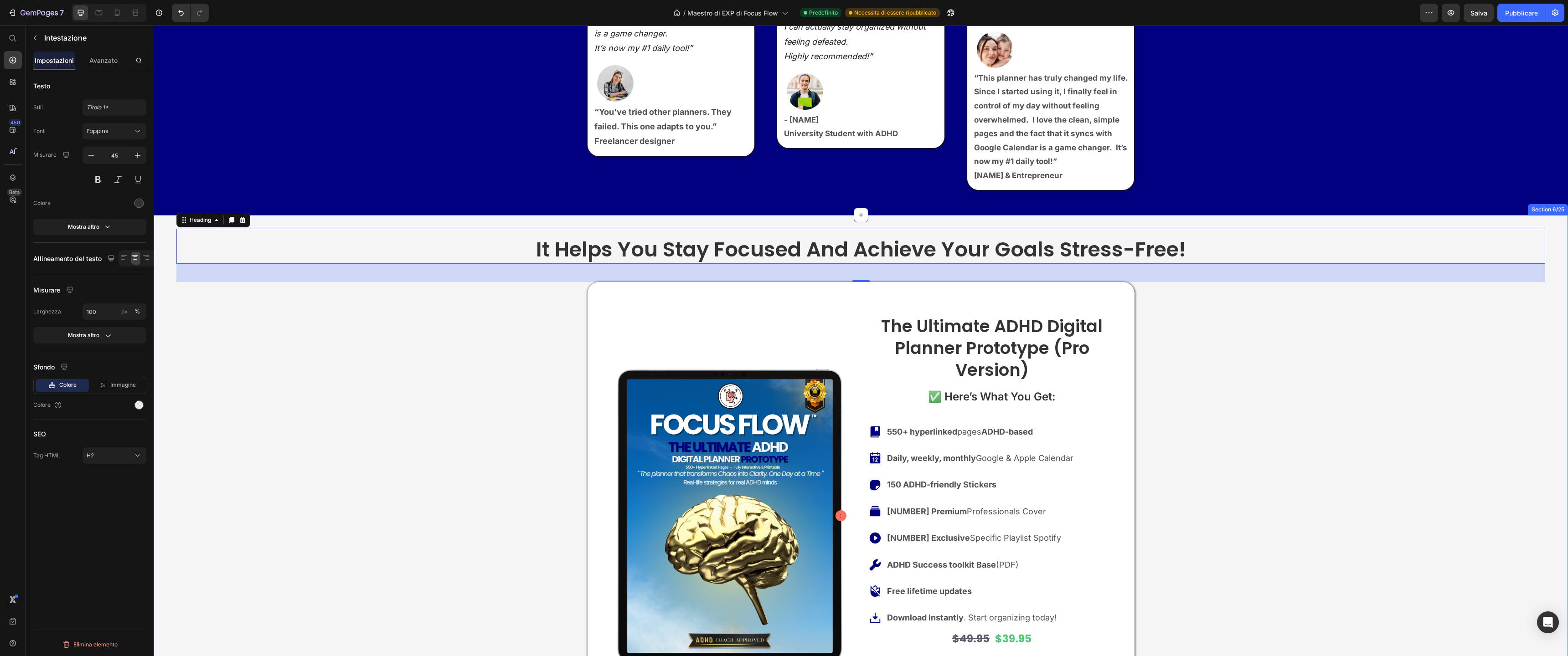 click on "It helps you stay focused and achieve your goals stress-free! Heading   40
Product Images Focus Flow™ Product Vendor Row The Ultimate ADHD Digital Planner Prototype (Pro Version) Product Title ✅ Here’s What You Get: Text Block
550+ hyperlinked  pages  ADHD-based
Daily, weekly, monthly  Google & Apple Calendar
150 ADHD-friendly Stickers
6 Premium  Professionals Cover
9 Exclusive  Specific Playlist Spotify
ADHD Success toolkit Base  (PDF)
Free lifetime updates
Download Instantly . Start organizing today! Item List $49.95 Product Price $39.95 Product Price Row Yes, I Want the PRO ADHD Bundle! Button instant Download. Lifetime Access. Text Block Image Product Row Plan Text Block Base Planner Text Block Extra Covers Text Block Spotify Playlist Text Block ADHD Toolkit Text Block Digital Stickers Text Block Lifetime Access Text Block Future Add-On Price Pro" at bounding box center (861, 950) 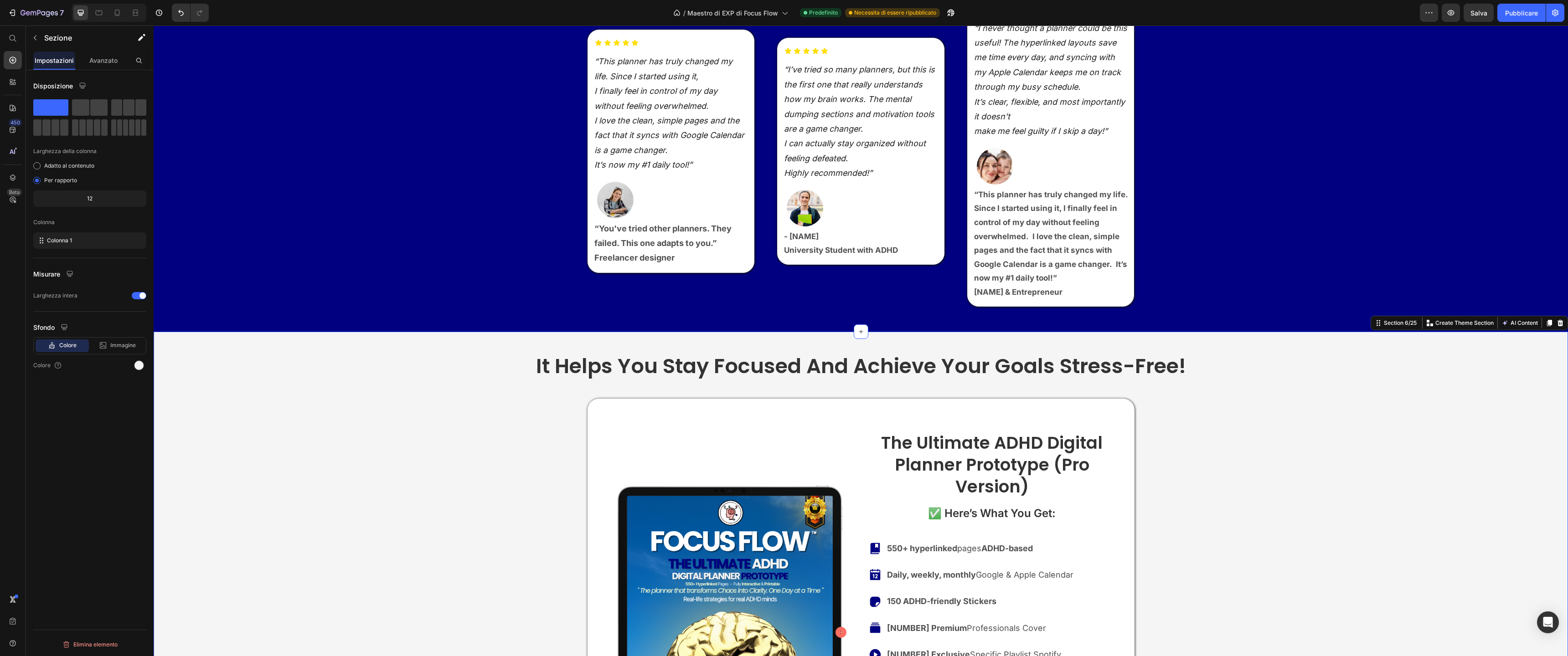 scroll, scrollTop: 788, scrollLeft: 0, axis: vertical 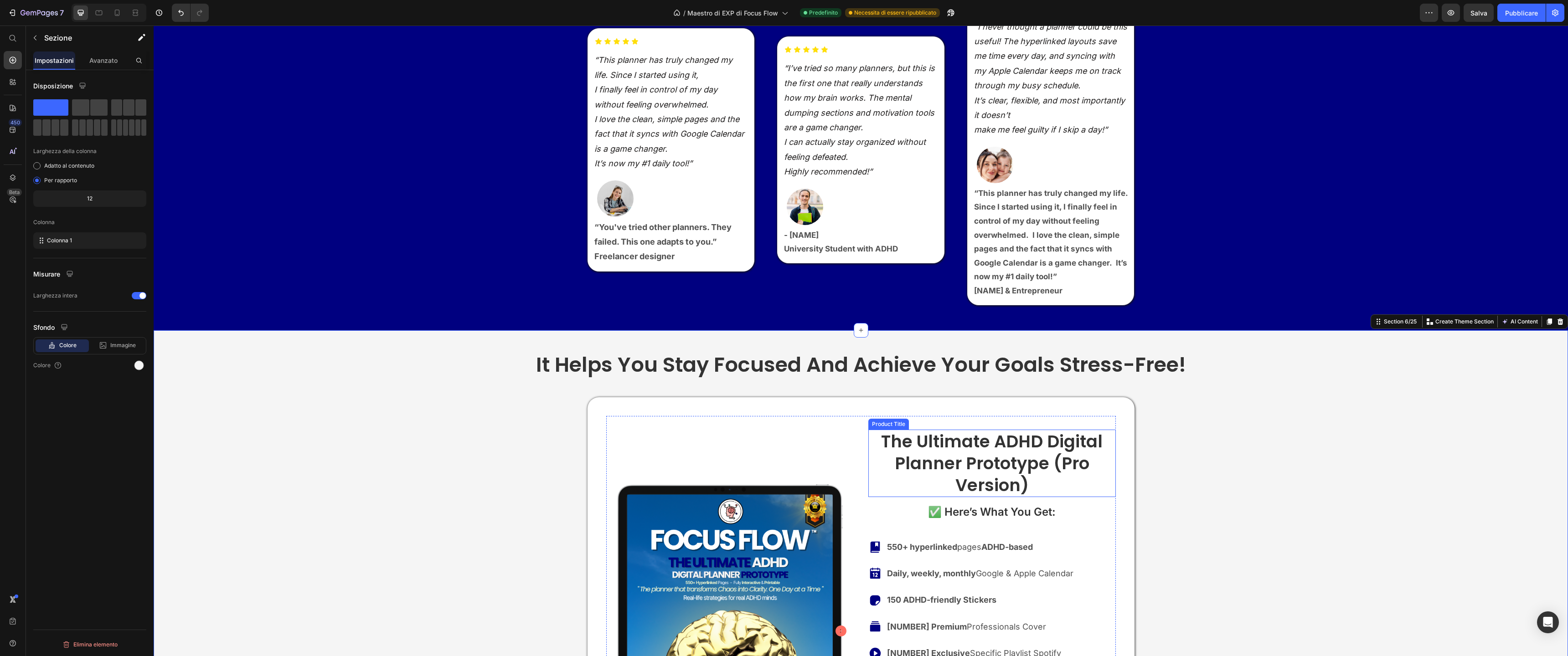 click on "The Ultimate ADHD Digital Planner Prototype (Pro Version)" at bounding box center [992, 463] 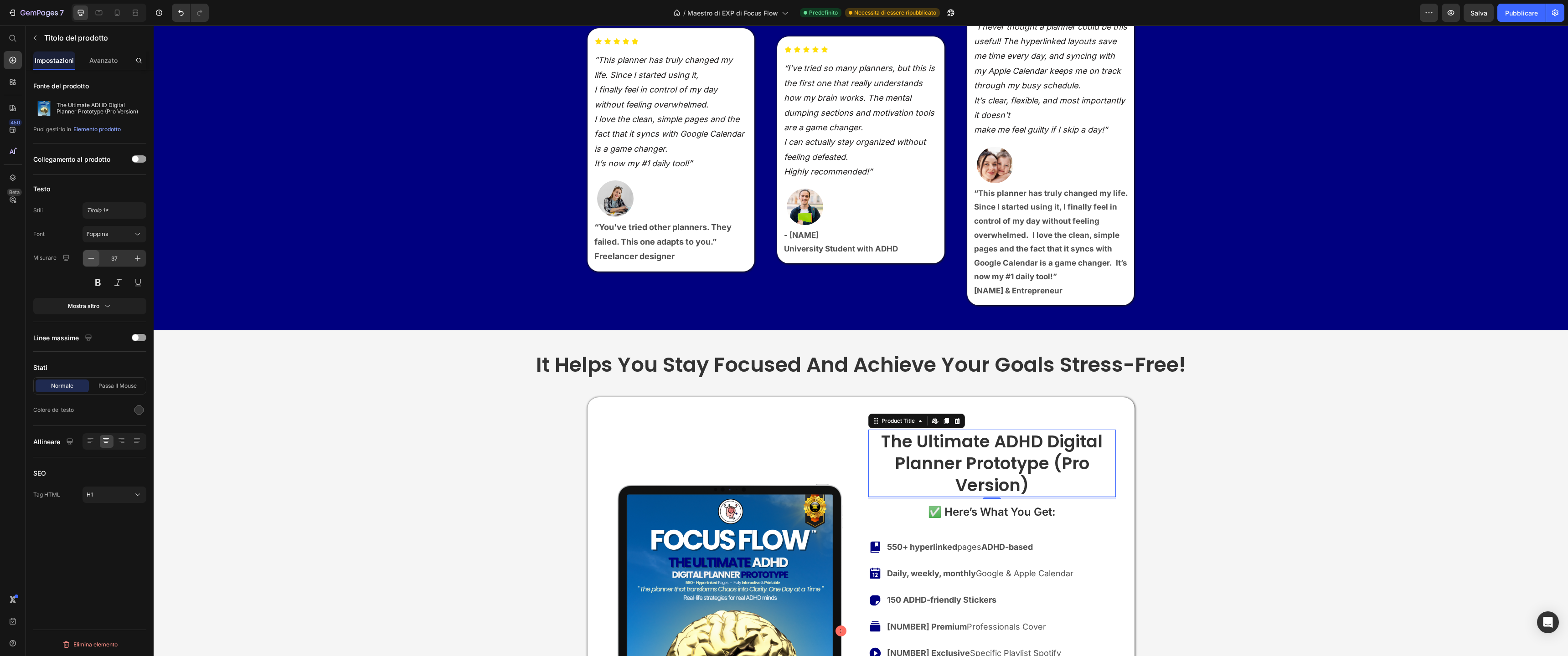 click 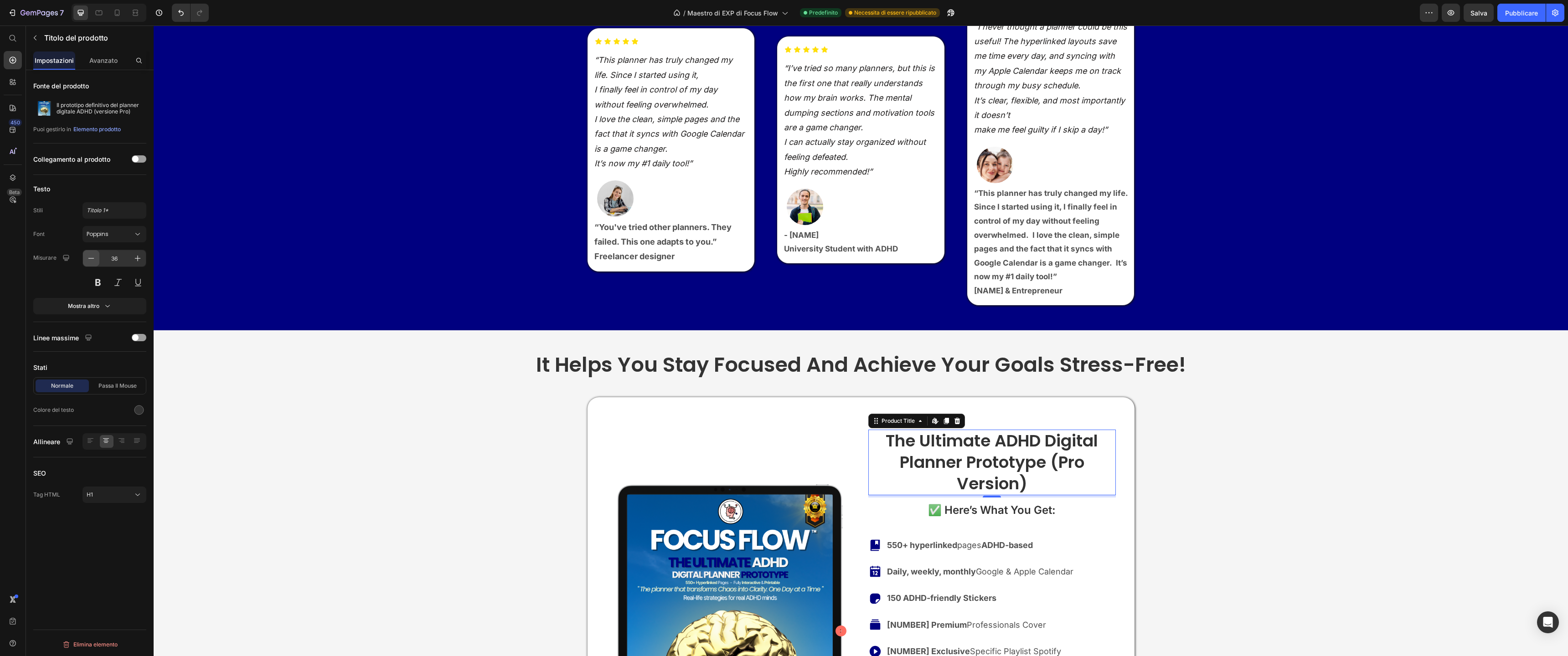 click 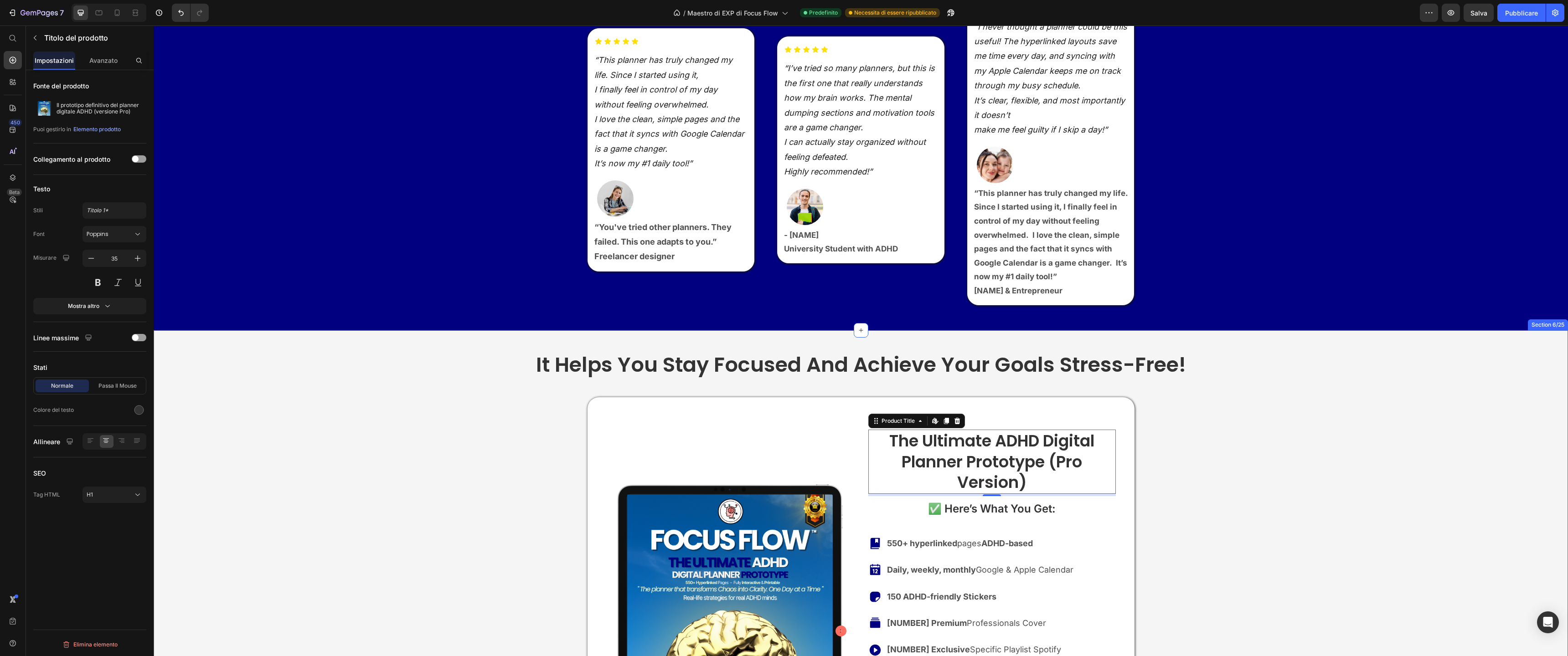 click on "It helps you stay focused and achieve your goals stress-free! Heading
Product Images Focus Flow™ Product Vendor Row The Ultimate ADHD Digital Planner Prototype (Pro Version) Product Title   Edit content in Shopify 5 ✅ Here’s What You Get: Text Block
[NUMBER]+ hyperlinked  pages  ADHD-based
Daily, weekly, monthly  Google & Apple Calendar
[NUMBER] ADHD-friendly Stickers
[NUMBER] Premium  Professionals Cover
[NUMBER] Exclusive  Specific Playlist Spotify
ADHD Success toolkit Base  (PDF)
Free lifetime updates
Download Instantly . Start organizing today! Item List $49.95 Product Price $39.95 Product Price Row Yes, I Want the PRO ADHD Bundle! Button instant Download. Lifetime Access. Text Block Image Product Row Plan Text Block Base Planner Text Block Extra Covers Text Block Spotify Playlist Text Block ADHD Toolkit Text Block Digital Stickers Text Block Lifetime Access Text Block" at bounding box center (861, 1063) 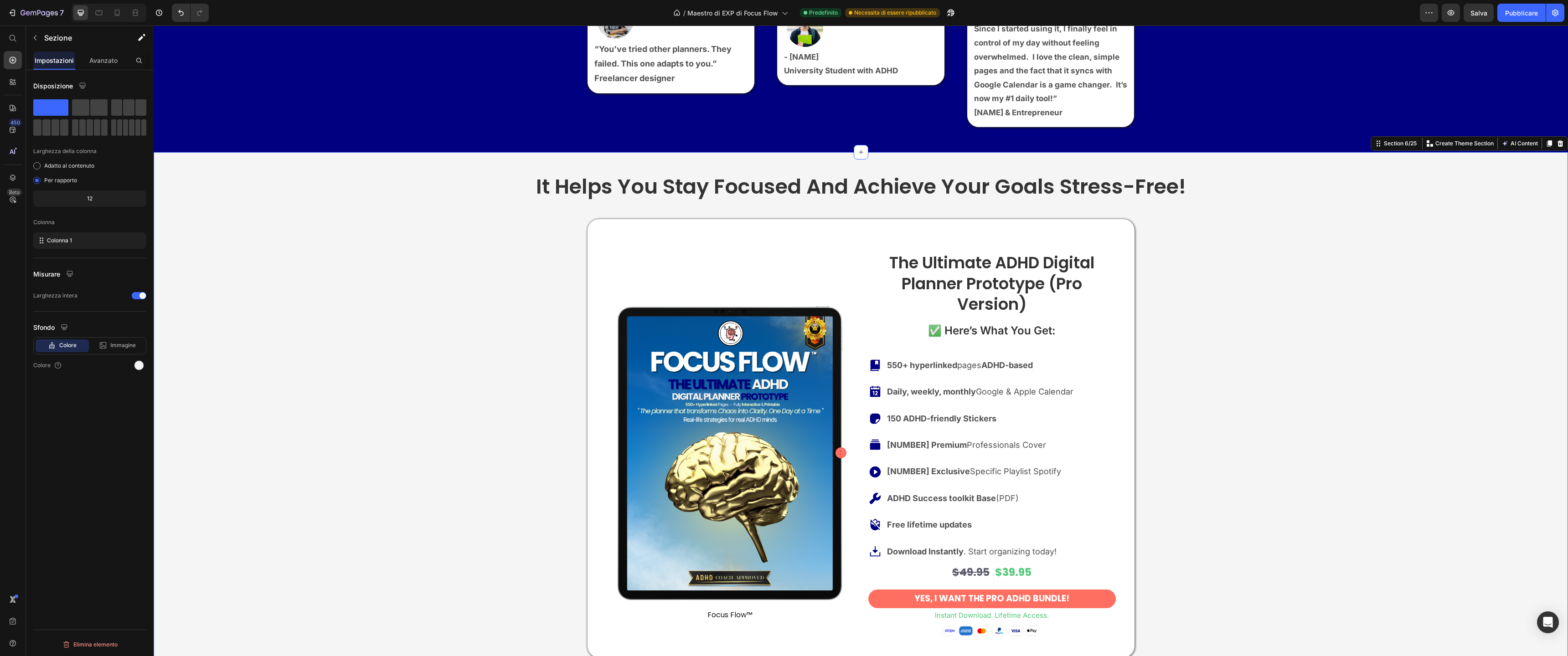 scroll, scrollTop: 969, scrollLeft: 0, axis: vertical 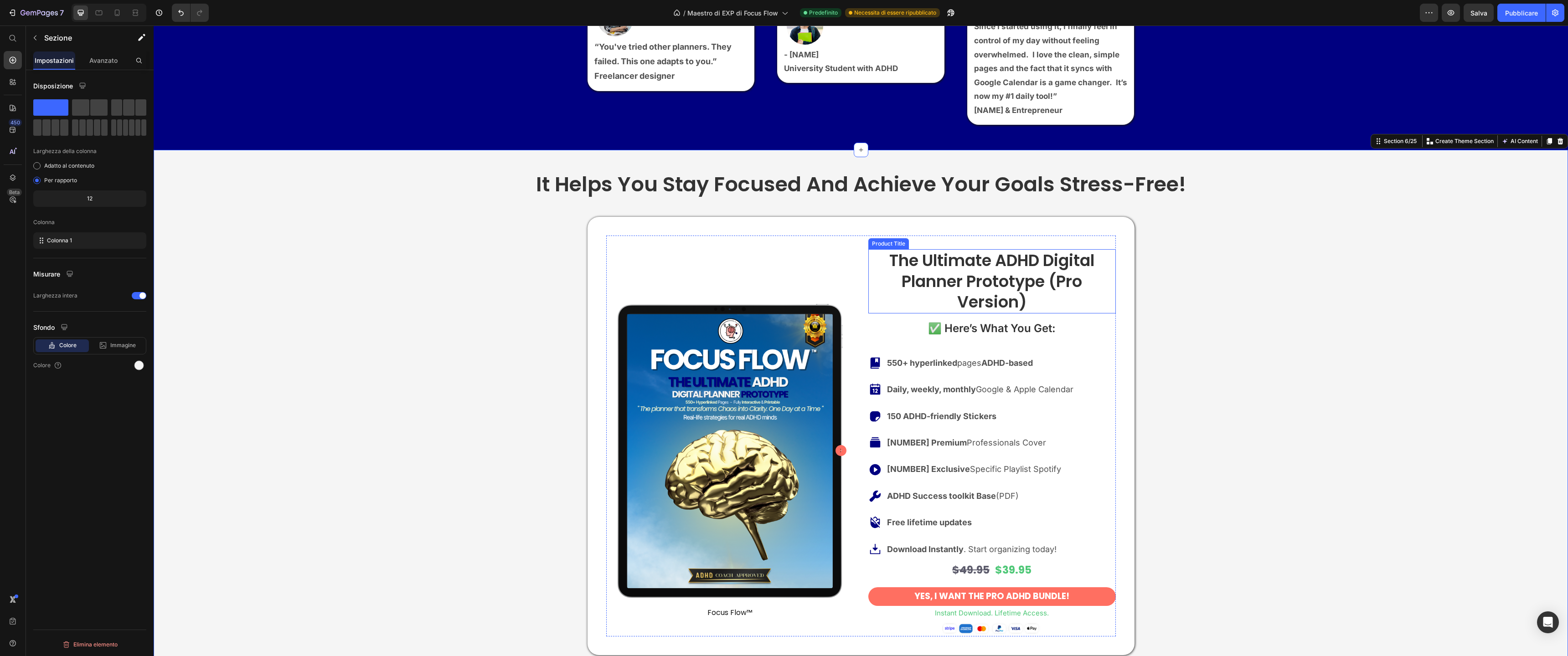 click on "The Ultimate ADHD Digital Planner Prototype (Pro Version)" at bounding box center (992, 281) 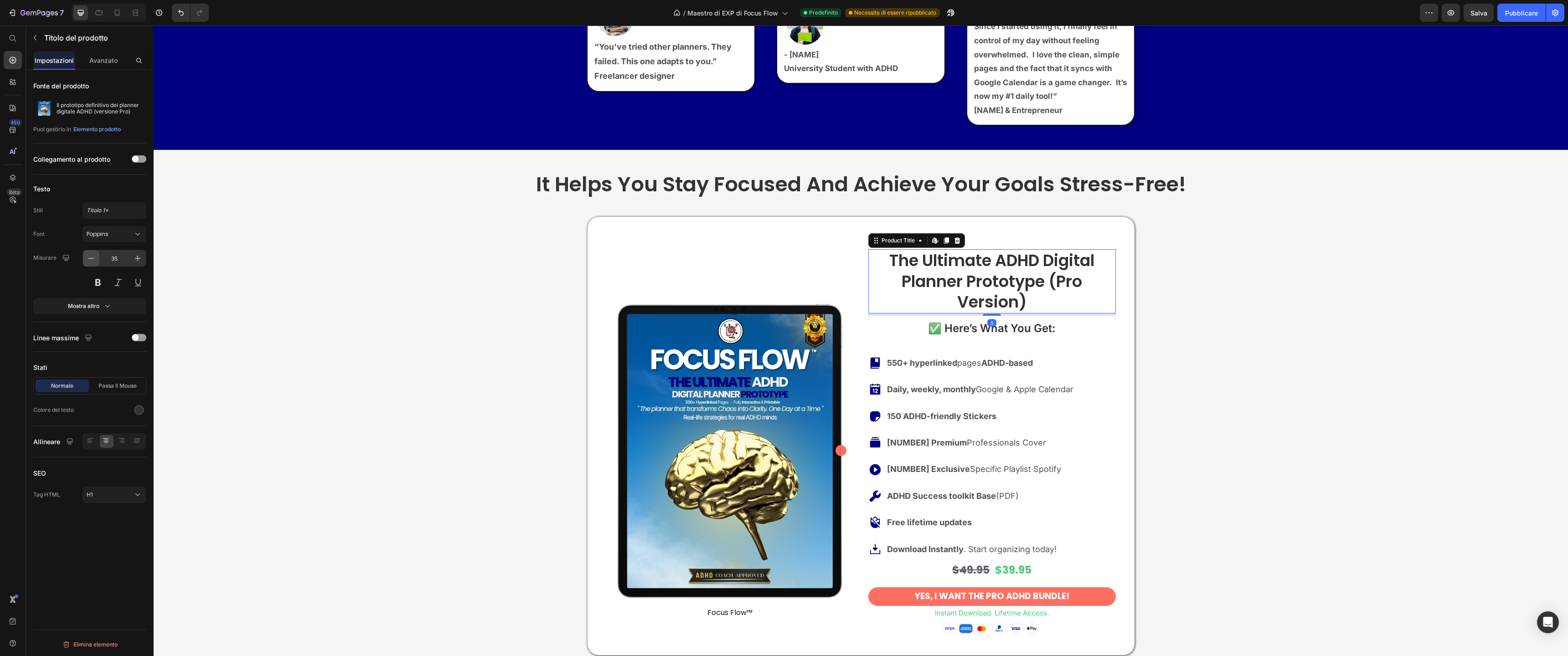 click 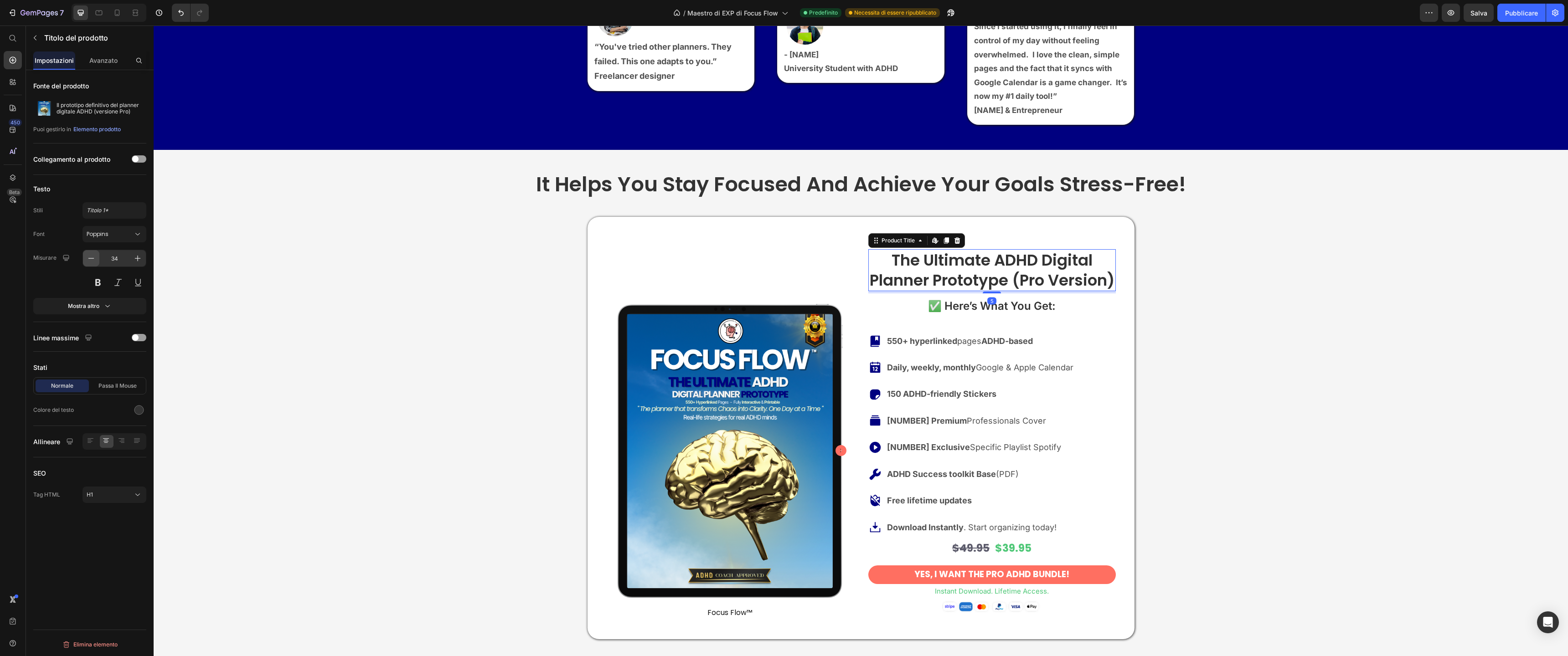 click 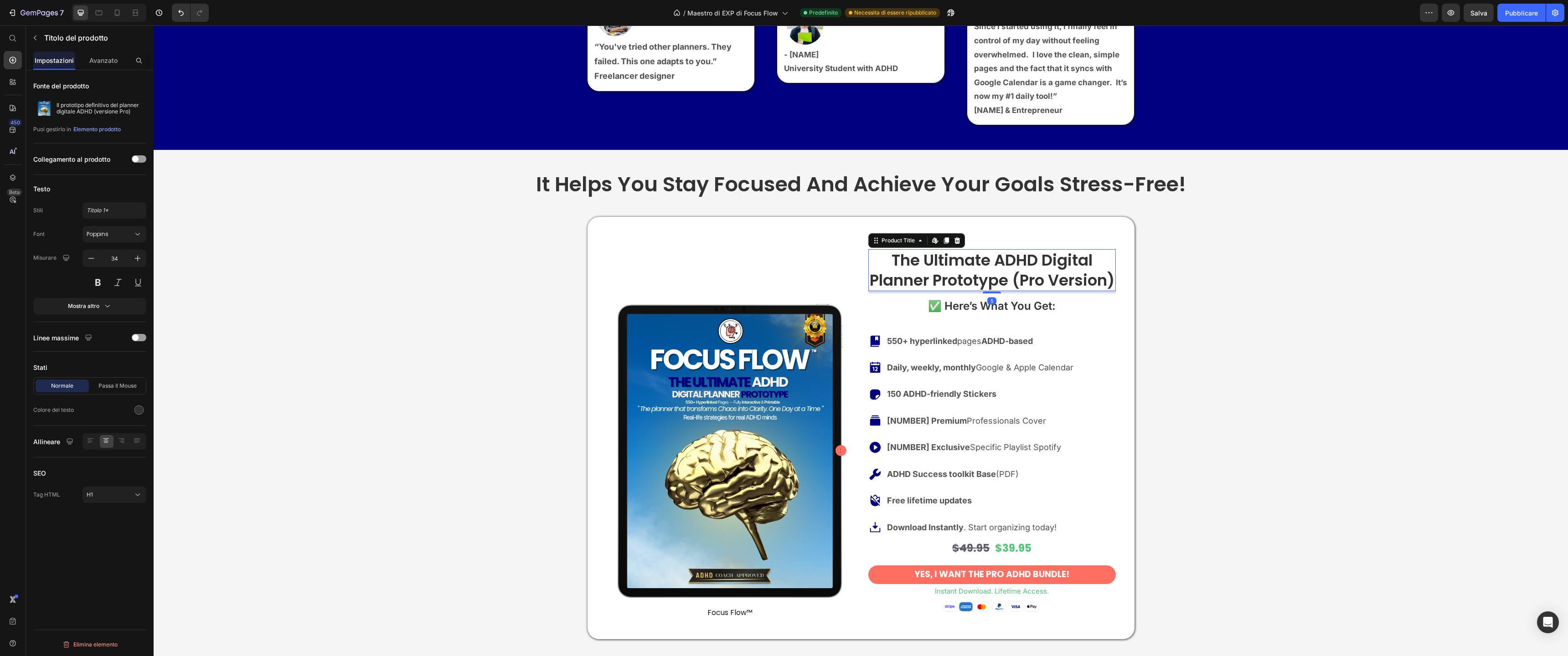 type on "33" 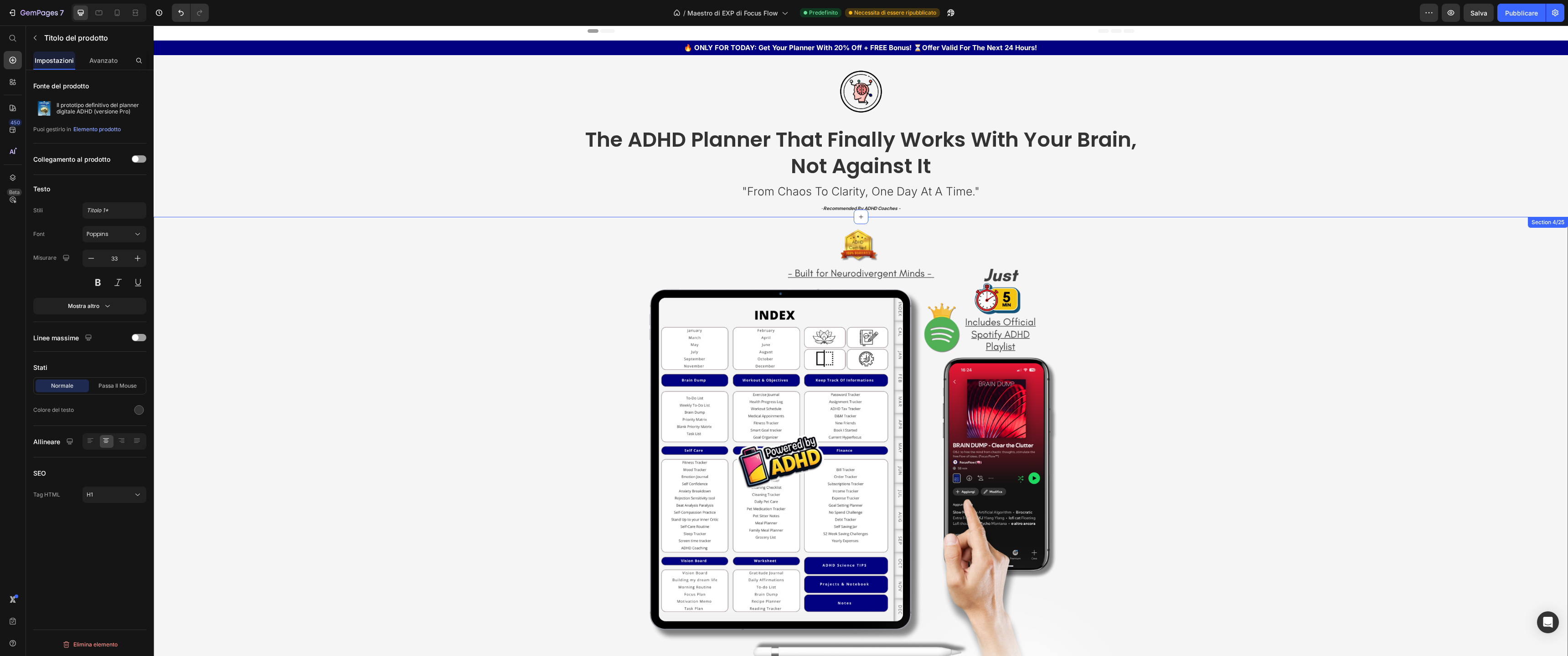 scroll, scrollTop: 0, scrollLeft: 0, axis: both 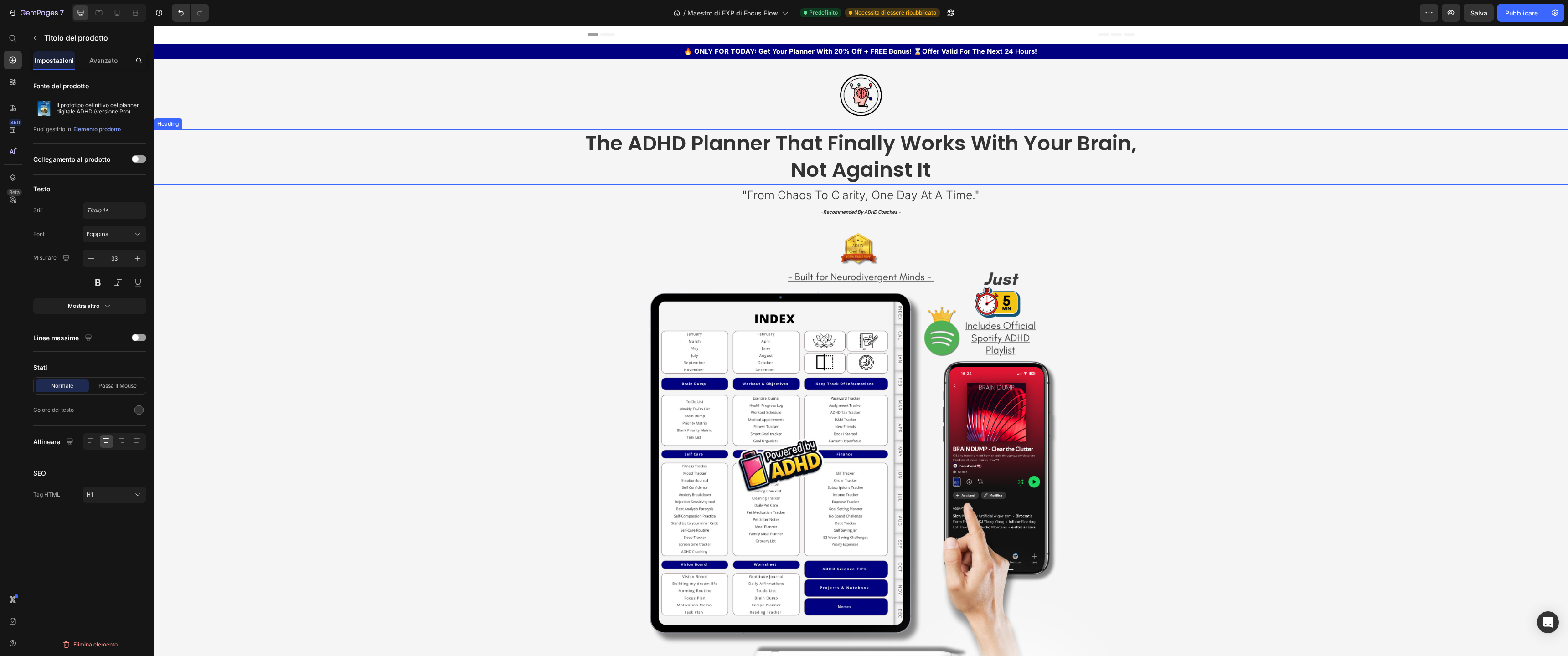click on "The ADHD Planner That Finally Works With Your Brain,  Not Against It" at bounding box center (861, 157) 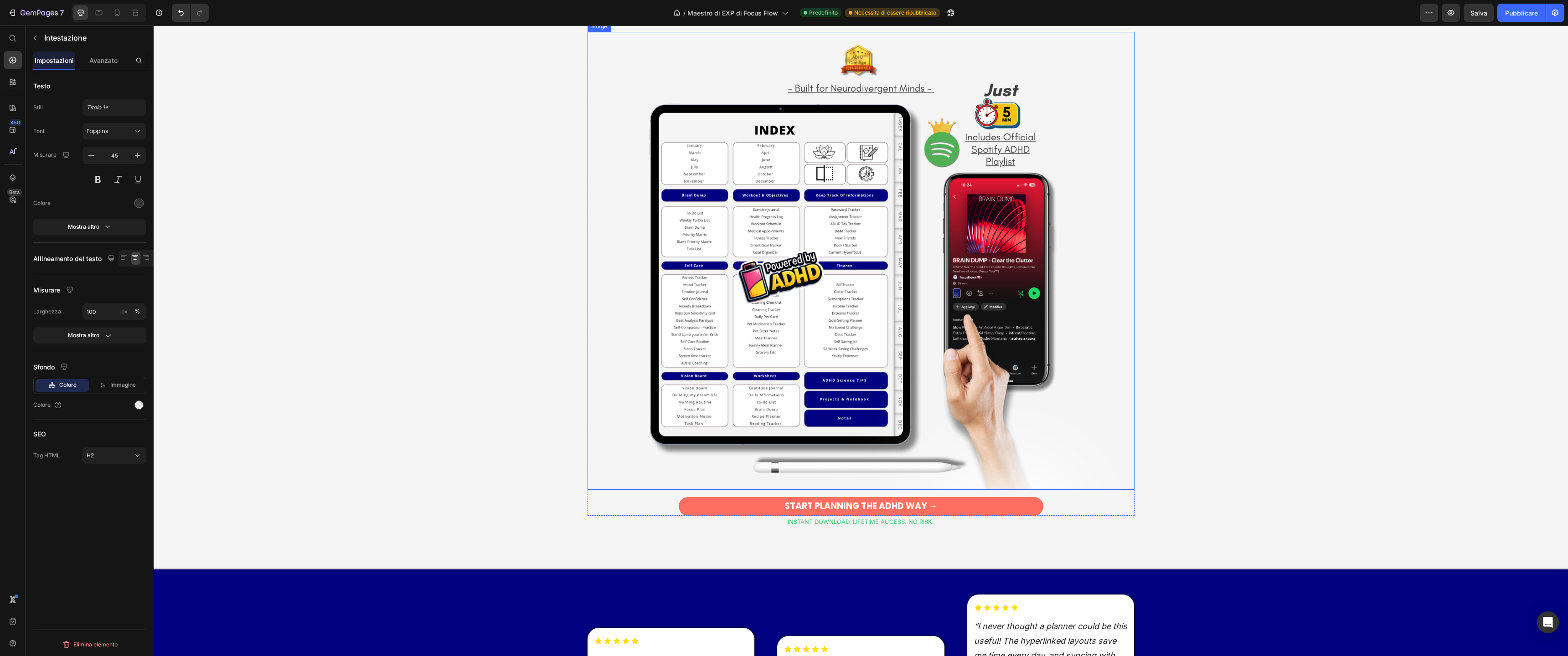 scroll, scrollTop: 316, scrollLeft: 0, axis: vertical 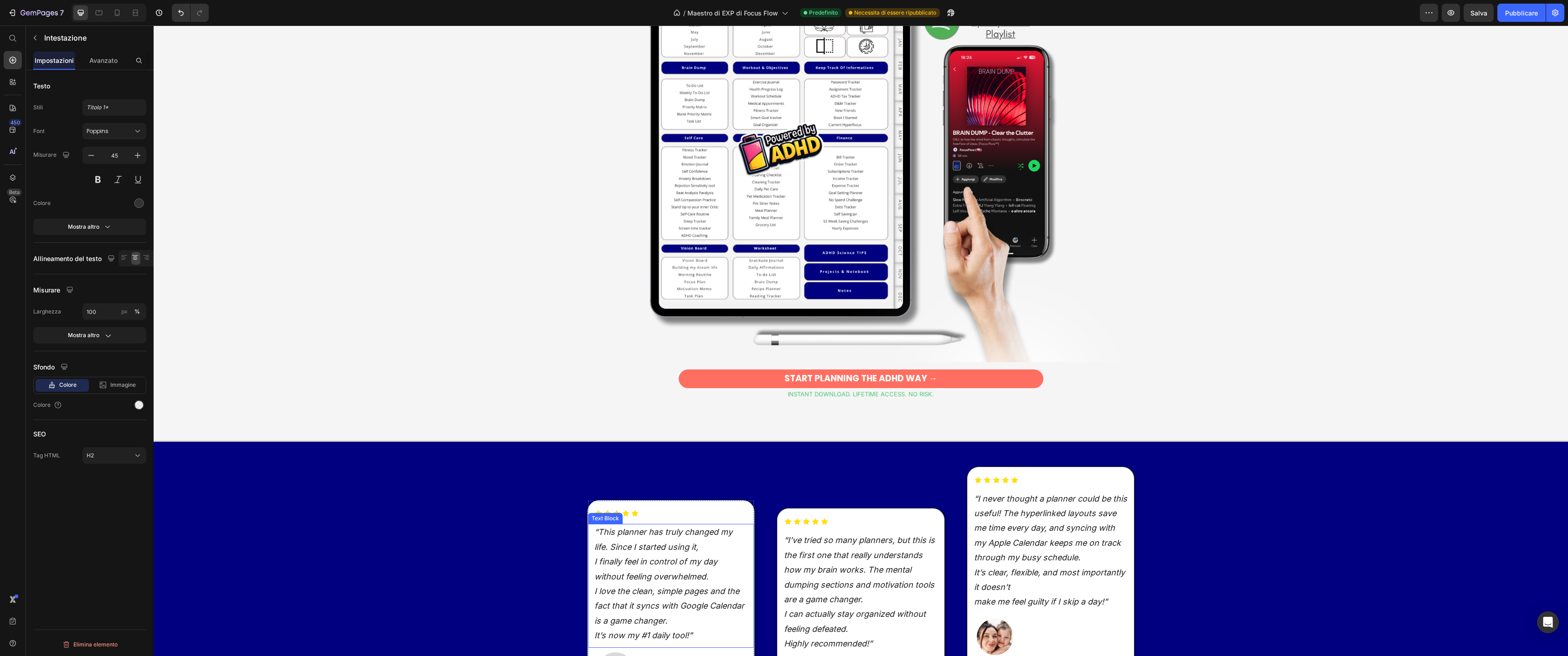 click on "I love the clean, simple pages and the fact that it syncs with Google Calendar is a game changer." at bounding box center [669, 606] 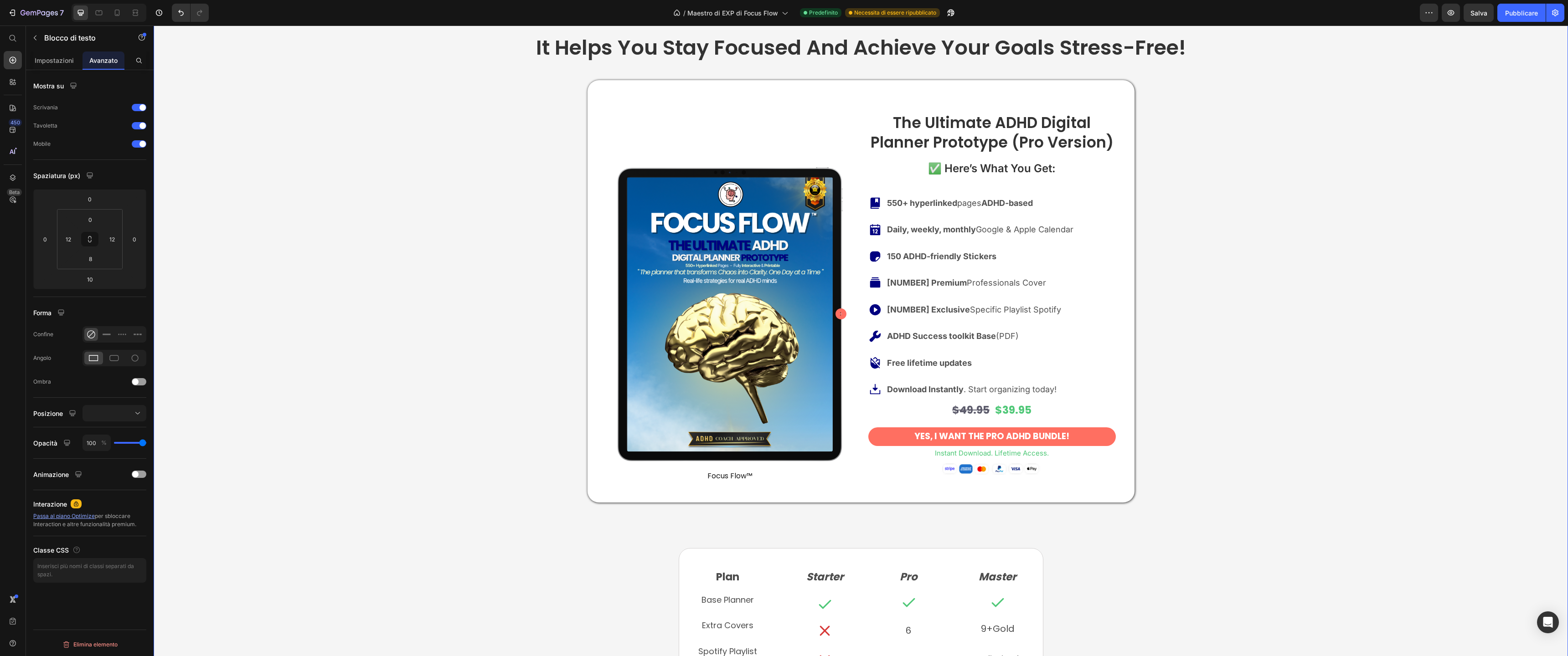 scroll, scrollTop: 910, scrollLeft: 0, axis: vertical 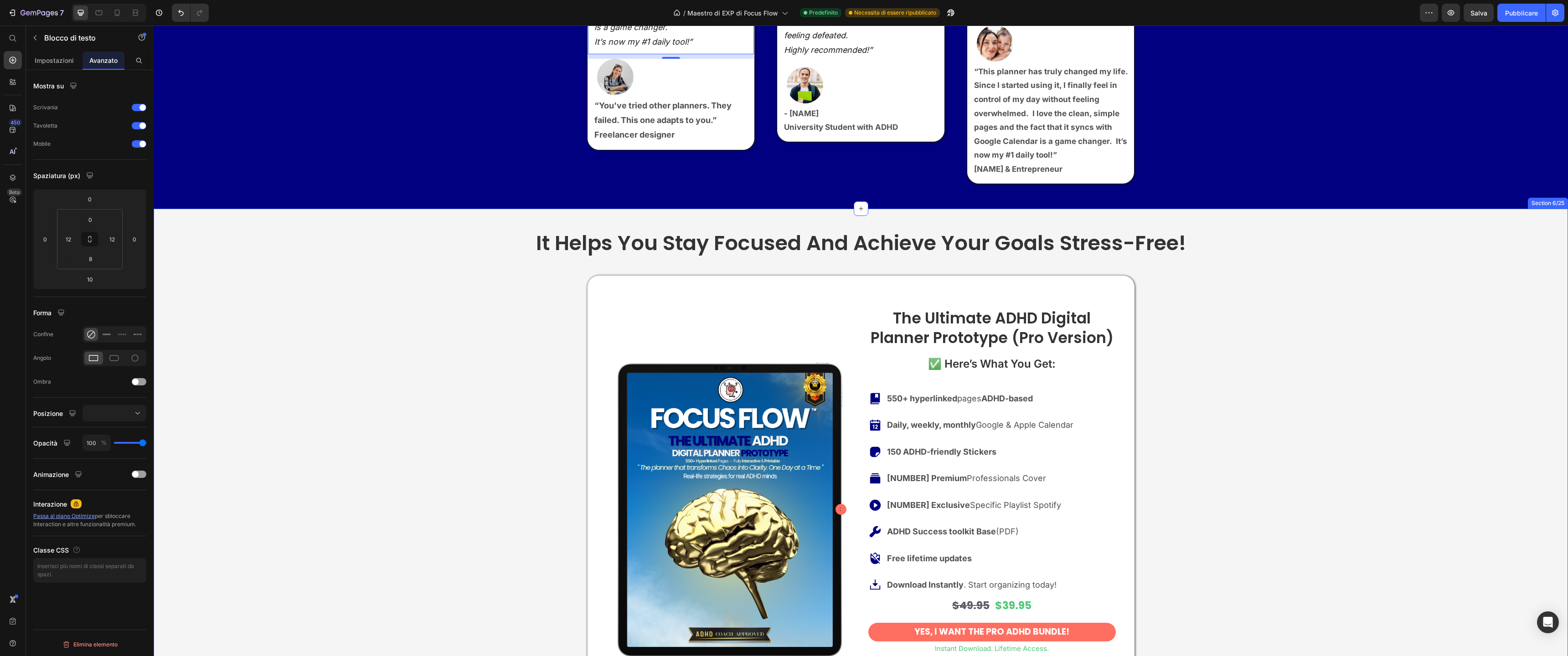 click on "It helps you stay focused and achieve your goals stress-free! Heading
Product Images Focus Flow™ Product Vendor Row The Ultimate ADHD Digital Planner Prototype (Pro Version) Product Title ✅ Here’s What You Get: Text Block
550+ hyperlinked  pages  ADHD-based
Daily, weekly, monthly  Google & Apple Calendar
150 ADHD-friendly Stickers
6 Premium  Professionals Cover
9 Exclusive  Specific Playlist Spotify
ADHD Success toolkit Base  (PDF)
Free lifetime updates
Download Instantly . Start organizing today! Item List $49.95 Product Price $39.95 Product Price Row Yes, I Want the PRO ADHD Bundle! Button instant Download. Lifetime Access. Text Block Image Product Row Plan Text Block Base Planner Text Block Extra Covers Text Block Spotify Playlist Text Block ADHD Toolkit Text Block Digital Stickers Text Block Lifetime Access Text Block Future Add-On Text Block Pro" at bounding box center (861, 933) 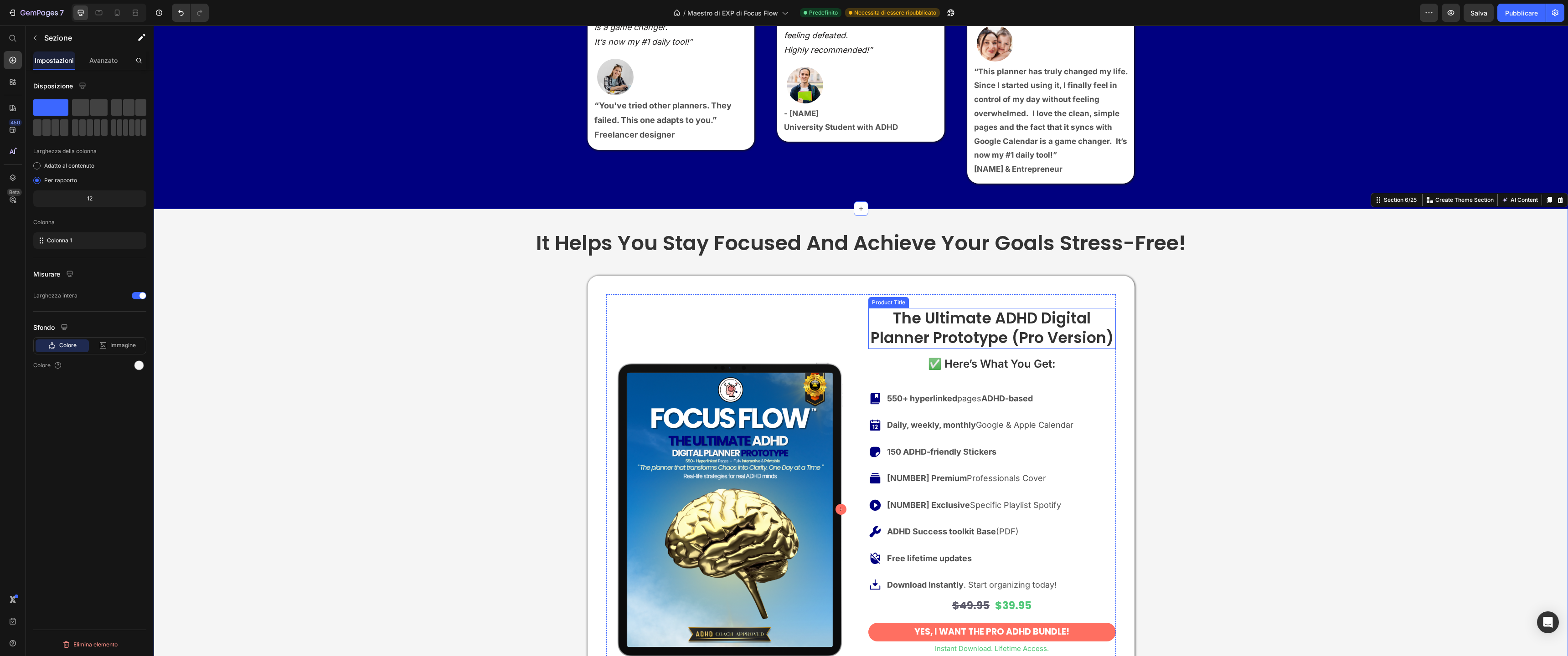click on "The Ultimate ADHD Digital Planner Prototype (Pro Version)" at bounding box center (992, 328) 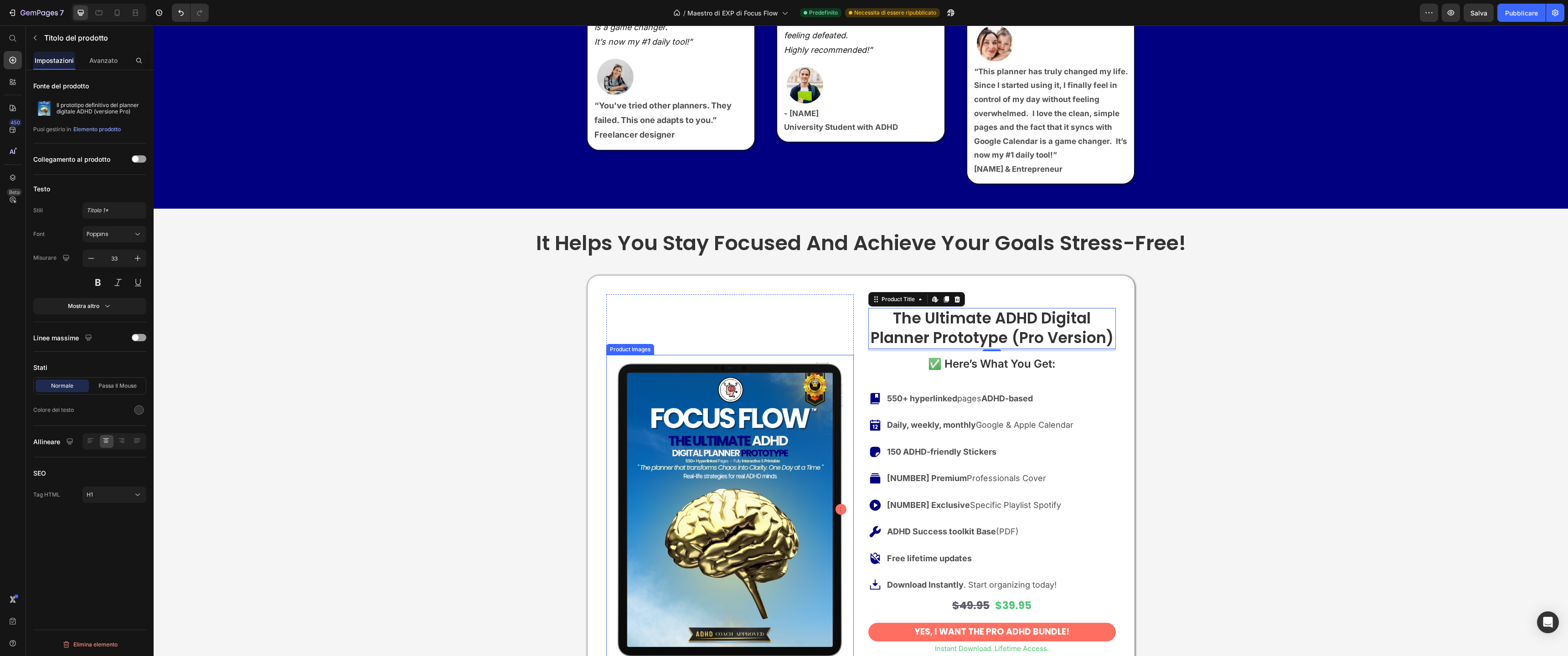 click at bounding box center [730, 509] 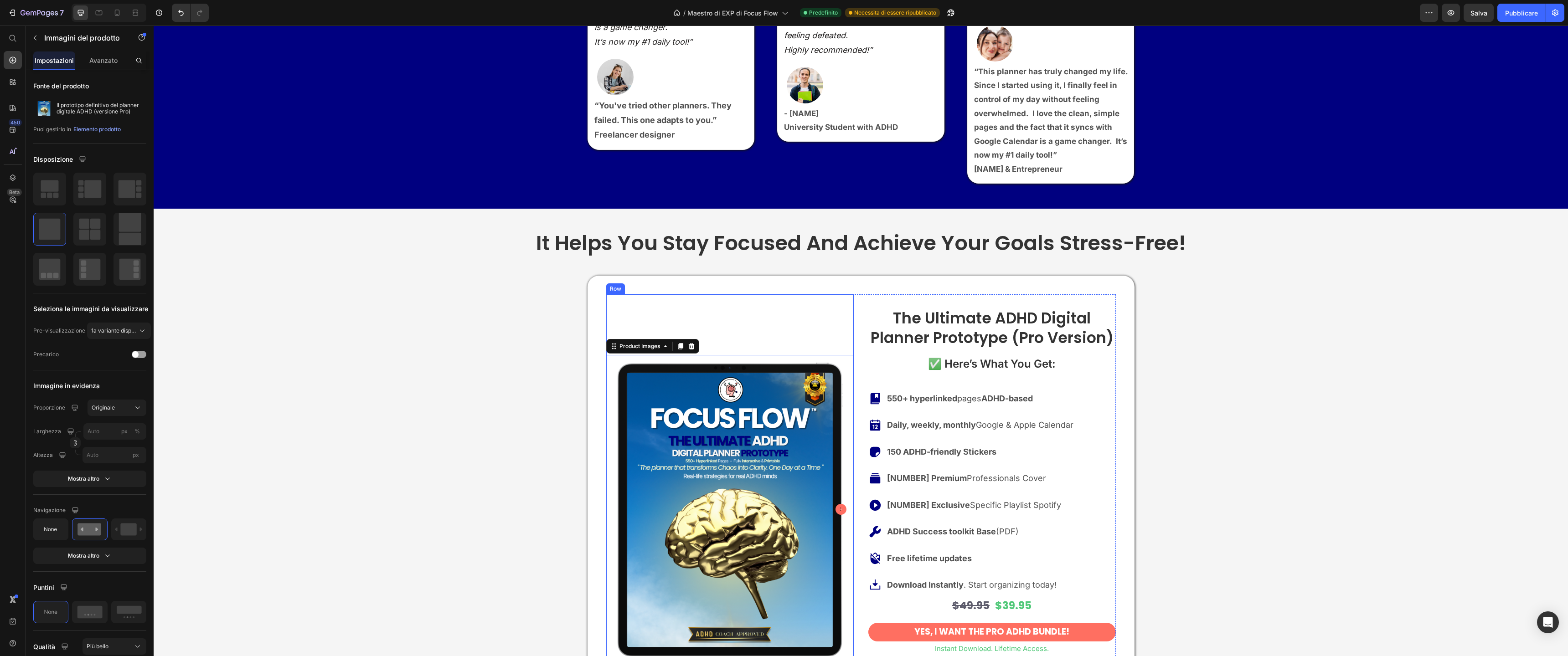 click on "Product Images   0 Focus Flow™ Product Vendor" at bounding box center [730, 487] 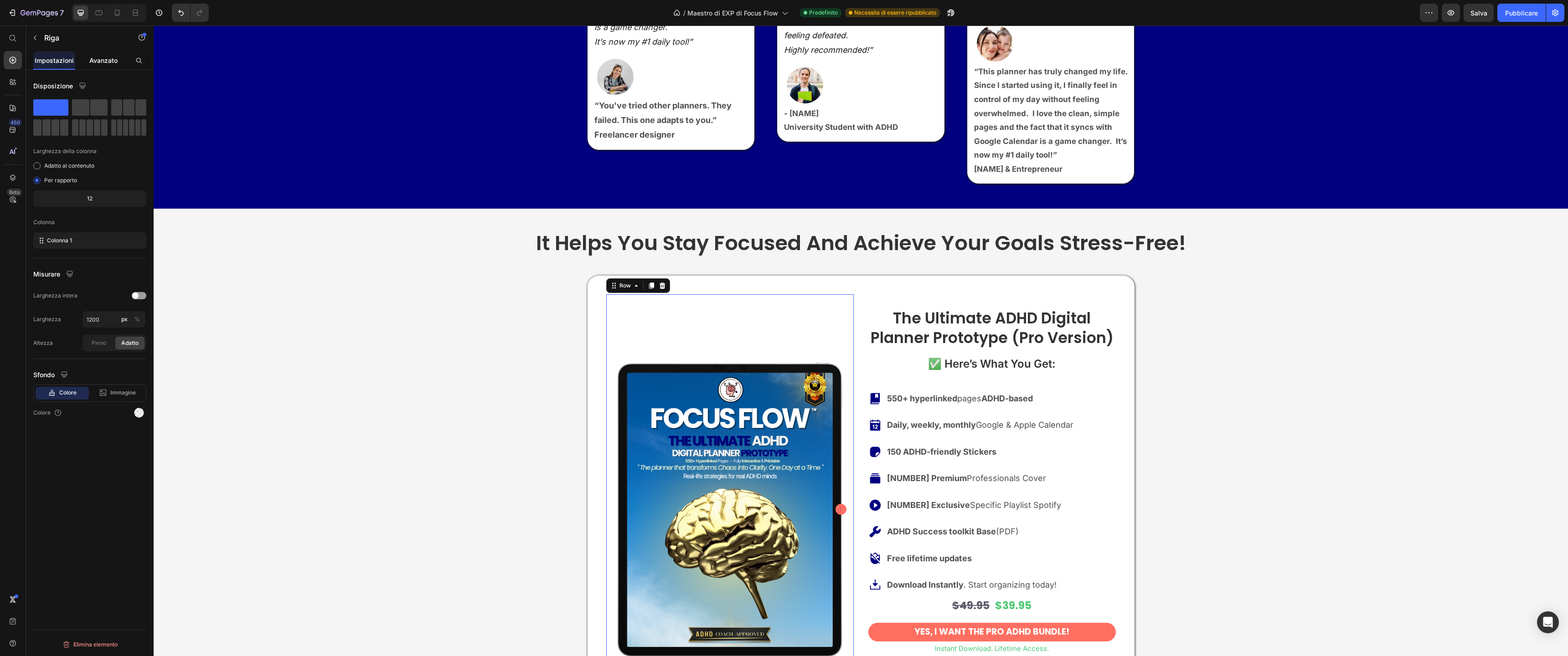 click on "Avanzato" at bounding box center (103, 60) 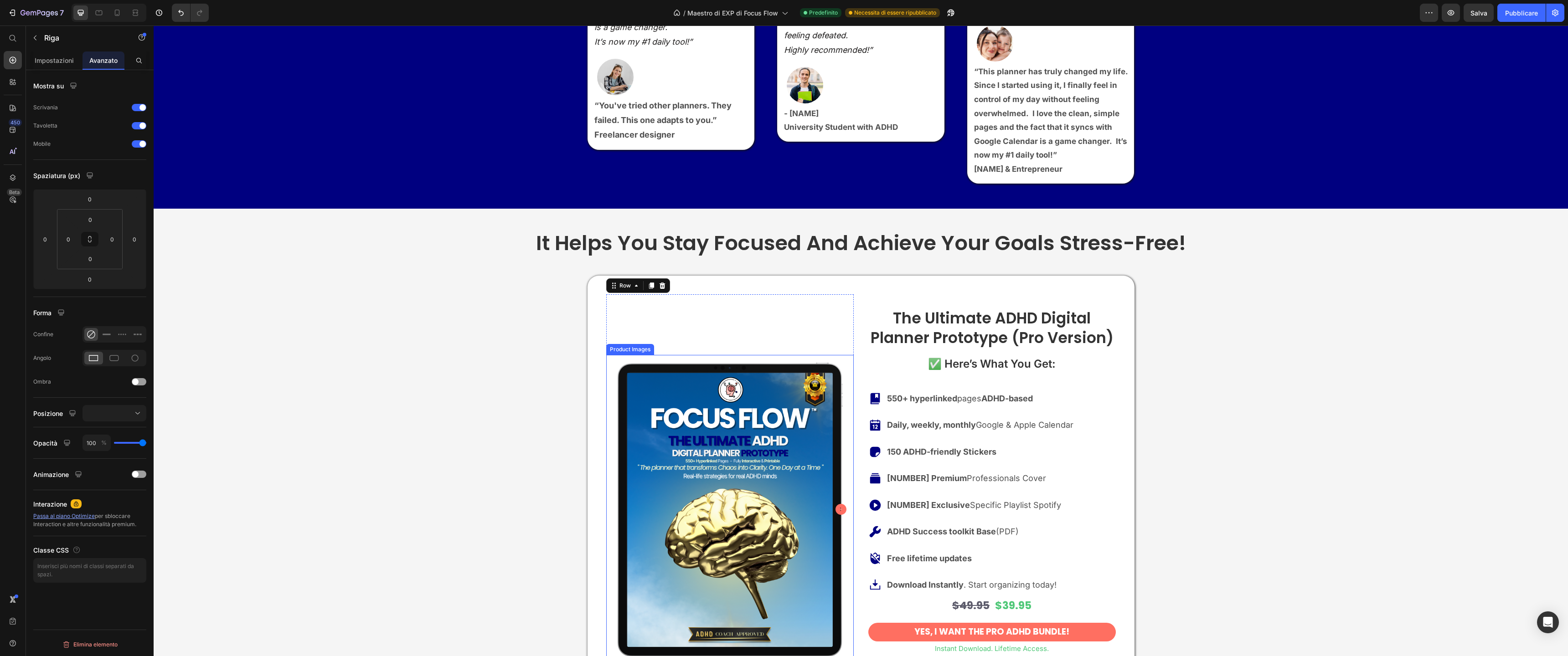 click at bounding box center [730, 509] 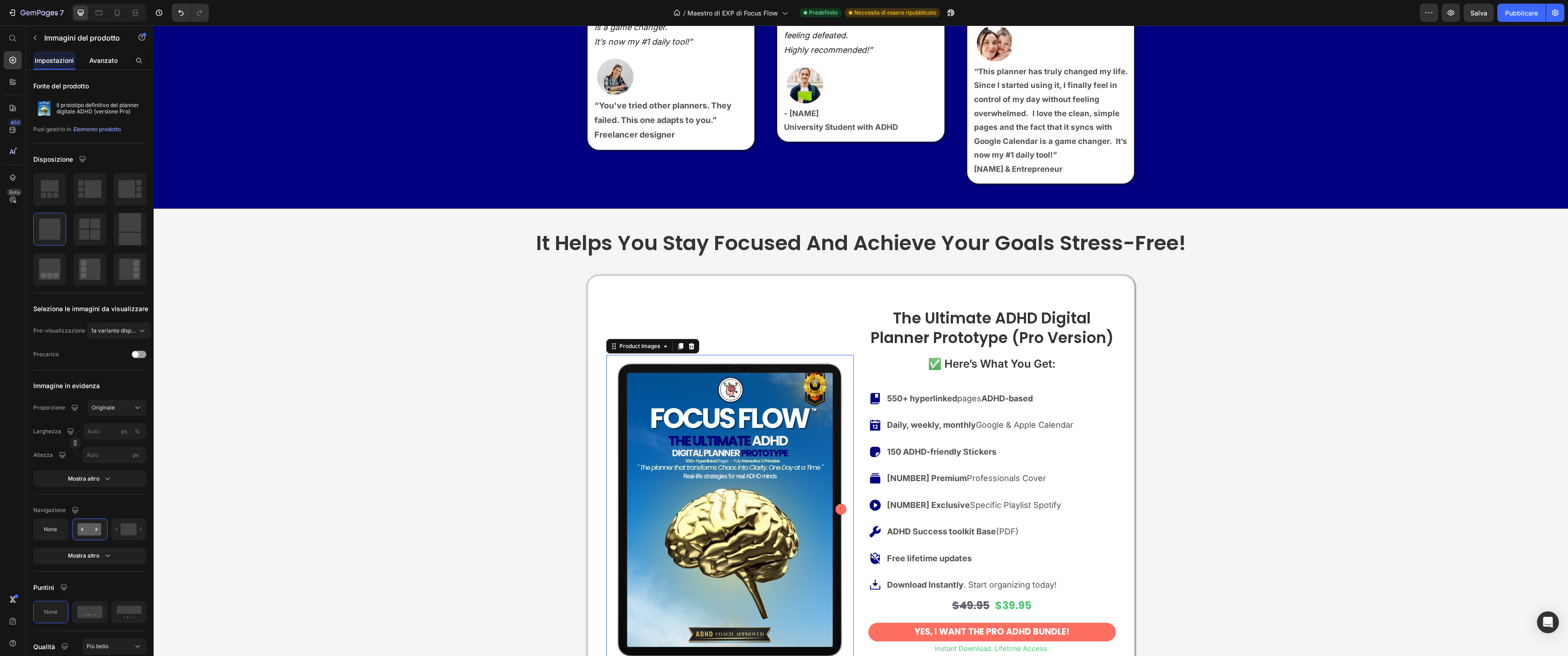 click on "Avanzato" at bounding box center [103, 60] 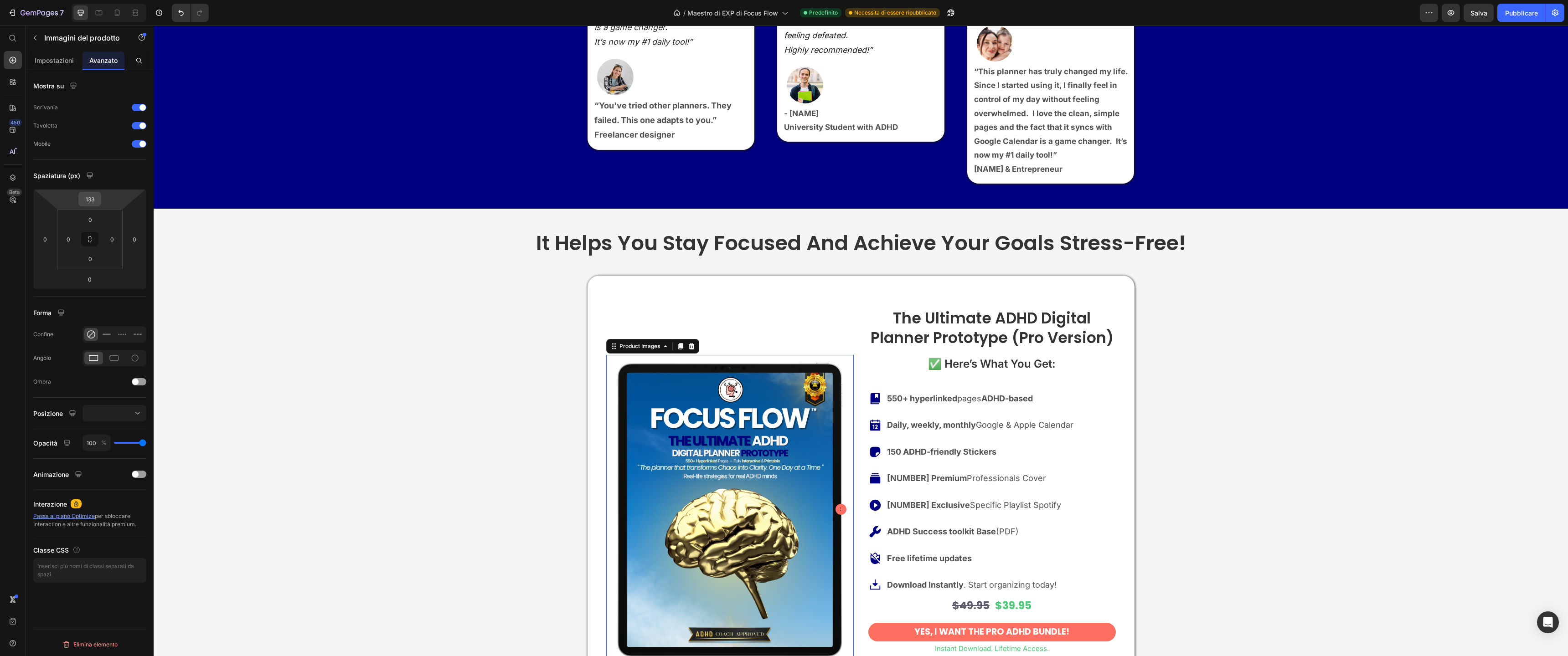 click on "133" at bounding box center [90, 199] 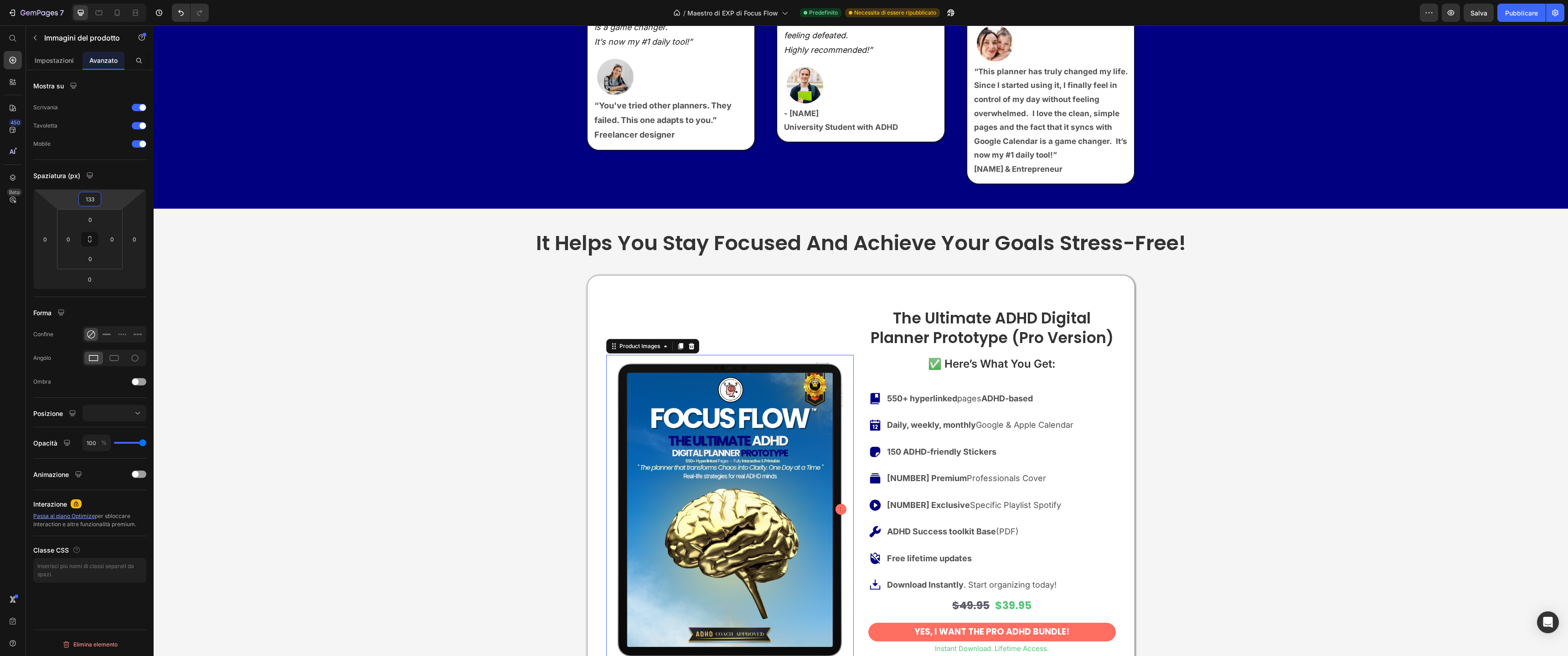 click on "133" at bounding box center [90, 199] 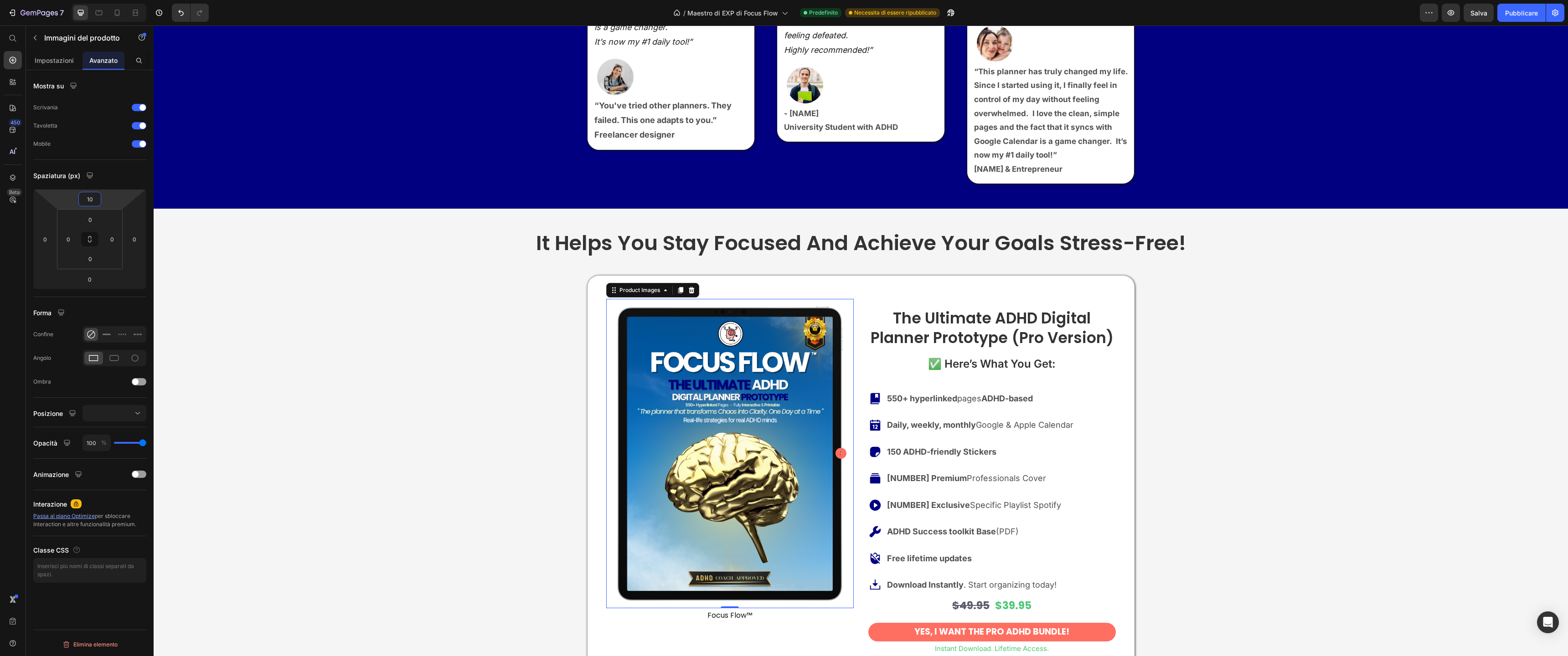 type on "1" 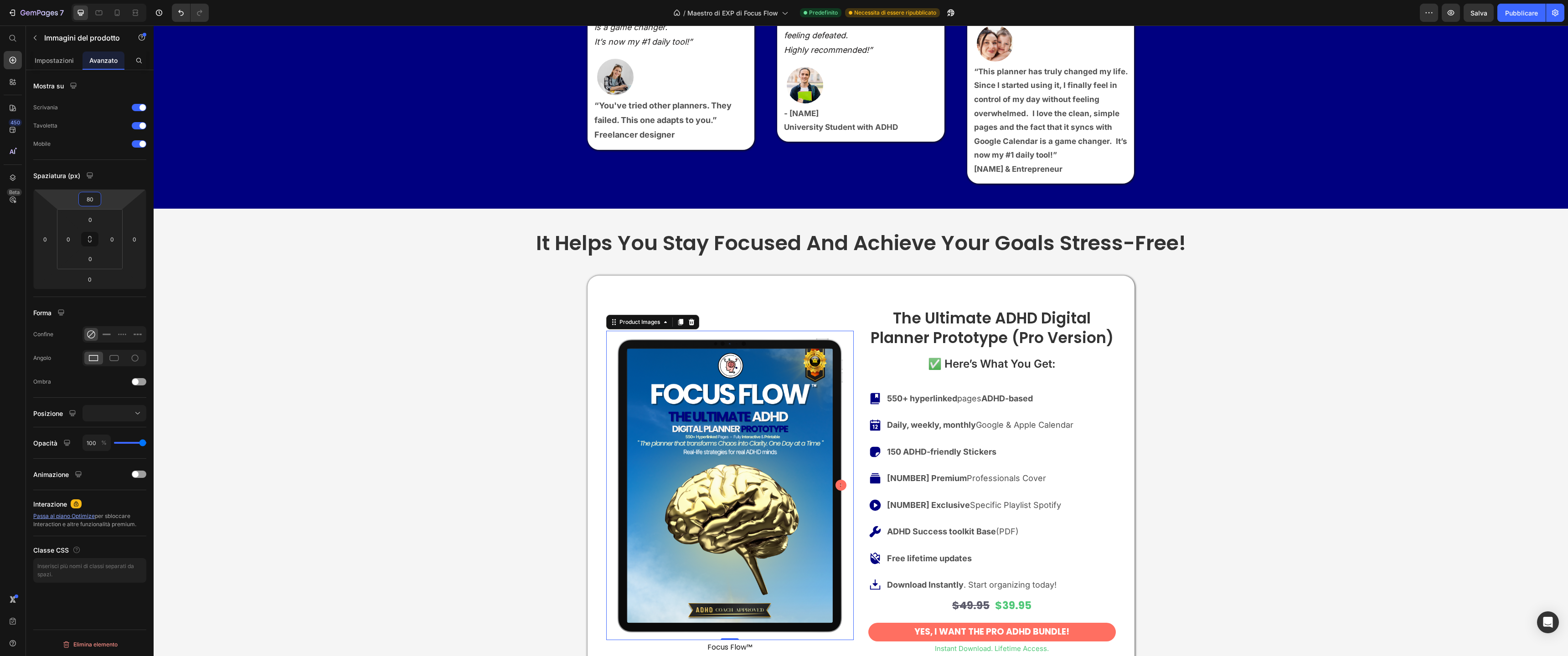 type on "8" 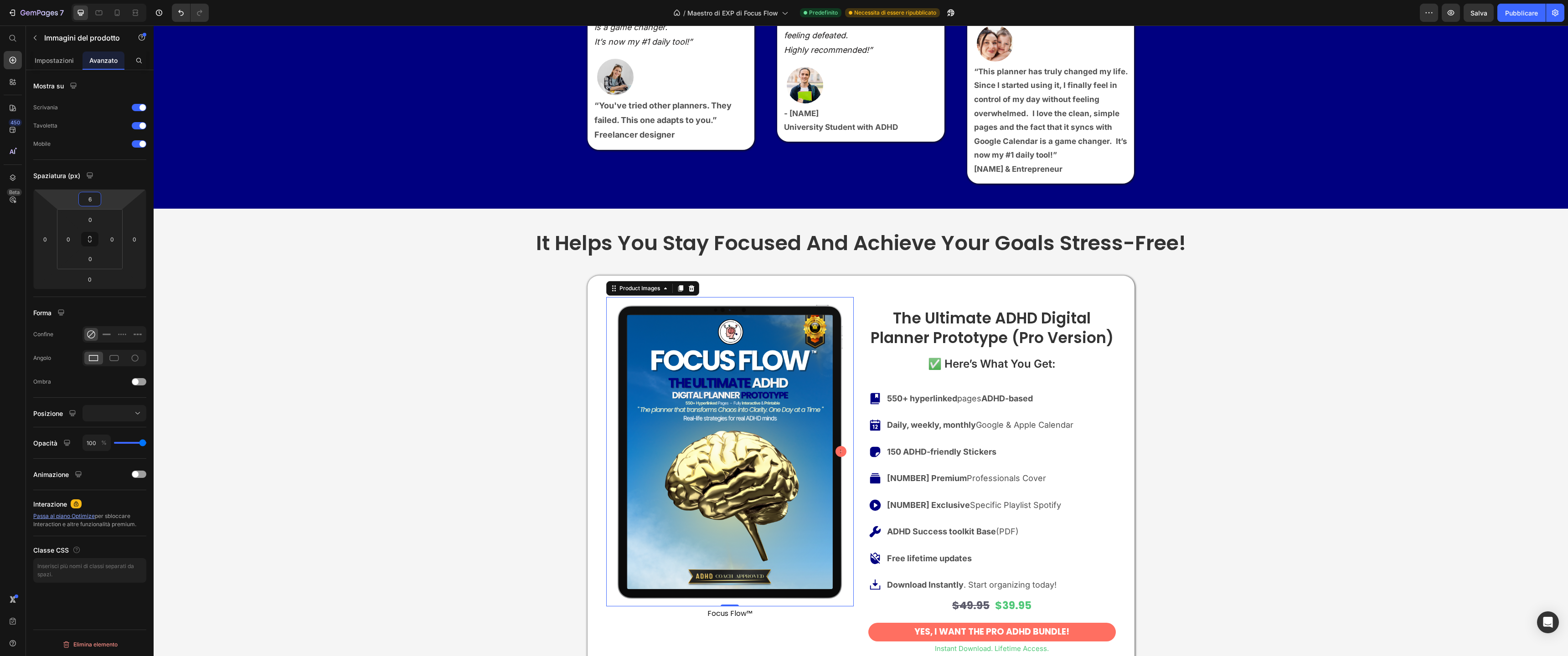 type on "60" 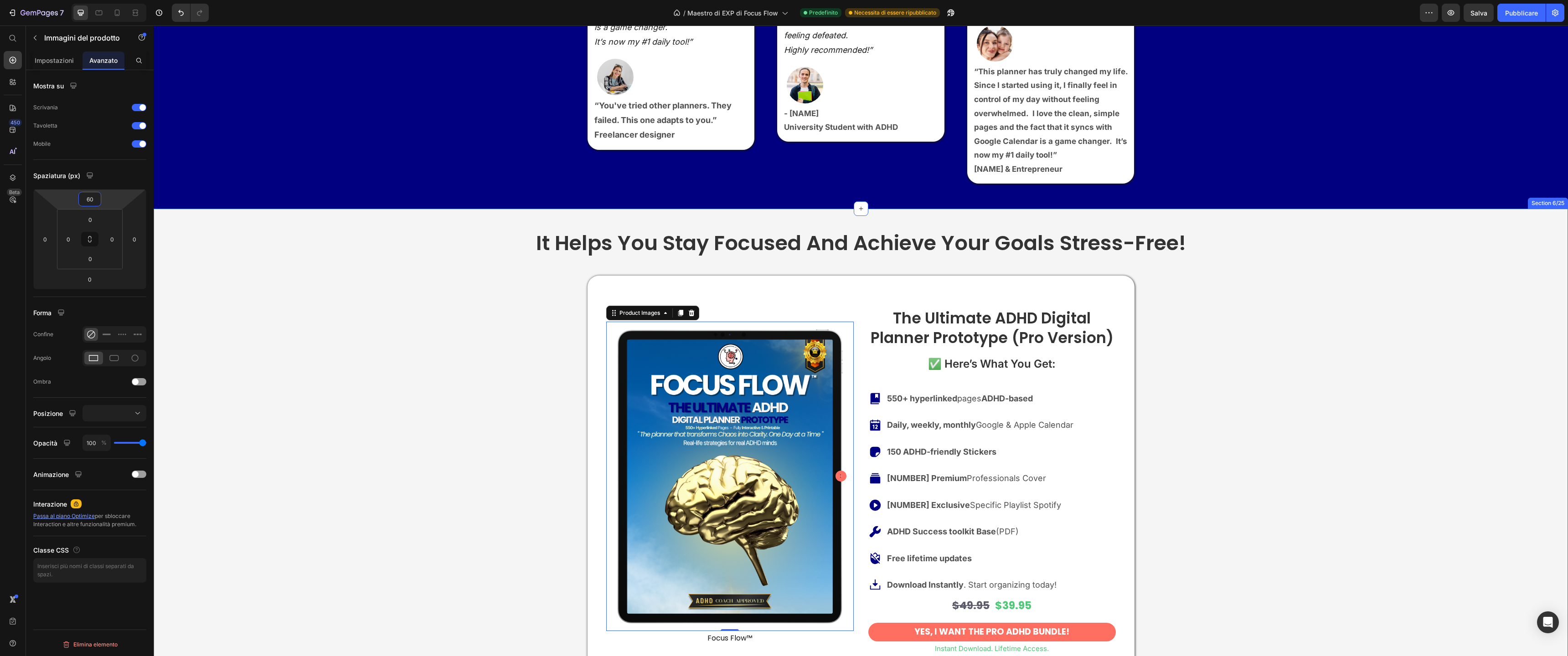 click on "It helps you stay focused and achieve your goals stress-free! Heading
Product Images Focus Flow™ Product Vendor Row The Ultimate ADHD Digital Planner Prototype (Pro Version) Product Title ✅ Here’s What You Get: Text Block
[NUMBER]+ hyperlinked  pages  ADHD-based
Daily, weekly, monthly  Google & Apple Calendar
[NUMBER] ADHD-friendly Stickers
[NUMBER] Premium  Professionals Cover
[NUMBER] Exclusive  Specific Playlist Spotify
ADHD Success toolkit Base  (PDF)
Free lifetime updates
Download Instantly . Start organizing today! Item List $49.95 Product Price $39.95 Product Price Row Yes, I Want the PRO ADHD Bundle! Button instant Download. Lifetime Access. Text Block Image Product Row Plan Text Block Base Planner Text Block Extra Covers Text Block Spotify Playlist Text Block ADHD Toolkit Text Block Digital Stickers Text Block Lifetime Access Text Block Future Add-On Text Block" at bounding box center (861, 930) 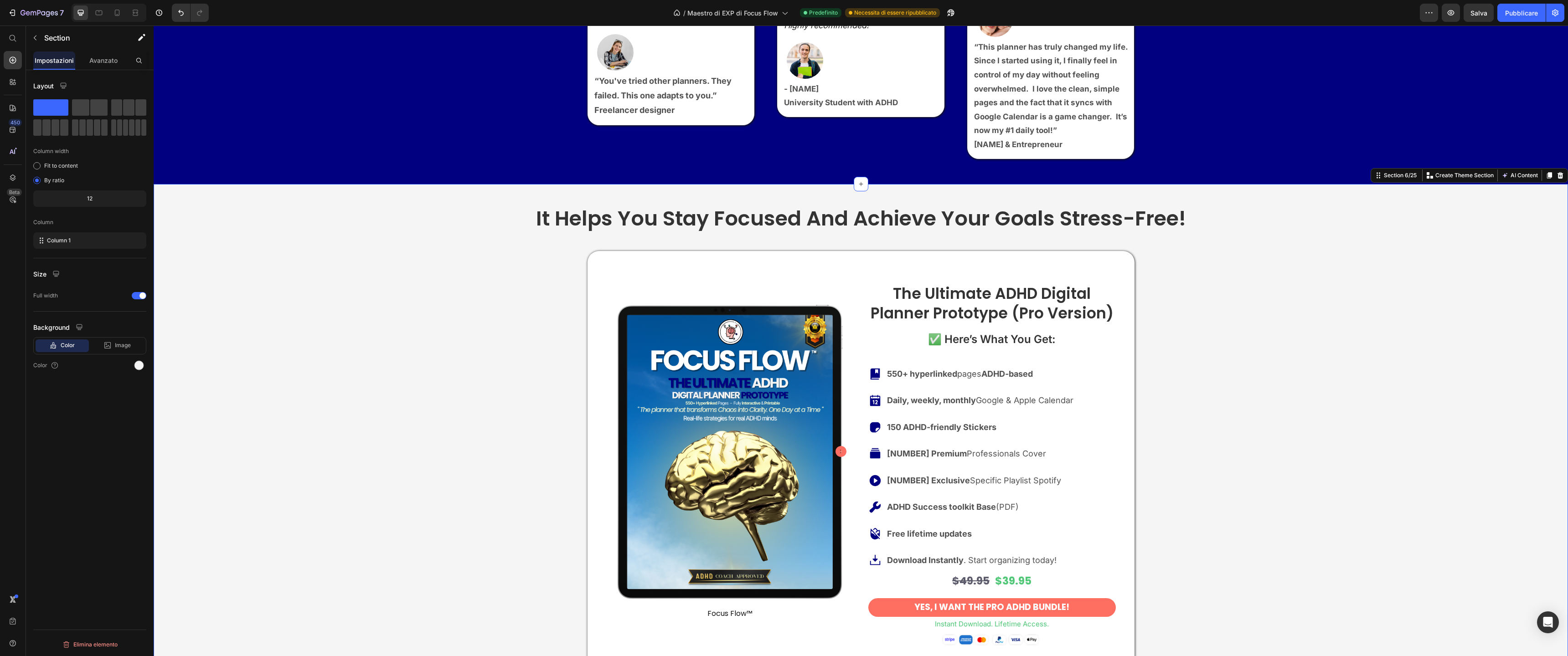 scroll, scrollTop: 983, scrollLeft: 0, axis: vertical 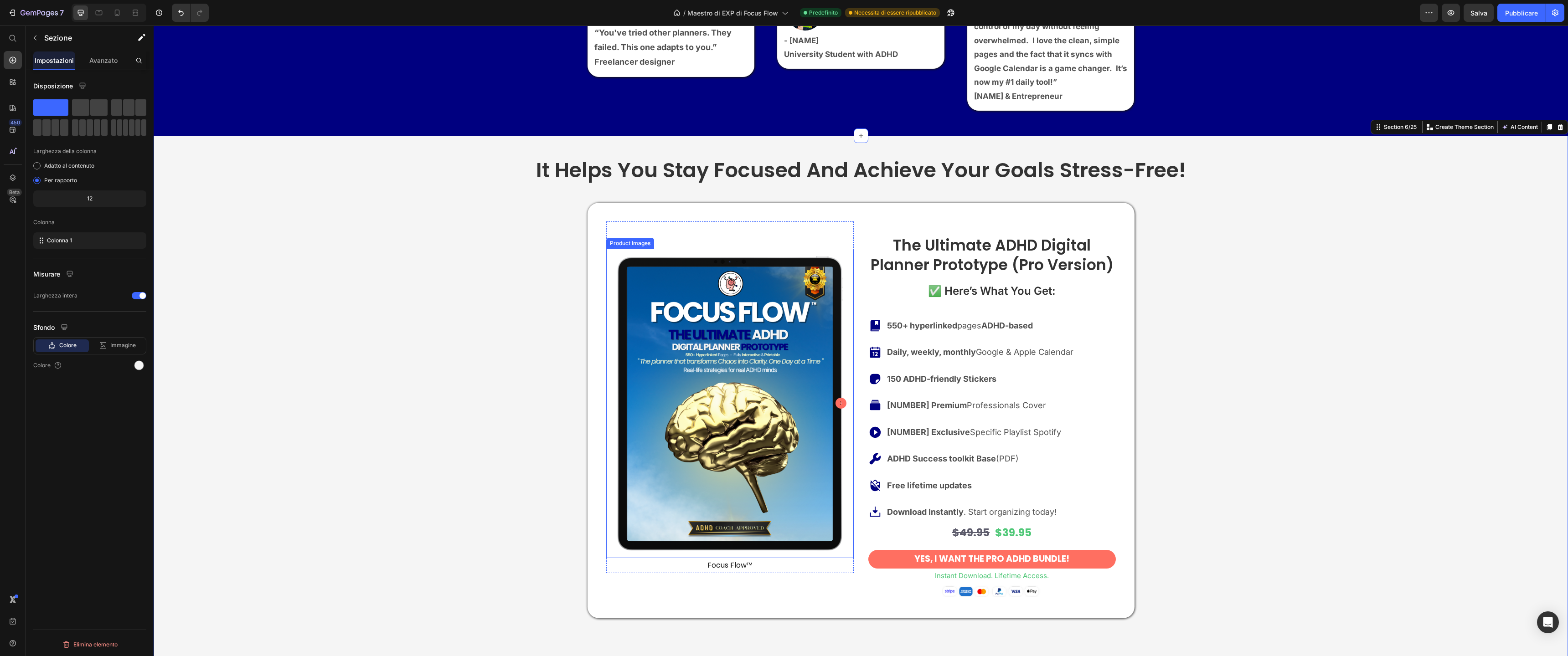 click 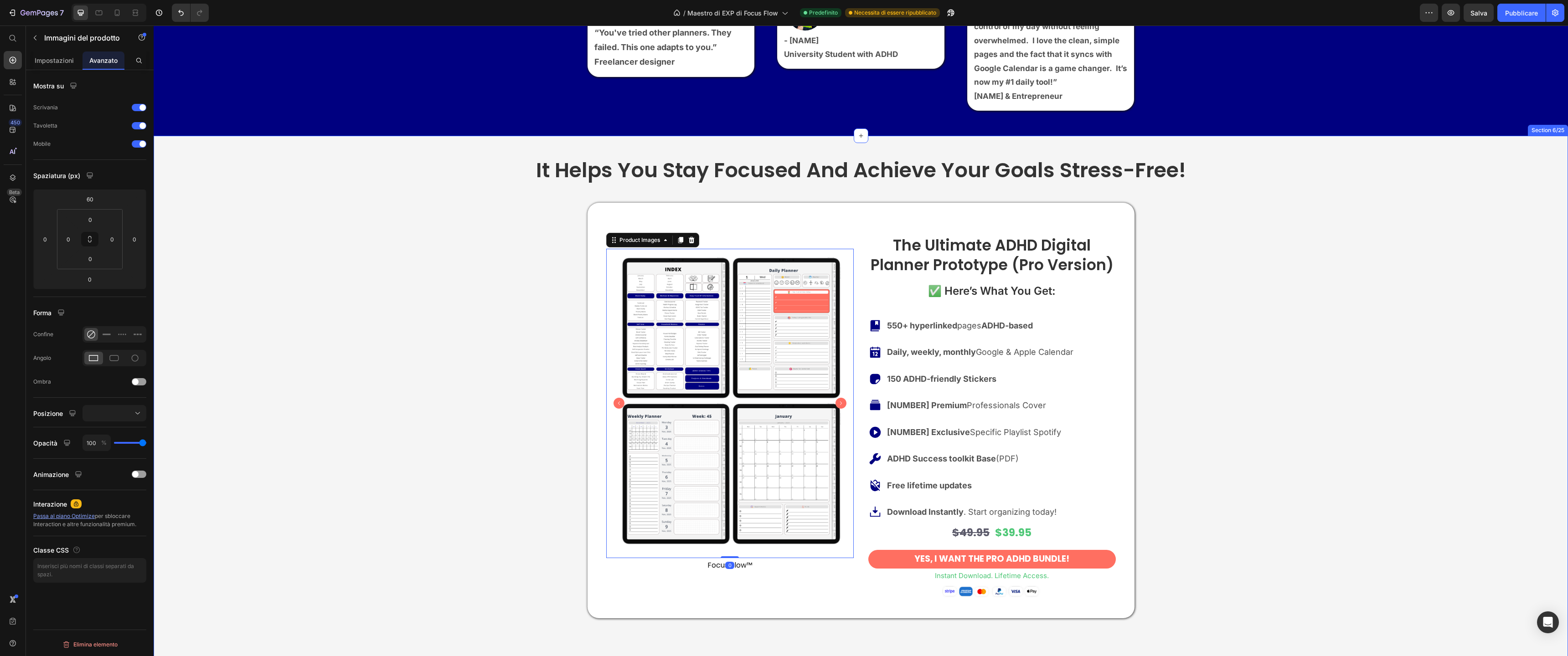 click on "It helps you stay focused and achieve your goals stress-free! Heading
Product Images Focus Flow™ Product Vendor Row The Ultimate ADHD Digital Planner Prototype (Pro Version) Product Title ✅ Here’s What You Get: Text Block
[NUMBER]+ hyperlinked  pages  ADHD-based
Daily, weekly, monthly  Google & Apple Calendar
[NUMBER] ADHD-friendly Stickers
[NUMBER] Premium  Professionals Cover
[NUMBER] Exclusive  Specific Playlist Spotify
ADHD Success toolkit Base  (PDF)
Free lifetime updates
Download Instantly . Start organizing today! Item List $49.95 Product Price $39.95 Product Price Row Yes, I Want the PRO ADHD Bundle! Button instant Download. Lifetime Access. Text Block Image Product Row Plan Text Block Base Planner Text Block Extra Covers Text Block Spotify Playlist Text Block ADHD Toolkit Text Block Digital Stickers Text Block Lifetime Access Text Block Future Add-On Text Block" at bounding box center [861, 857] 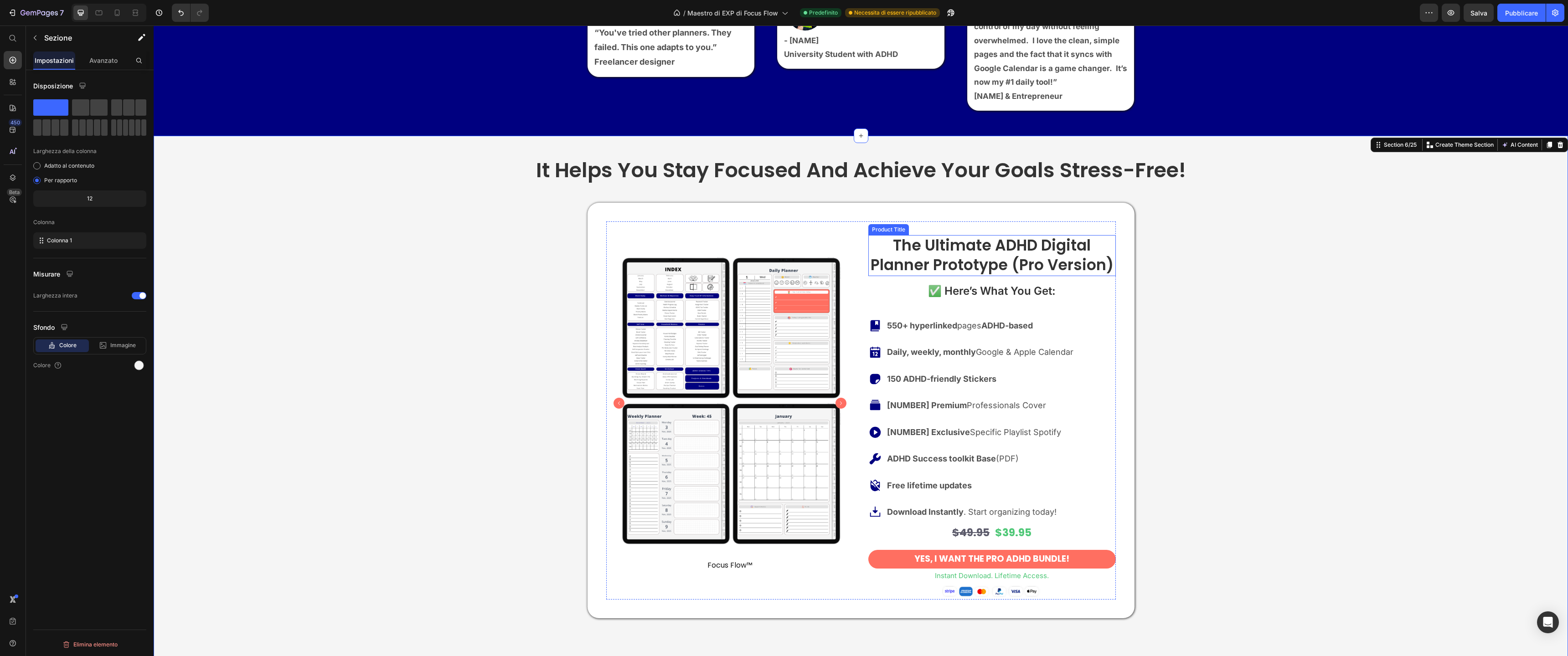 click on "The Ultimate ADHD Digital Planner Prototype (Pro Version)" at bounding box center [992, 256] 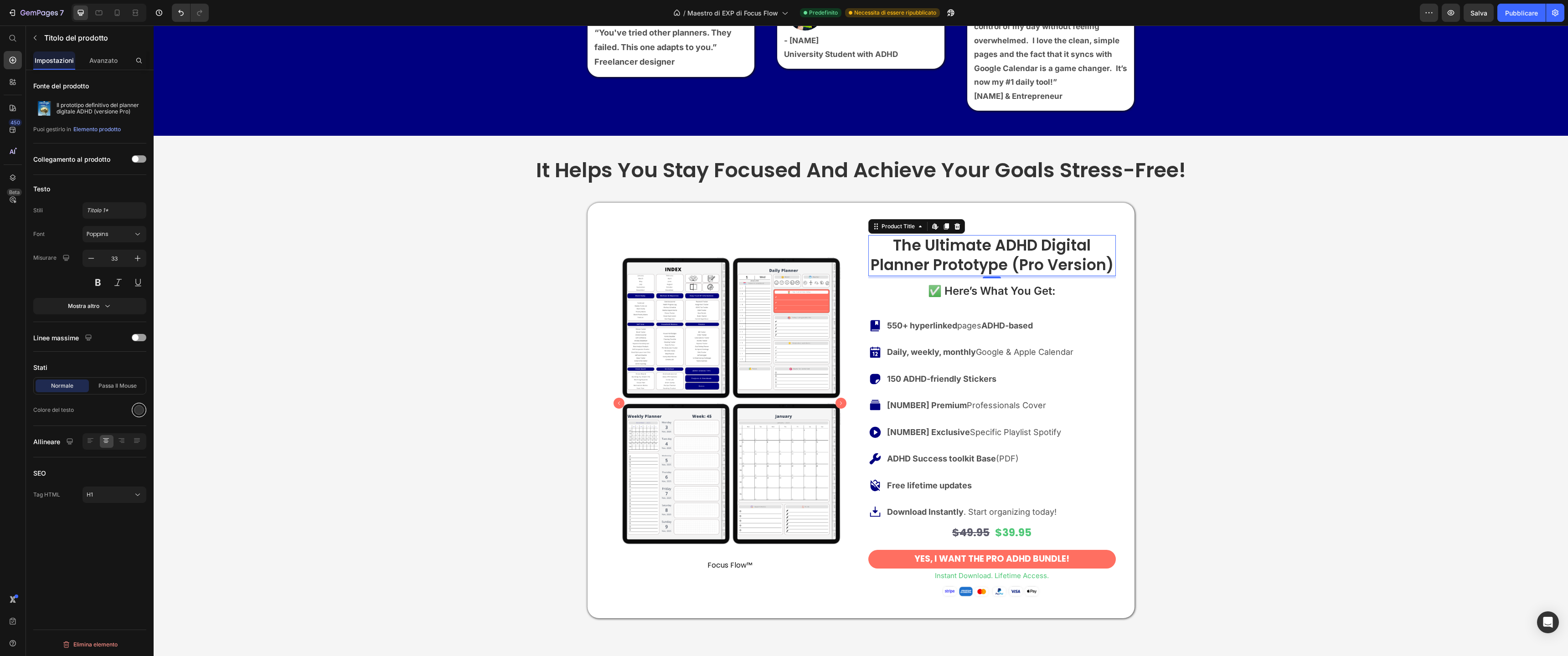 click at bounding box center [139, 410] 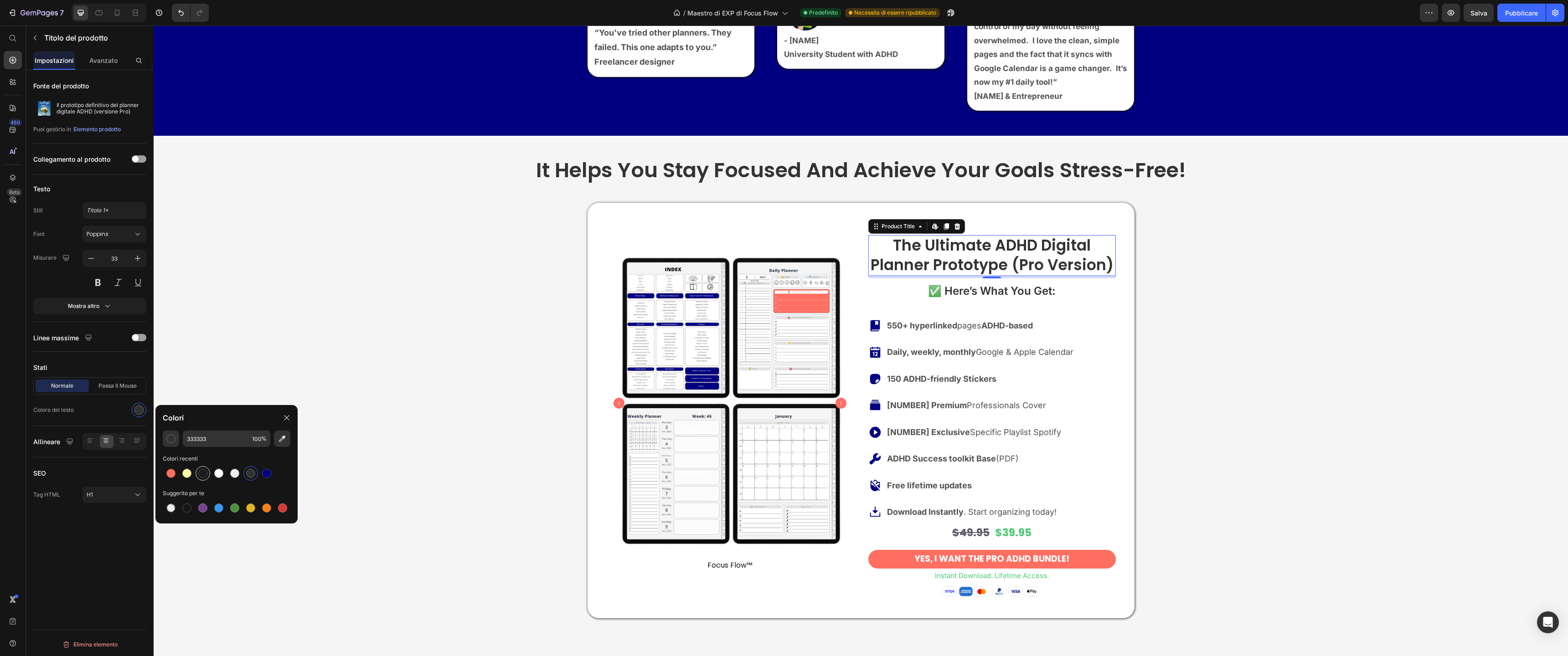 click at bounding box center [203, 473] 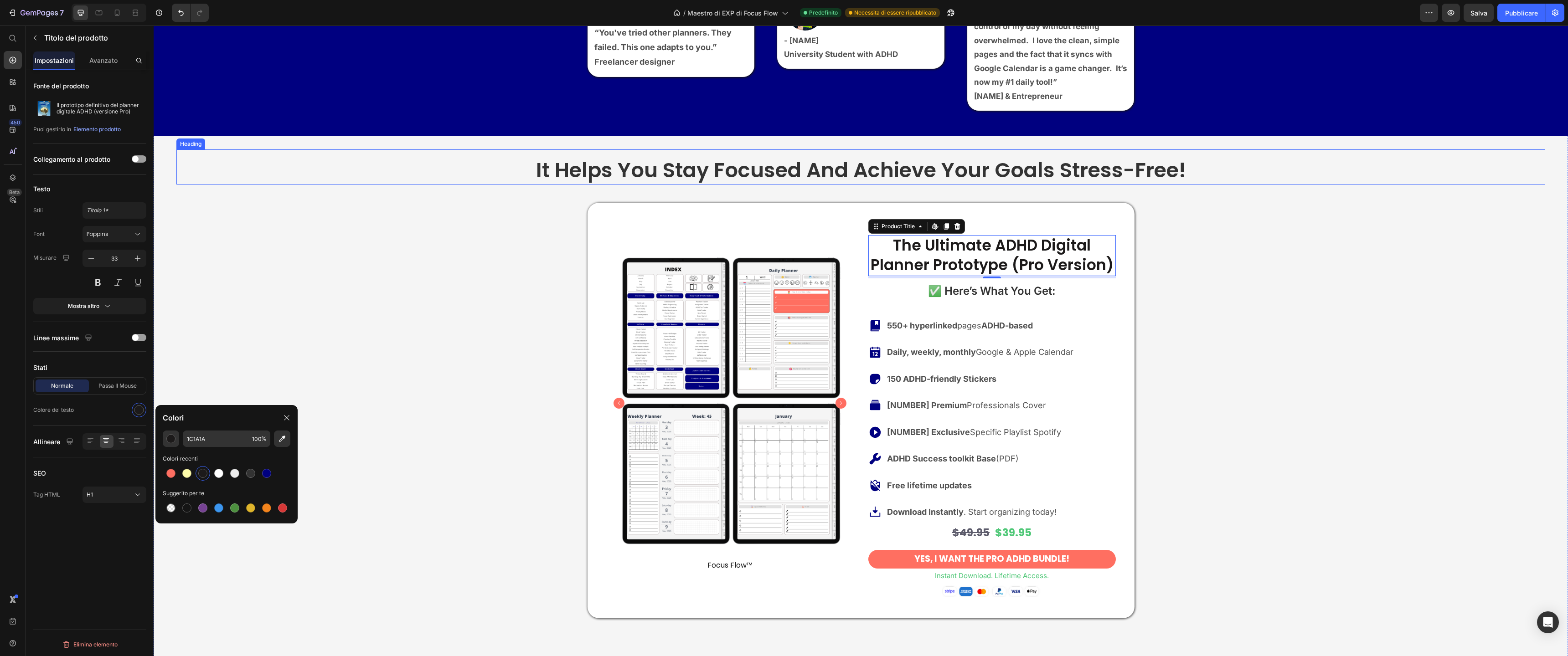 click on "It helps you stay focused and achieve your goals stress-free! Heading
Product Images Focus Flow™ Product Vendor Row The Ultimate ADHD Digital Planner Prototype (Pro Version) Product Title   Edit content in Shopify 5 ✅ Here’s What You Get: Text Block
[NUMBER]+ hyperlinked  pages  ADHD-based
Daily, weekly, monthly  Google & Apple Calendar
[NUMBER] ADHD-friendly Stickers
[NUMBER] Premium  Professionals Cover
[NUMBER] Exclusive  Specific Playlist Spotify
ADHD Success toolkit Base  (PDF)
Free lifetime updates
Download Instantly . Start organizing today! Item List $49.95 Product Price $39.95 Product Price Row Yes, I Want the PRO ADHD Bundle! Button instant Download. Lifetime Access. Text Block Image Product Row Plan Text Block Base Planner Text Block Extra Covers Text Block Spotify Playlist Text Block ADHD Toolkit Text Block Digital Stickers Text Block Lifetime Access Text Block" at bounding box center [861, 857] 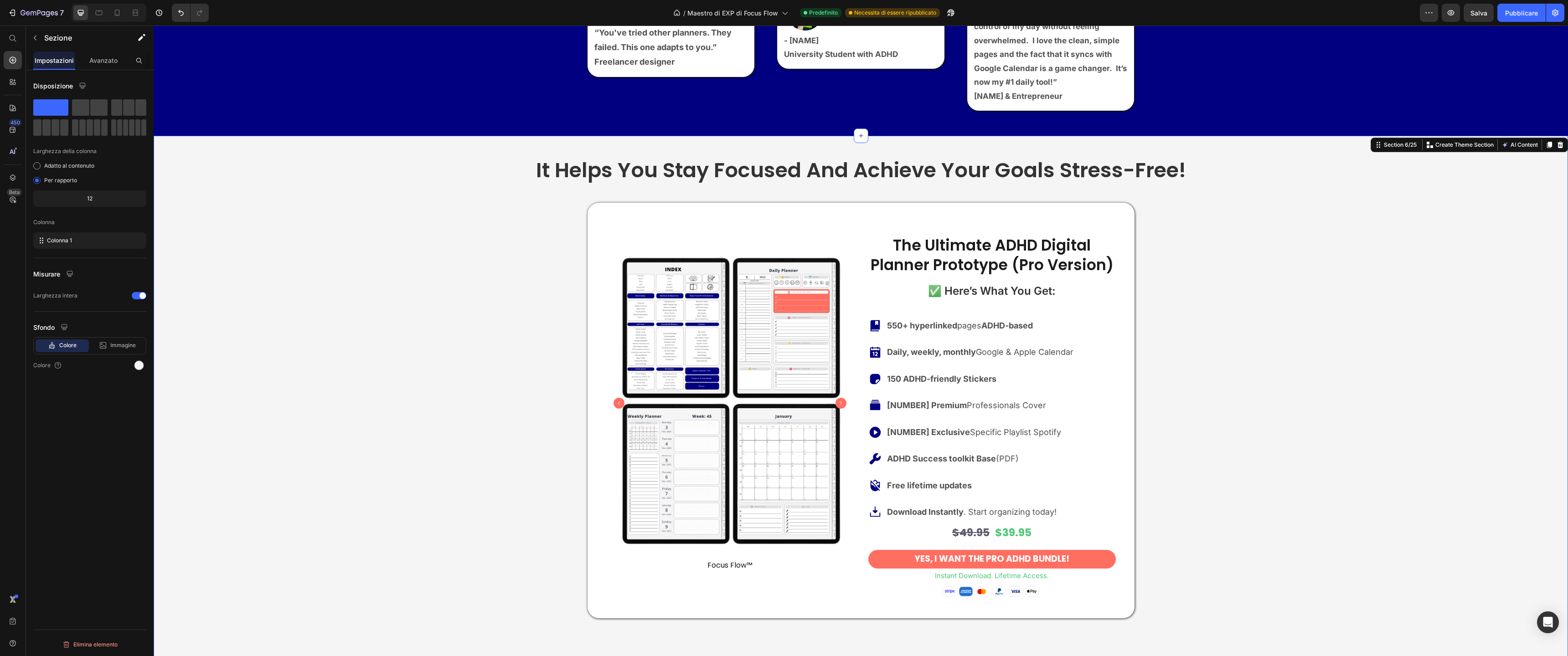 click on "It helps you stay focused and achieve your goals stress-free! Heading
Product Images Focus Flow™ Product Vendor Row The Ultimate ADHD Digital Planner Prototype (Pro Version) Product Title ✅ Here’s What You Get: Text Block
550+ hyperlinked  pages  ADHD-based
Daily, weekly, monthly  Google & Apple Calendar
150 ADHD-friendly Stickers
6 Premium  Professionals Cover
9 Exclusive  Specific Playlist Spotify
ADHD Success toolkit Base  (PDF)
Free lifetime updates
Download Instantly . Start organizing today! Item List $49.95 Product Price $39.95 Product Price Row Yes, I Want the PRO ADHD Bundle! Button instant Download. Lifetime Access. Text Block Image Product Row Plan Text Block Base Planner Text Block Extra Covers Text Block Spotify Playlist Text Block ADHD Toolkit Text Block Digital Stickers Text Block Lifetime Access Text Block Future Add-On Text Block Pro" at bounding box center [861, 857] 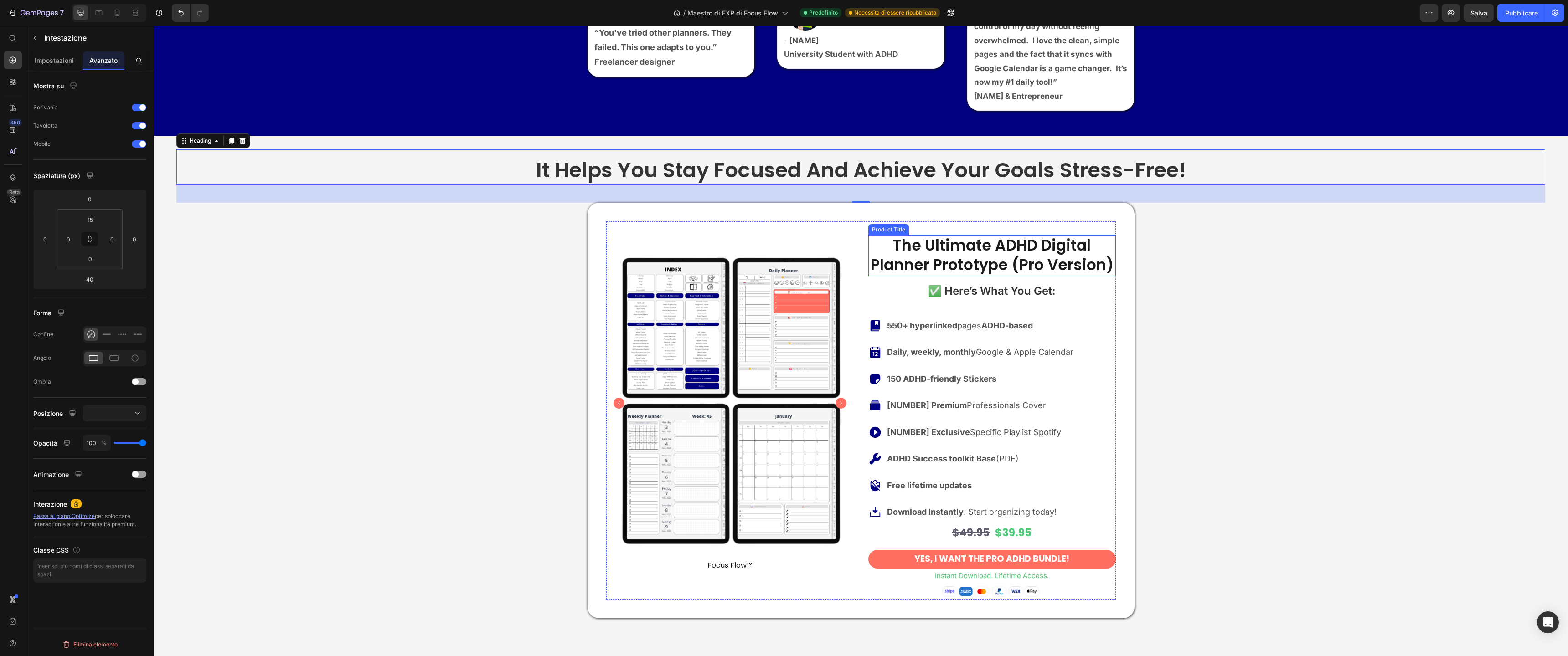 click on "The Ultimate ADHD Digital Planner Prototype (Pro Version) Product Title" at bounding box center [992, 256] 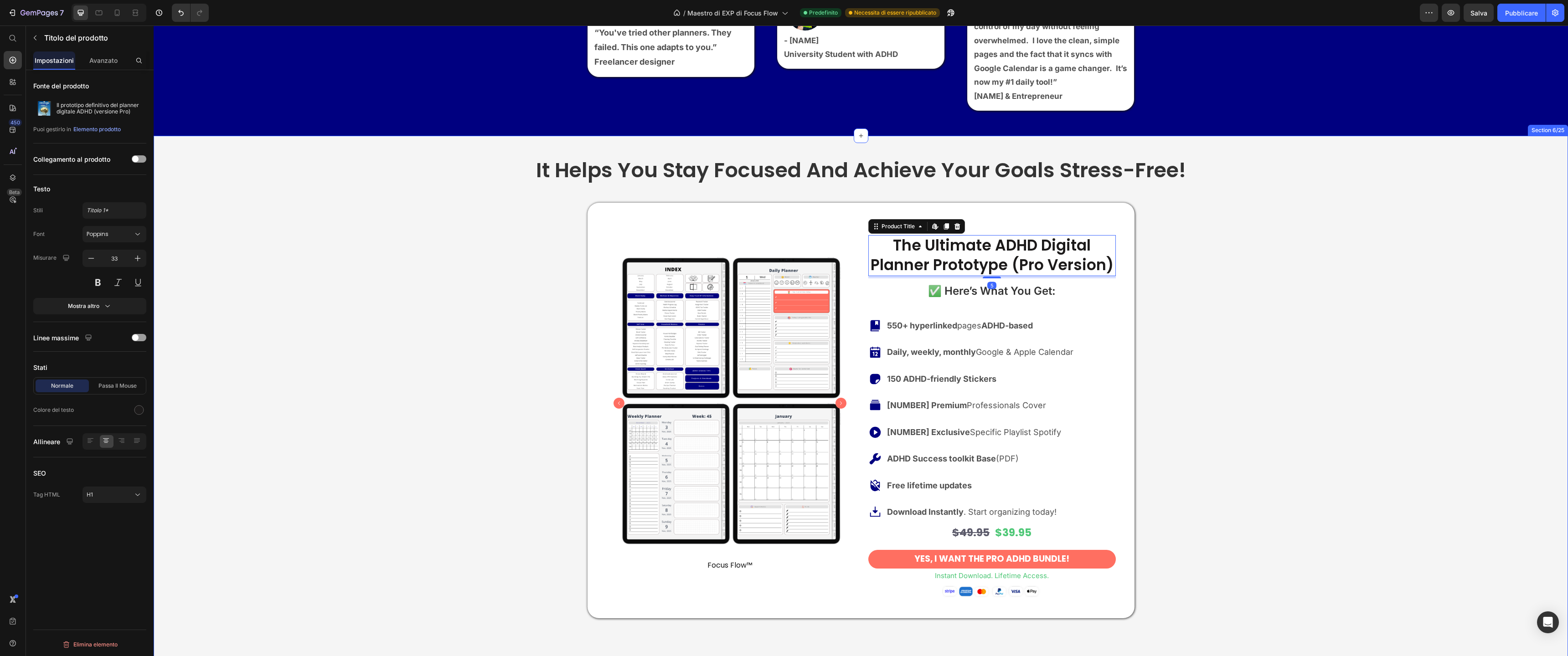 click on "It helps you stay focused and achieve your goals stress-free! Heading
Product Images Focus Flow™ Product Vendor Row The Ultimate ADHD Digital Planner Prototype (Pro Version) Product Title   Edit content in Shopify 5 ✅ Here’s What You Get: Text Block
[NUMBER]+ hyperlinked  pages  ADHD-based
Daily, weekly, monthly  Google & Apple Calendar
[NUMBER] ADHD-friendly Stickers
[NUMBER] Premium  Professionals Cover
[NUMBER] Exclusive  Specific Playlist Spotify
ADHD Success toolkit Base  (PDF)
Free lifetime updates
Download Instantly . Start organizing today! Item List $49.95 Product Price $39.95 Product Price Row Yes, I Want the PRO ADHD Bundle! Button instant Download. Lifetime Access. Text Block Image Product Row Plan Text Block Base Planner Text Block Extra Covers Text Block Spotify Playlist Text Block ADHD Toolkit Text Block Digital Stickers Text Block Lifetime Access Text Block" at bounding box center [861, 857] 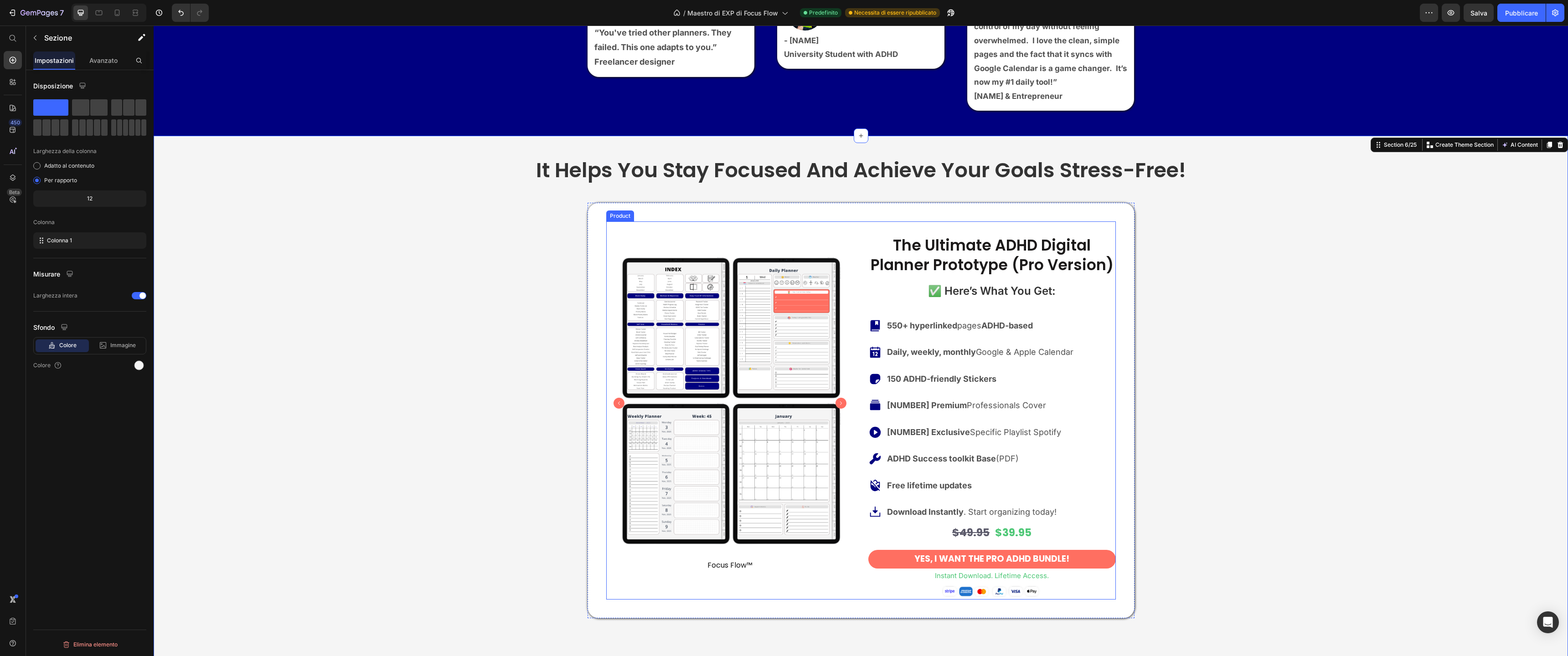 click on "✅ Here’s What You Get:" at bounding box center [992, 291] 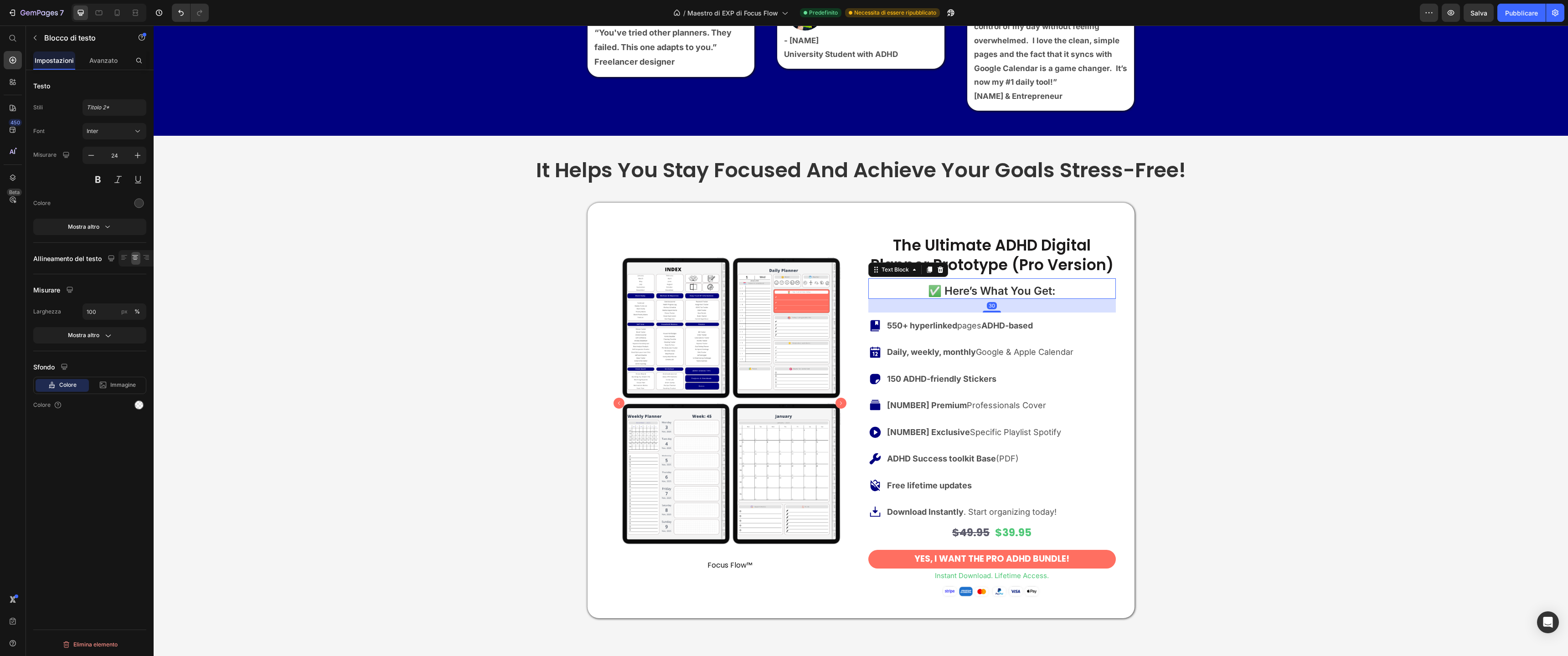click on "✅ Here’s What You Get:" at bounding box center [992, 291] 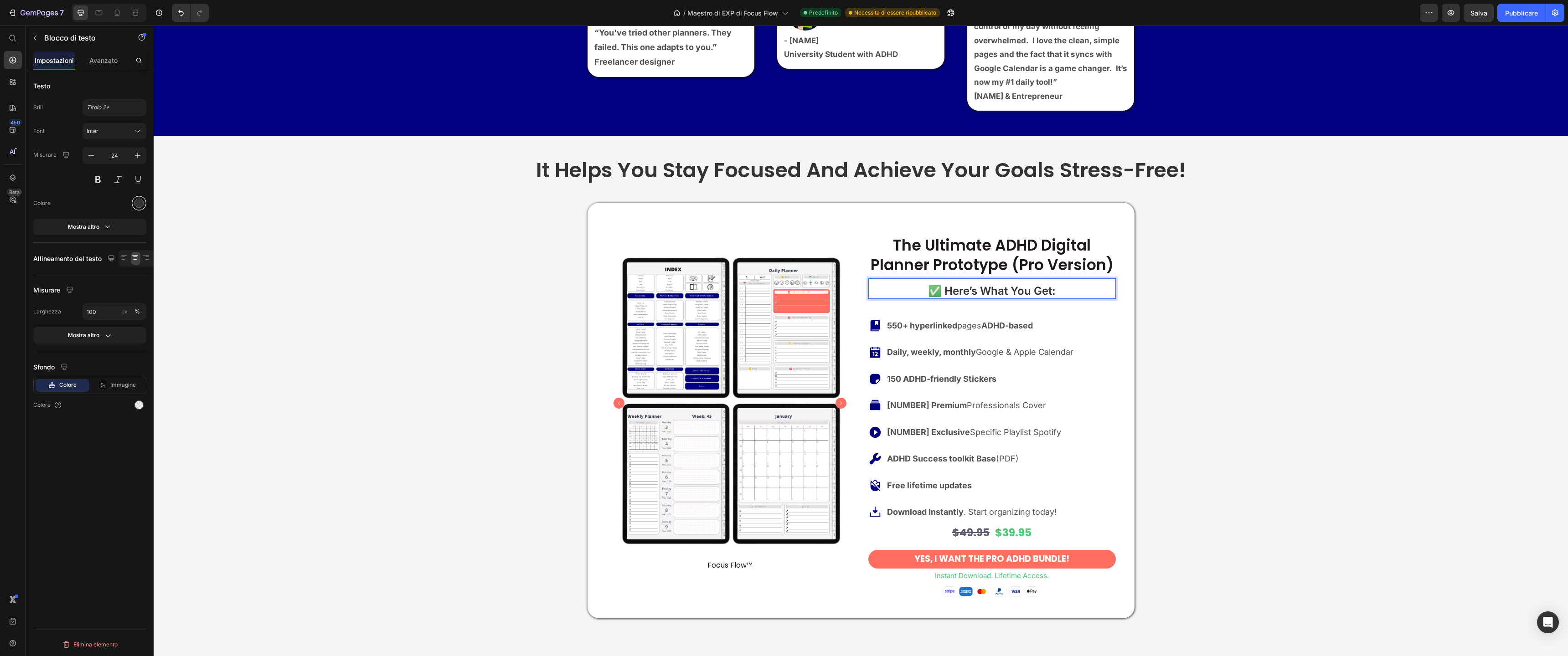 click at bounding box center (139, 203) 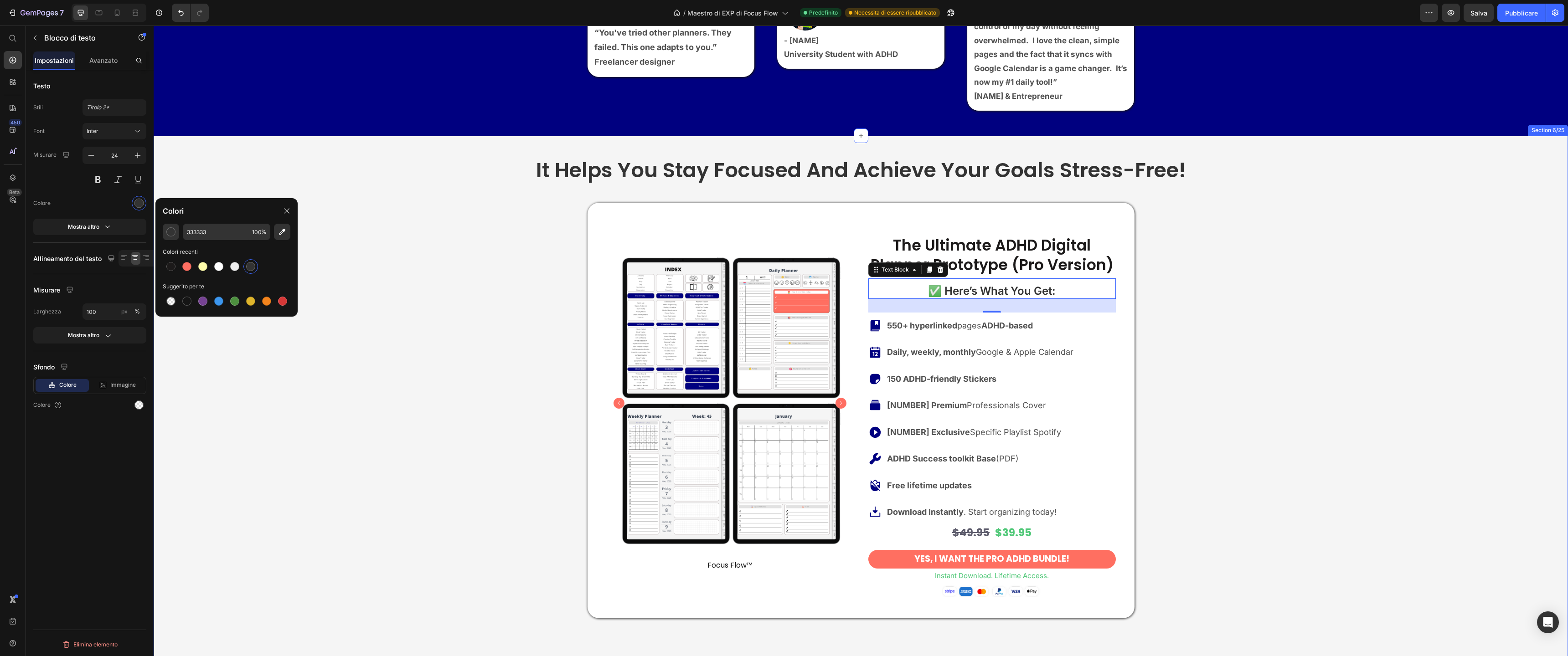 click on "It helps you stay focused and achieve your goals stress-free! Heading
Product Images Focus Flow™ Product Vendor Row The Ultimate ADHD Digital Planner Prototype (Pro Version) Product Title ✅ Here’s What You Get: Text Block   30
550+ hyperlinked  pages  ADHD-based
Daily, weekly, monthly  Google & Apple Calendar
150 ADHD-friendly Stickers
6 Premium  Professionals Cover
9 Exclusive  Specific Playlist Spotify
ADHD Success toolkit Base  (PDF)
Free lifetime updates
Download Instantly . Start organizing today! Item List $49.95 Product Price $39.95 Product Price Row Yes, I Want the PRO ADHD Bundle! Button instant Download. Lifetime Access. Text Block Image Product Row Plan Text Block Base Planner Text Block Extra Covers Text Block Spotify Playlist Text Block ADHD Toolkit Text Block Digital Stickers Text Block Lifetime Access Text Block Future Add-On Price Pro" at bounding box center (861, 857) 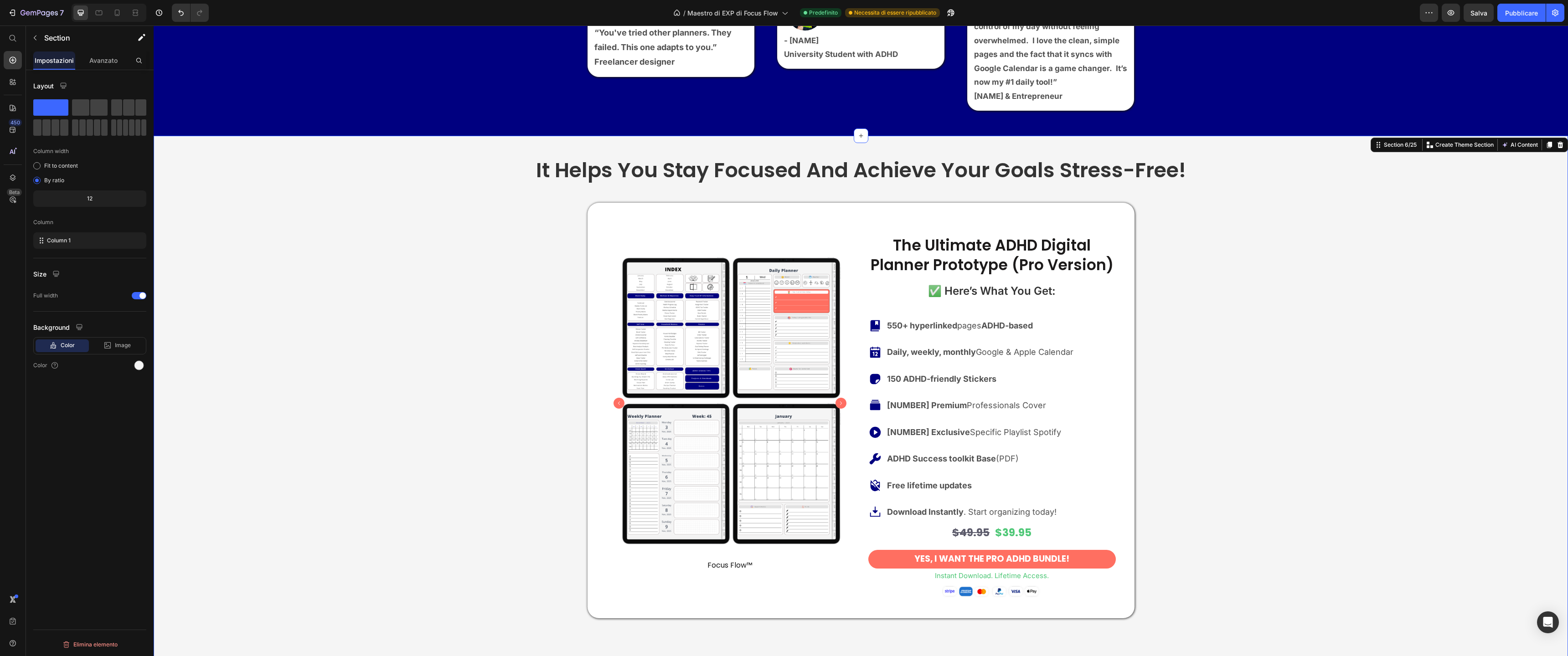 click on "It helps you stay focused and achieve your goals stress-free! Heading
Product Images Focus Flow™ Product Vendor Row The Ultimate ADHD Digital Planner Prototype (Pro Version) Product Title ✅ Here’s What You Get: Text Block
550+ hyperlinked  pages  ADHD-based
Daily, weekly, monthly  Google & Apple Calendar
150 ADHD-friendly Stickers
6 Premium  Professionals Cover
9 Exclusive  Specific Playlist Spotify
ADHD Success toolkit Base  (PDF)
Free lifetime updates
Download Instantly . Start organizing today! Item List $49.95 Product Price $39.95 Product Price Row Yes, I Want the PRO ADHD Bundle! Button instant Download. Lifetime Access. Text Block Image Product Row Plan Text Block Base Planner Text Block Extra Covers Text Block Spotify Playlist Text Block ADHD Toolkit Text Block Digital Stickers Text Block Lifetime Access Text Block Future Add-On Text Block Pro" at bounding box center (861, 857) 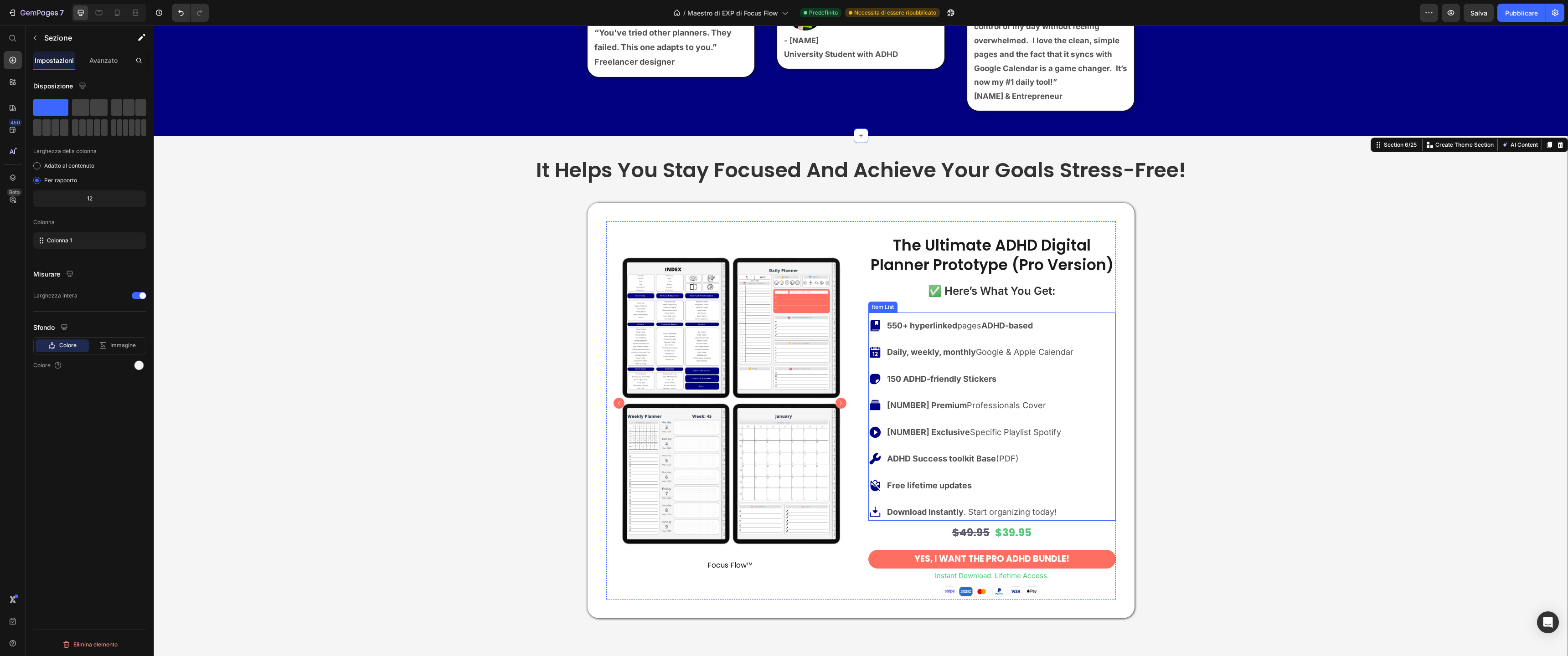 click on "[NUMBER]+ hyperlinked pages ADHD-based
Daily, weekly, monthly  Google & Apple Calendar
[NUMBER] ADHD-friendly Stickers
[NUMBER] Premium  Professionals Cover
[NUMBER] Exclusive  Specific Playlist Spotify
ADHD Success toolkit Base  (PDF)
Free lifetime updates
Download Instantly . Start organizing today!" at bounding box center (992, 419) 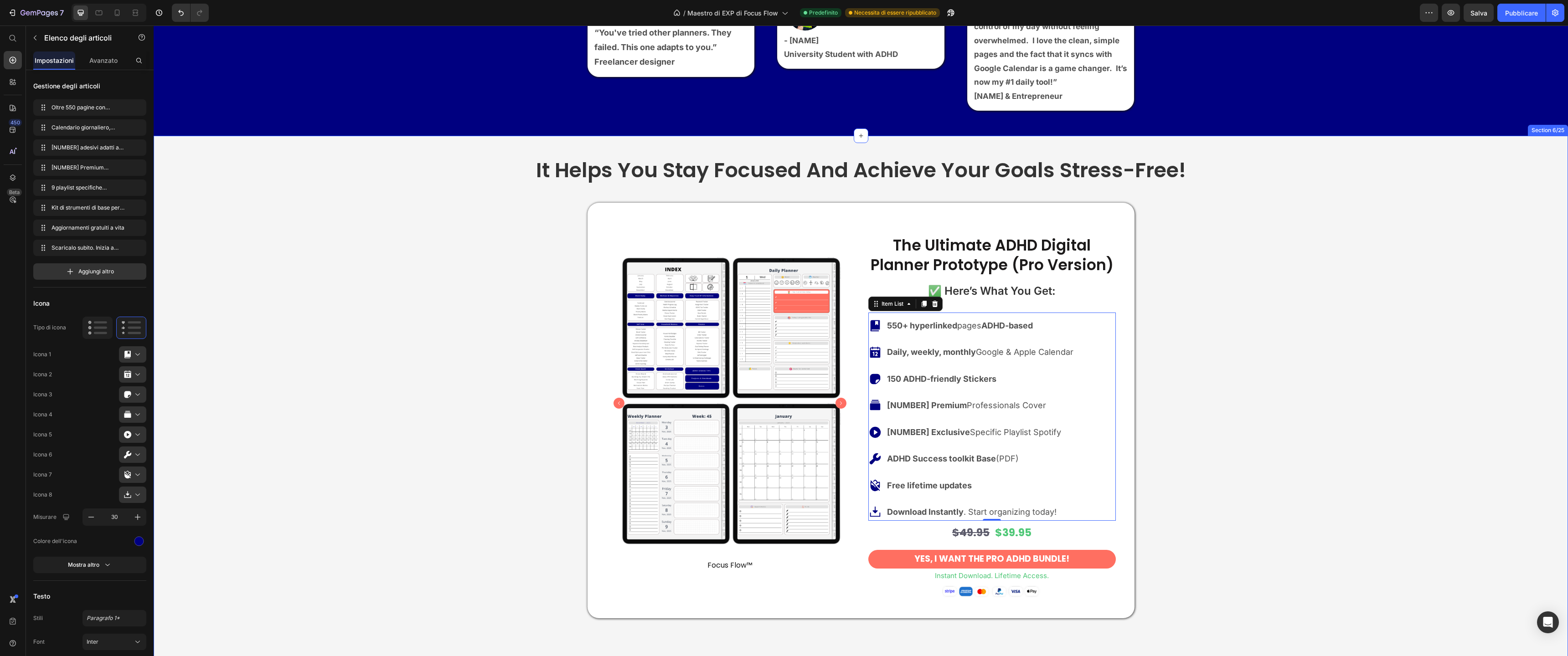 click on "It helps you stay focused and achieve your goals stress-free! Heading
Product Images Focus Flow™ Product Vendor Row The Ultimate ADHD Digital Planner Prototype (Pro Version) Product Title   Edit content in Shopify 5 ✅ Here’s What You Get: Text Block
[NUMBER]+ hyperlinked  pages  ADHD-based
Daily, weekly, monthly  Google & Apple Calendar
[NUMBER] ADHD-friendly Stickers
[NUMBER] Premium  Professionals Cover
[NUMBER] Exclusive  Specific Playlist Spotify
ADHD Success toolkit Base  (PDF)
Free lifetime updates
Download Instantly . Start organizing today! Item List $49.95 Product Price $39.95 Product Price Row Yes, I Want the PRO ADHD Bundle! Button instant Download. Lifetime Access. Text Block Image Product Row Plan Text Block Base Planner Text Block Extra Covers Text Block Spotify Playlist Text Block ADHD Toolkit Text Block Digital Stickers Text Block Lifetime Access Text Block" at bounding box center (861, 857) 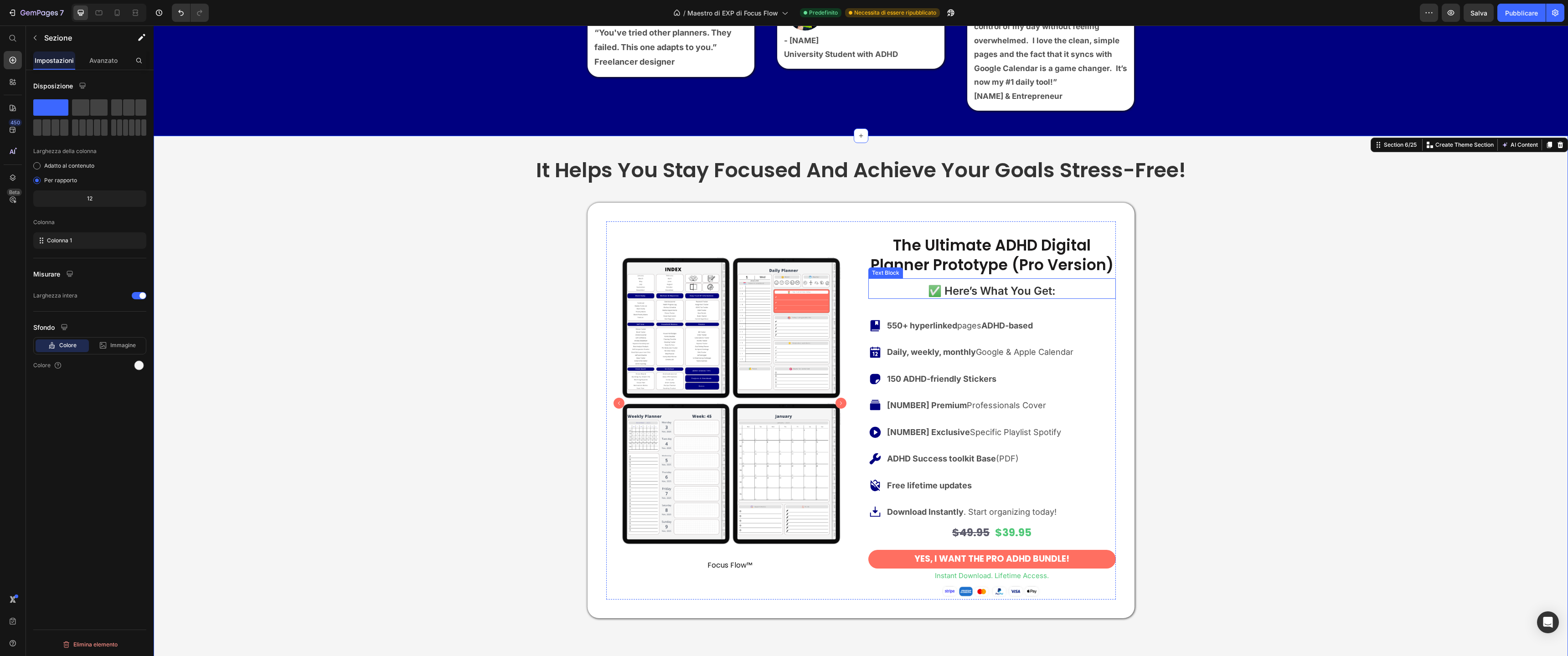click on "✅ Here’s What You Get:" at bounding box center [992, 291] 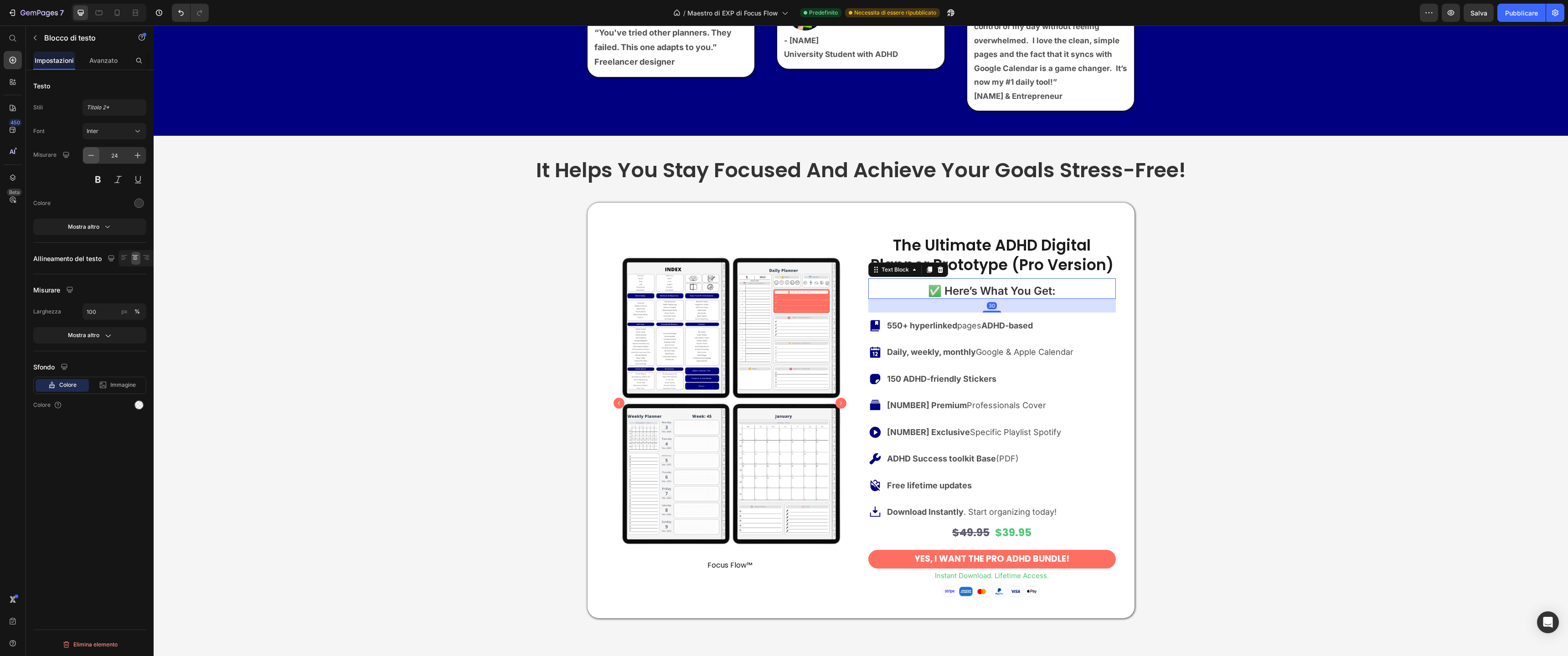 click 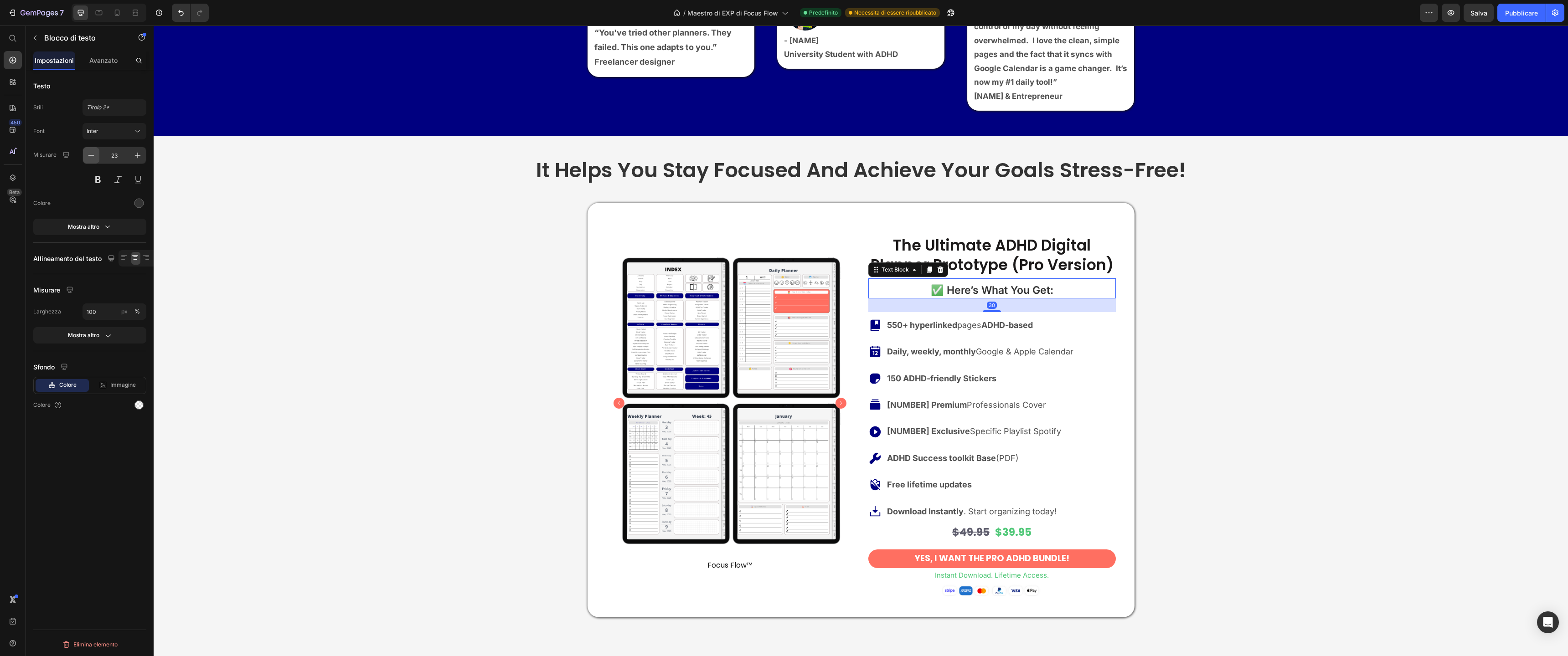click 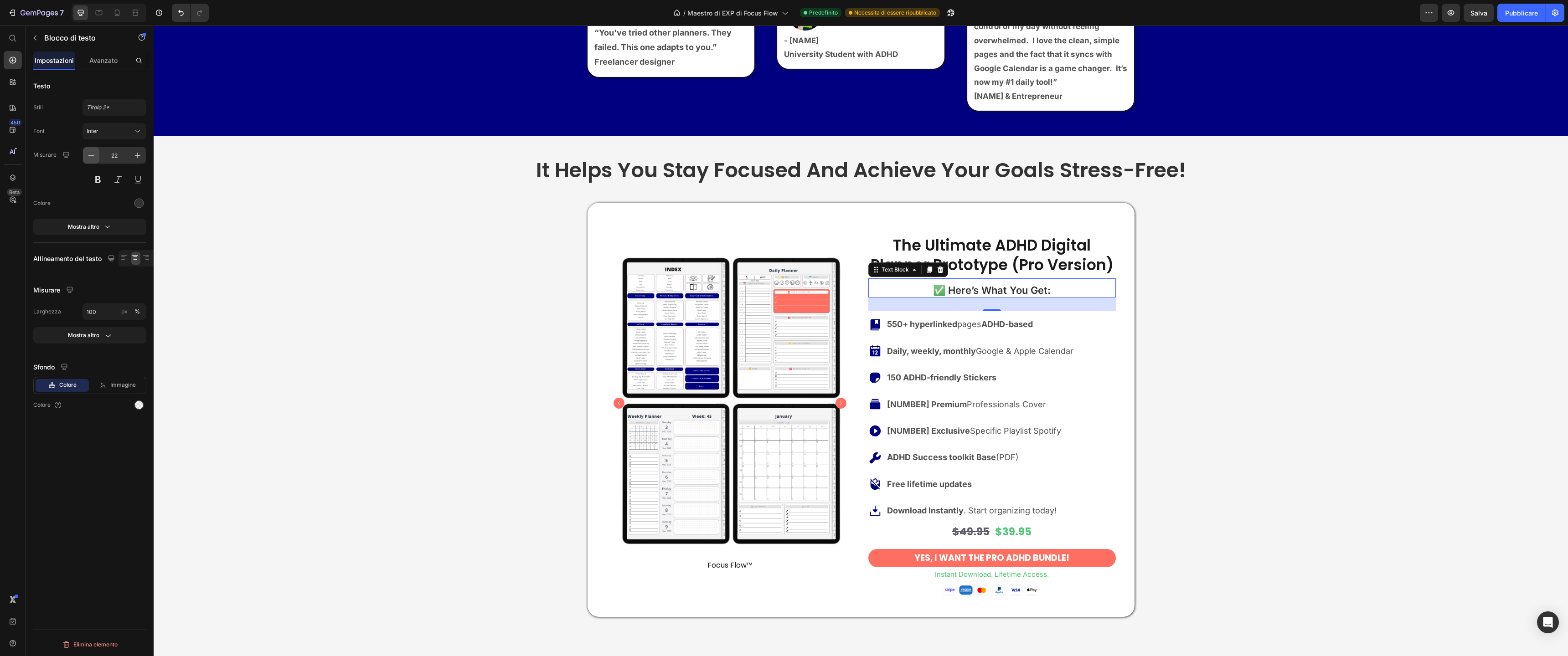 click 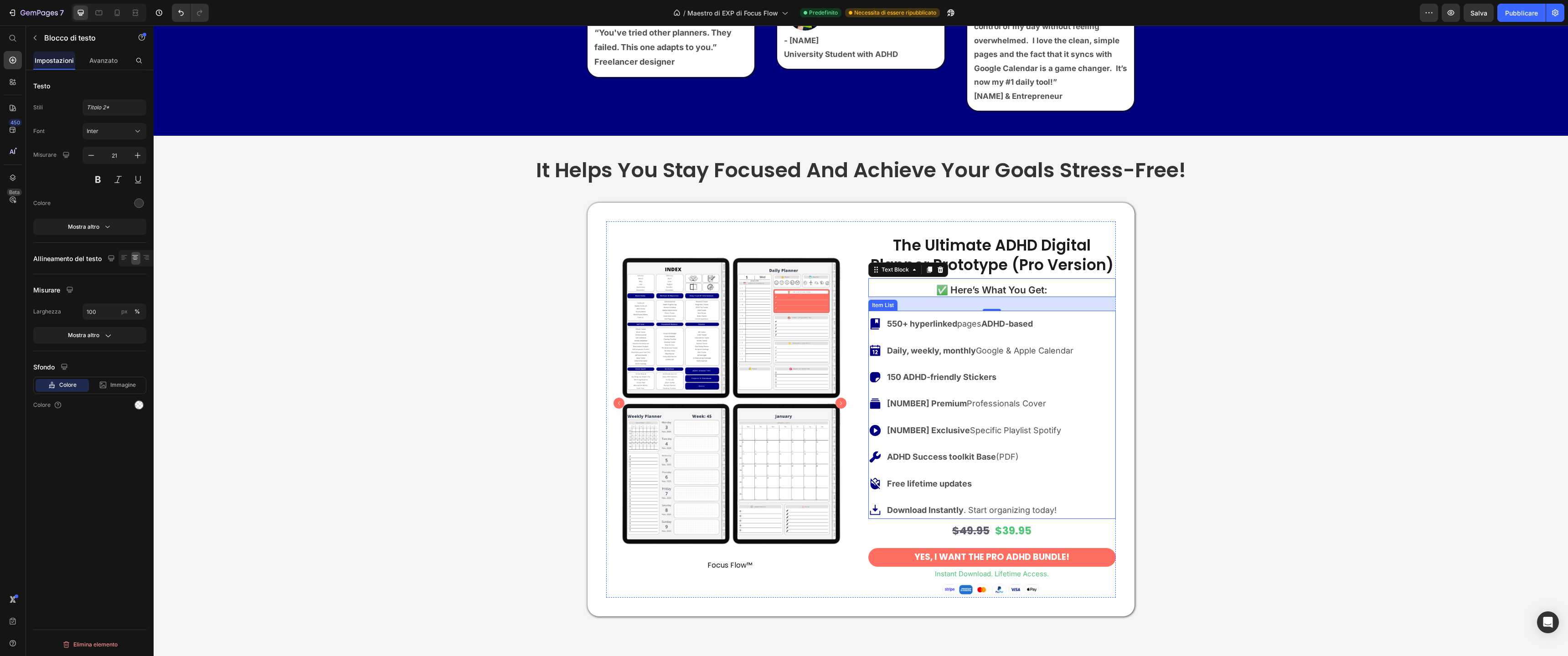 click on "550+ hyperlinked" at bounding box center [922, 323] 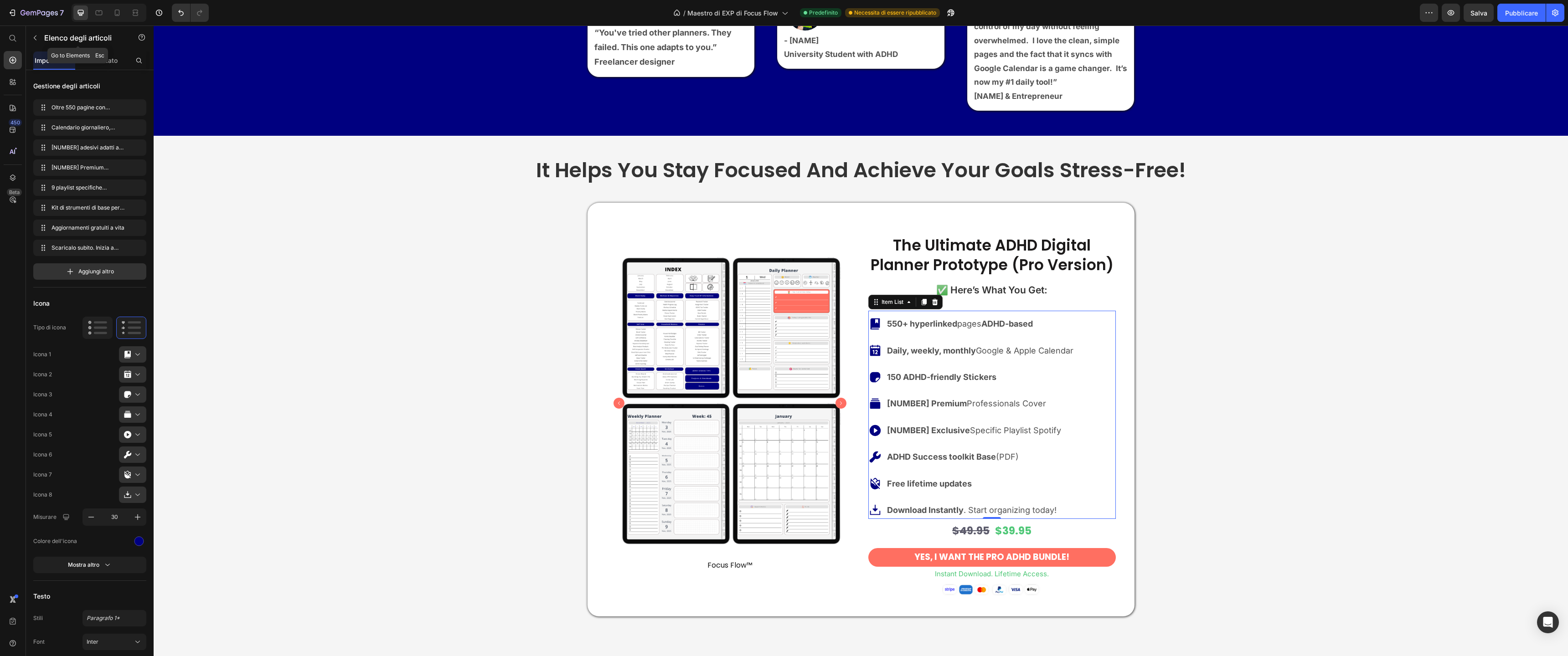 click on "Elenco degli articoli" 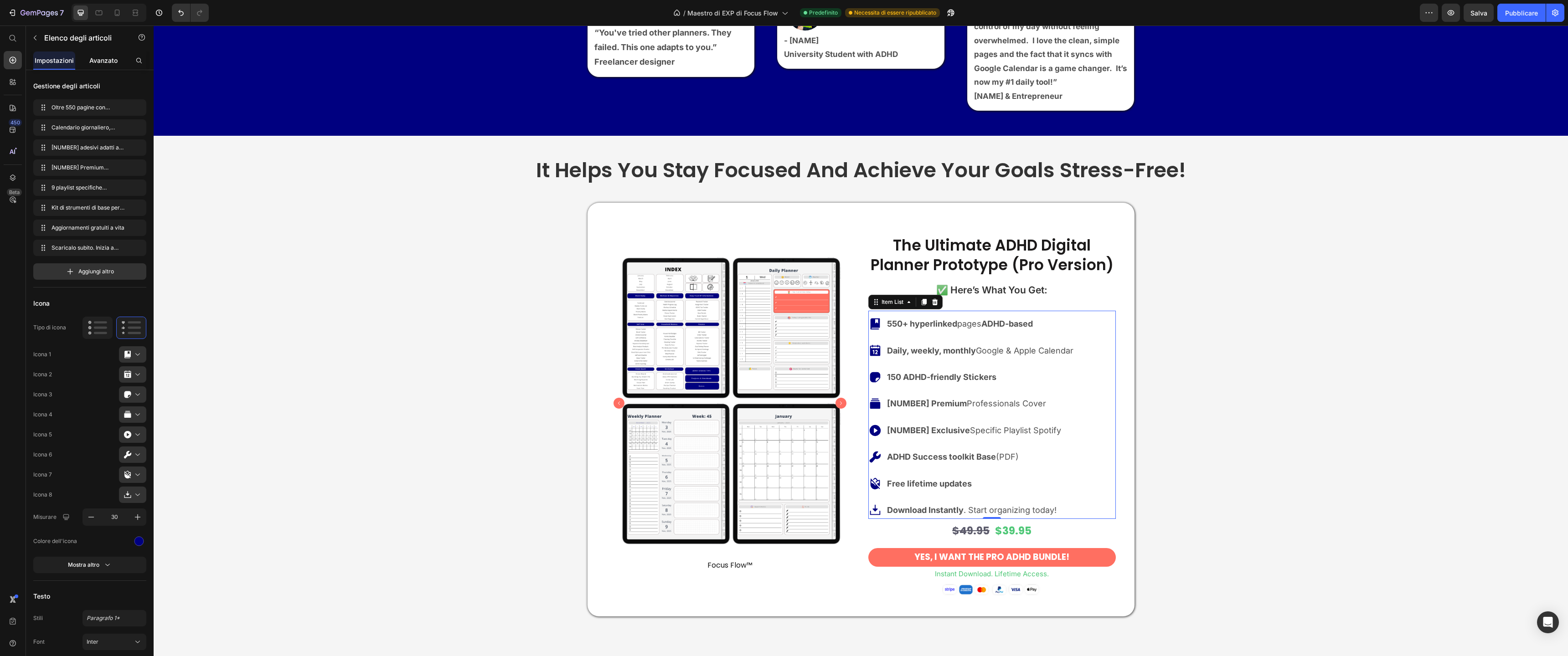 click on "Avanzato" at bounding box center [103, 60] 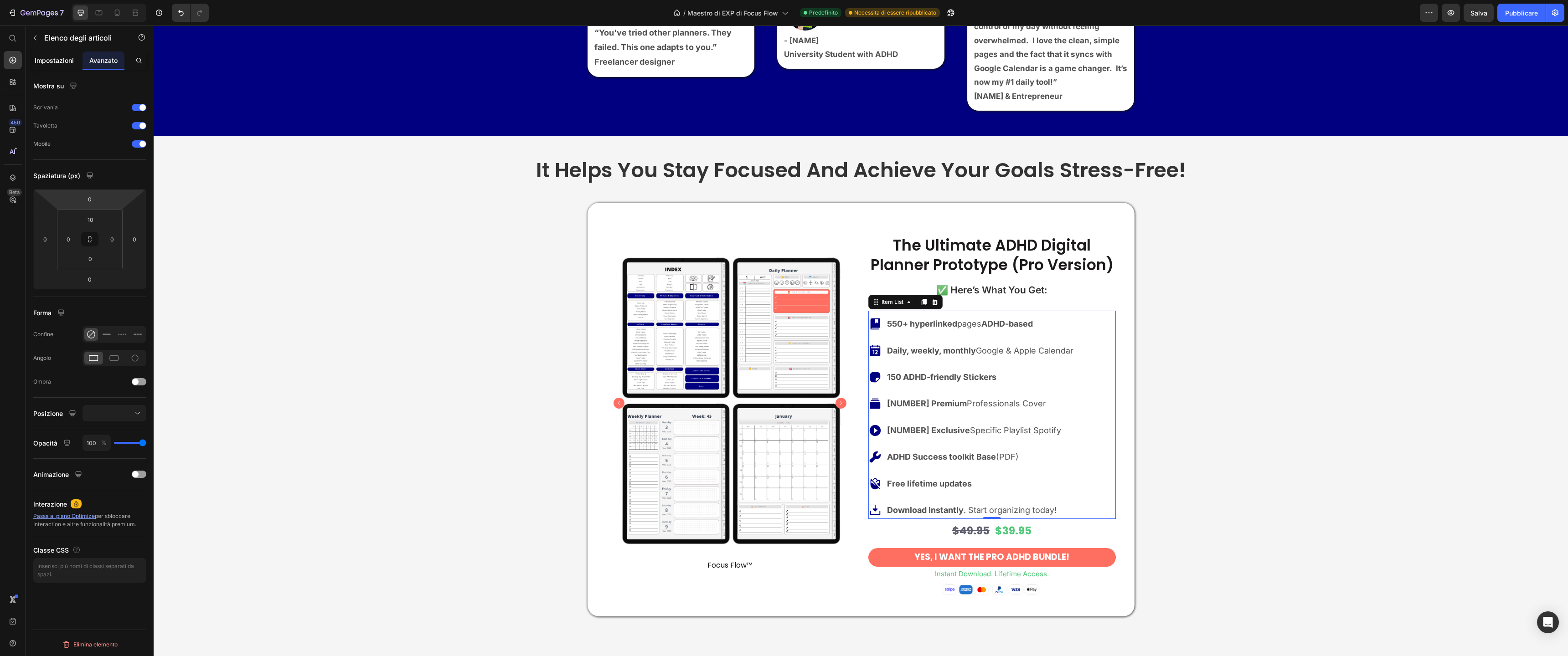 click on "Impostazioni" at bounding box center (54, 60) 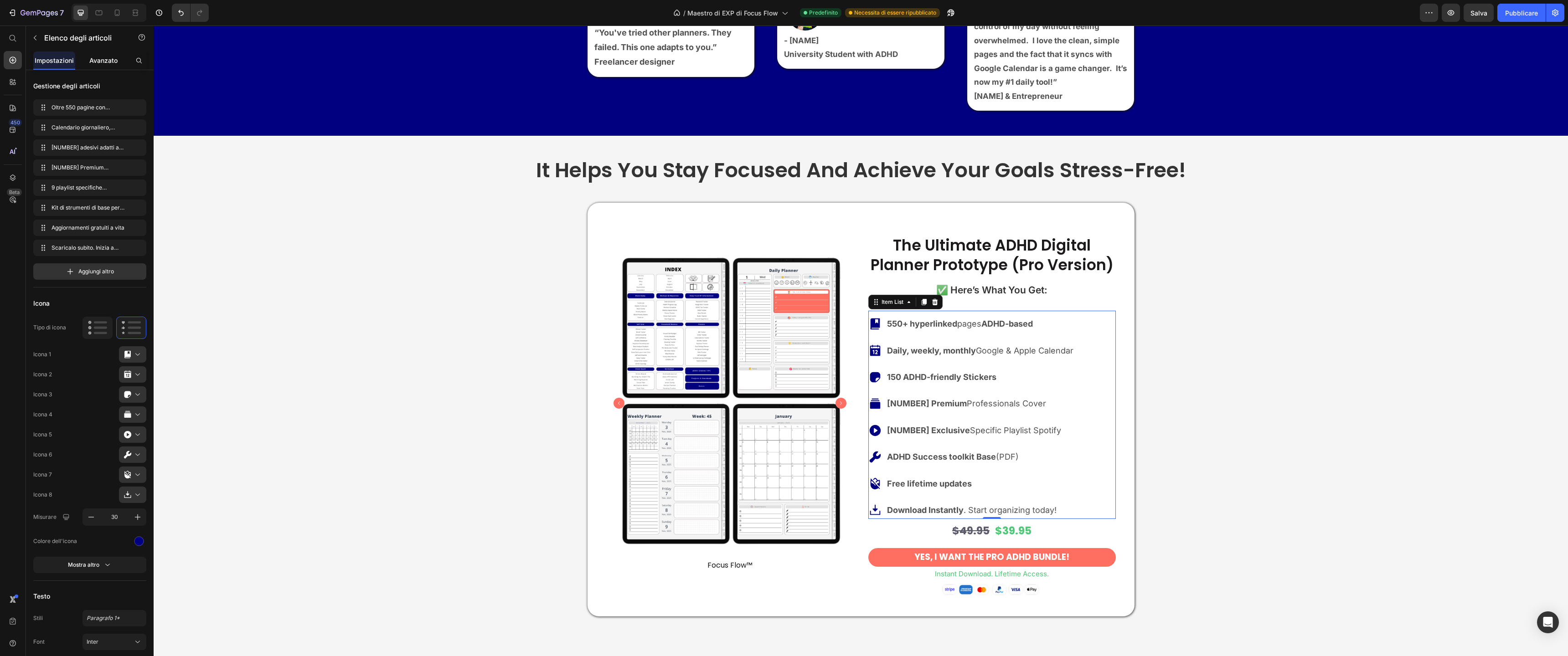 click on "Avanzato" at bounding box center [103, 60] 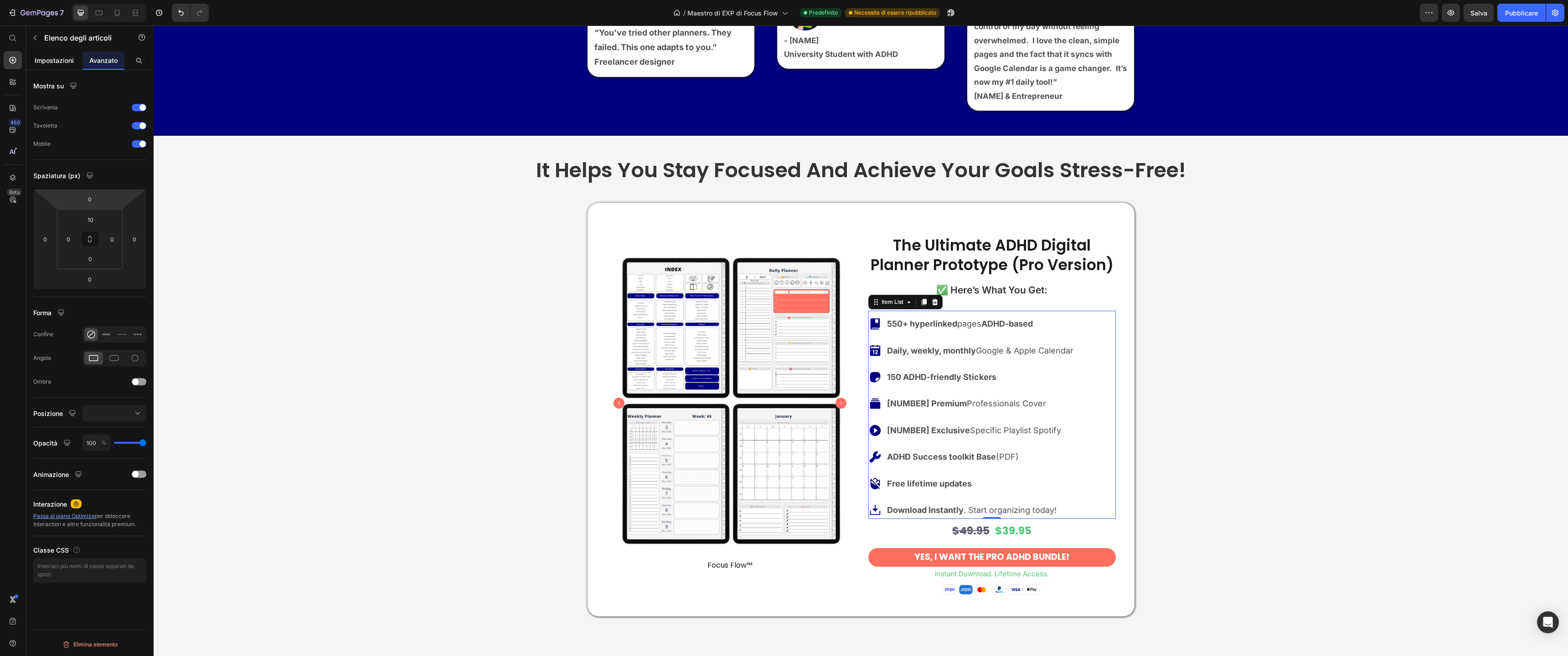 click on "Impostazioni" at bounding box center (54, 60) 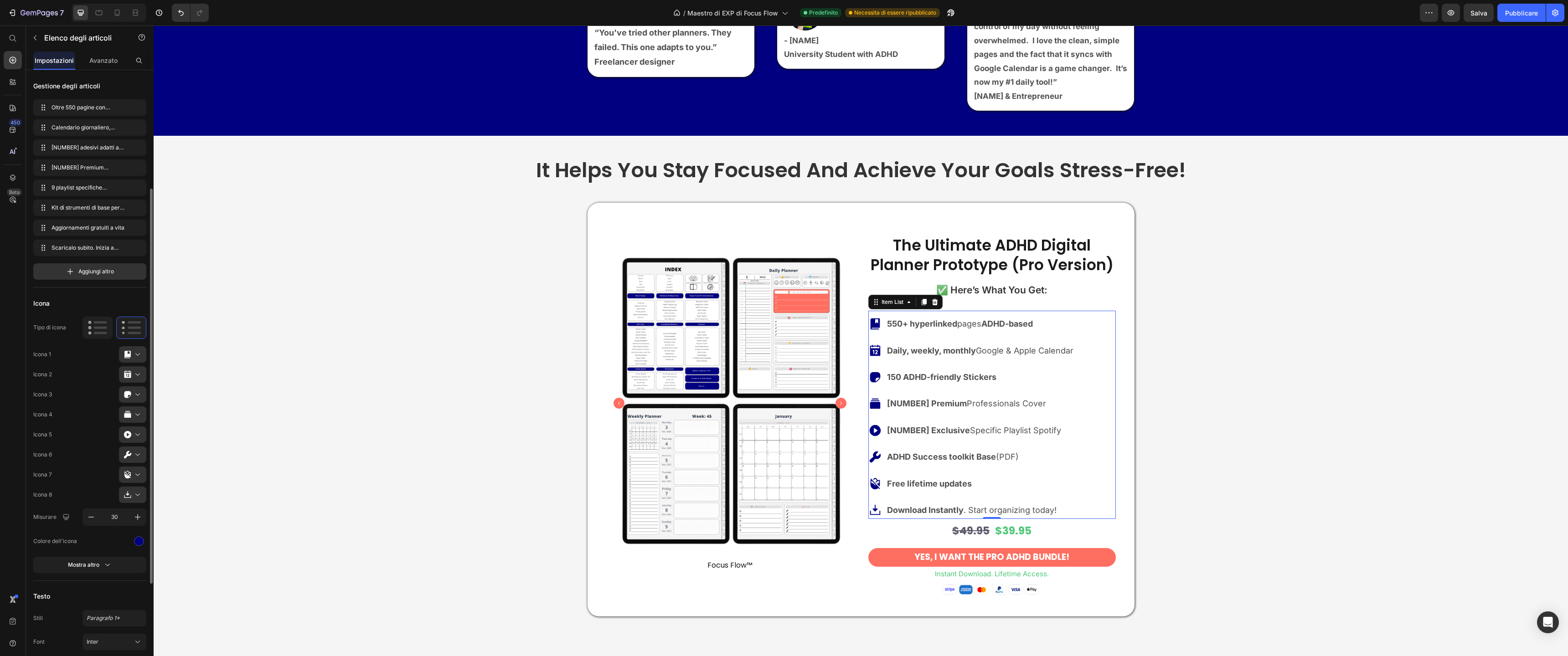 scroll, scrollTop: 72, scrollLeft: 0, axis: vertical 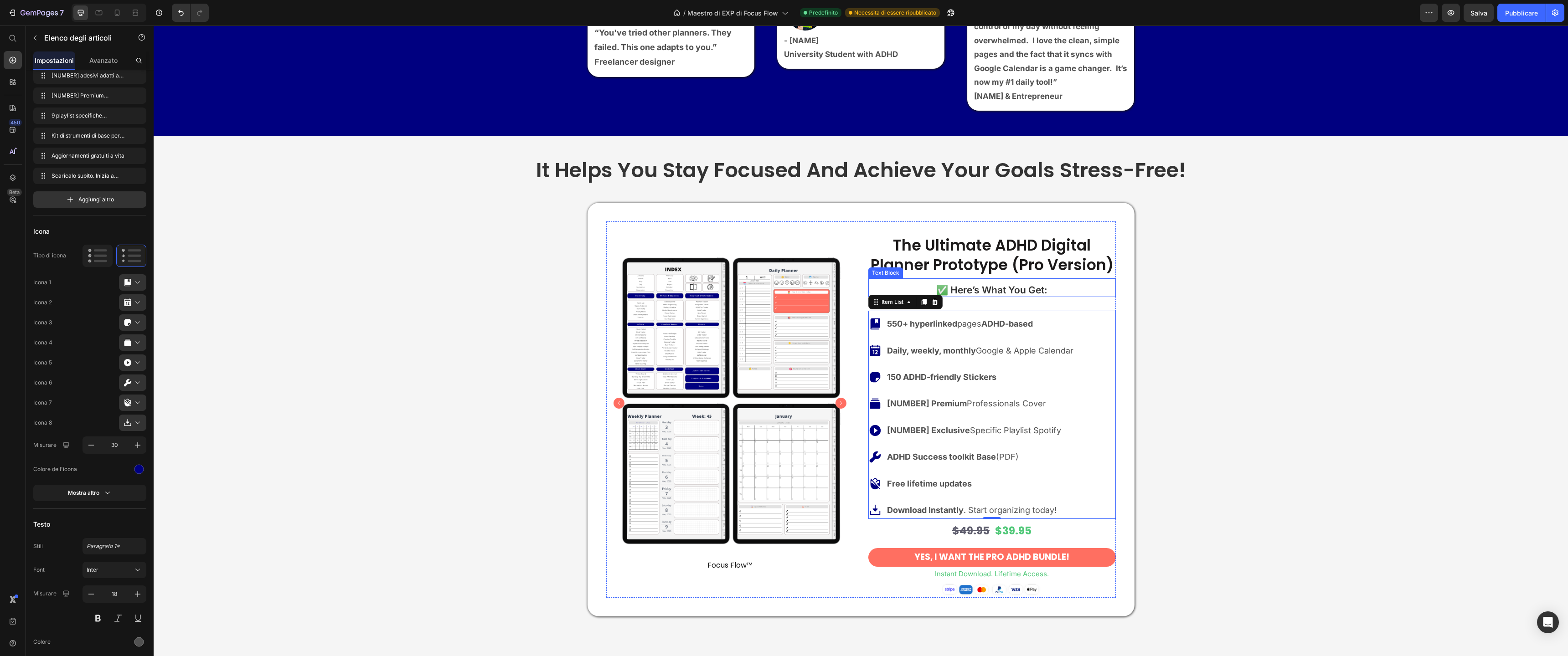 click on "✅ Here’s What You Get:" at bounding box center [992, 290] 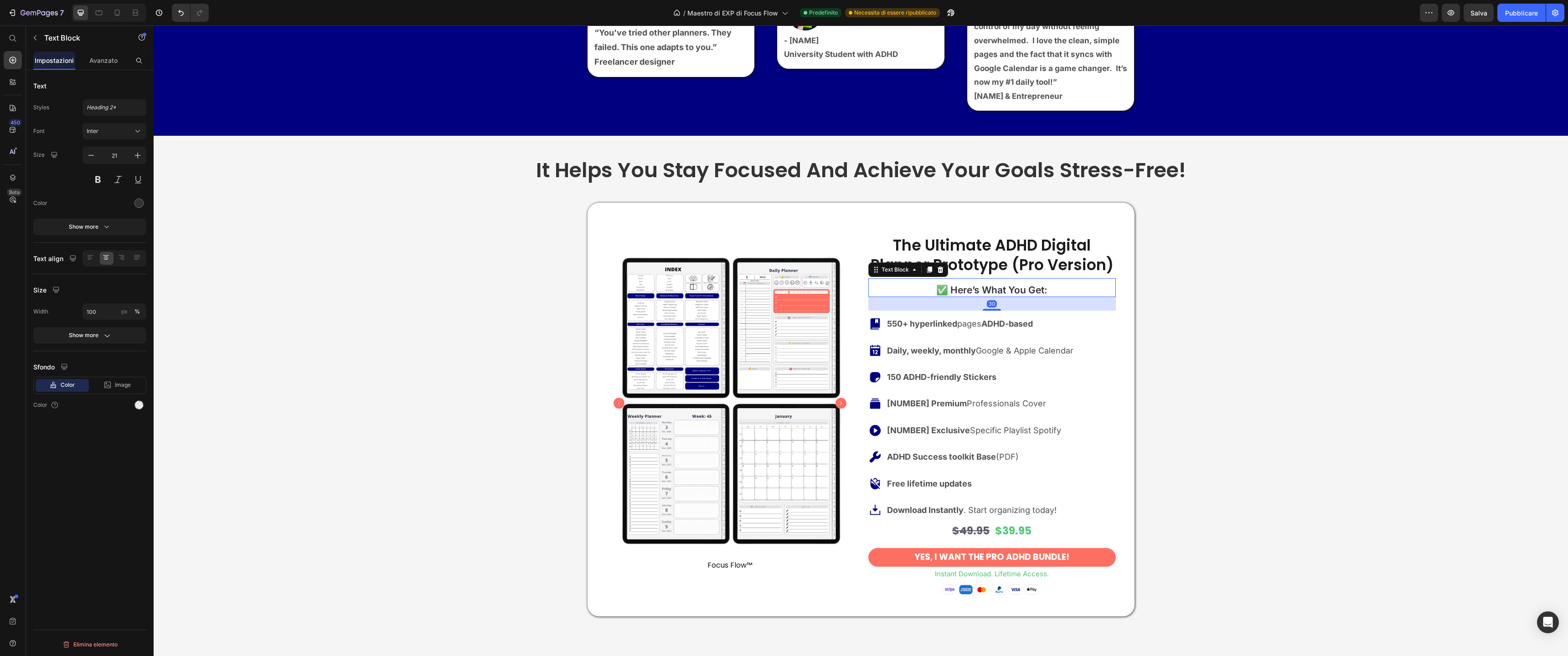 scroll, scrollTop: 0, scrollLeft: 0, axis: both 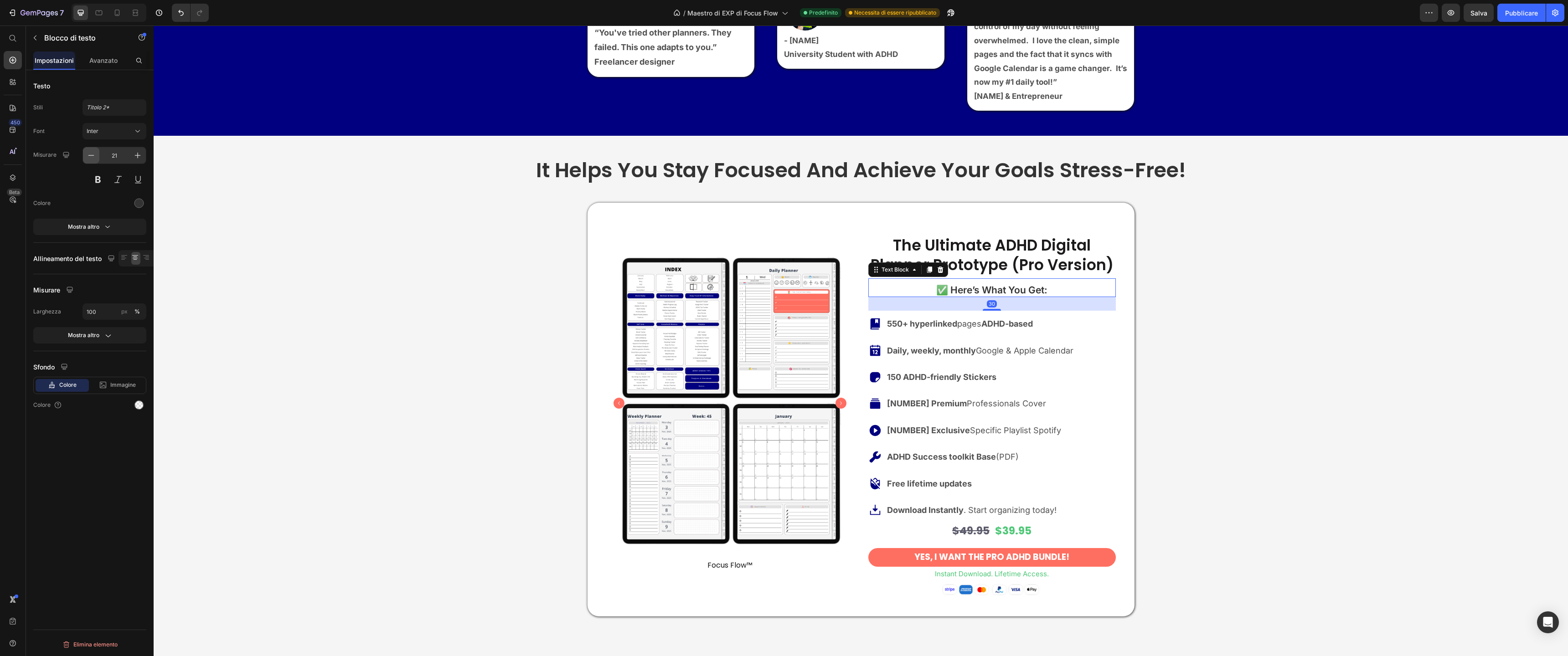 click 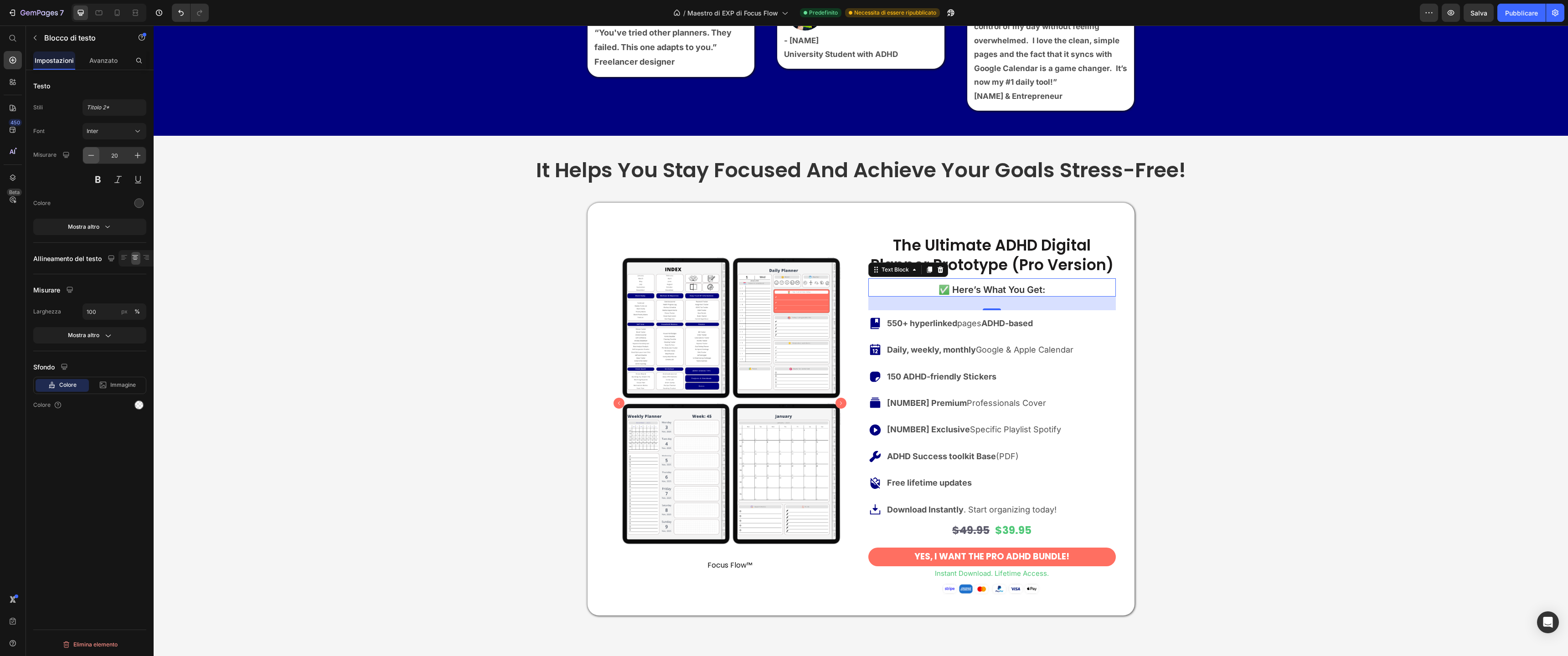 click 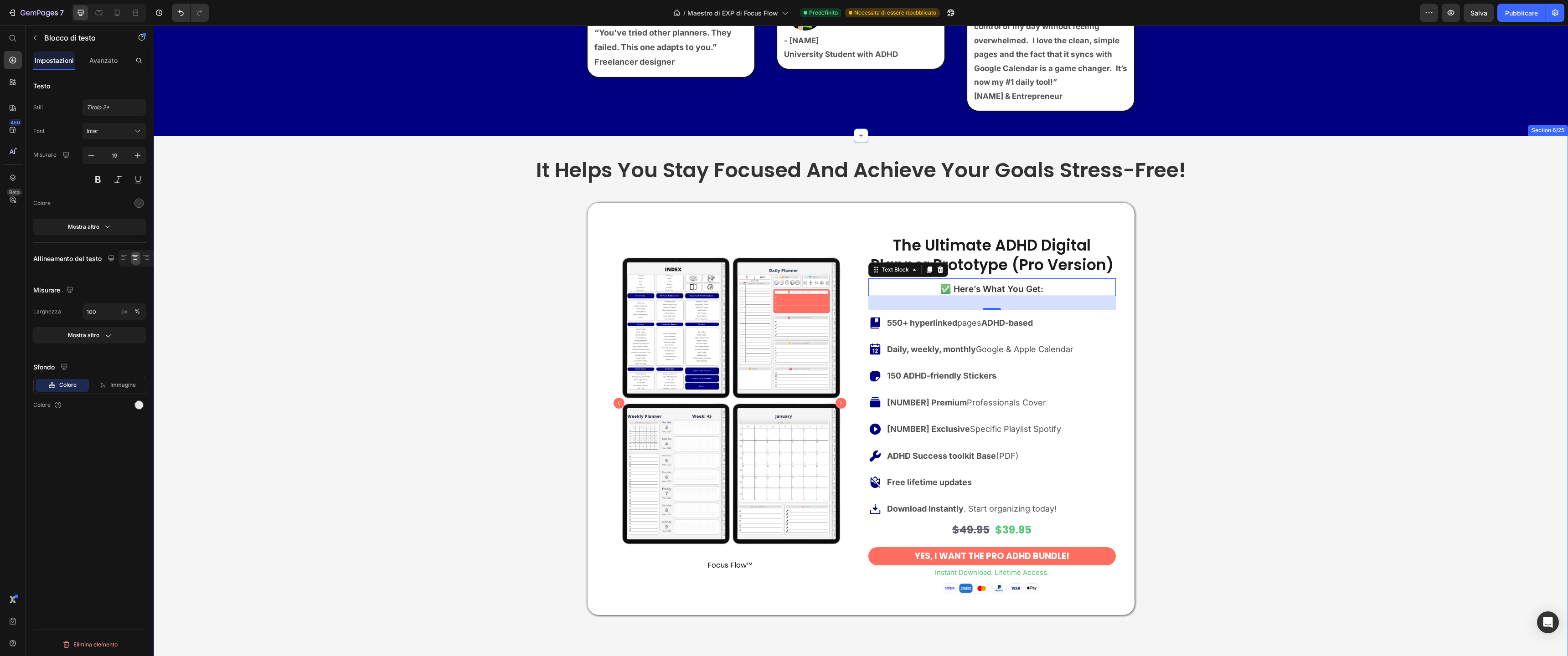 click on "It helps you stay focused and achieve your goals stress-free! Heading
Product Images Focus Flow™ Product Vendor Row The Ultimate ADHD Digital Planner Prototype (Pro Version) Product Title ✅ Here’s What You Get: Text Block   30
550+ hyperlinked  pages  ADHD-based
Daily, weekly, monthly  Google & Apple Calendar
150 ADHD-friendly Stickers
6 Premium  Professionals Cover
9 Exclusive  Specific Playlist Spotify
ADHD Success toolkit Base  (PDF)
Free lifetime updates
Download Instantly . Start organizing today! Item List $49.95 Product Price $39.95 Product Price Row Yes, I Want the PRO ADHD Bundle! Button instant Download. Lifetime Access. Text Block Image Product Row Plan Text Block Base Planner Text Block Extra Covers Text Block Spotify Playlist Text Block ADHD Toolkit Text Block Digital Stickers Text Block Lifetime Access Text Block Future Add-On Price Pro" at bounding box center [861, 856] 